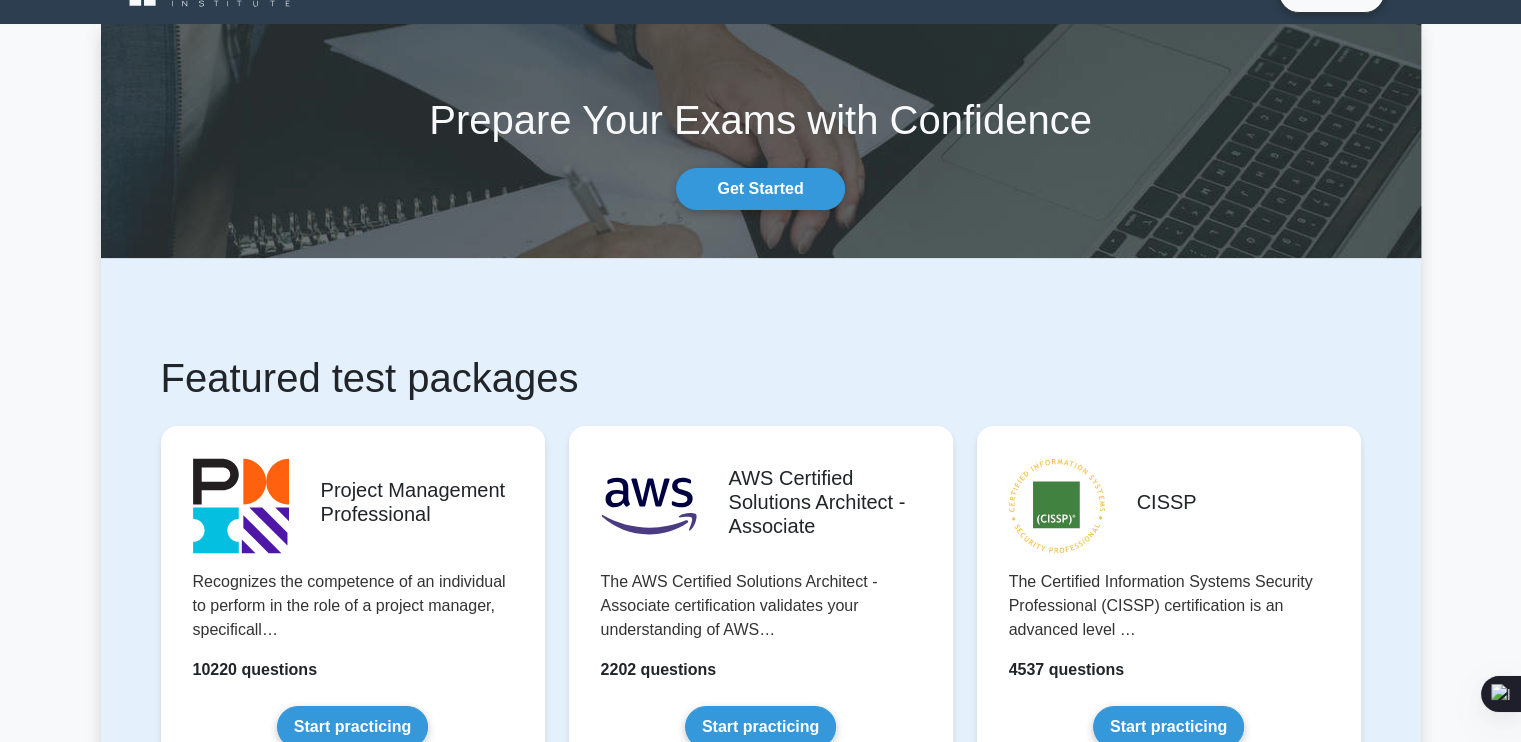 scroll, scrollTop: 220, scrollLeft: 0, axis: vertical 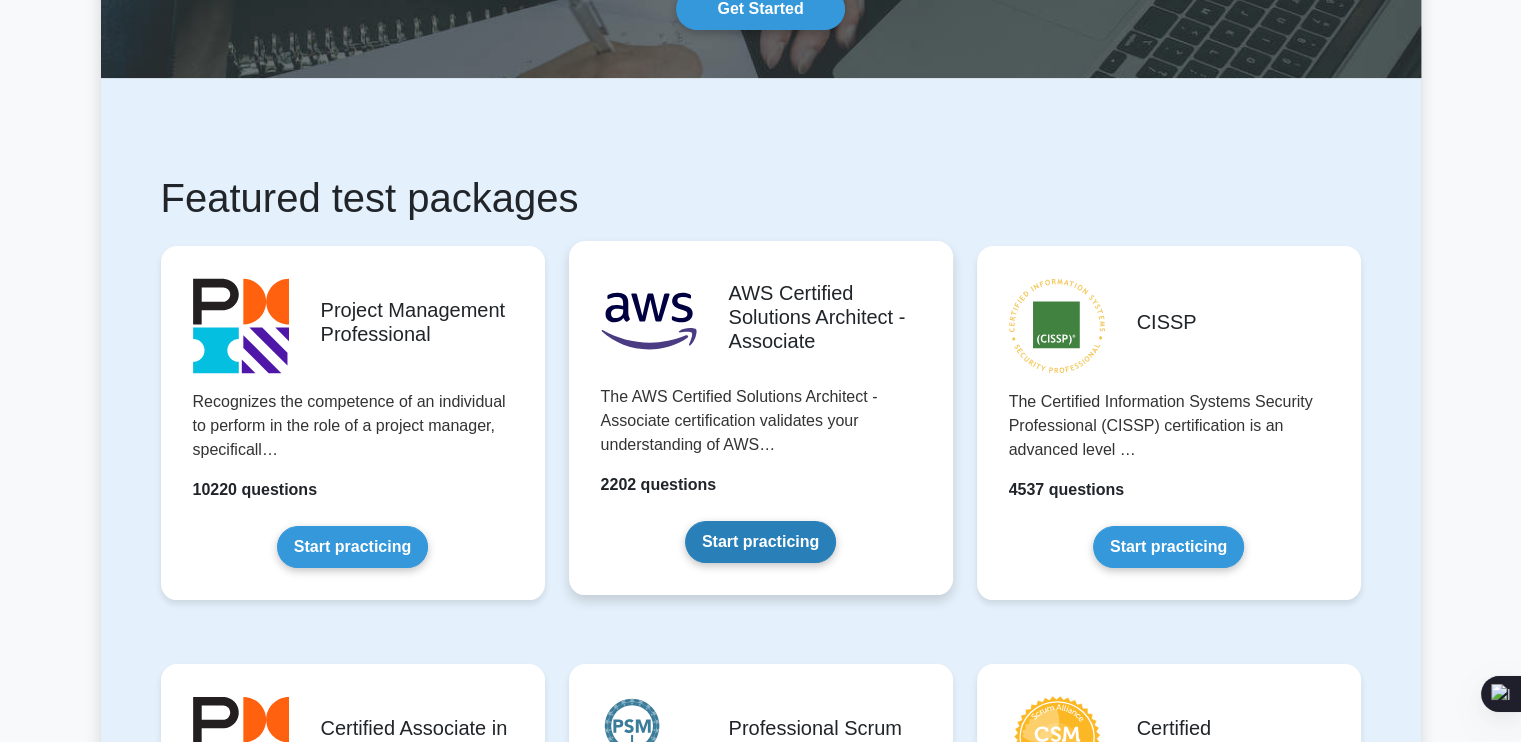 click on "Start practicing" at bounding box center [760, 542] 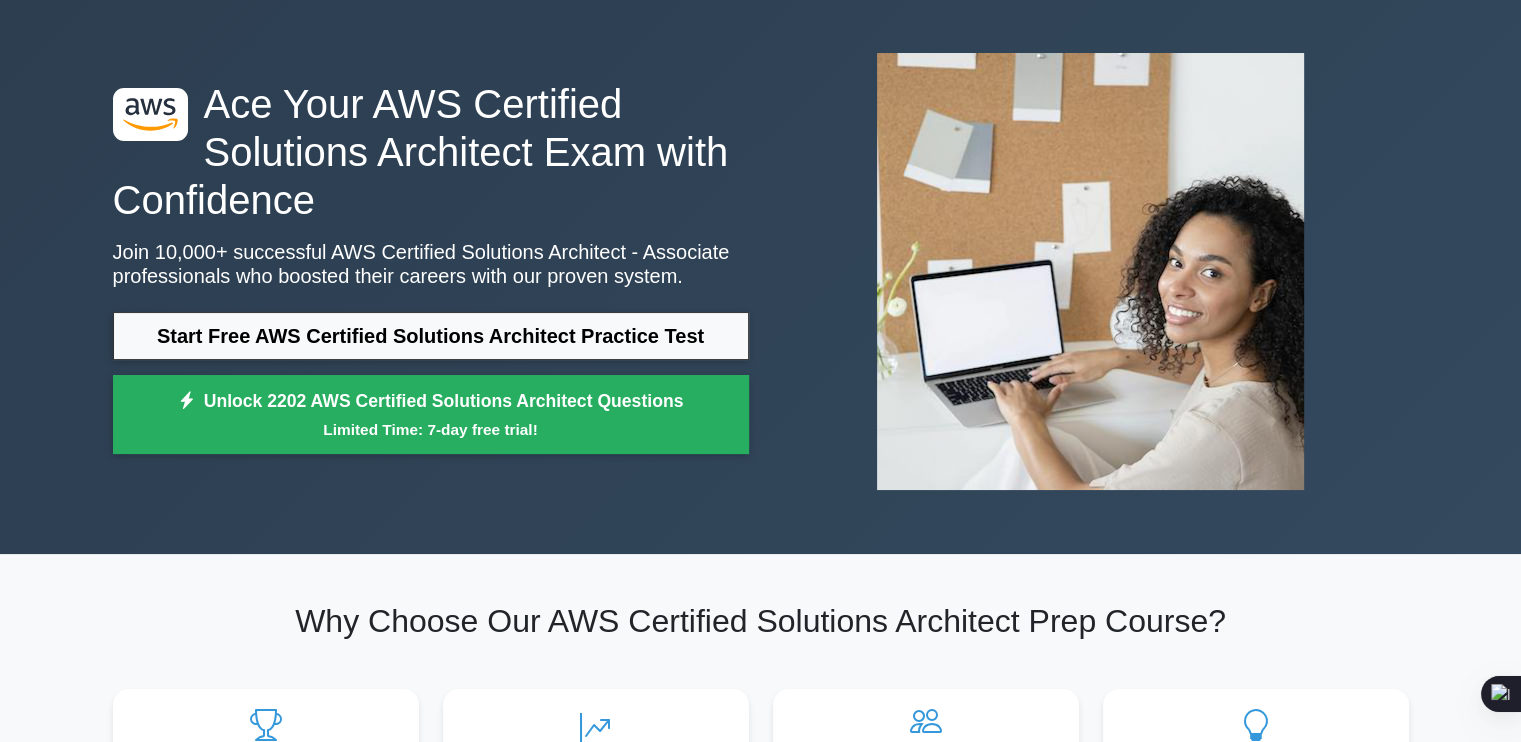 scroll, scrollTop: 78, scrollLeft: 0, axis: vertical 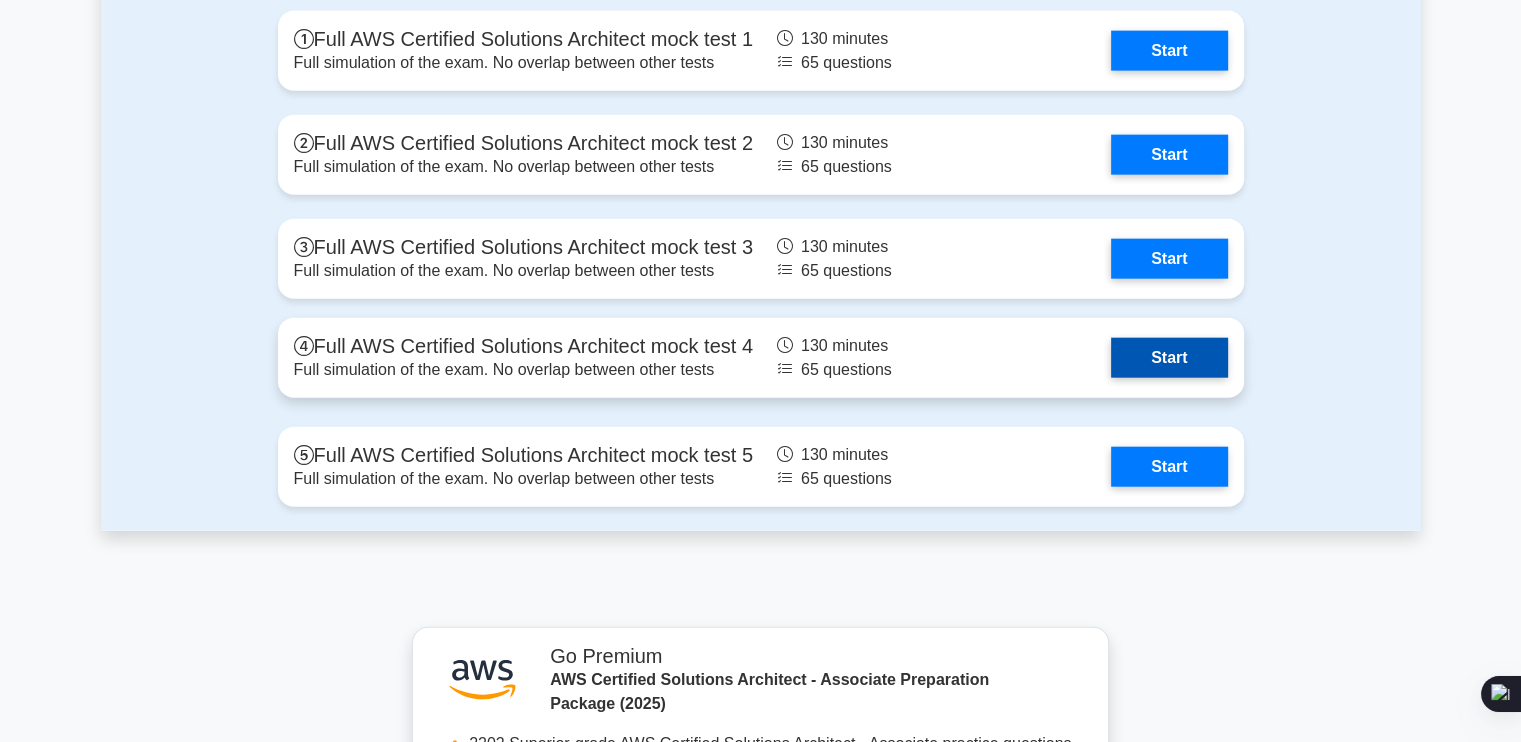 click on "Start" 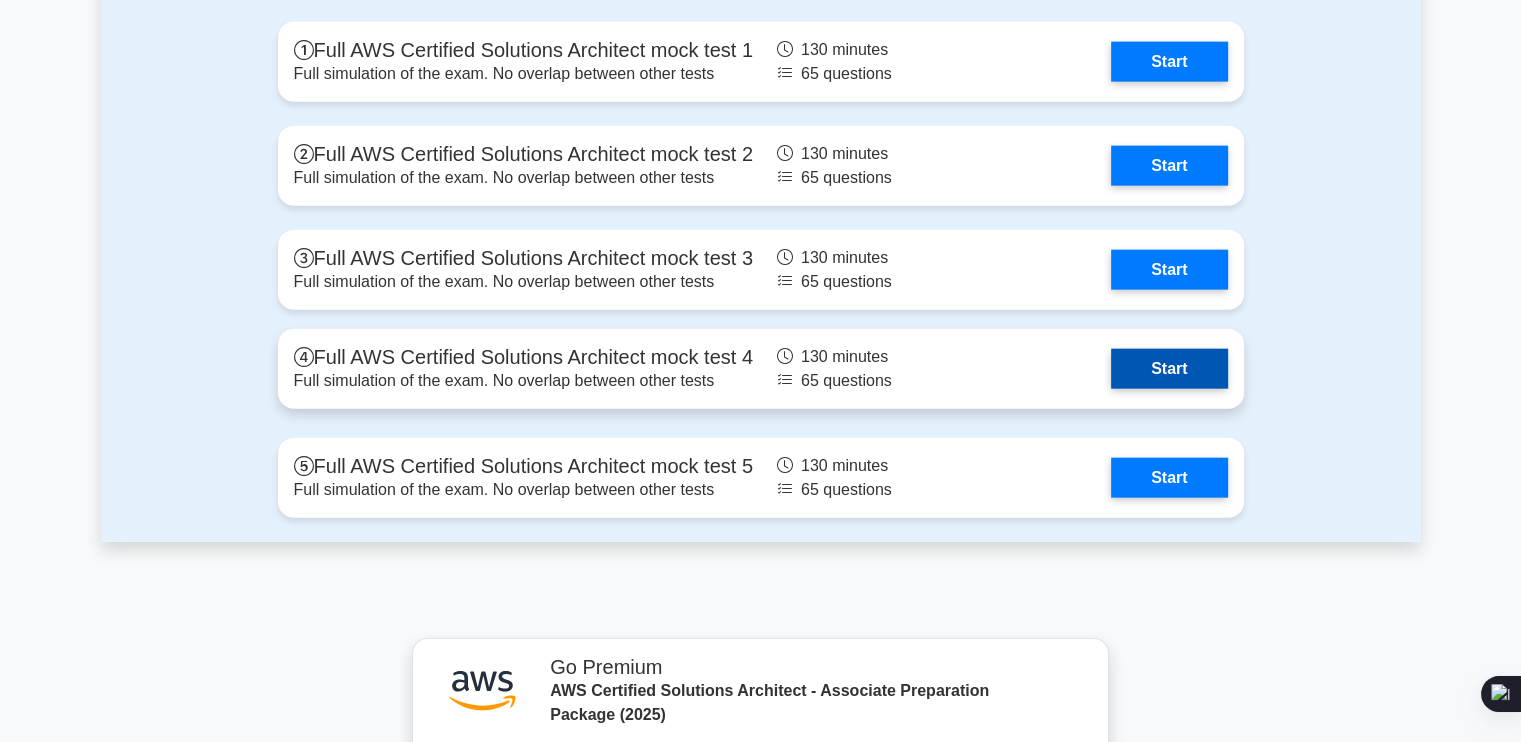 scroll, scrollTop: 4707, scrollLeft: 0, axis: vertical 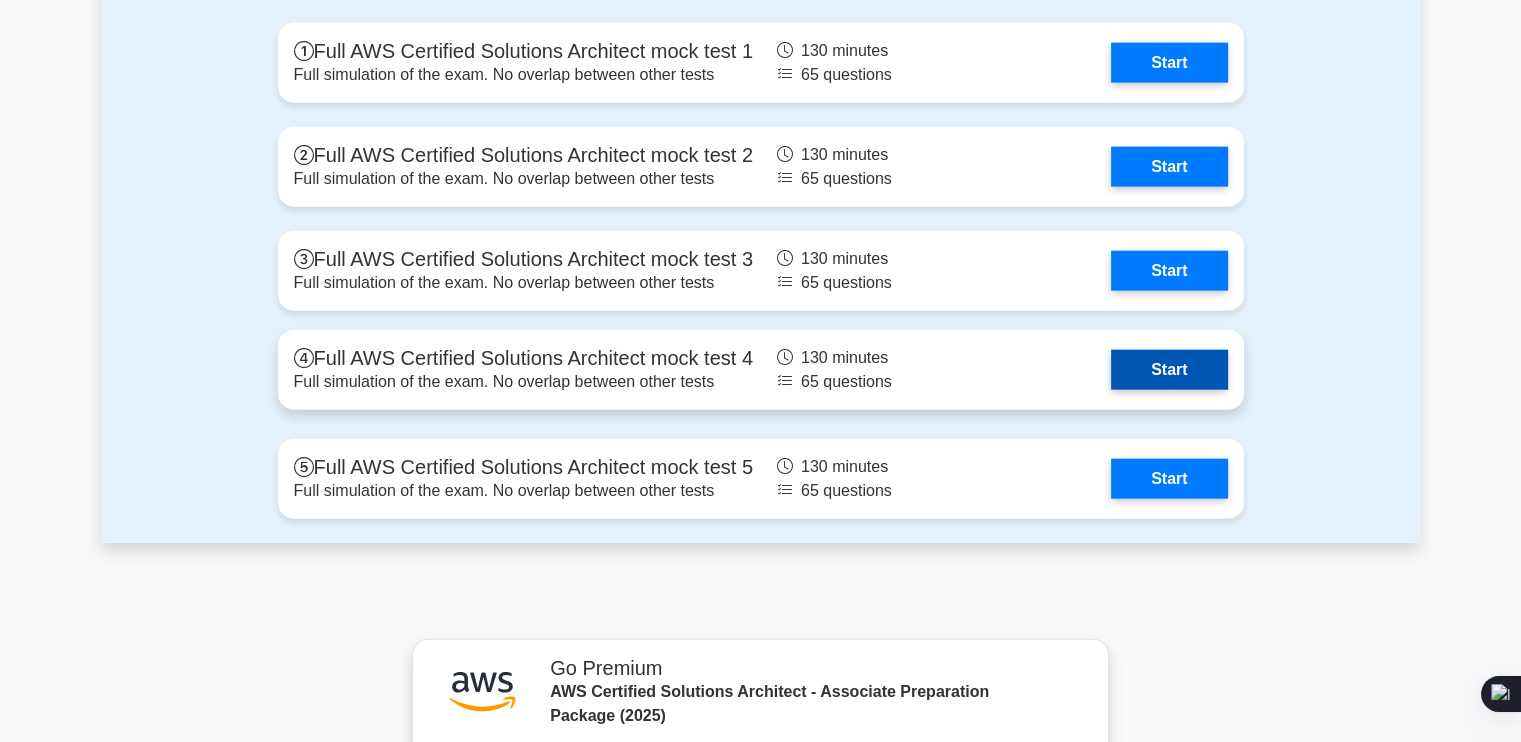 click on "Start" 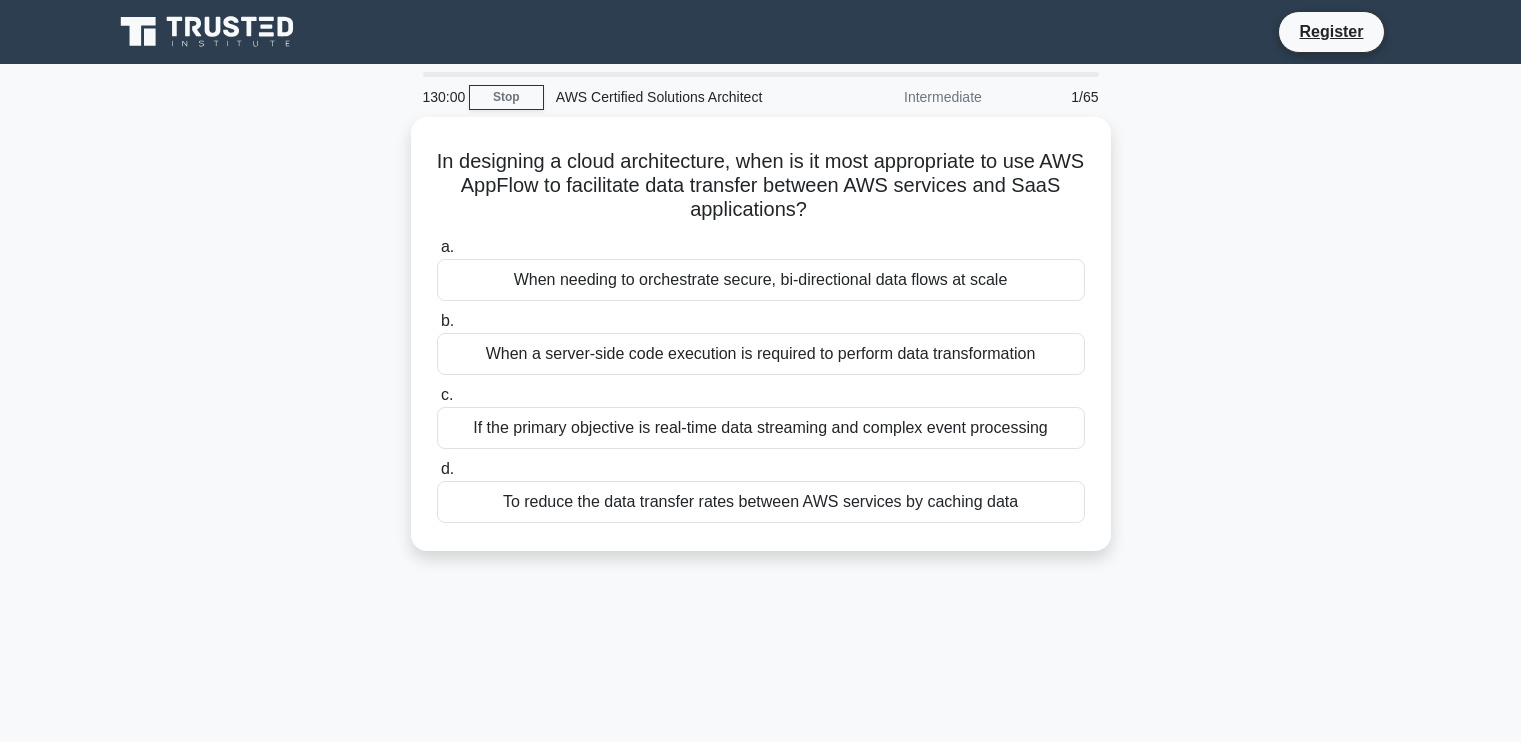 scroll, scrollTop: 0, scrollLeft: 0, axis: both 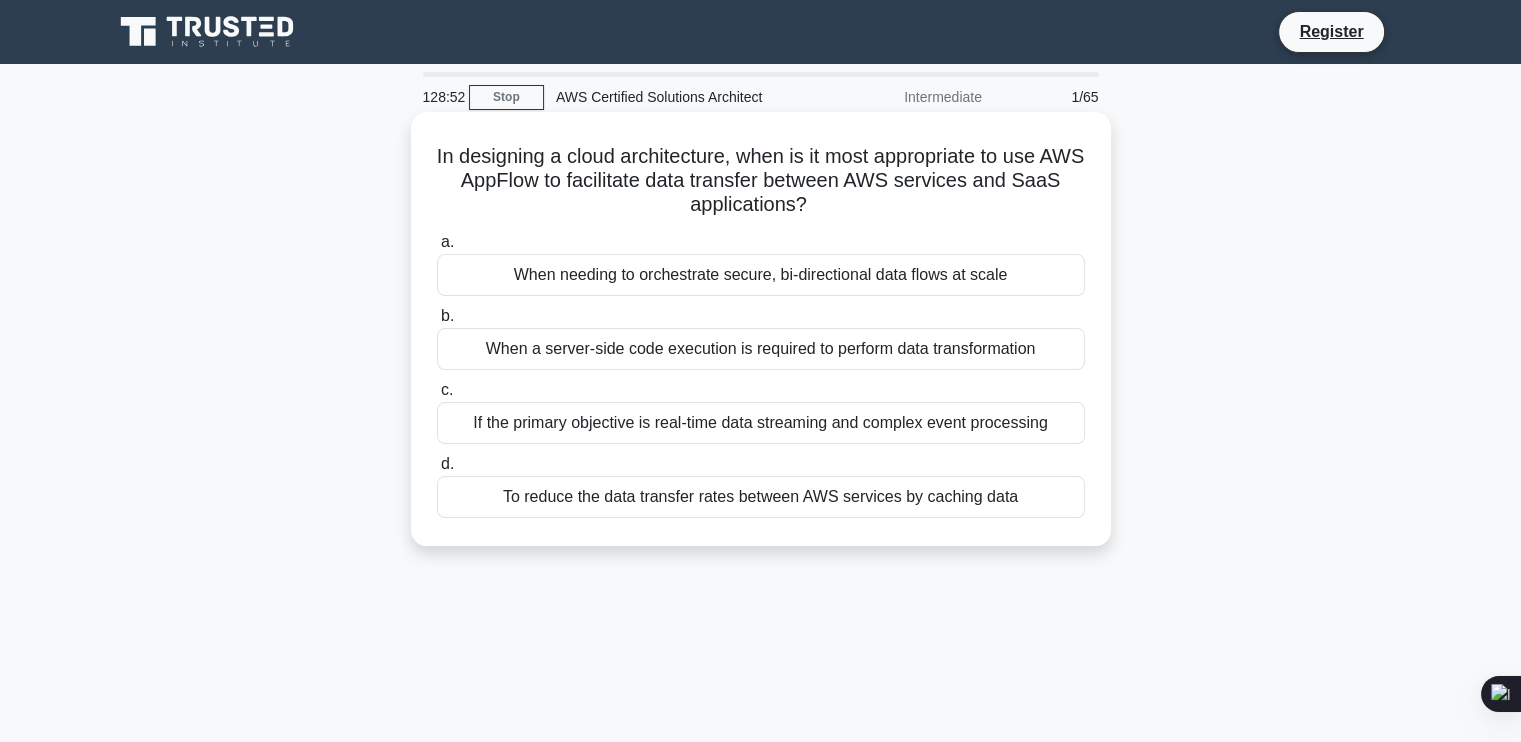 click on "When needing to orchestrate secure, bi-directional data flows at scale" at bounding box center (761, 275) 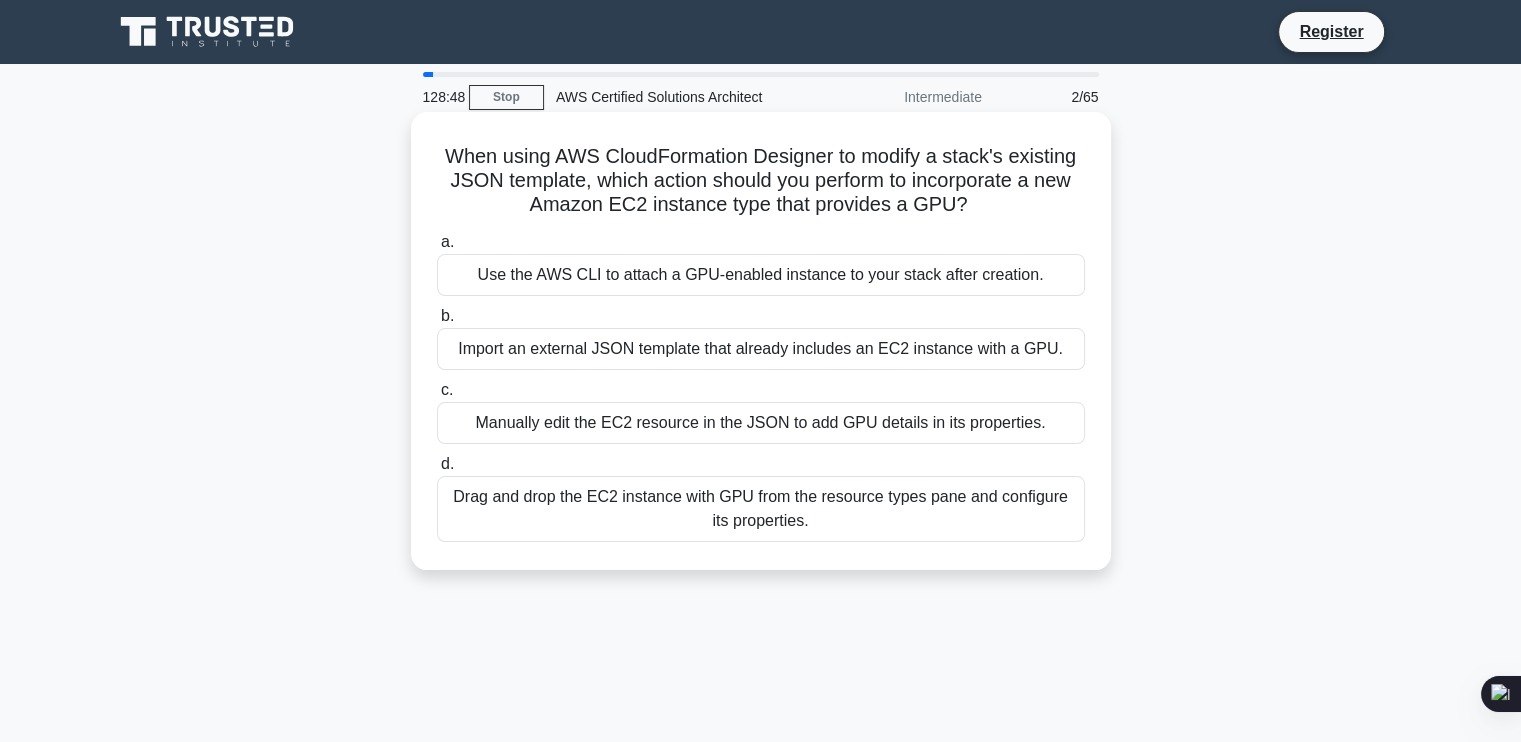 click on "Use the AWS CLI to attach a GPU-enabled instance to your stack after creation." at bounding box center [761, 275] 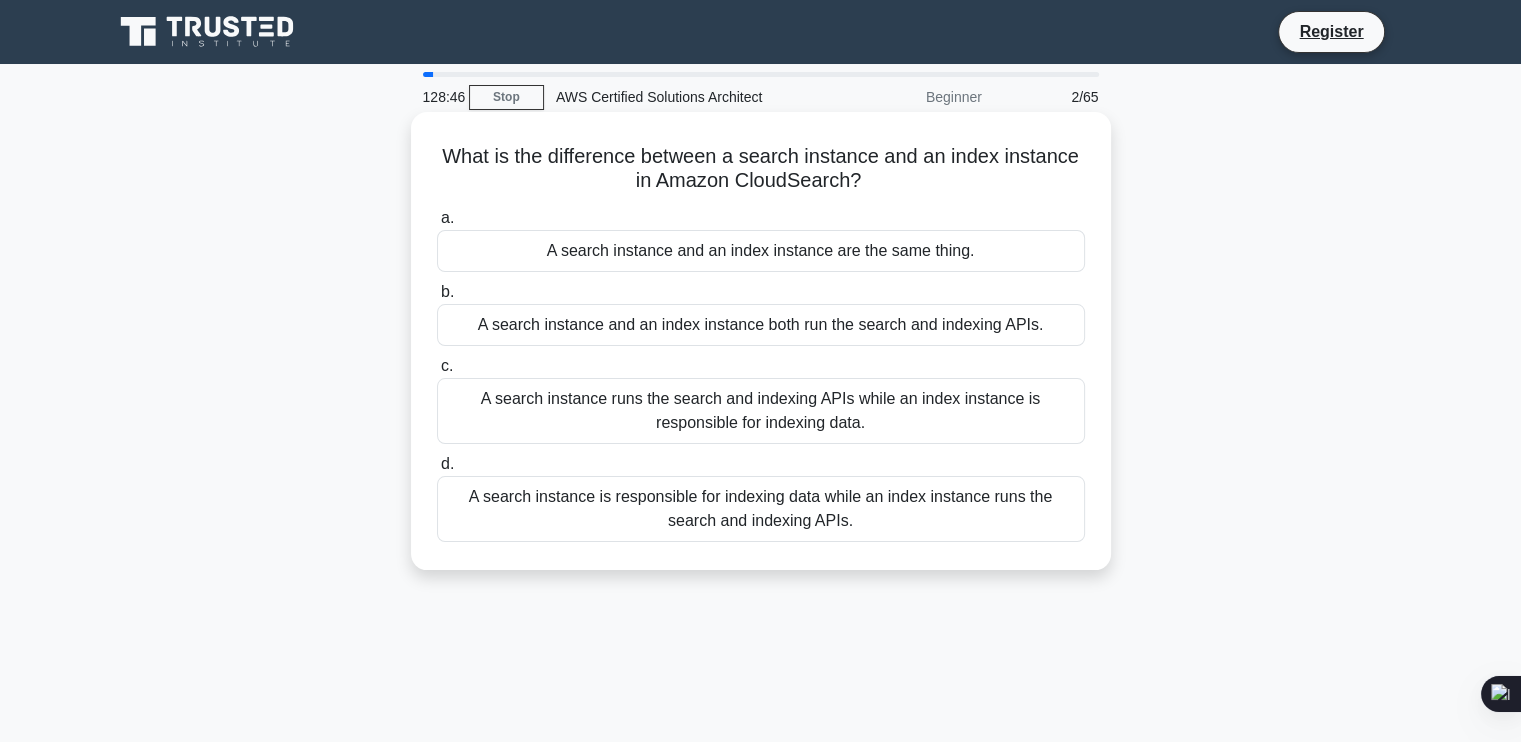 click on "A search instance and an index instance are the same thing." at bounding box center (761, 251) 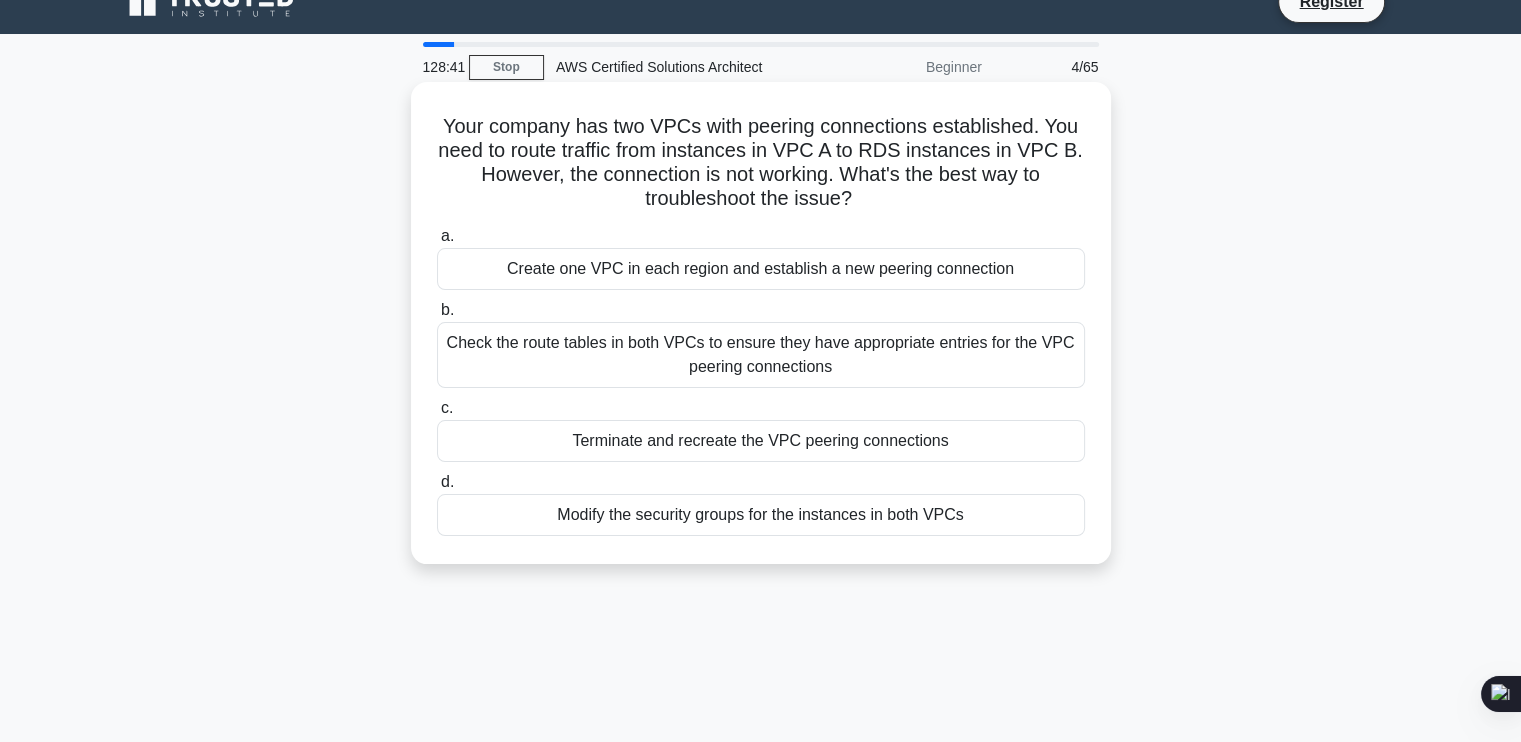 scroll, scrollTop: 22, scrollLeft: 0, axis: vertical 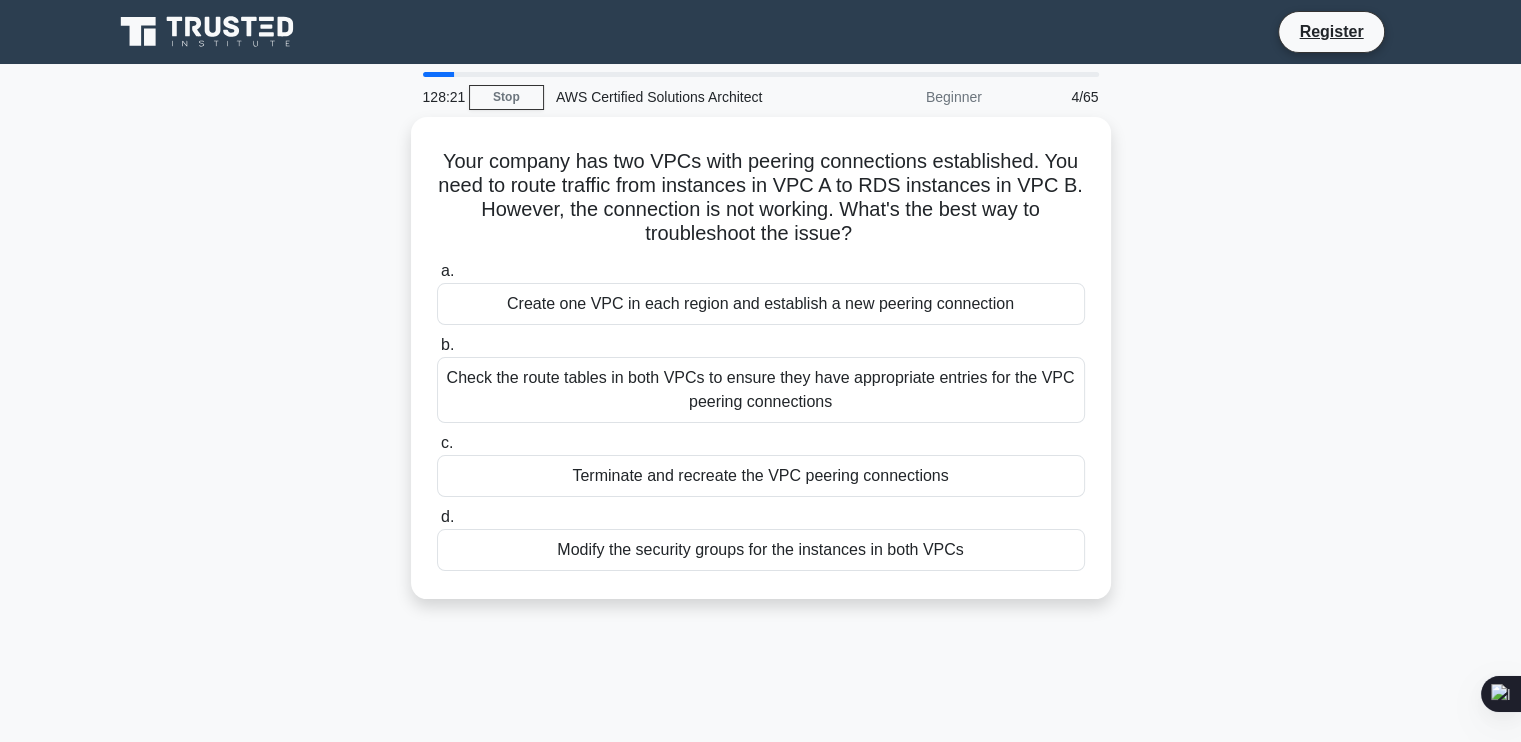 click on "4/65" at bounding box center (1052, 97) 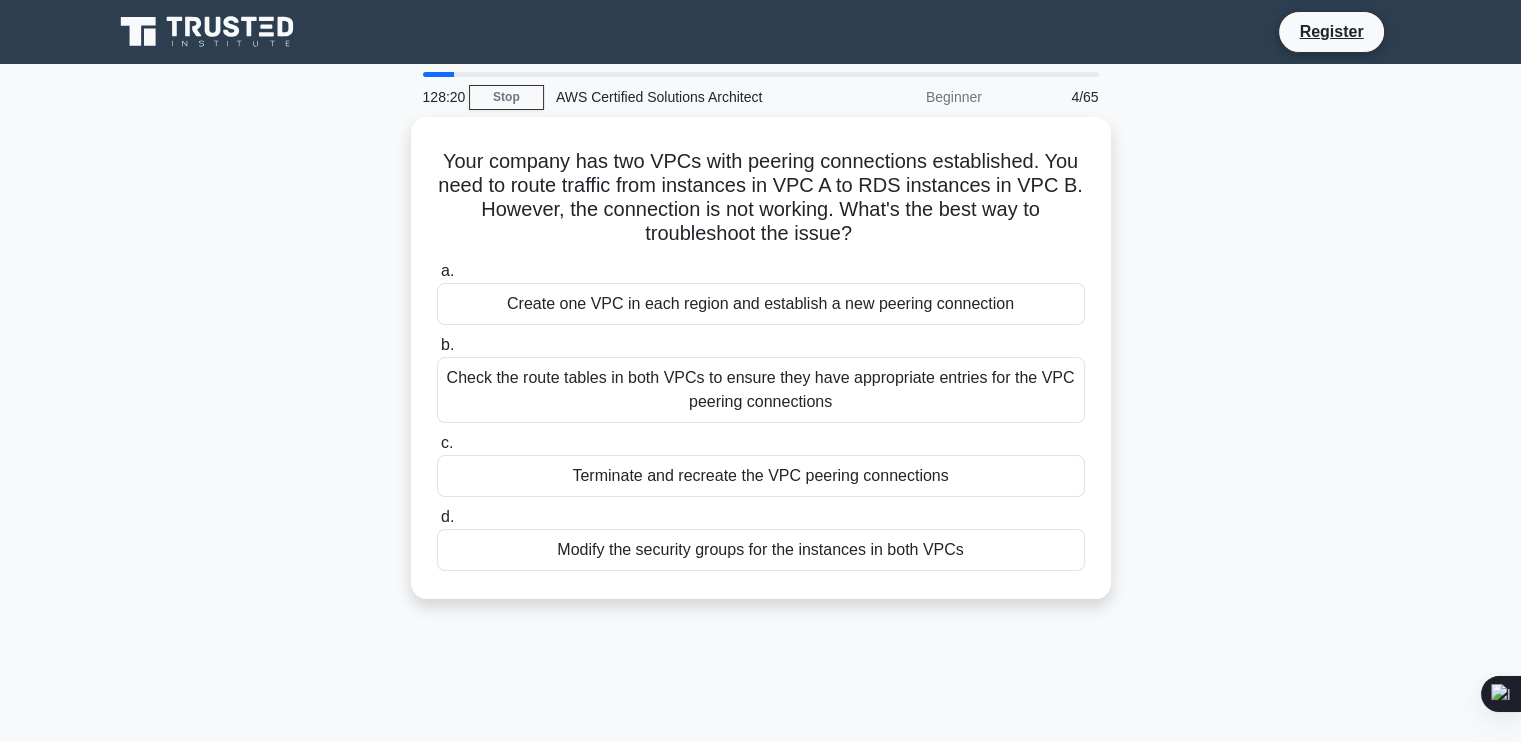 click on "4/65" at bounding box center (1052, 97) 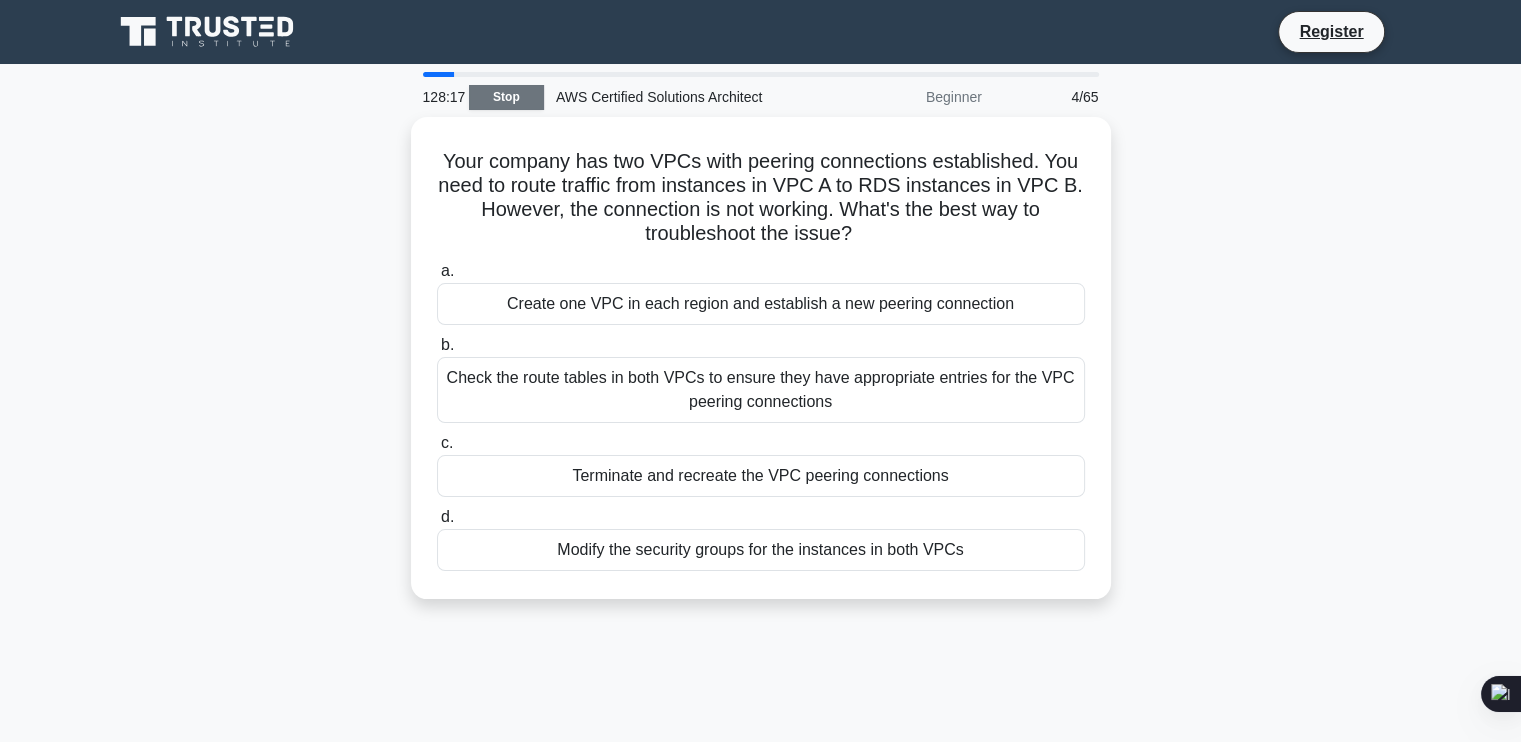 click on "Stop" at bounding box center (506, 97) 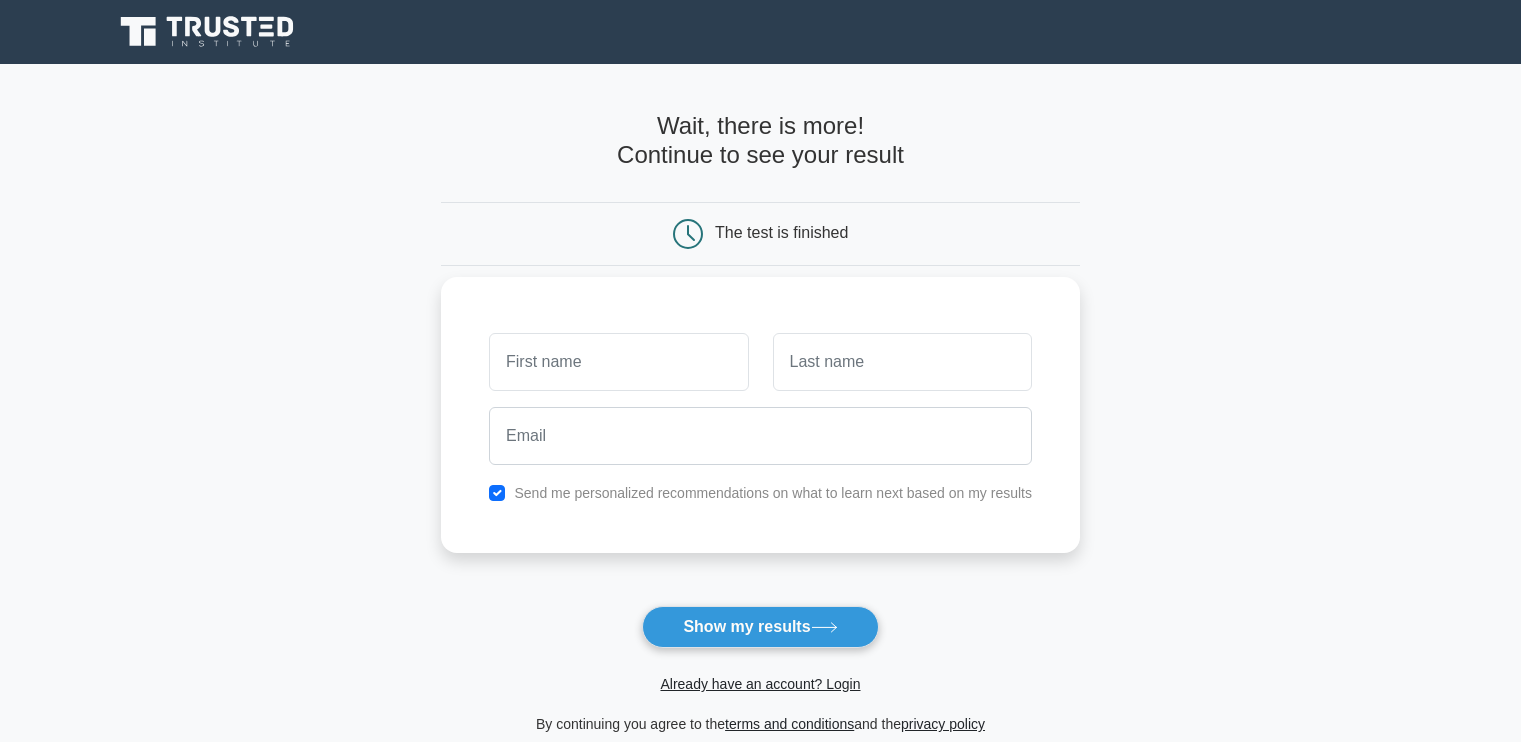 scroll, scrollTop: 0, scrollLeft: 0, axis: both 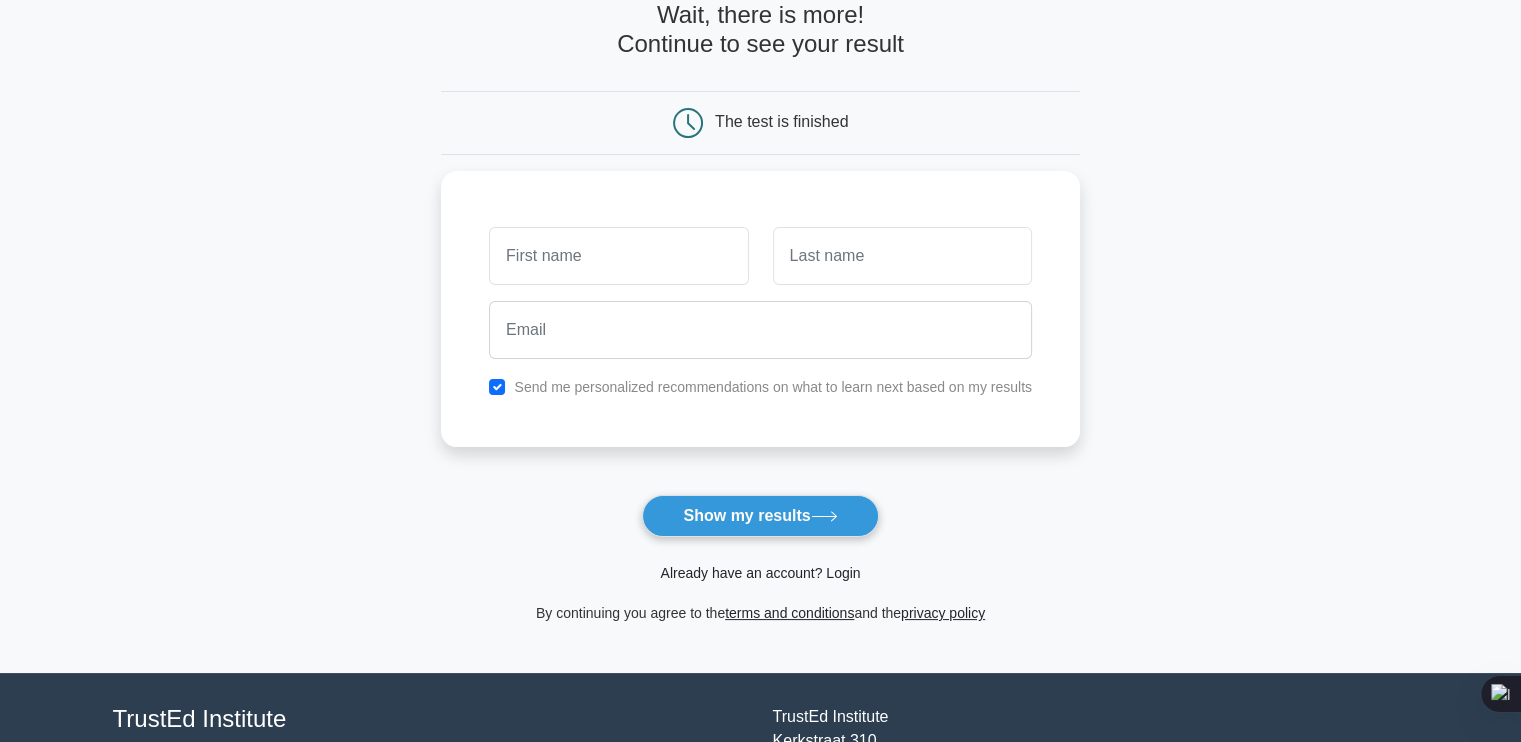 click on "Already have an account? Login" at bounding box center [760, 573] 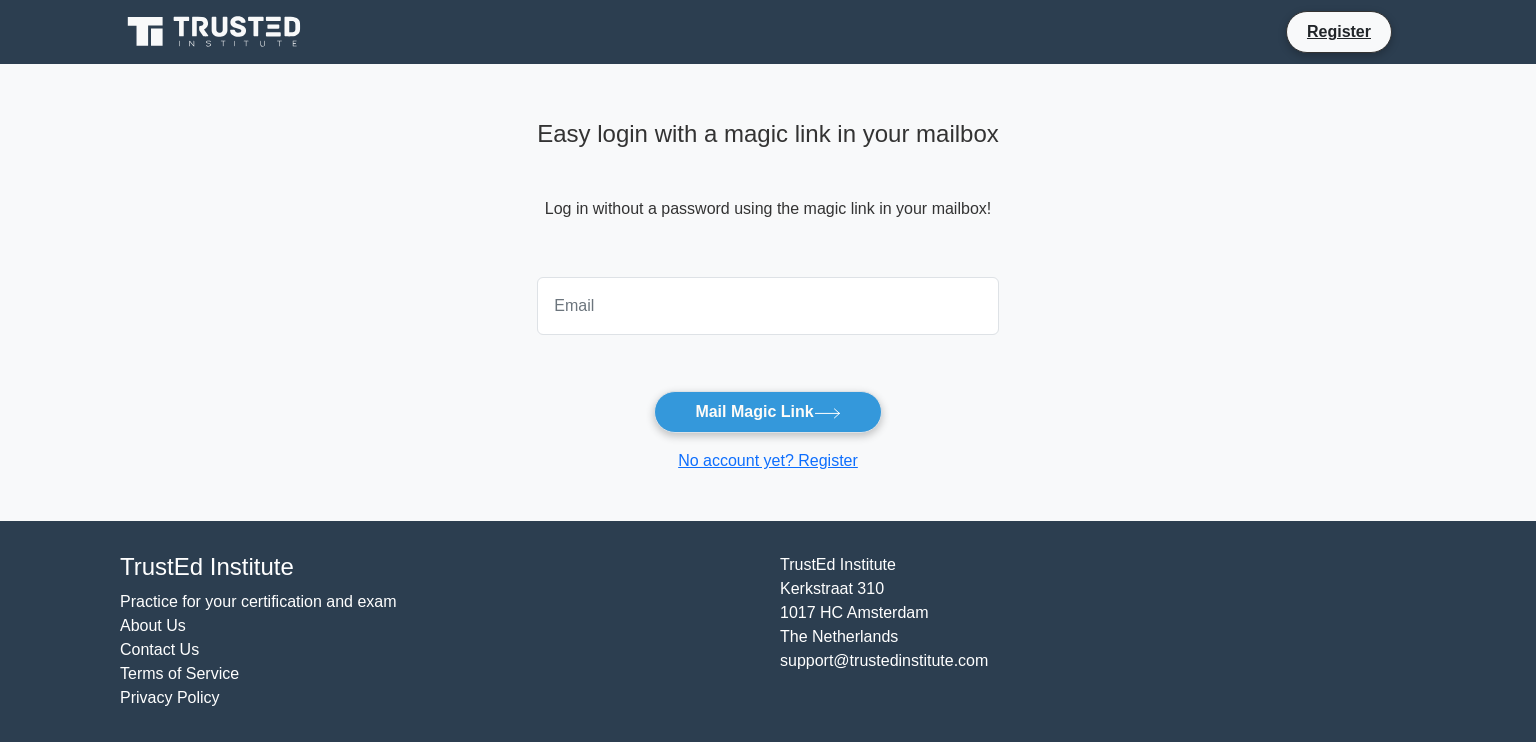 scroll, scrollTop: 0, scrollLeft: 0, axis: both 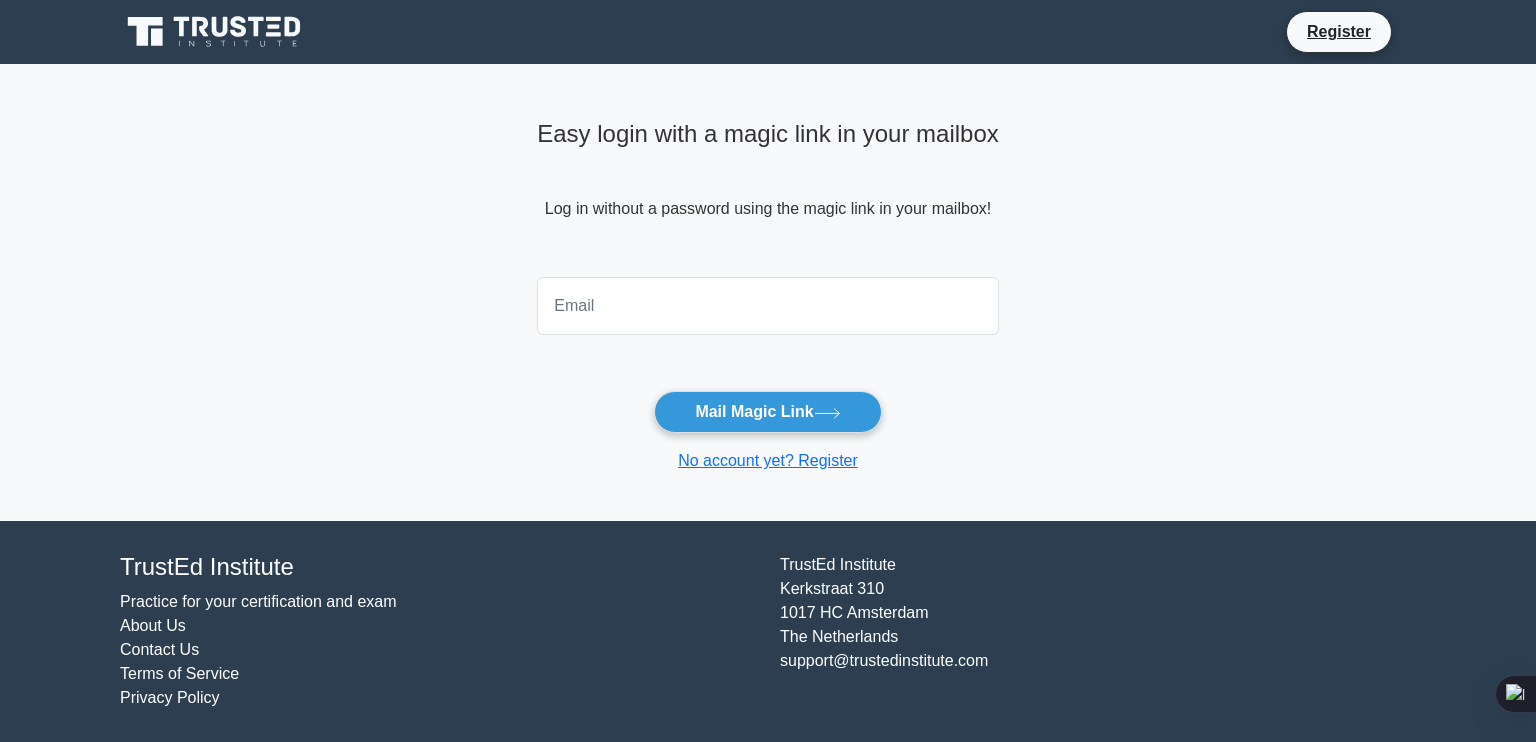 click at bounding box center [768, 306] 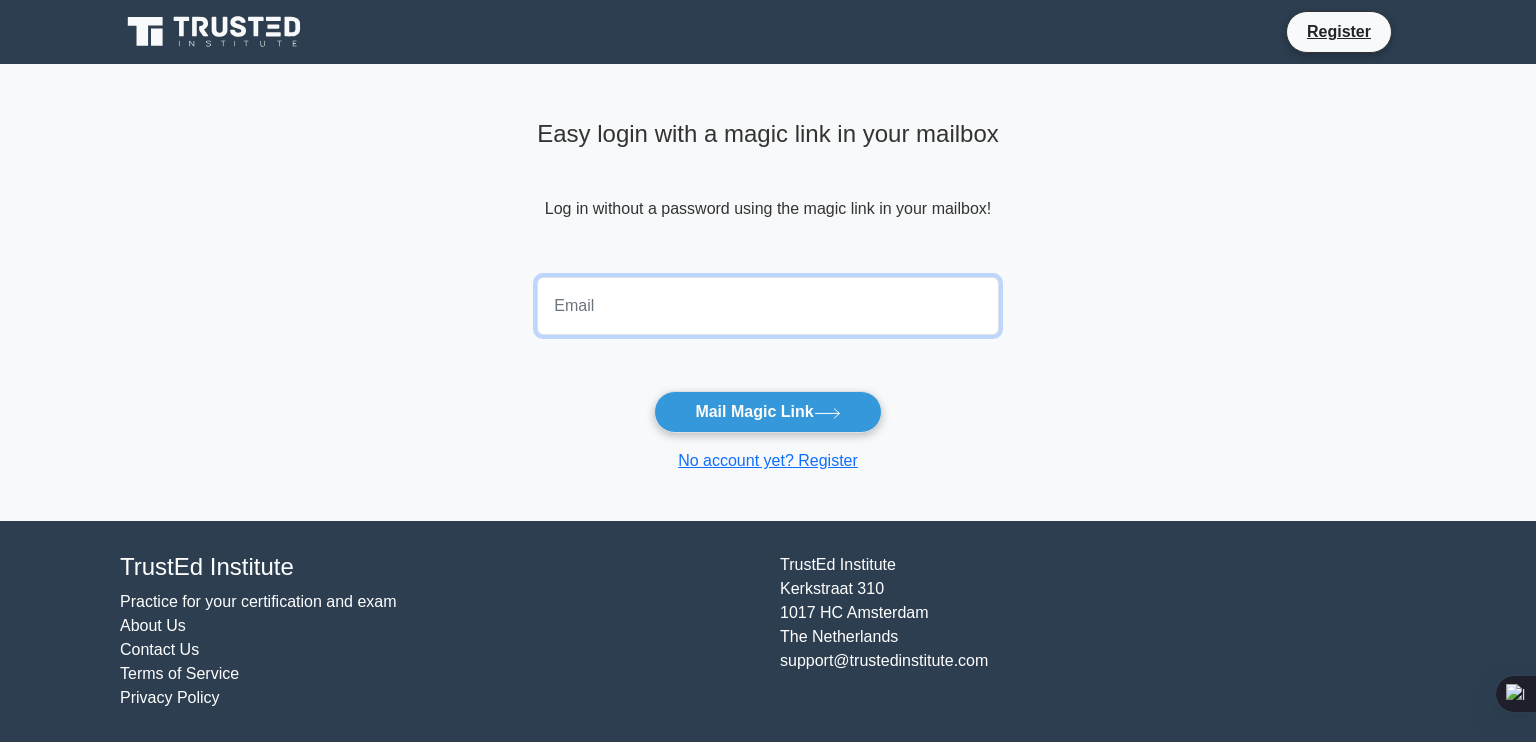 click at bounding box center (768, 306) 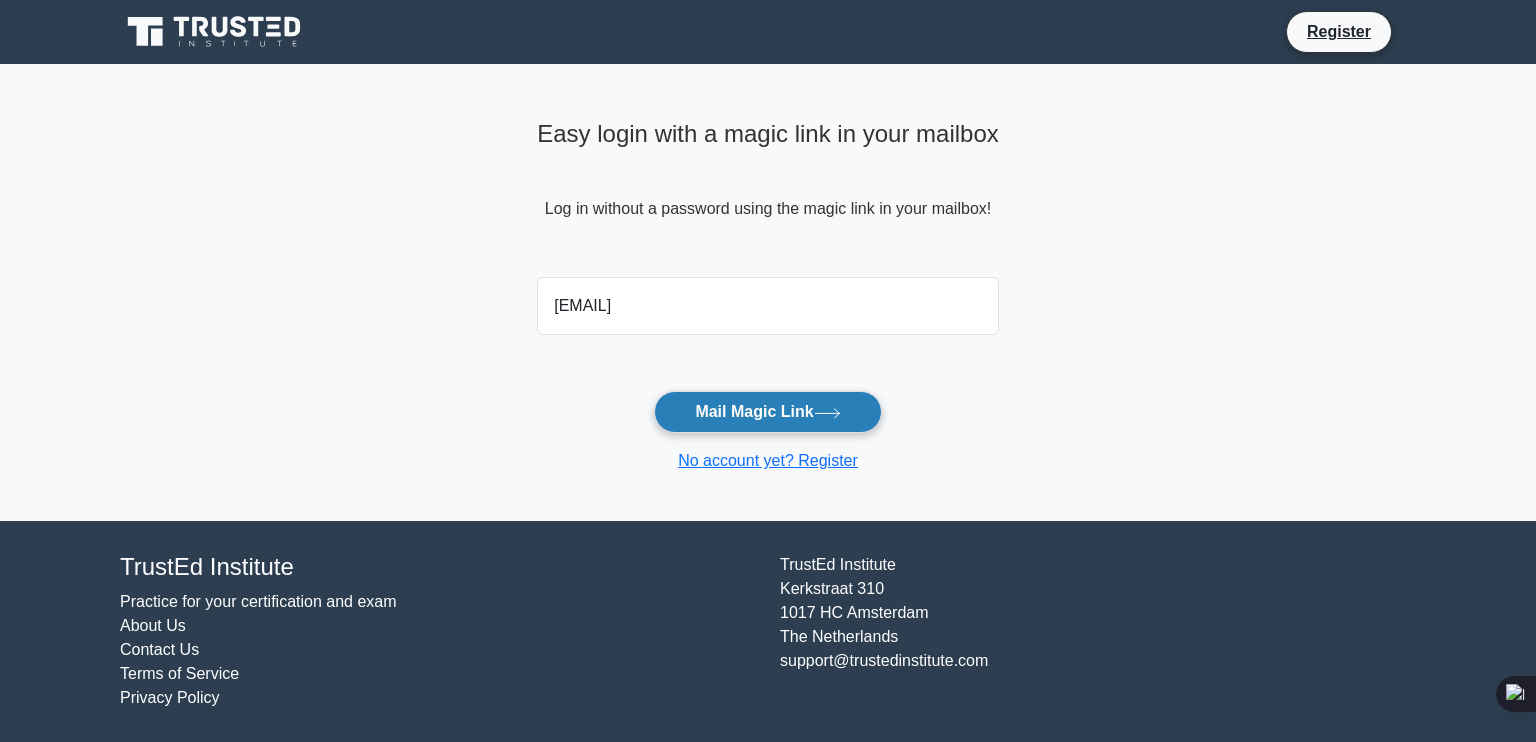 click on "Mail Magic Link" at bounding box center (767, 412) 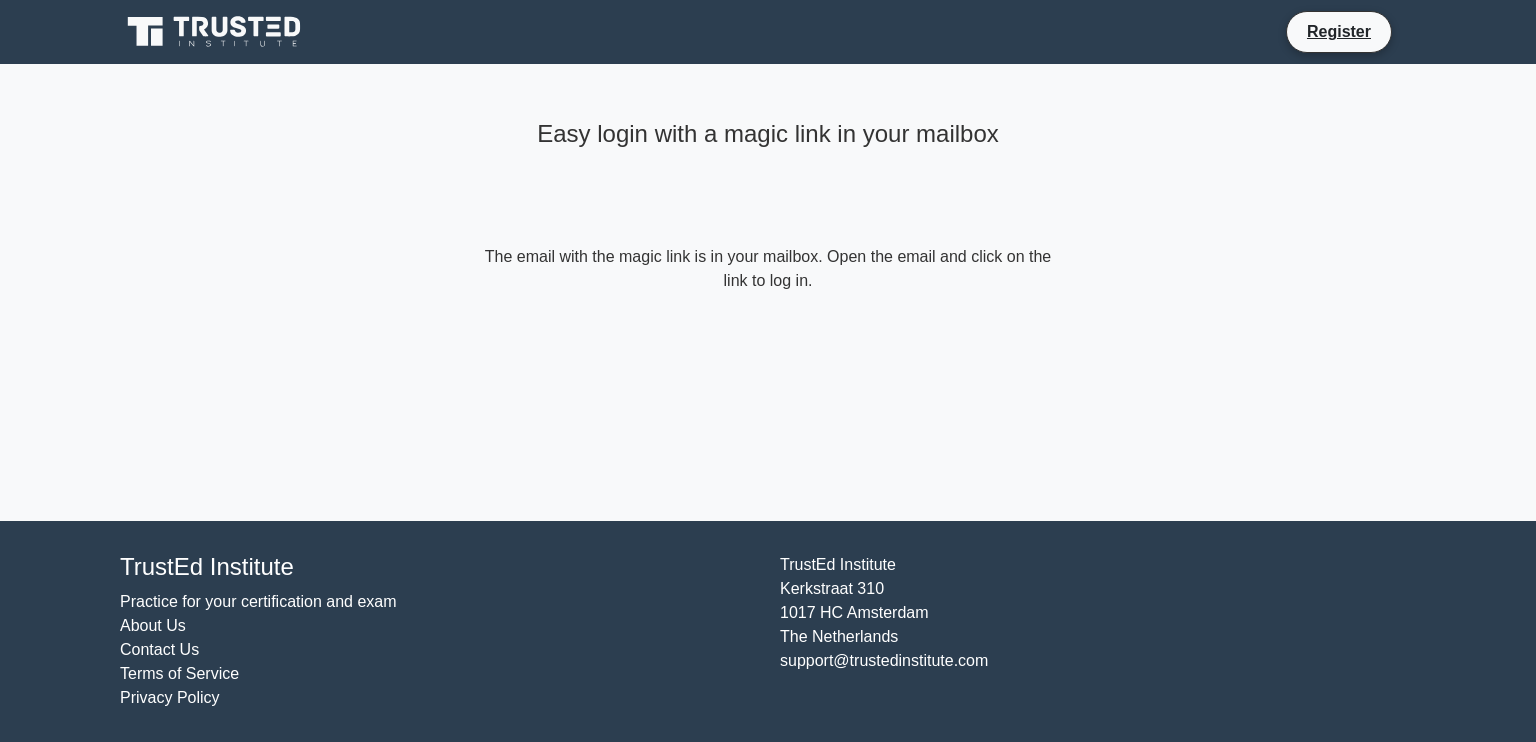 scroll, scrollTop: 0, scrollLeft: 0, axis: both 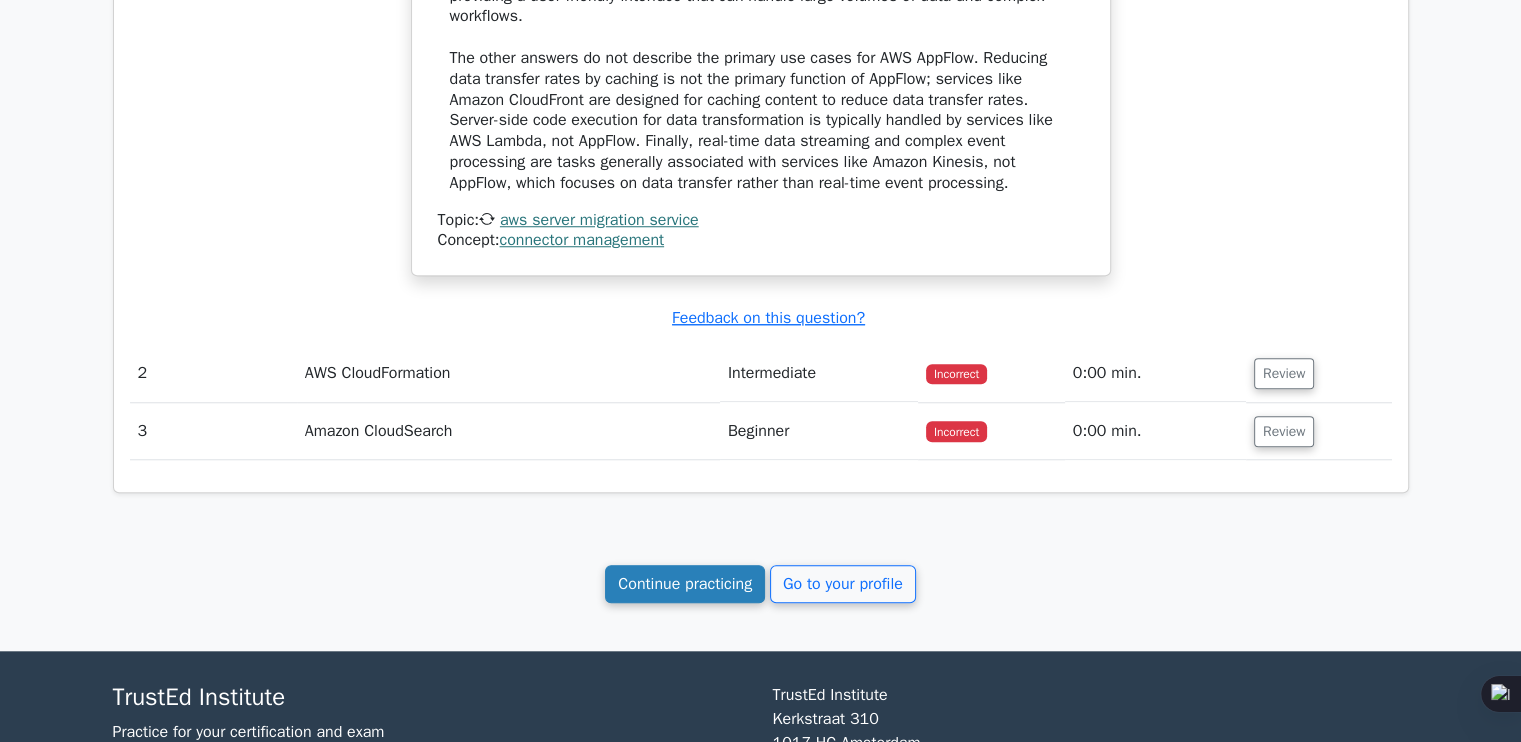 click on "Continue practicing" at bounding box center [685, 584] 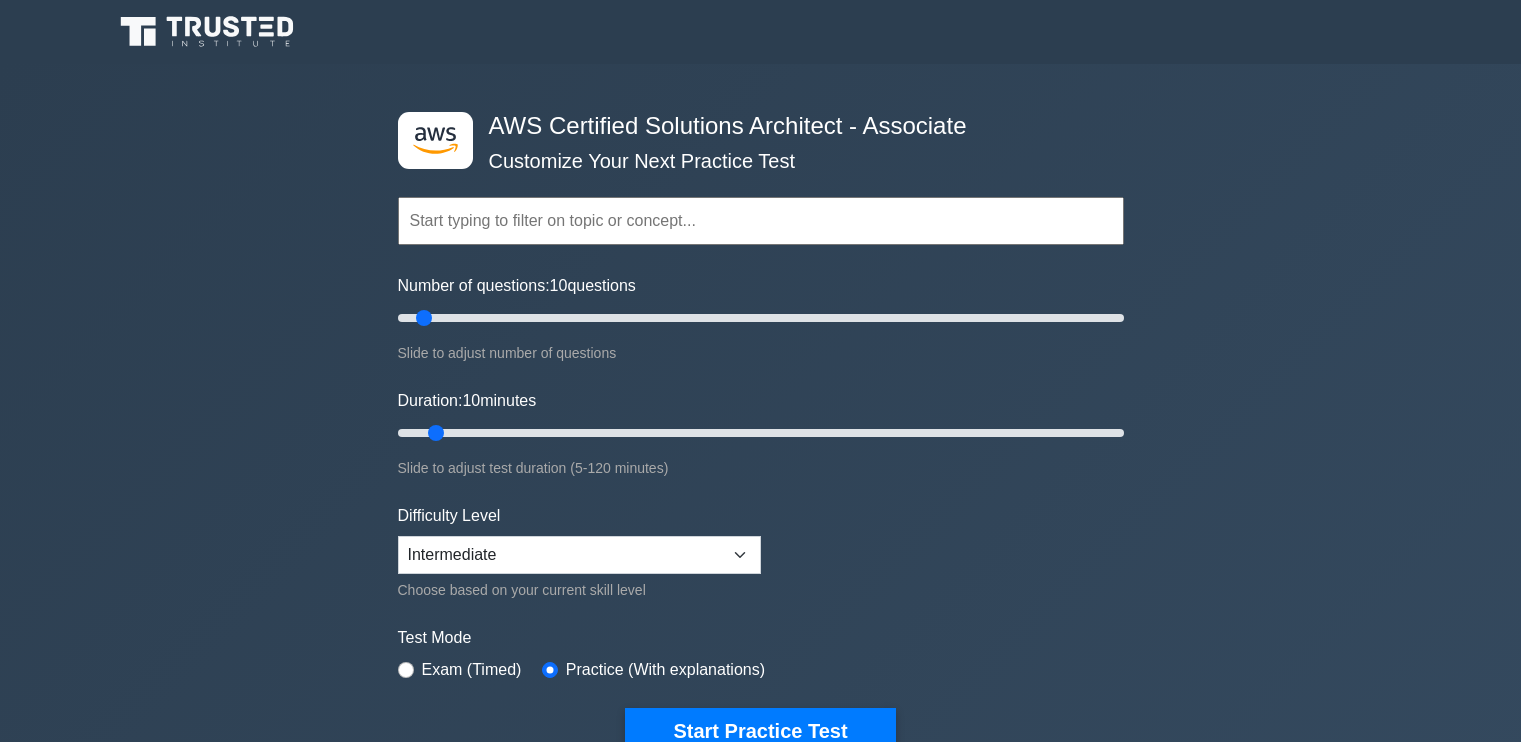 scroll, scrollTop: 0, scrollLeft: 0, axis: both 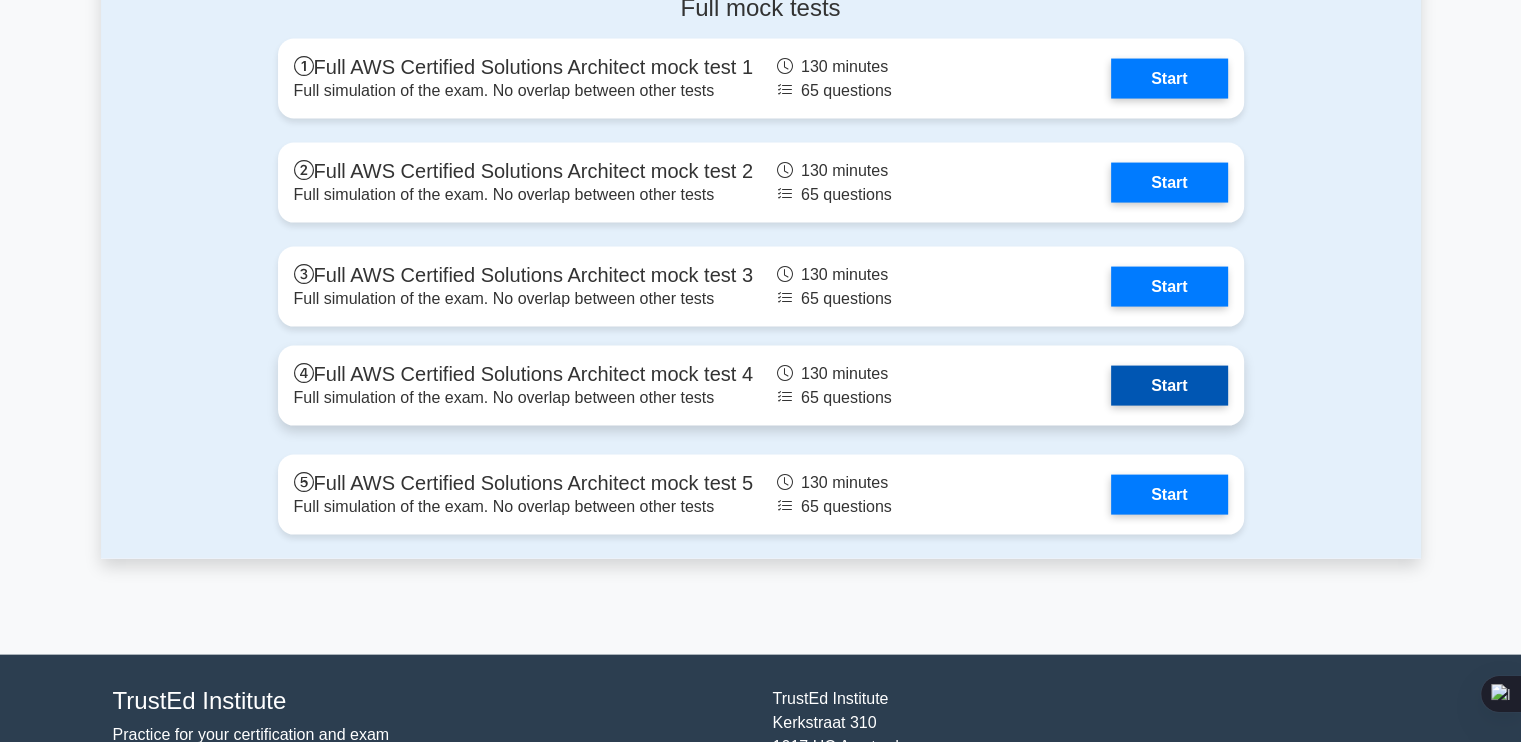 click on "Start" at bounding box center [1169, 386] 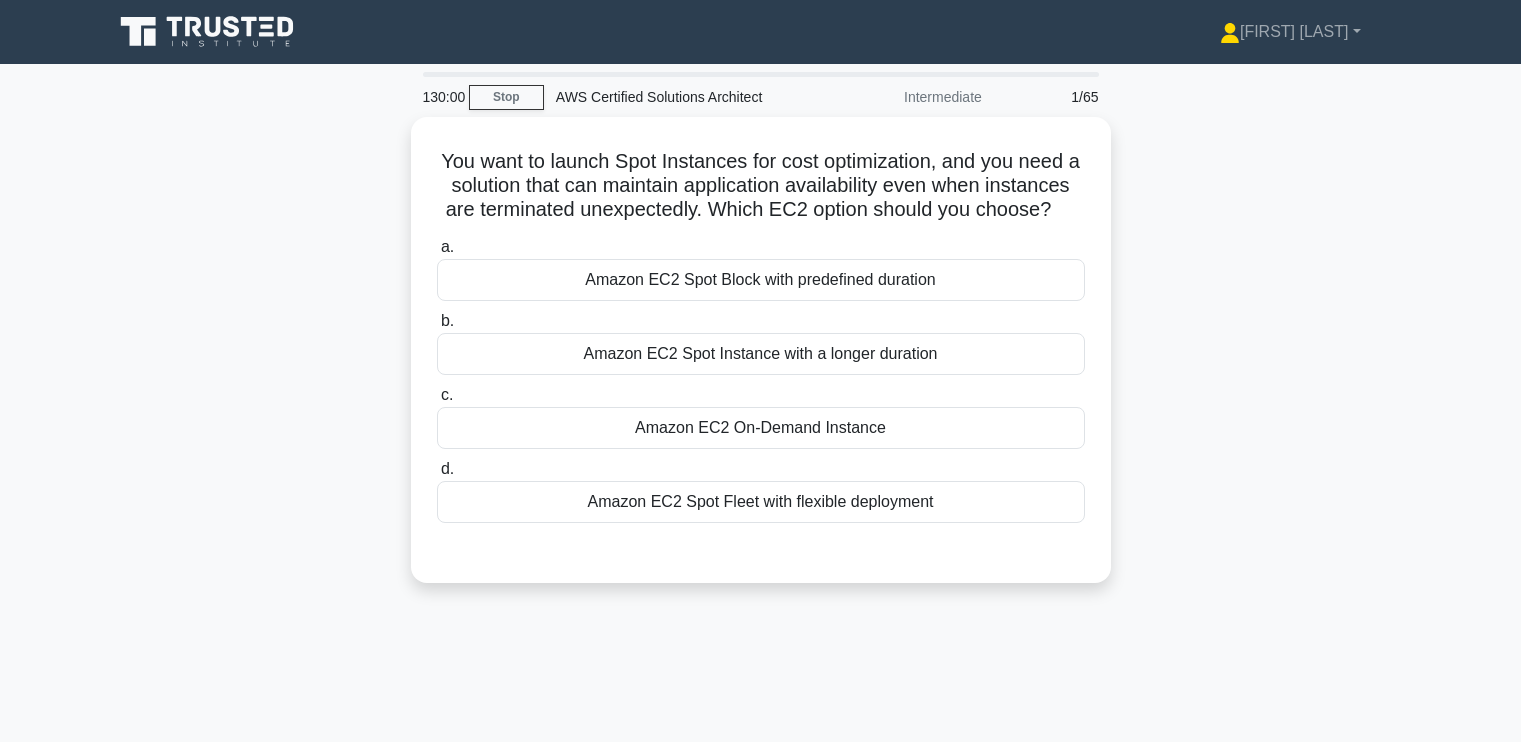 scroll, scrollTop: 0, scrollLeft: 0, axis: both 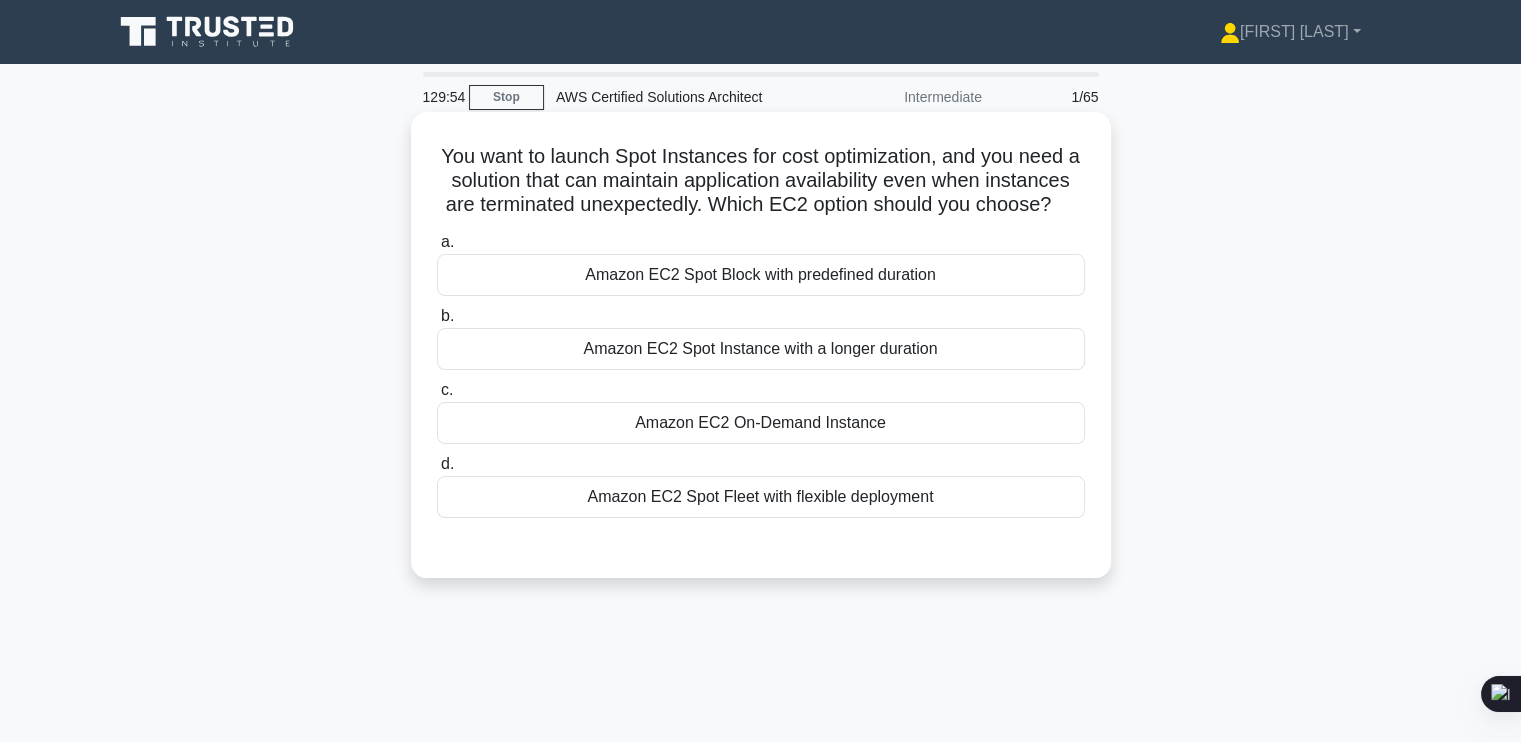 click on "You want to launch Spot Instances for cost optimization, and you need a solution that can maintain application availability even when instances are terminated unexpectedly. Which EC2 option should you choose?
.spinner_0XTQ{transform-origin:center;animation:spinner_y6GP .75s linear infinite}@keyframes spinner_y6GP{100%{transform:rotate(360deg)}}" at bounding box center (761, 181) 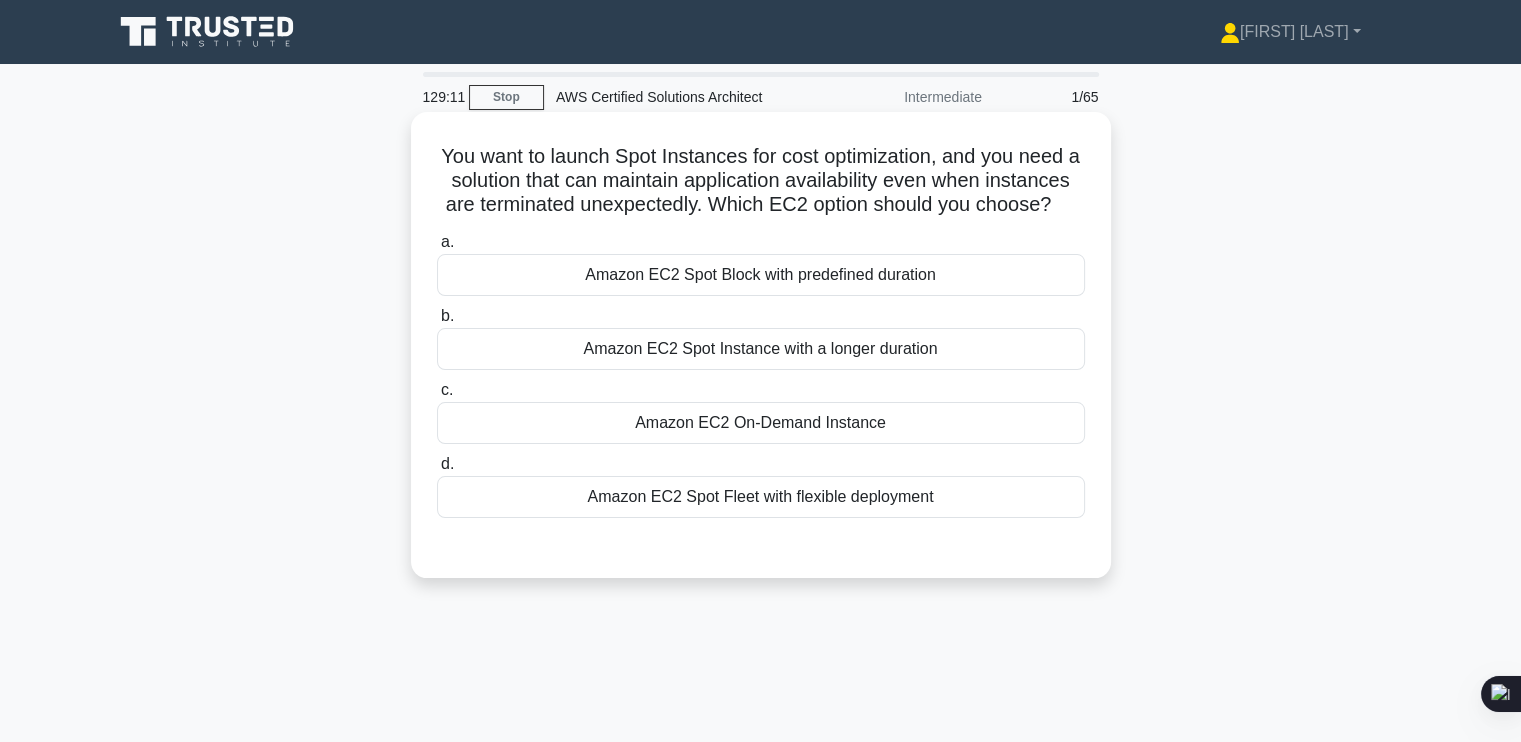 click on "Amazon EC2 On-Demand Instance" at bounding box center (761, 423) 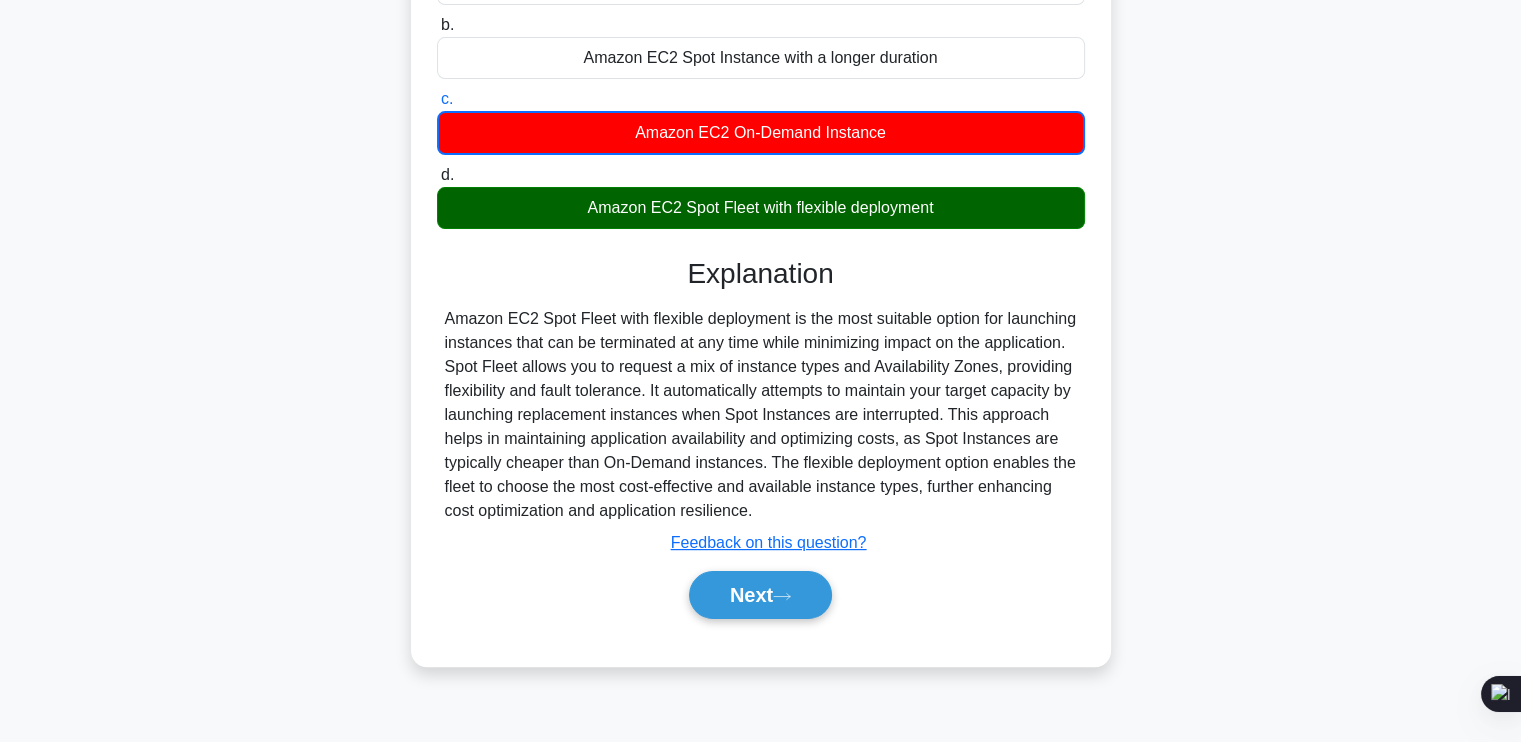 scroll, scrollTop: 295, scrollLeft: 0, axis: vertical 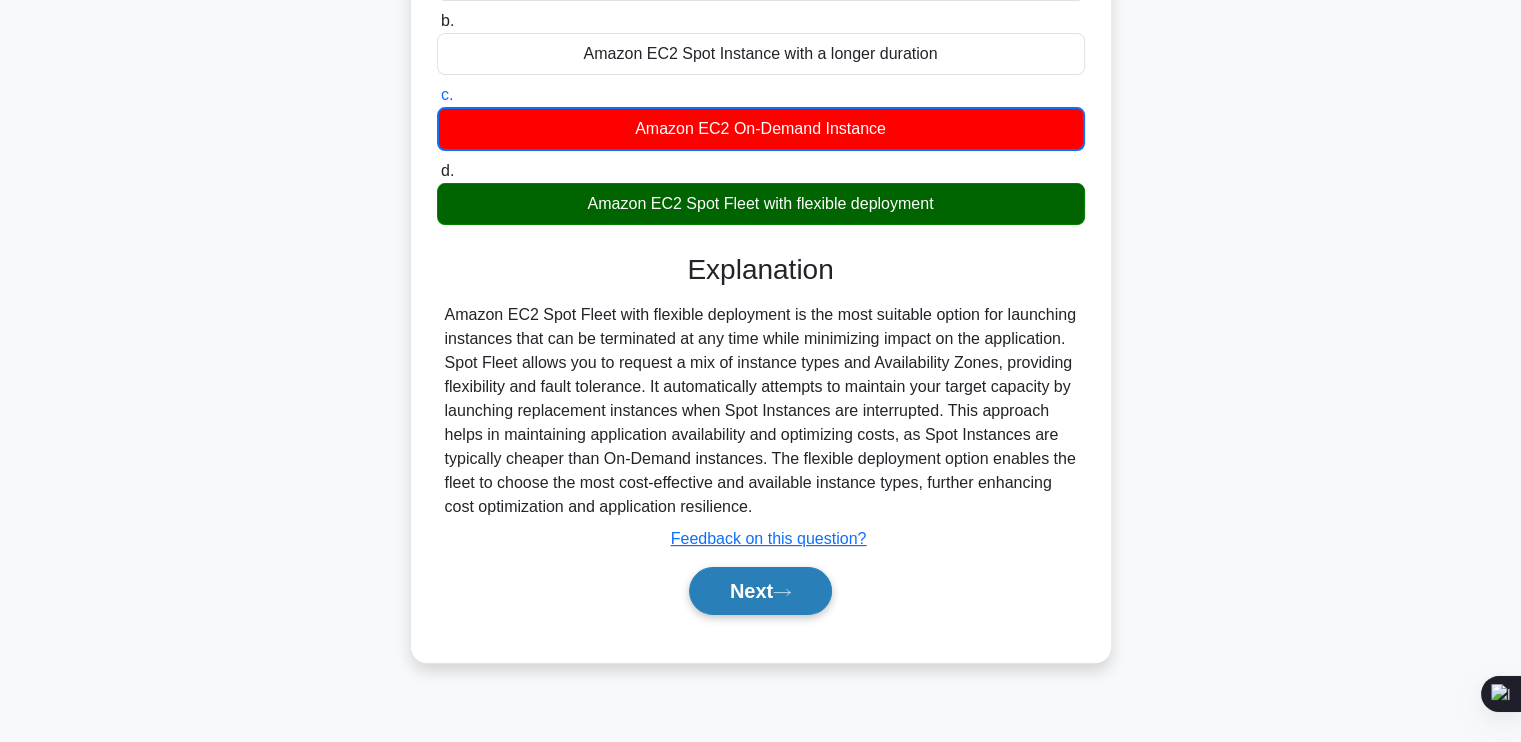 click on "Next" at bounding box center (760, 591) 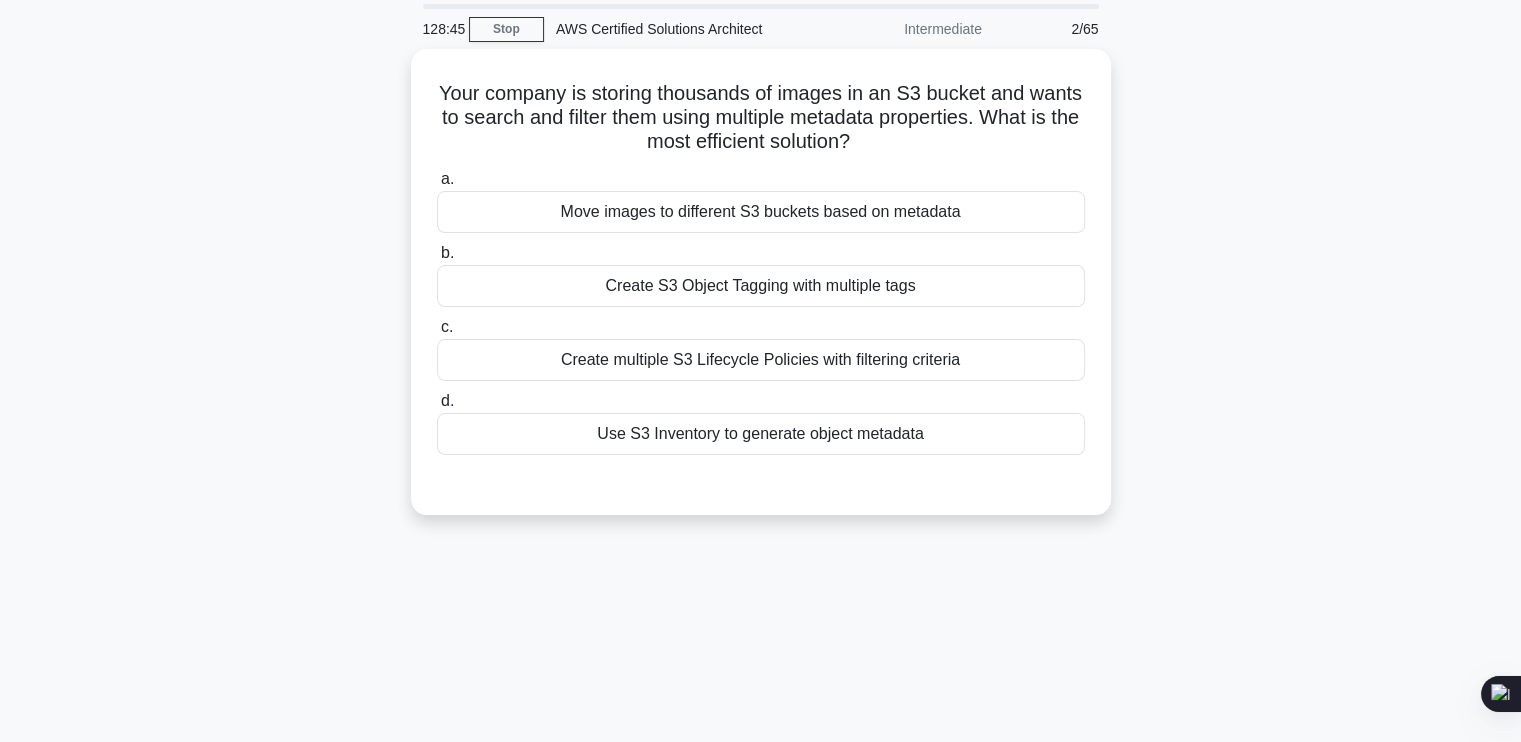 scroll, scrollTop: 30, scrollLeft: 0, axis: vertical 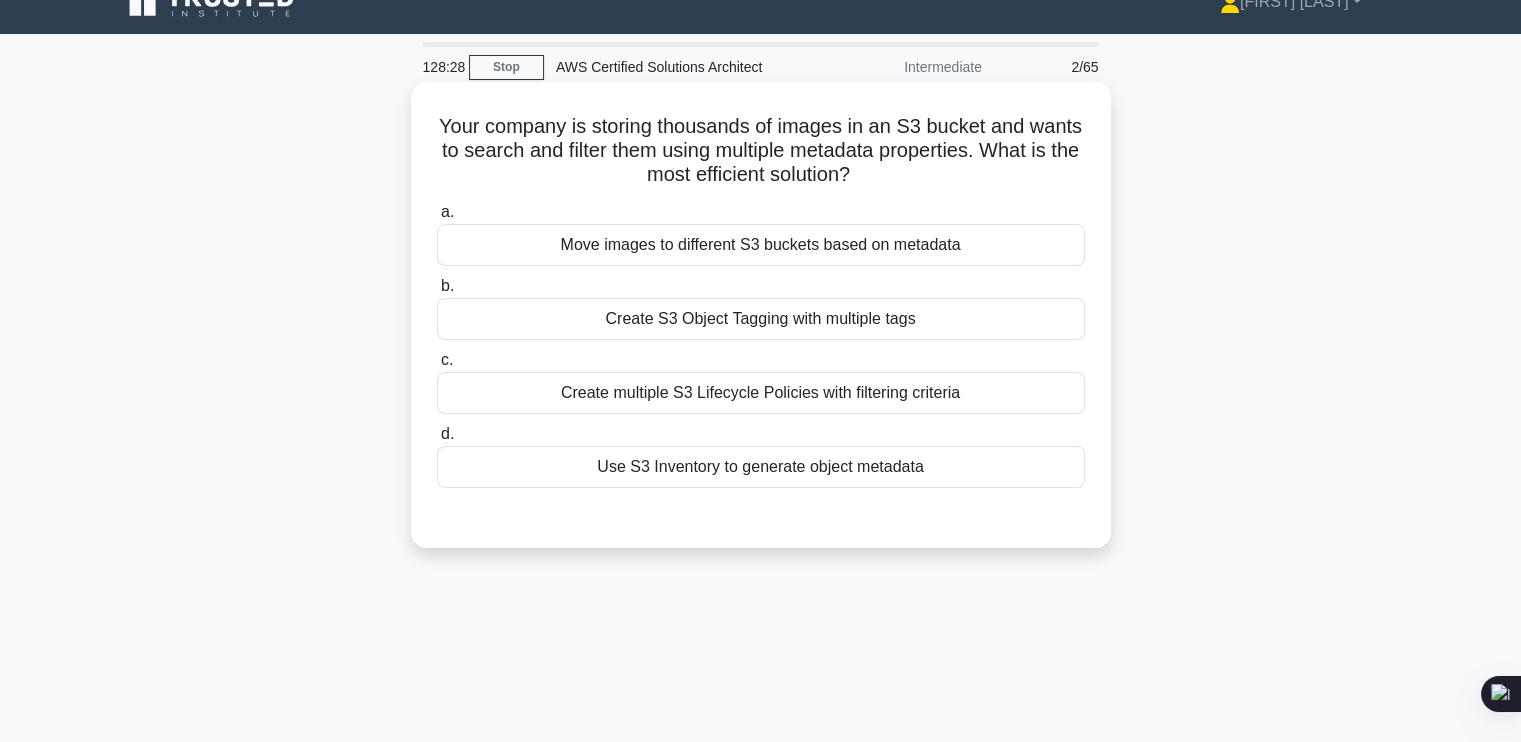 click on "Create S3 Object Tagging with multiple tags" at bounding box center (761, 319) 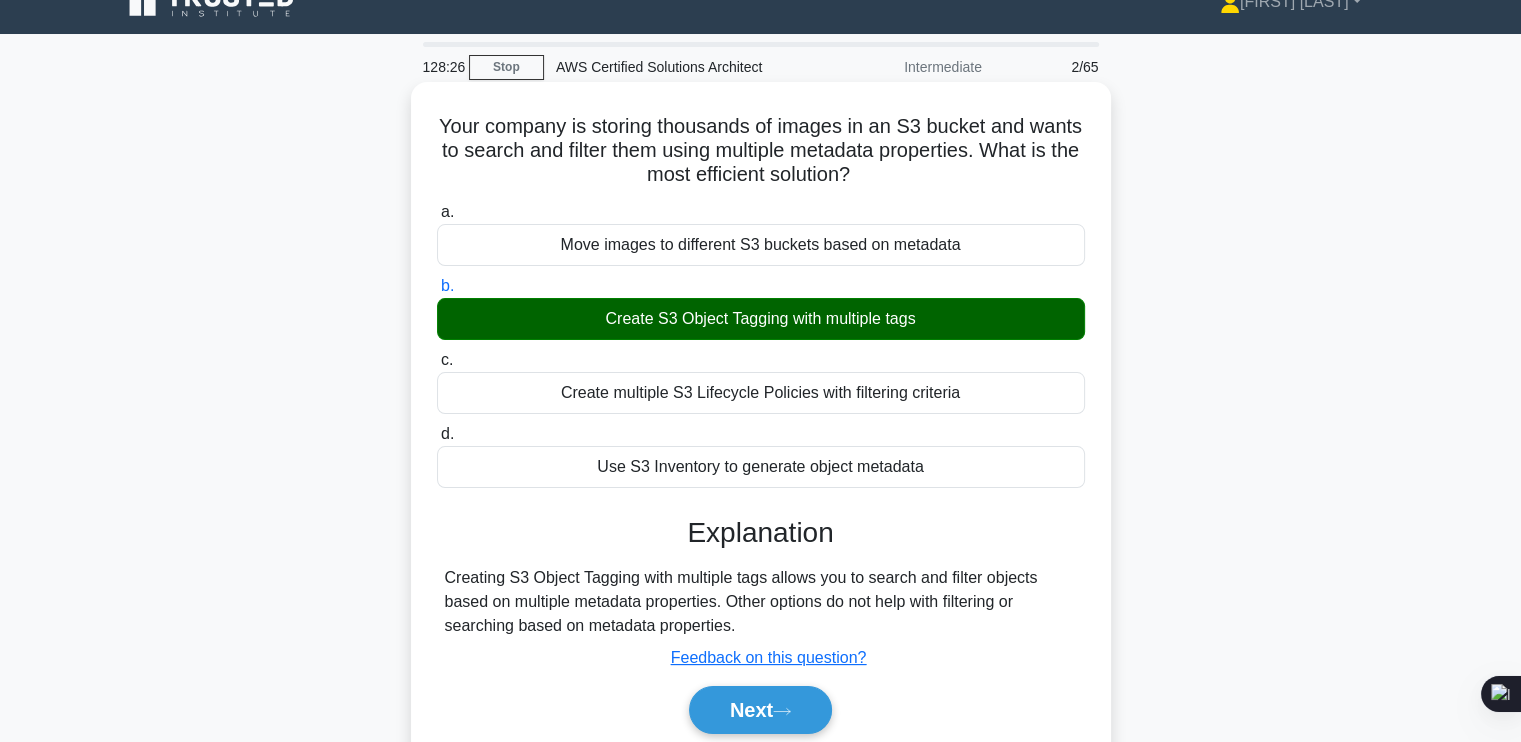 scroll, scrollTop: 151, scrollLeft: 0, axis: vertical 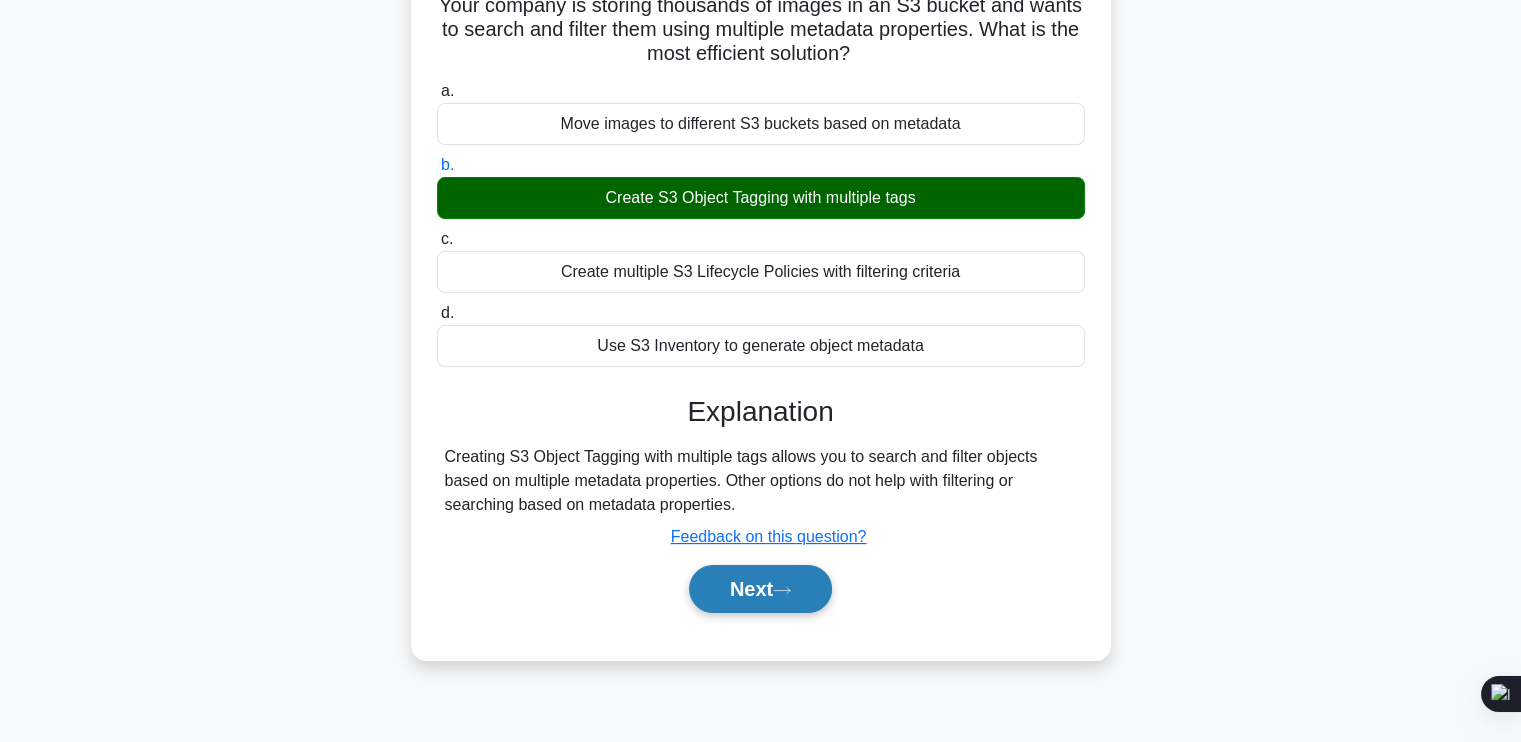 click on "Next" at bounding box center (760, 589) 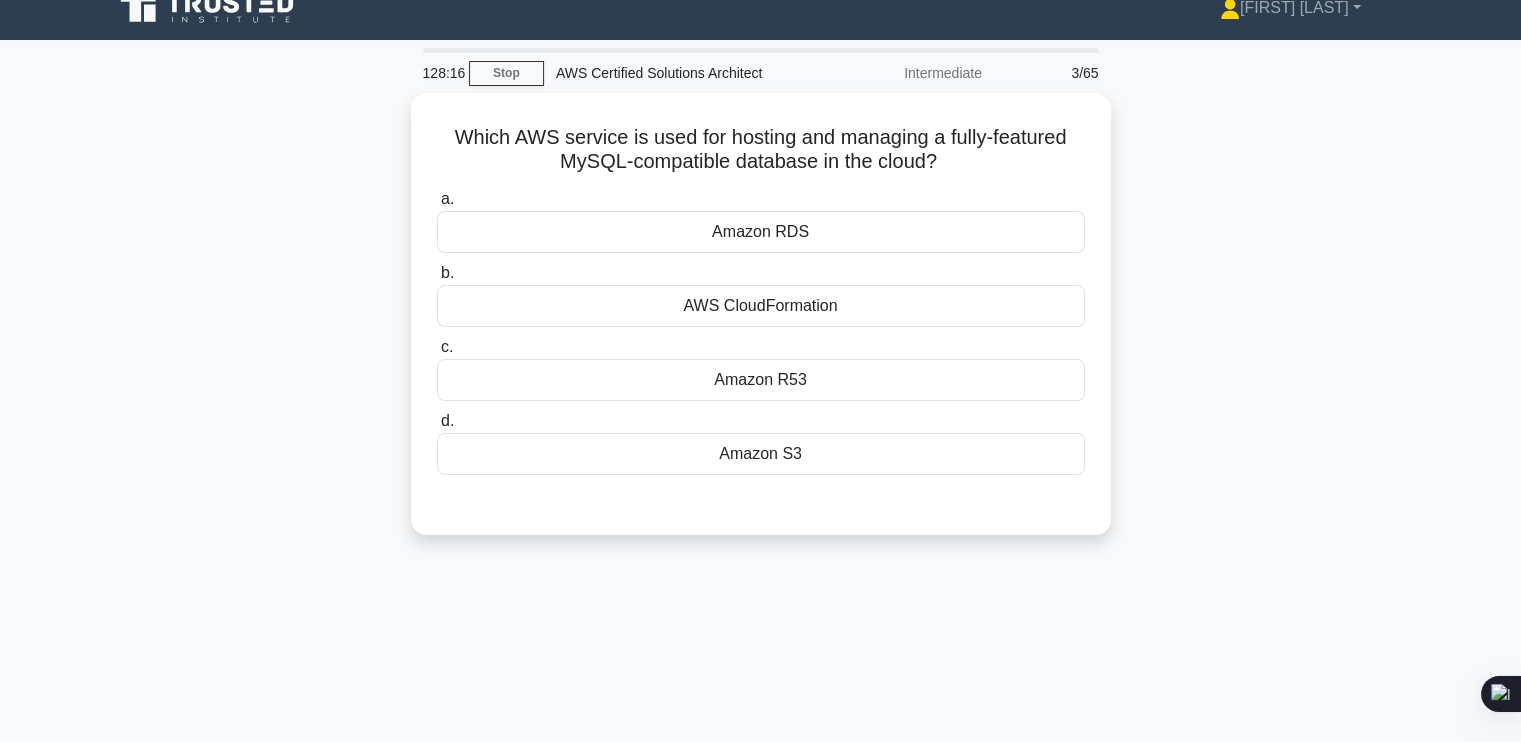 scroll, scrollTop: 26, scrollLeft: 0, axis: vertical 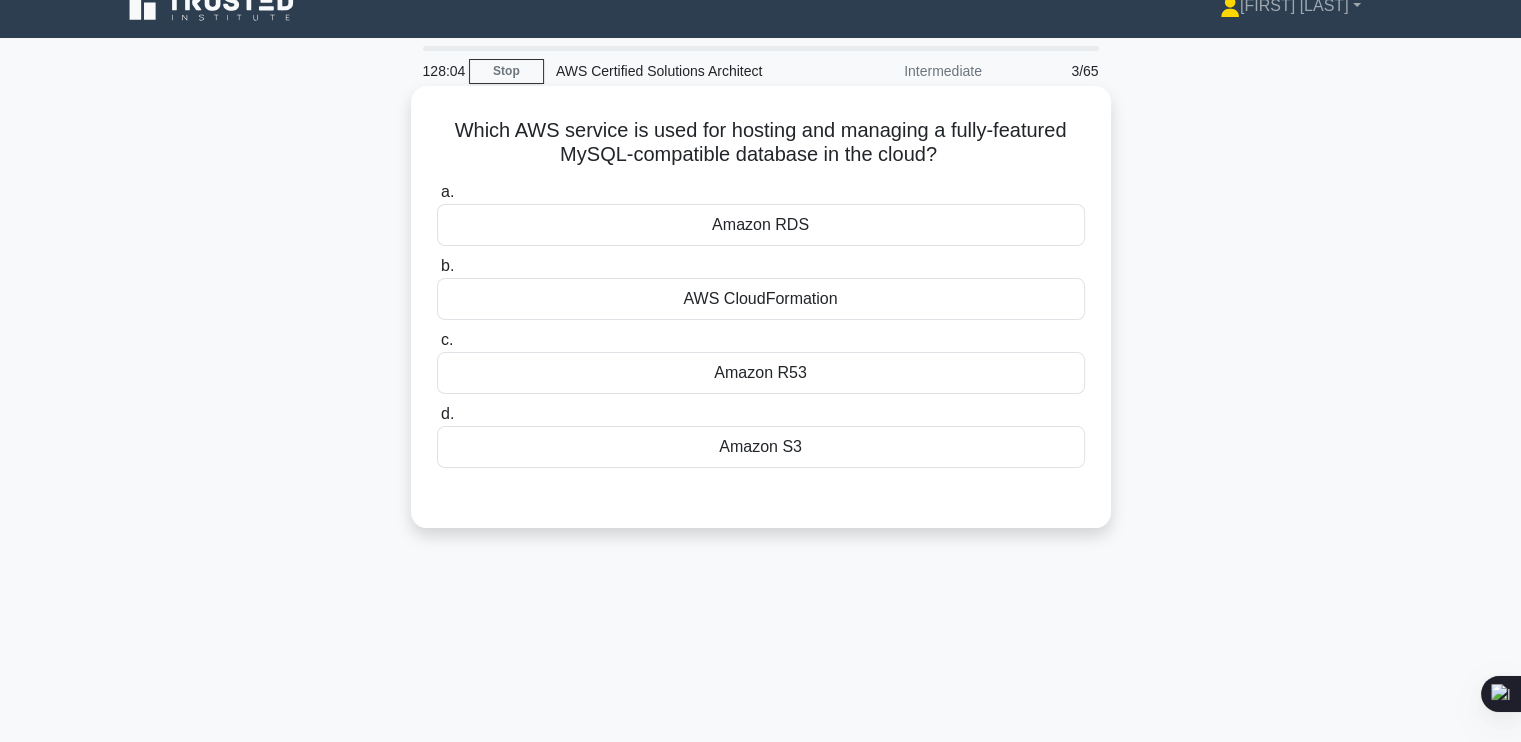 click on "Amazon RDS" at bounding box center (761, 225) 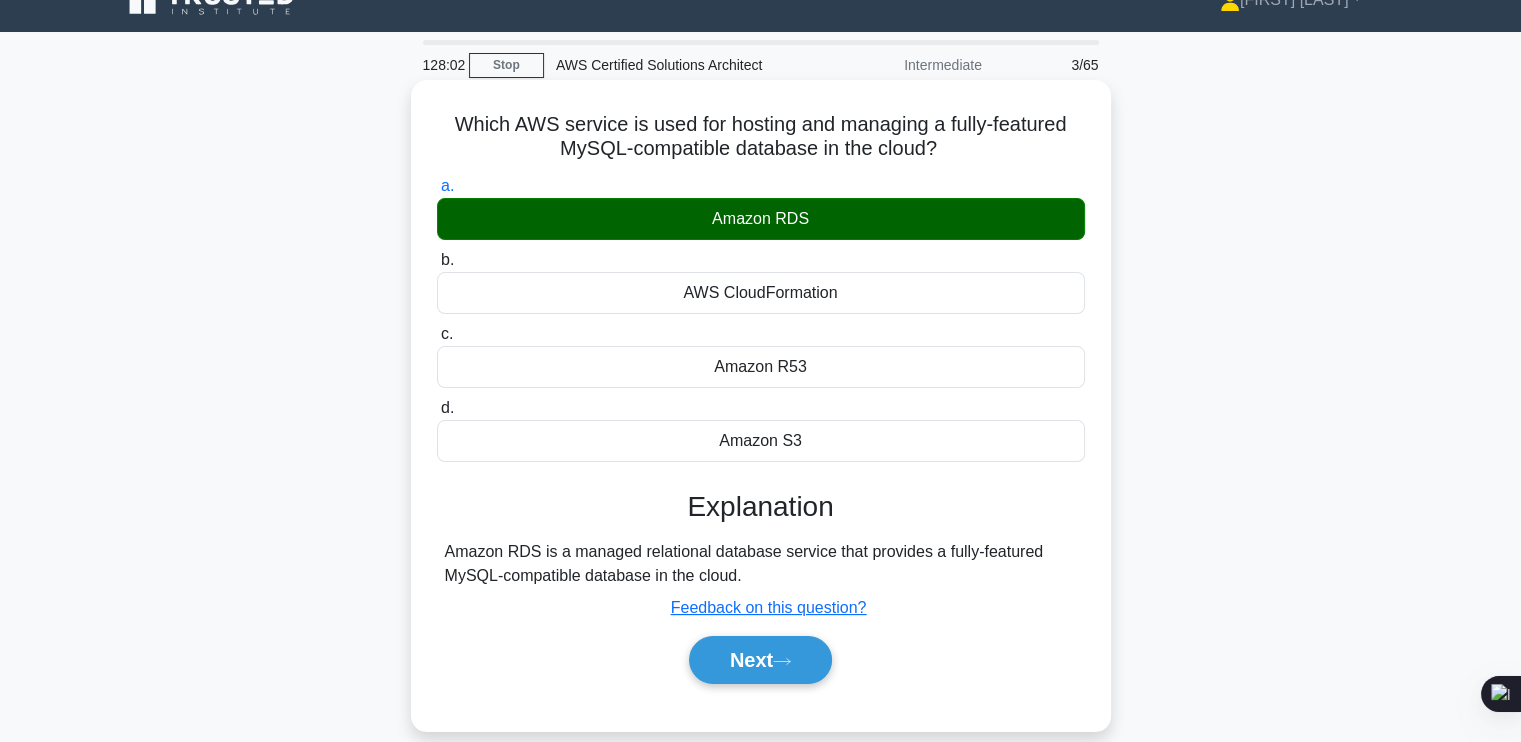 scroll, scrollTop: 34, scrollLeft: 0, axis: vertical 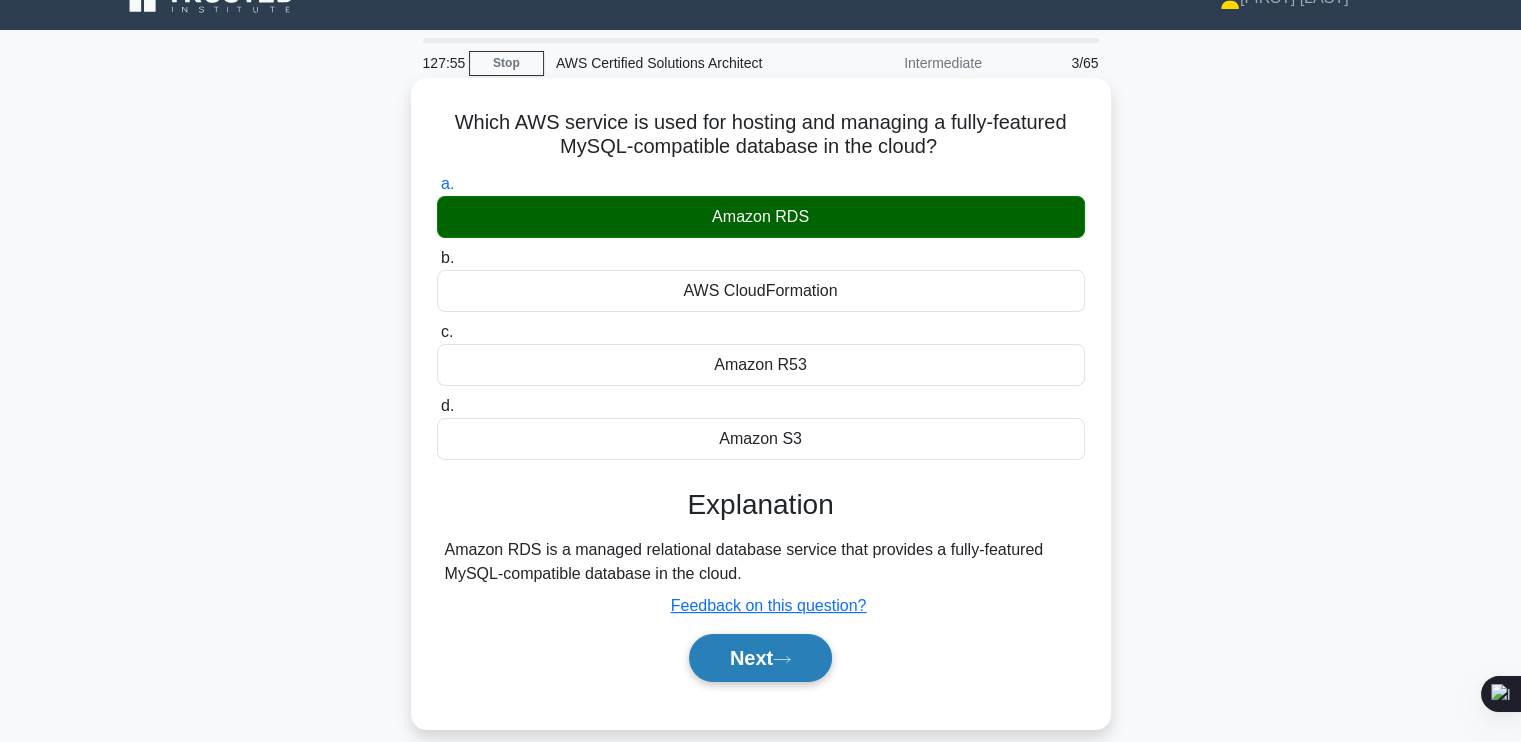 click on "Next" at bounding box center [760, 658] 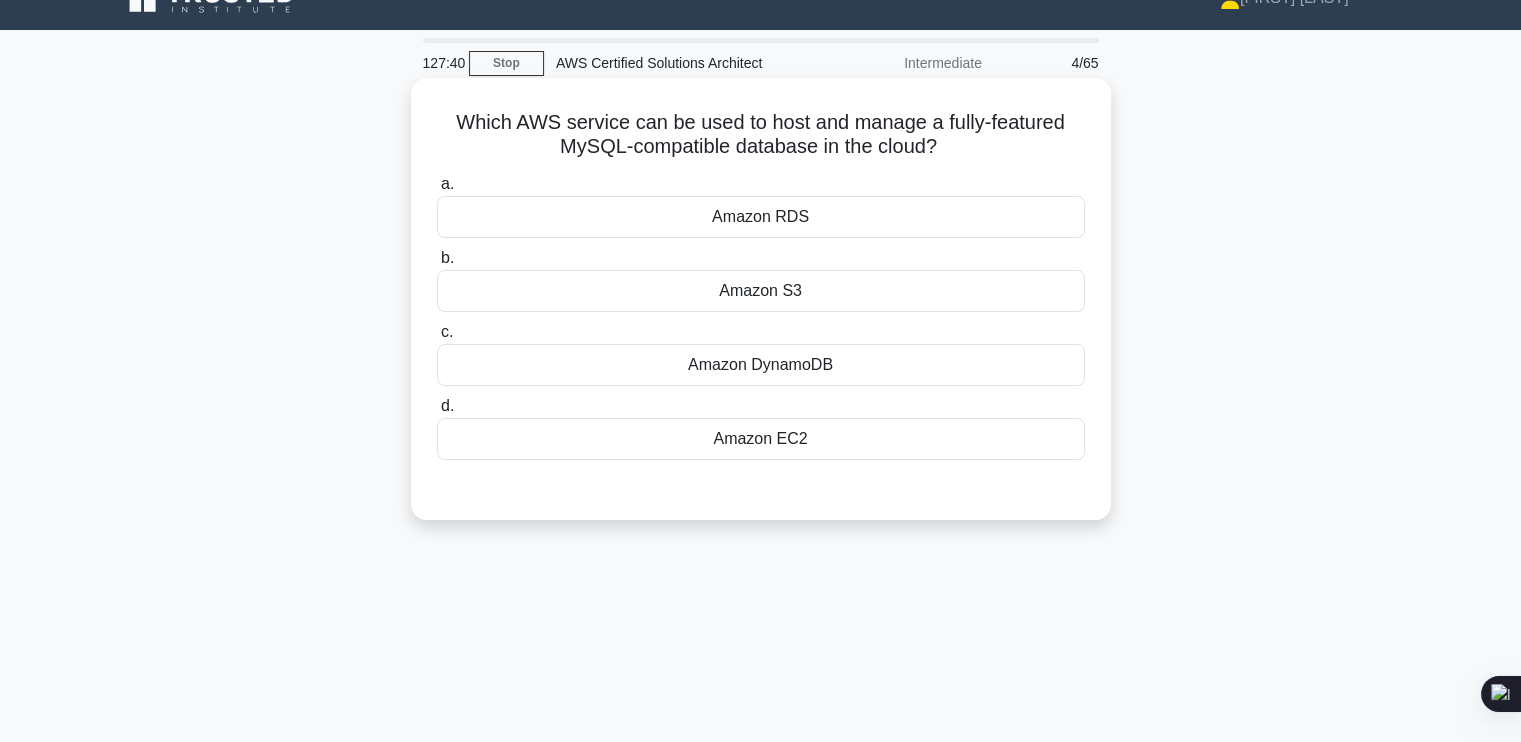 click on "Amazon RDS" at bounding box center (761, 217) 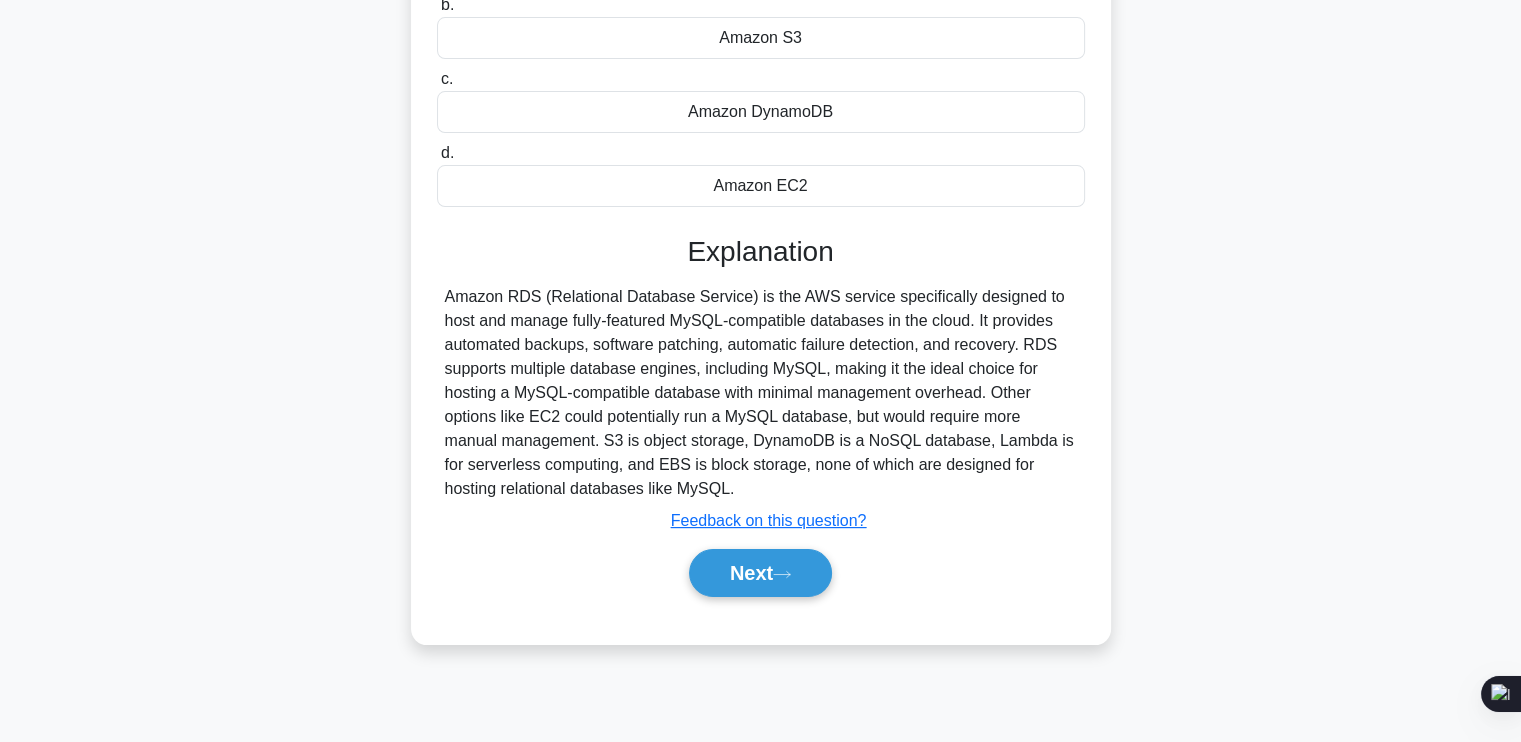 scroll, scrollTop: 288, scrollLeft: 0, axis: vertical 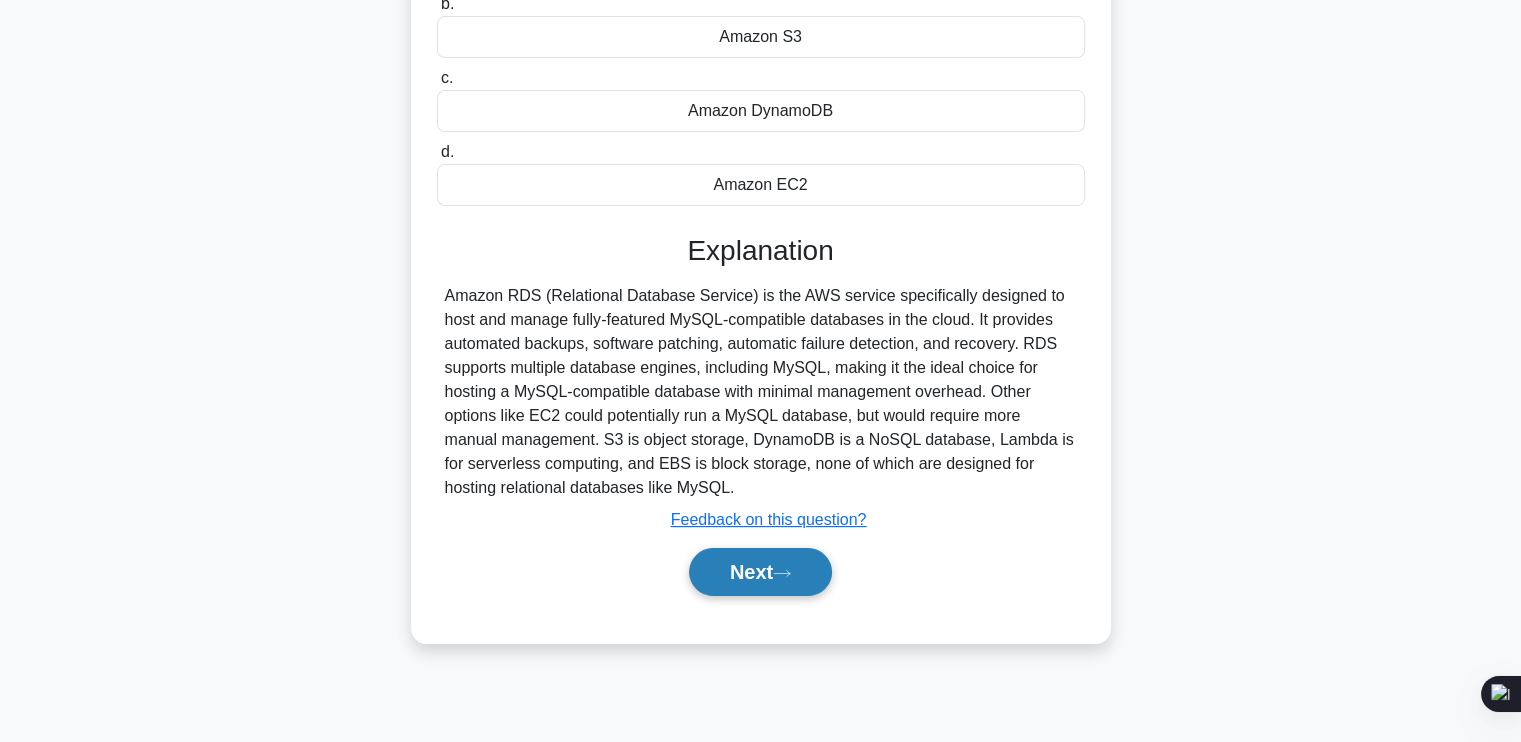 click on "Next" at bounding box center [760, 572] 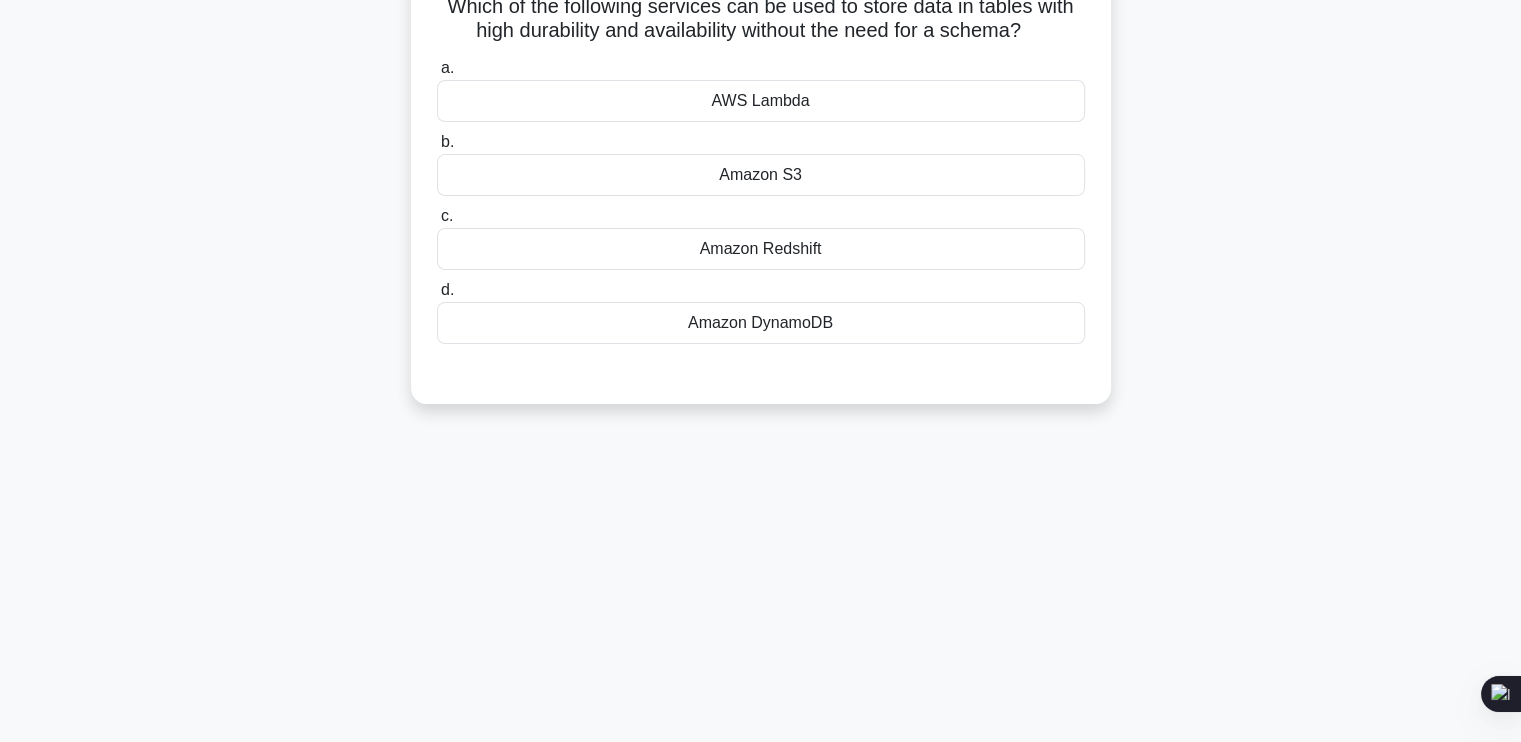 scroll, scrollTop: 0, scrollLeft: 0, axis: both 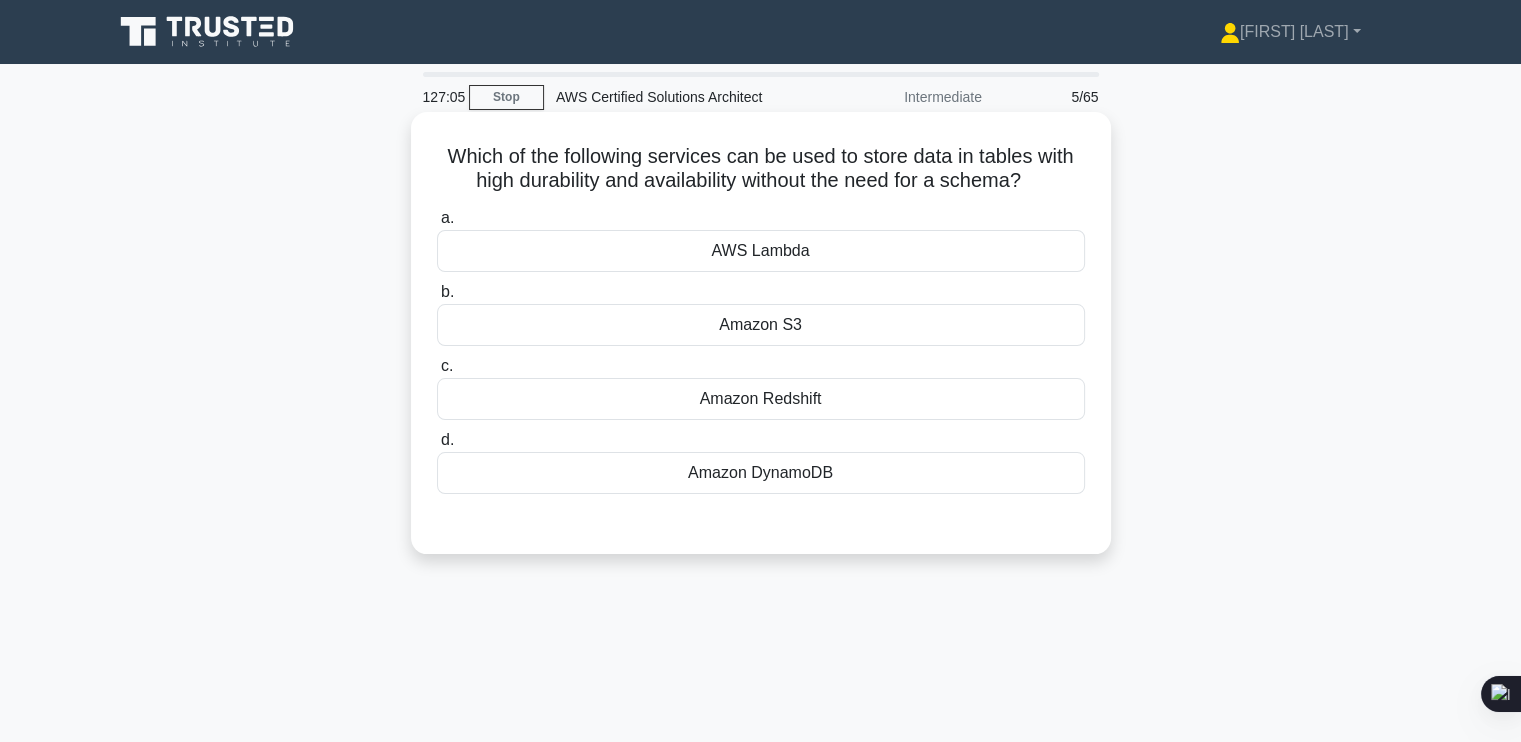click on "Amazon Redshift" at bounding box center (761, 399) 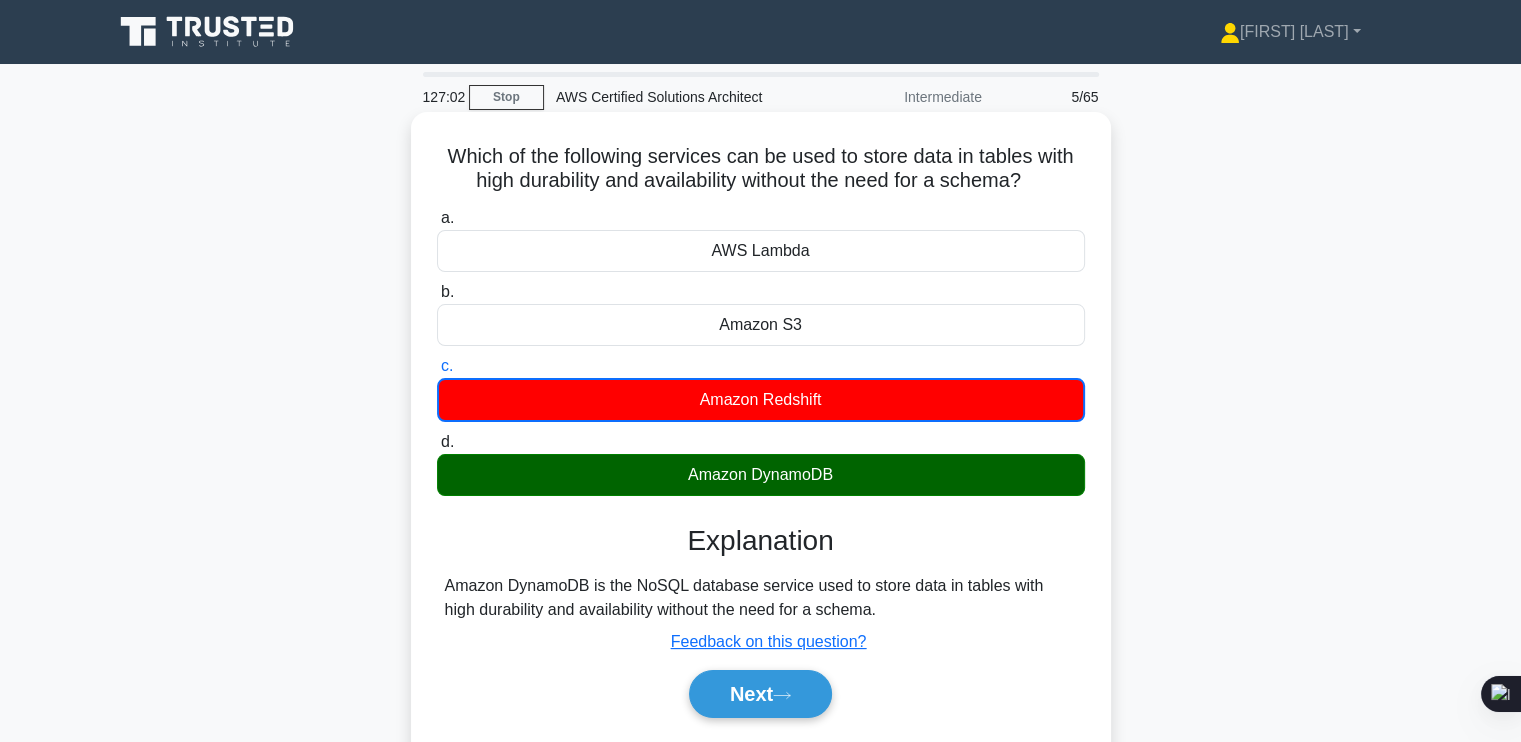 scroll, scrollTop: 12, scrollLeft: 0, axis: vertical 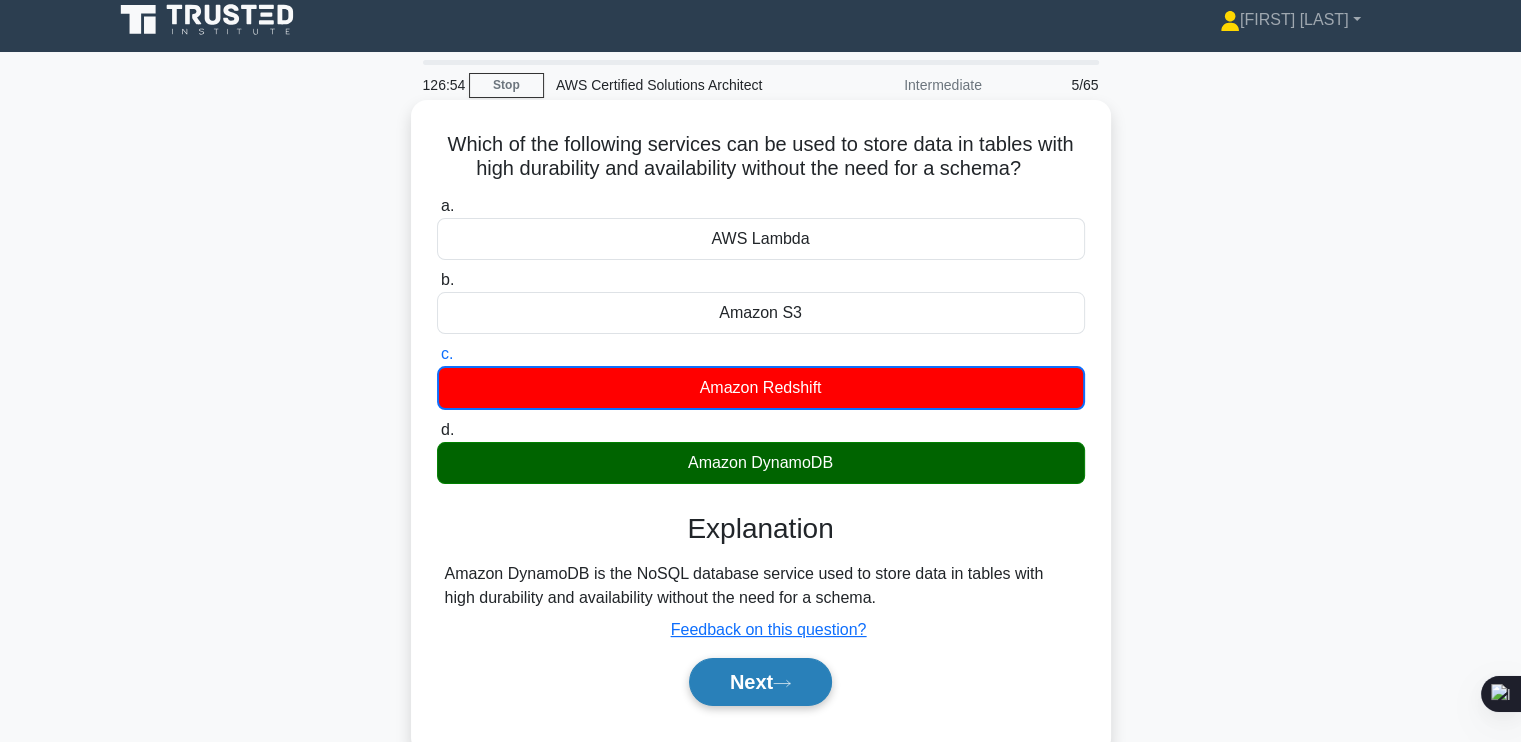 click on "Next" at bounding box center (760, 682) 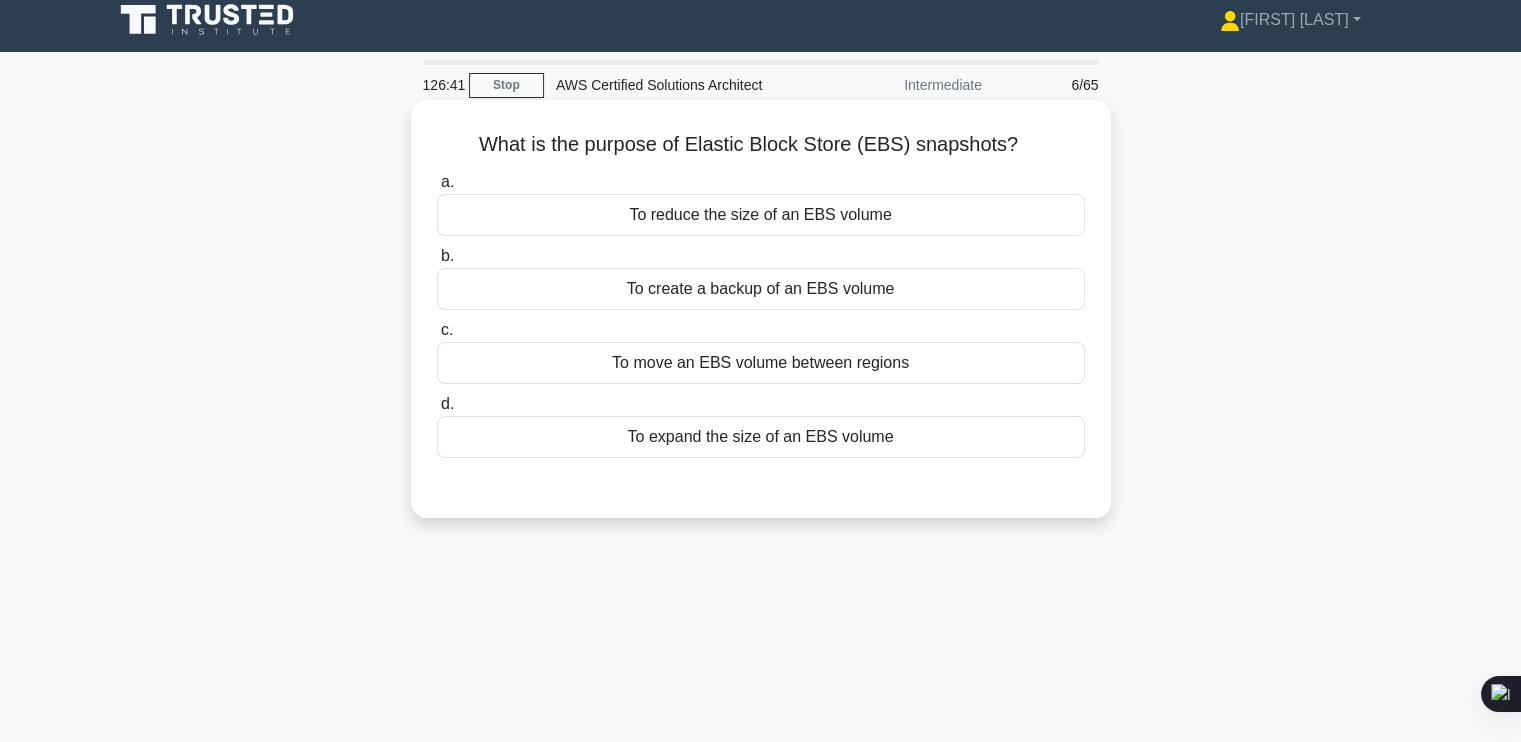 click on "To create a backup of an EBS volume" at bounding box center (761, 289) 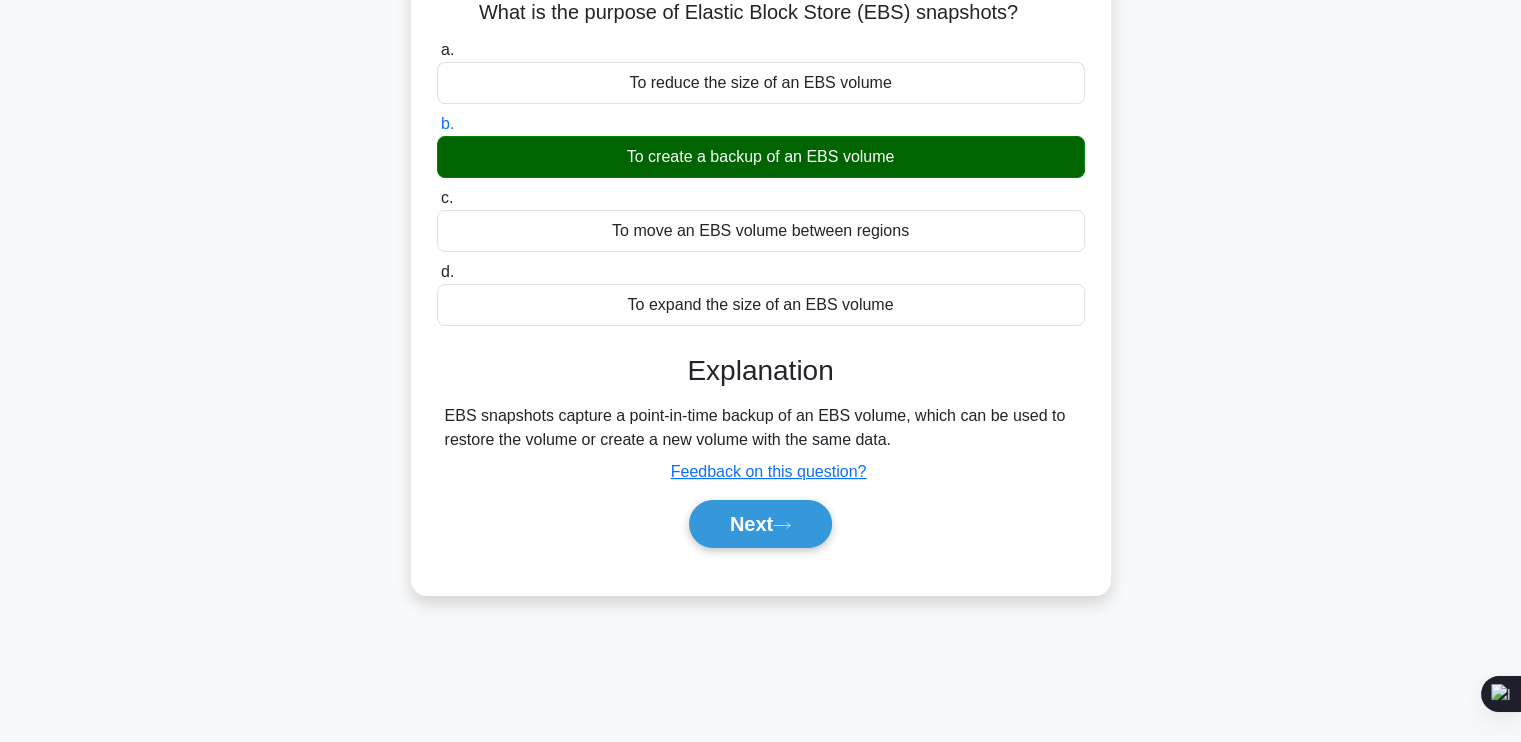 scroll, scrollTop: 148, scrollLeft: 0, axis: vertical 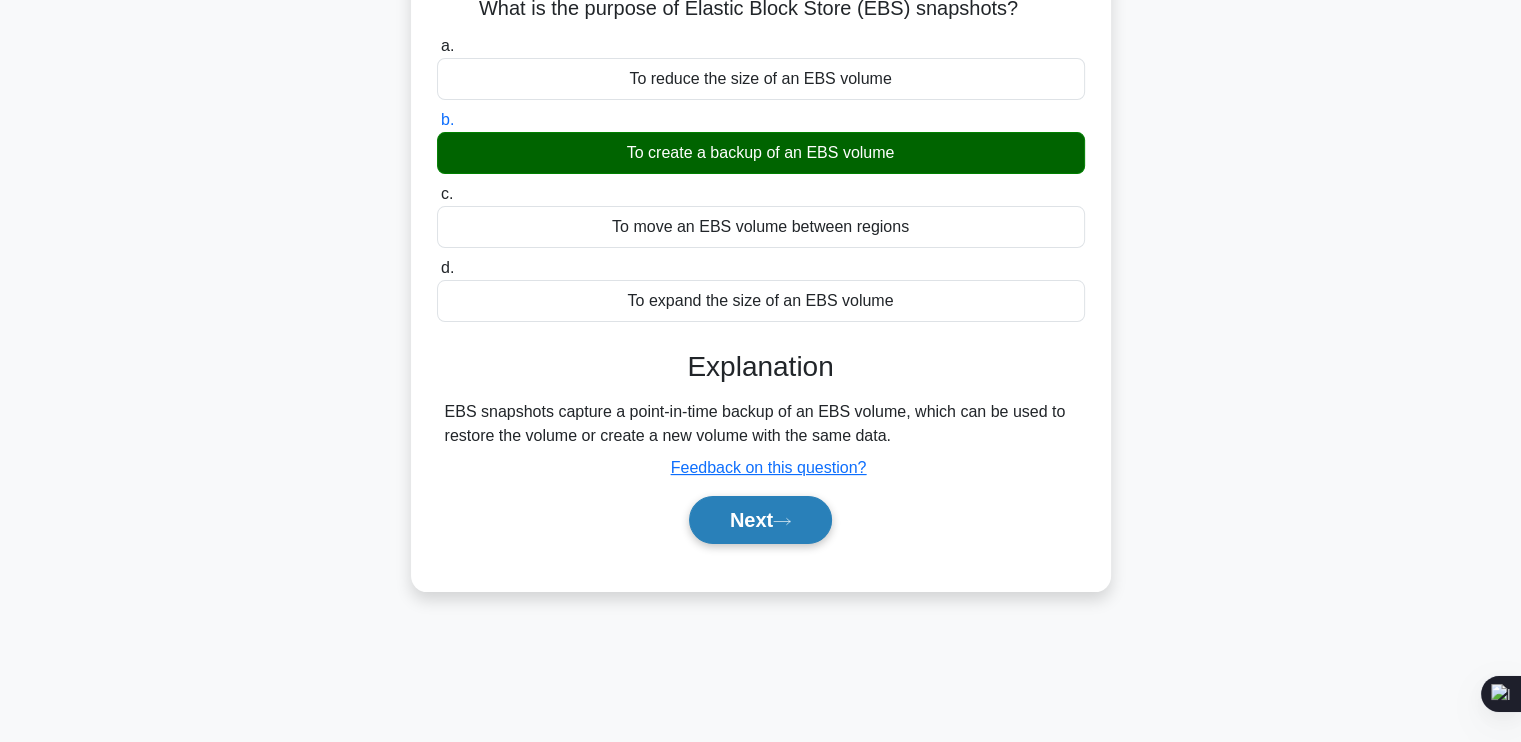 click on "Next" at bounding box center (760, 520) 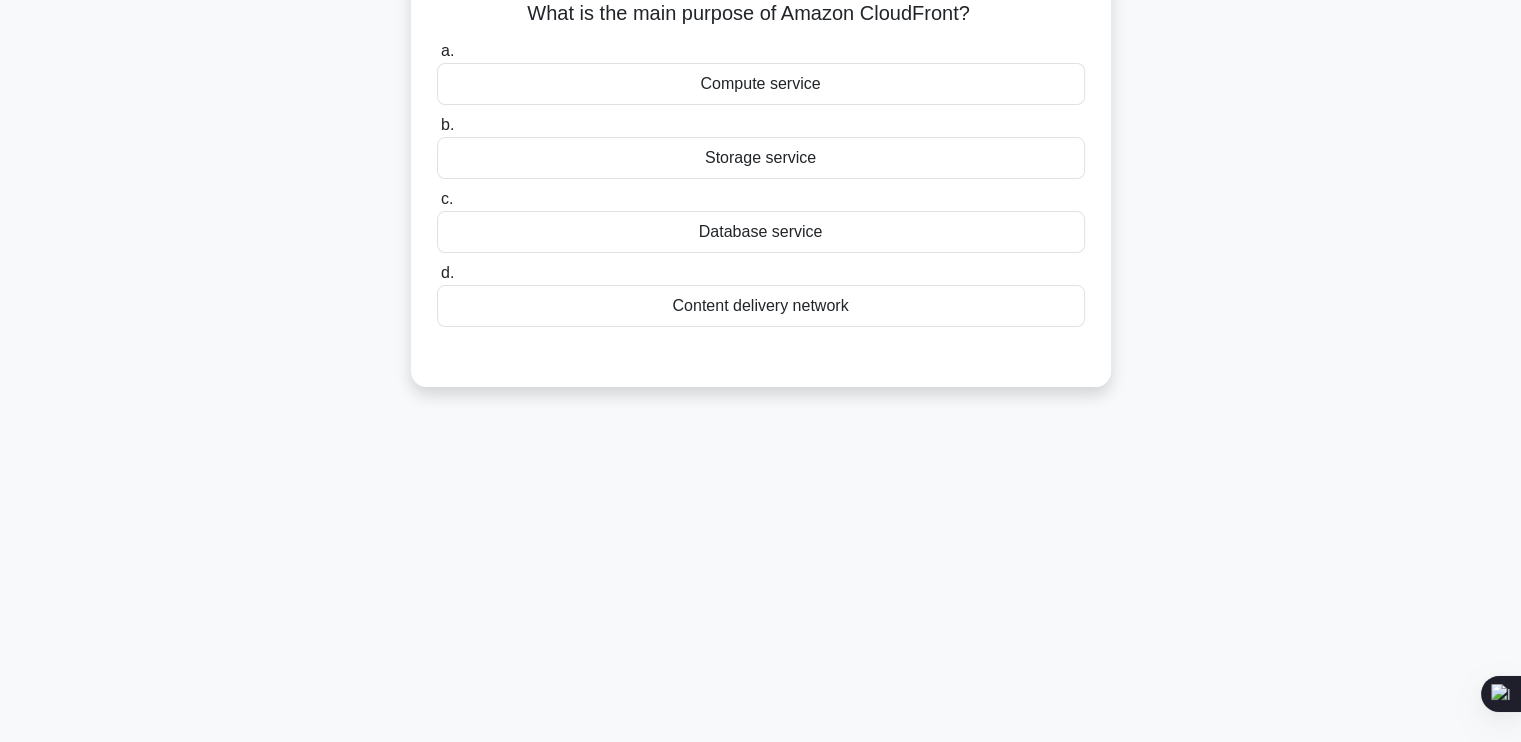 scroll, scrollTop: 0, scrollLeft: 0, axis: both 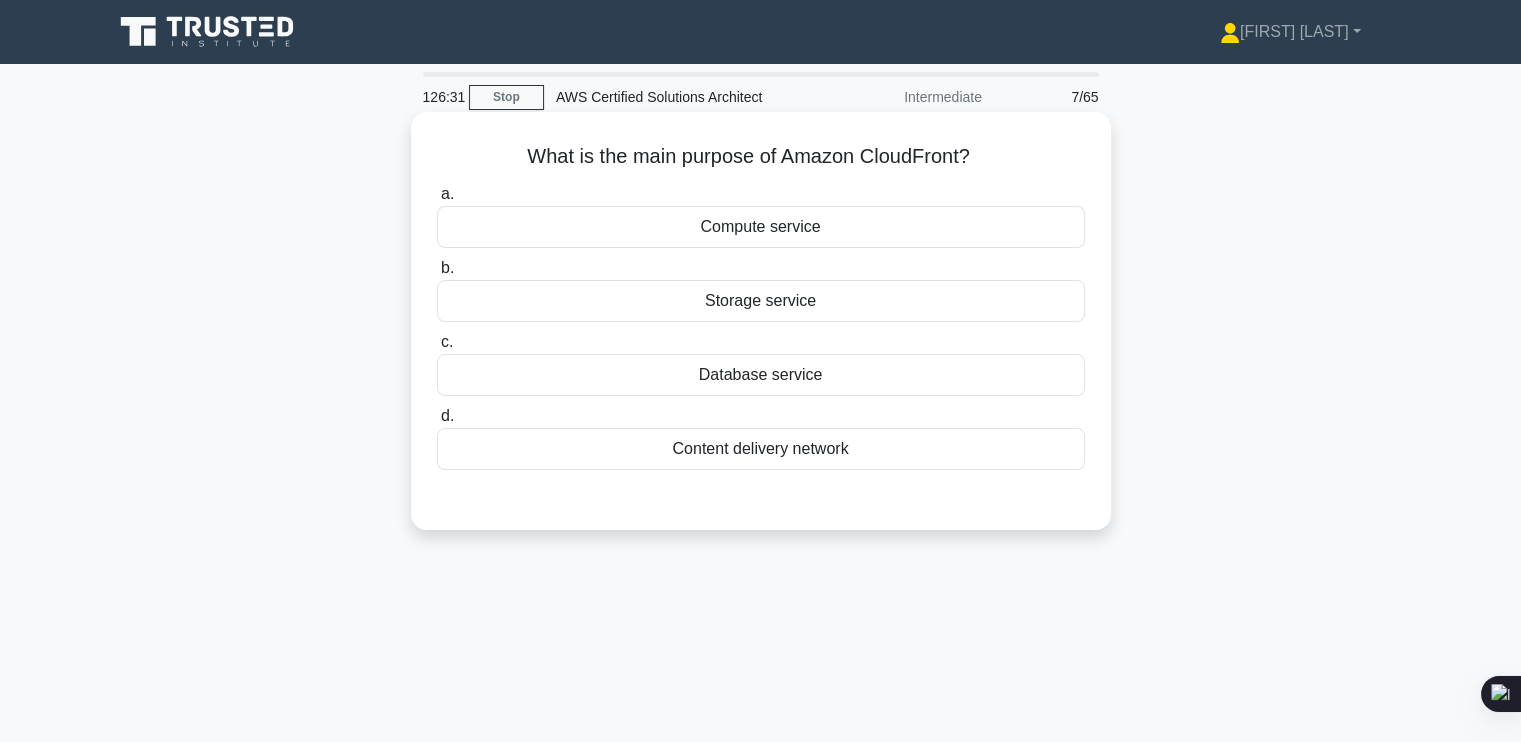 click on "Content delivery network" at bounding box center (761, 449) 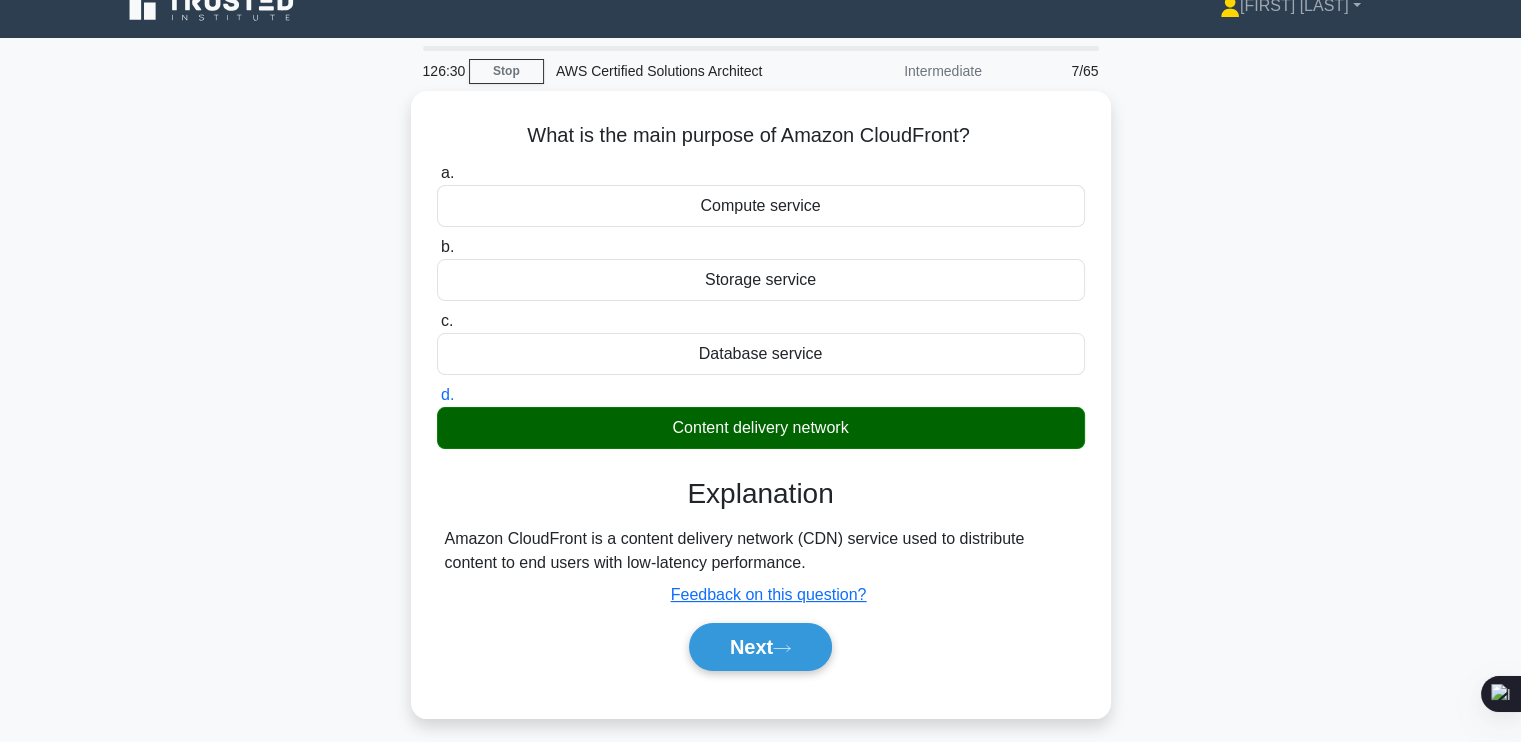 scroll, scrollTop: 35, scrollLeft: 0, axis: vertical 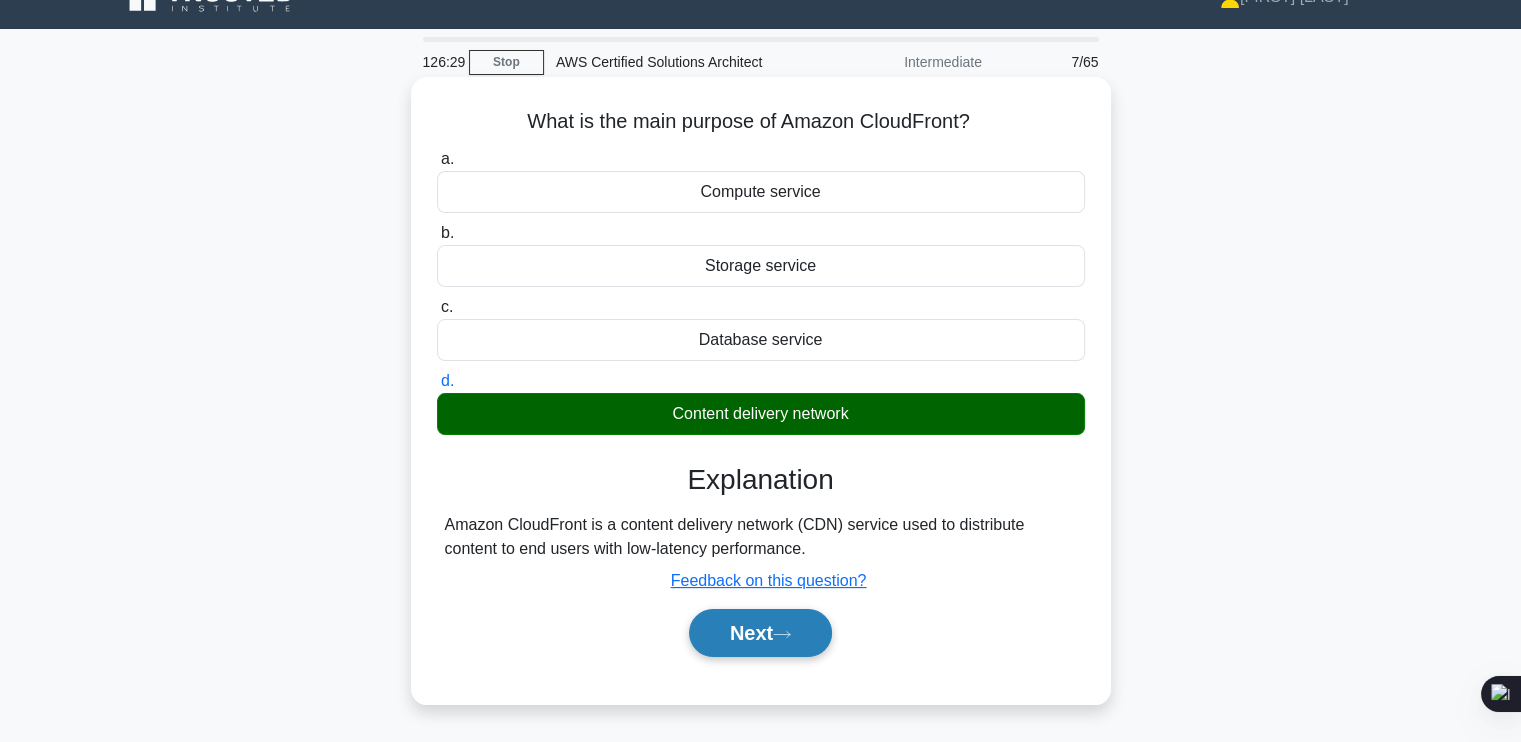 click on "Next" at bounding box center (760, 633) 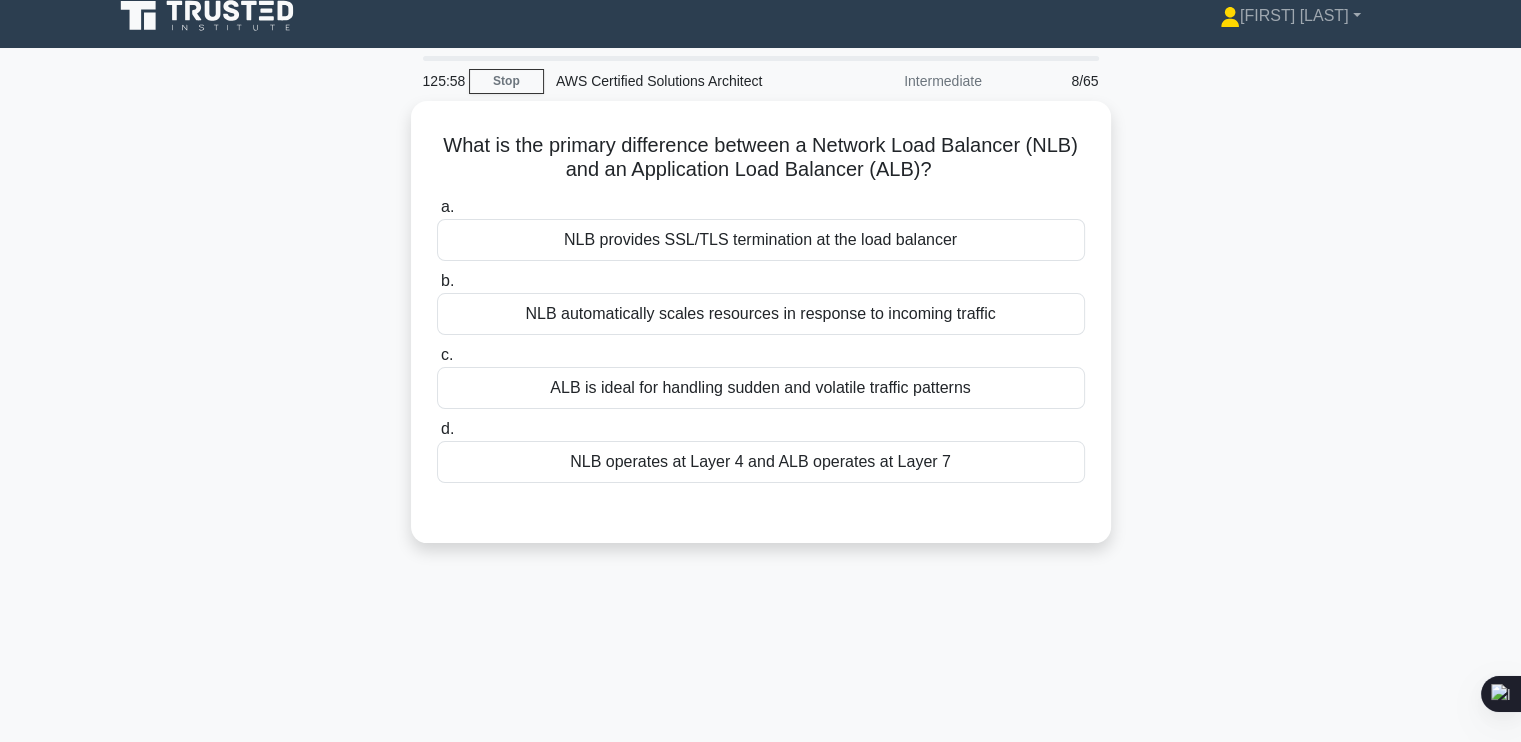 scroll, scrollTop: 15, scrollLeft: 0, axis: vertical 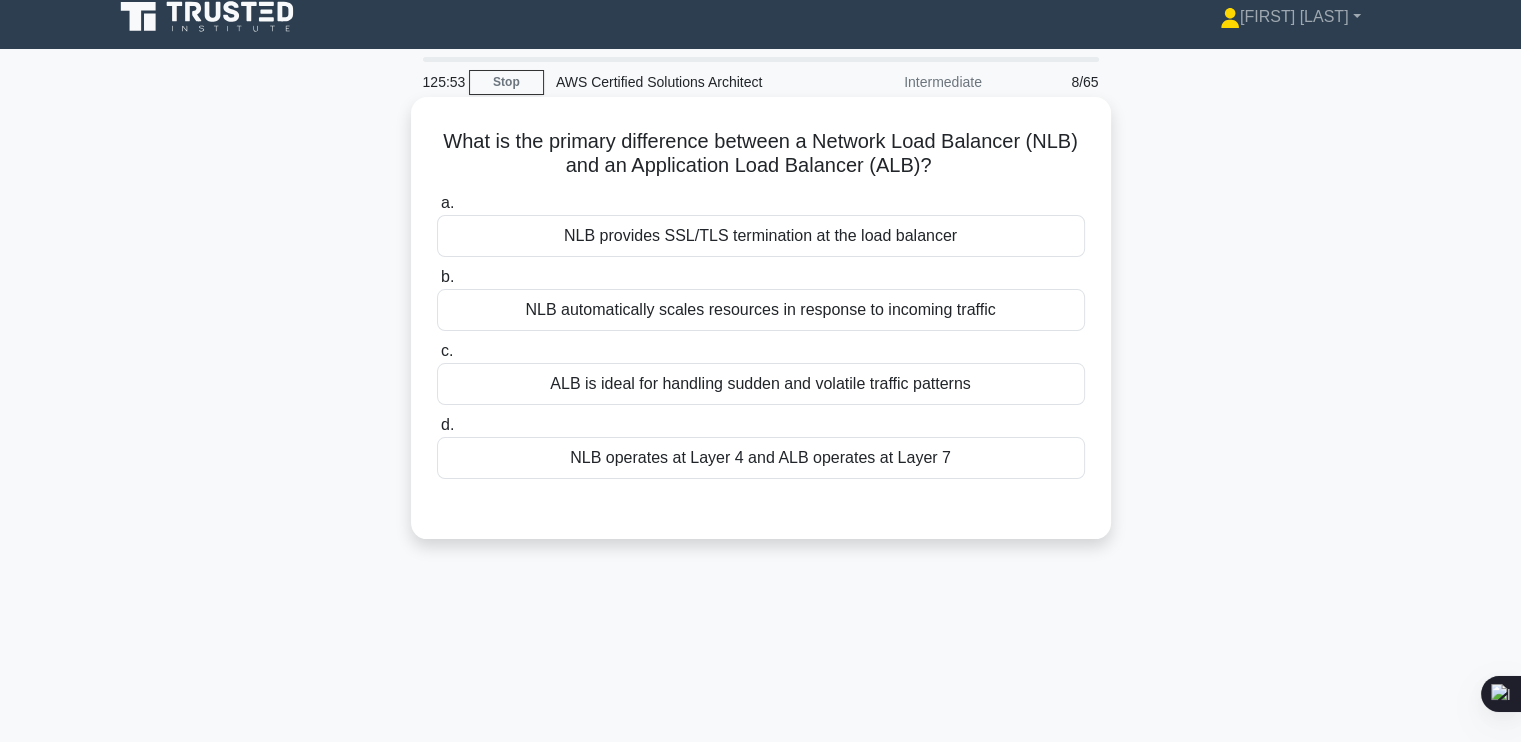 click on "NLB operates at Layer 4 and ALB operates at Layer 7" at bounding box center [761, 458] 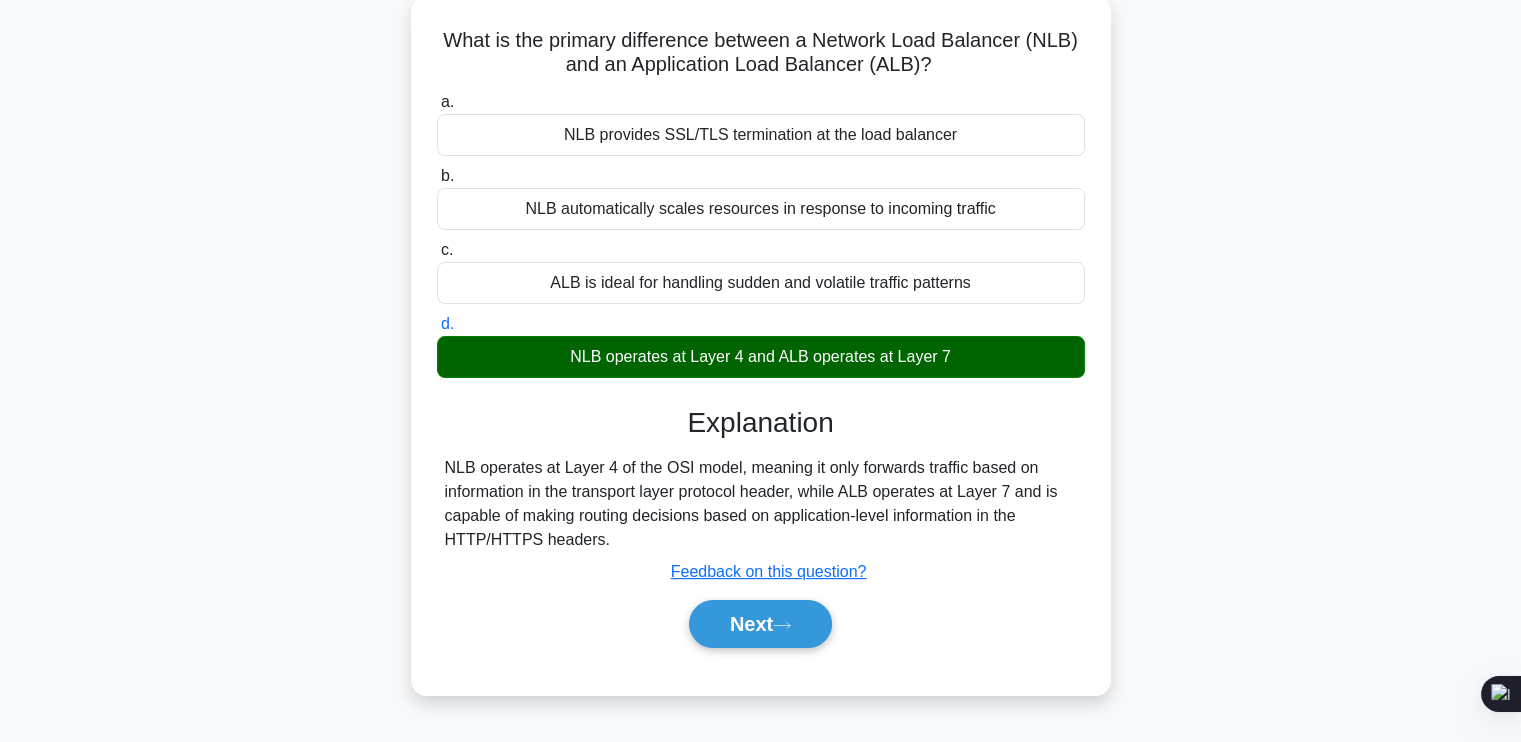 scroll, scrollTop: 120, scrollLeft: 0, axis: vertical 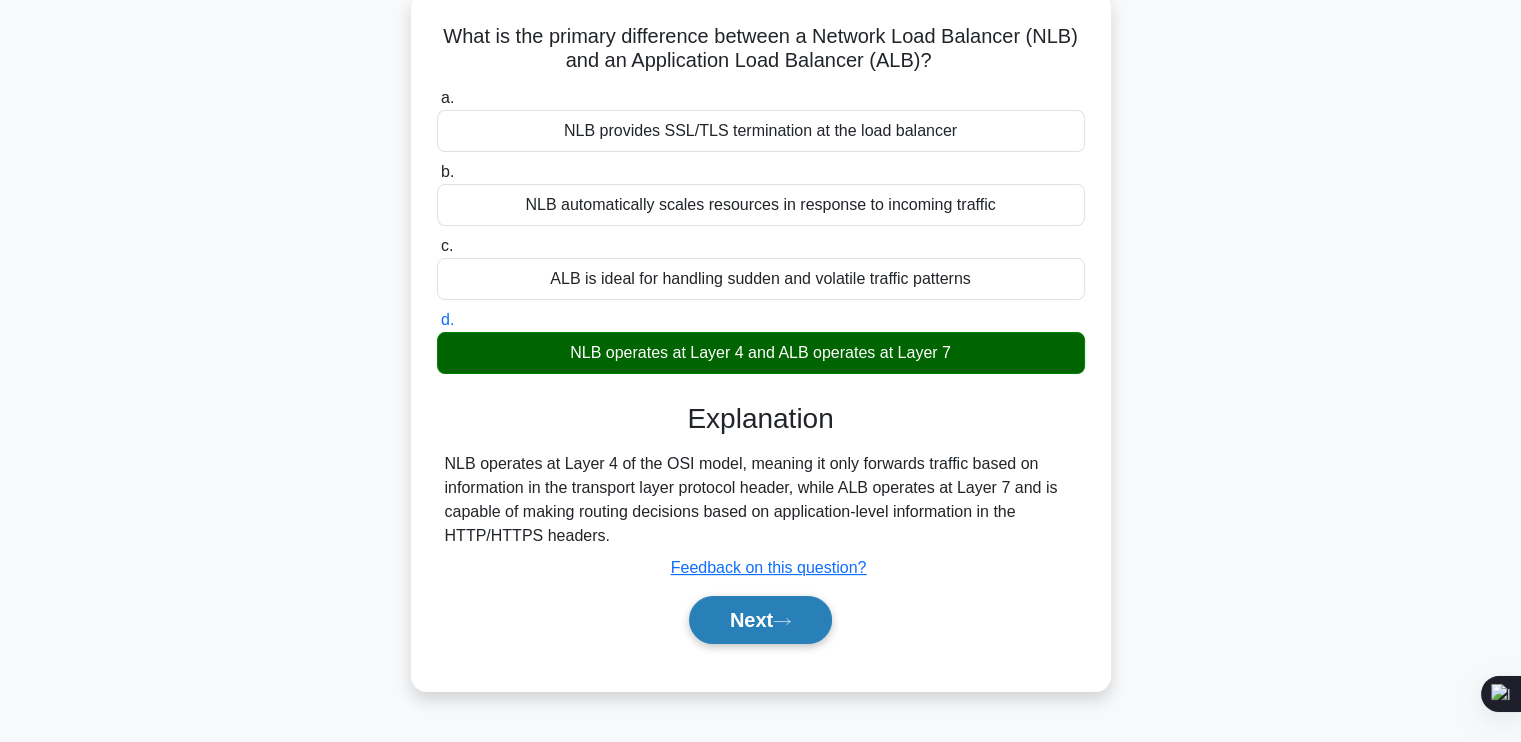 click on "Next" at bounding box center (760, 620) 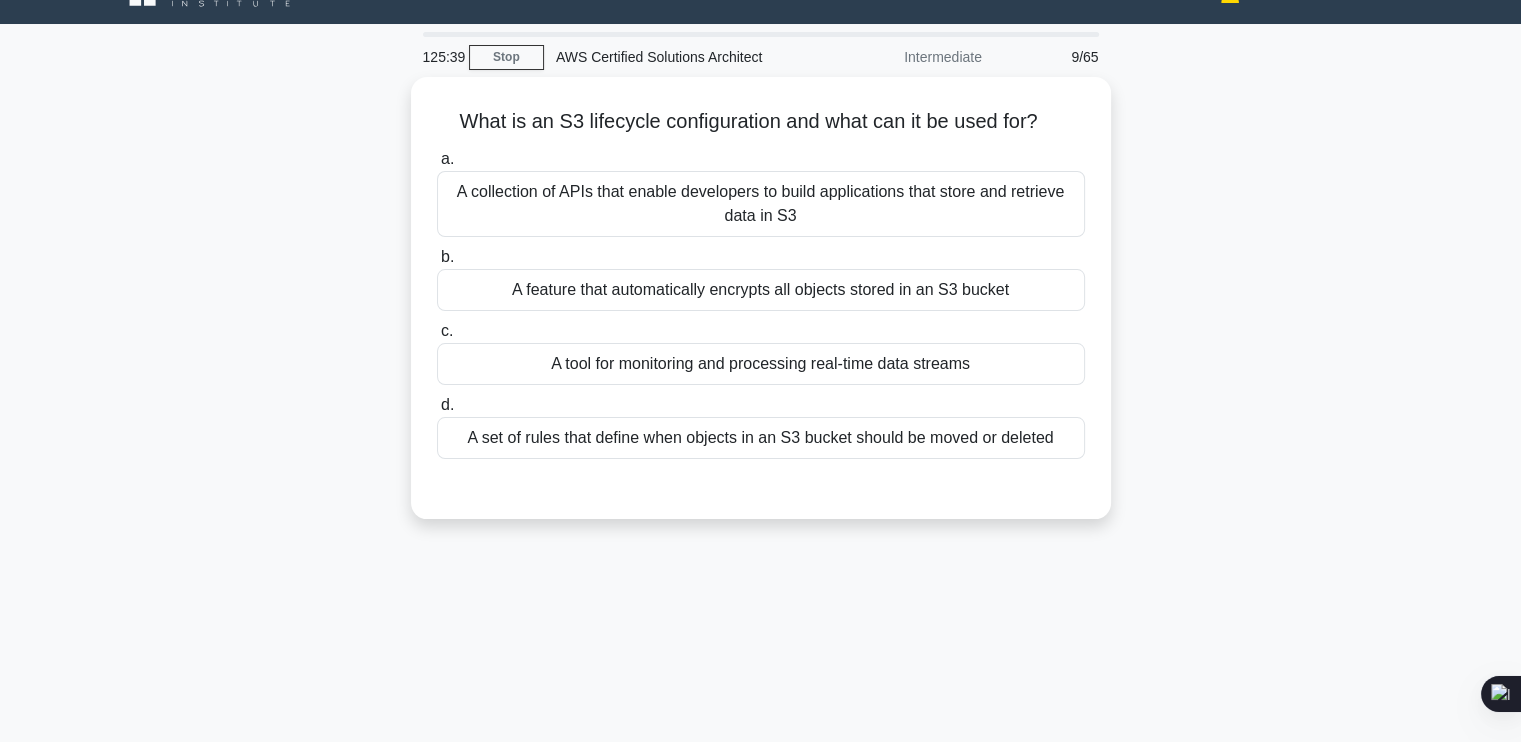 scroll, scrollTop: 31, scrollLeft: 0, axis: vertical 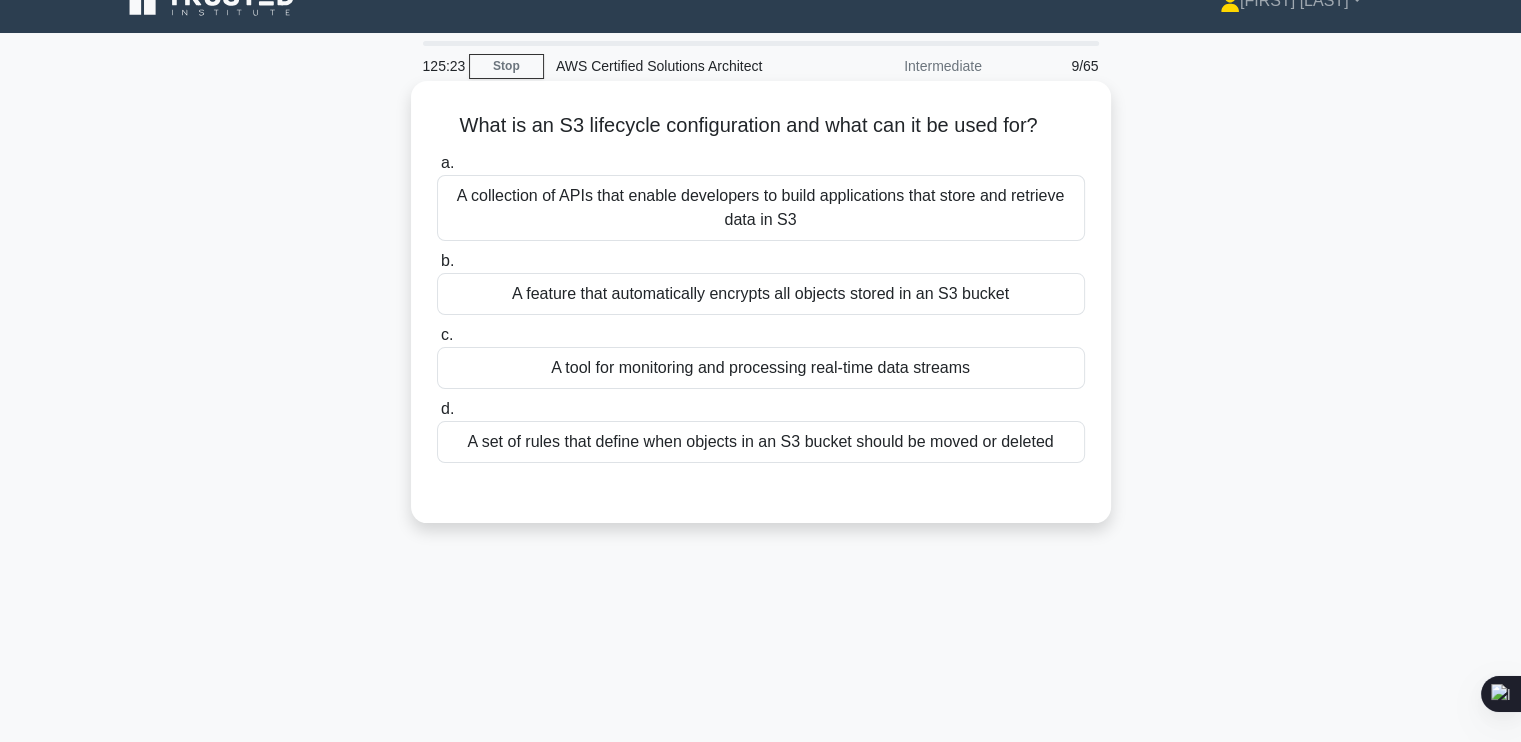 click on "A set of rules that define when objects in an S3 bucket should be moved or deleted" at bounding box center (761, 442) 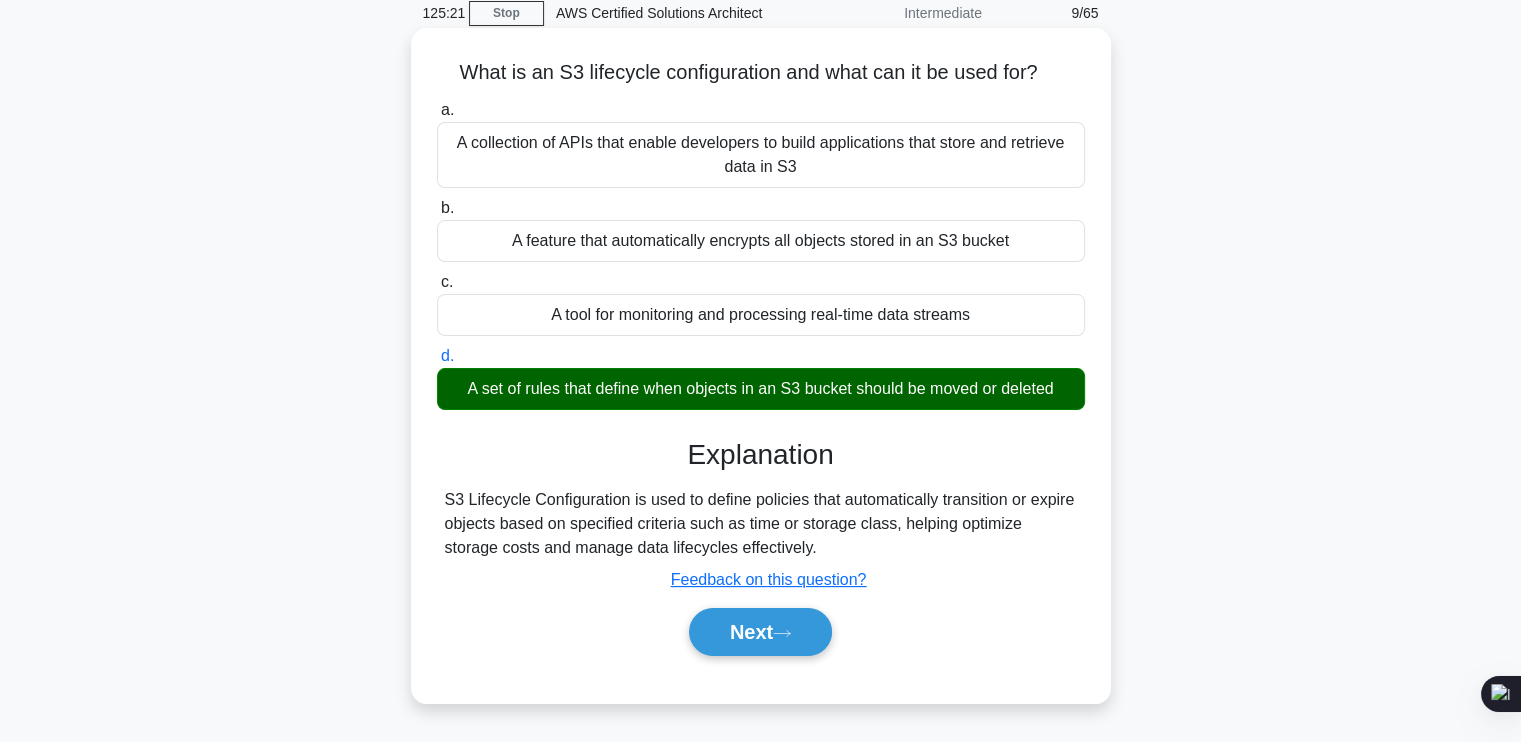 scroll, scrollTop: 84, scrollLeft: 0, axis: vertical 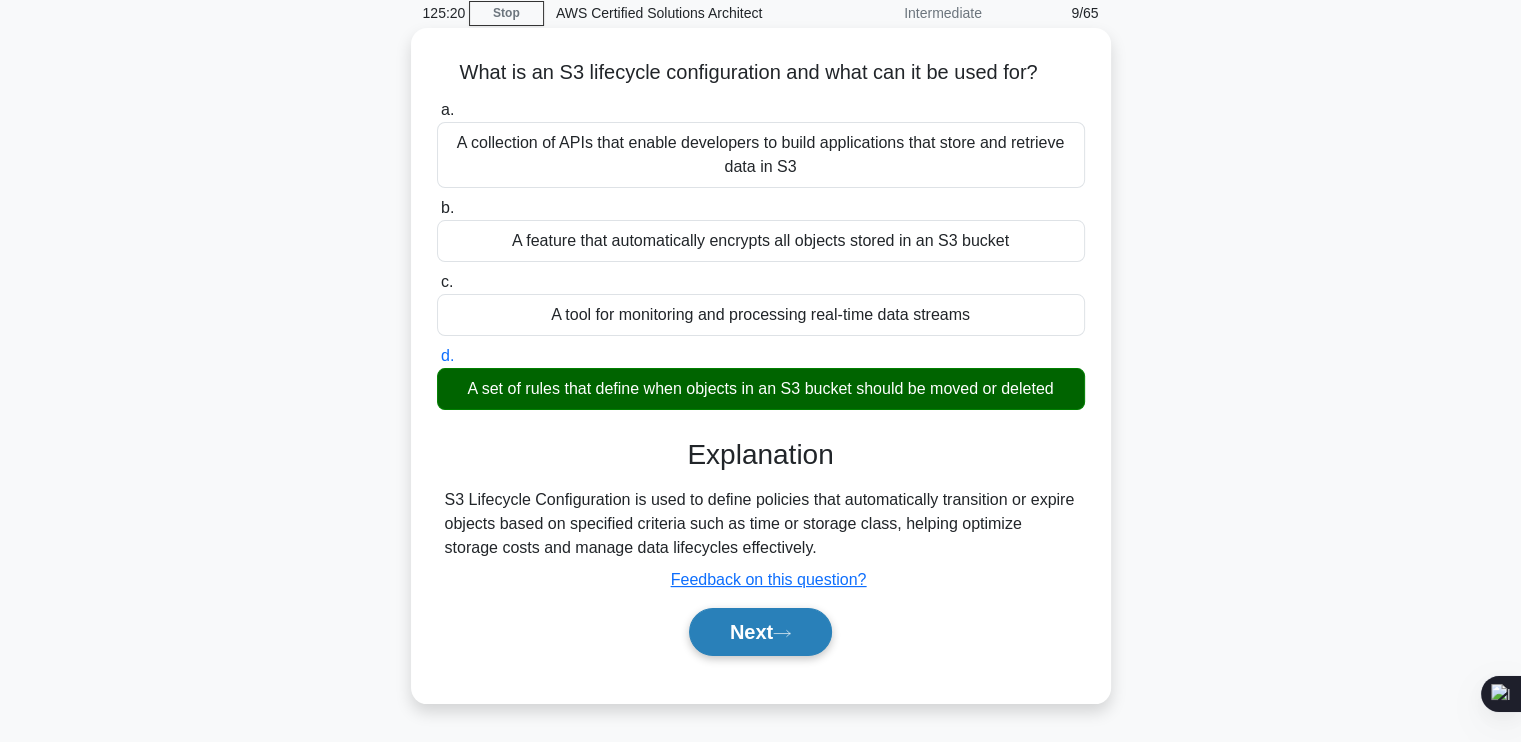 click on "Next" at bounding box center [760, 632] 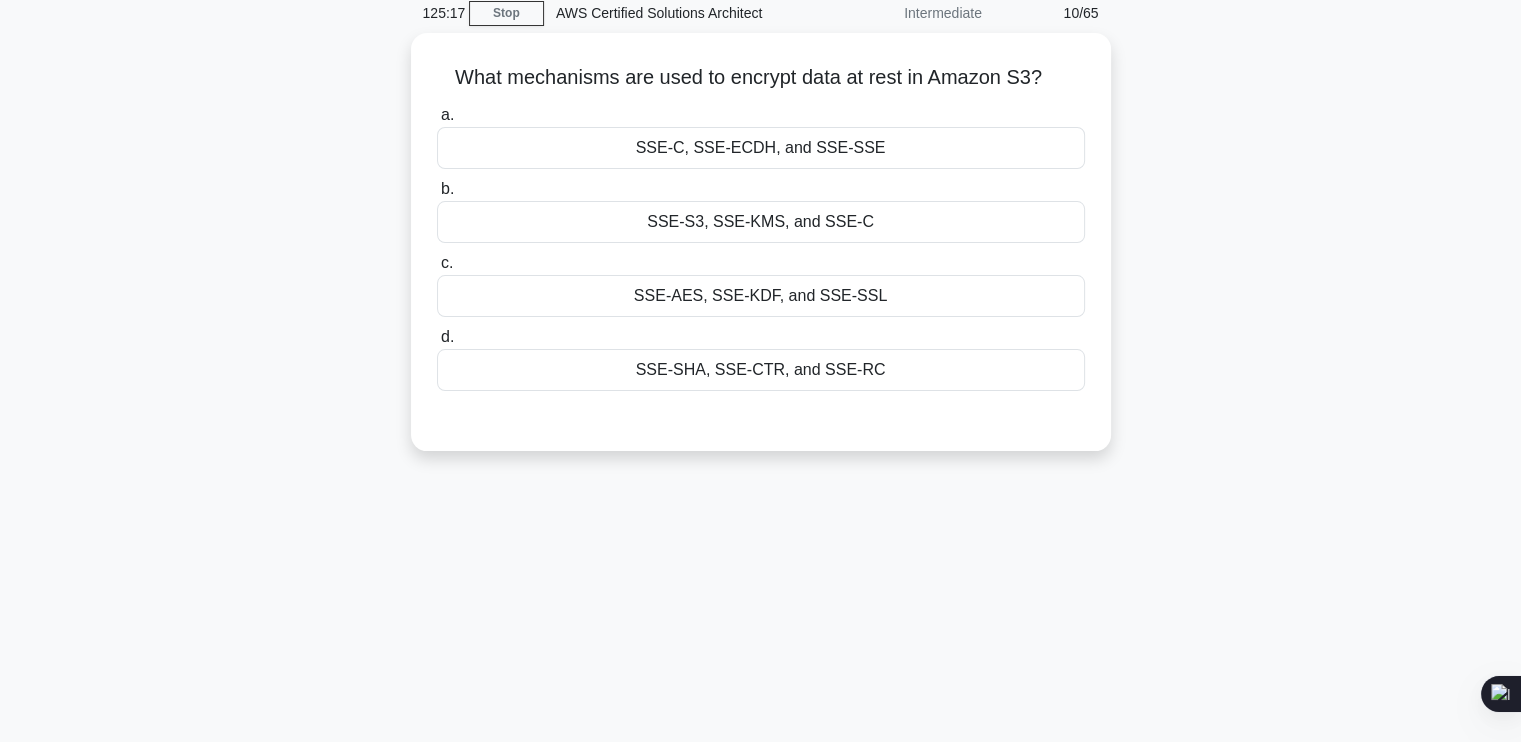 scroll, scrollTop: 0, scrollLeft: 0, axis: both 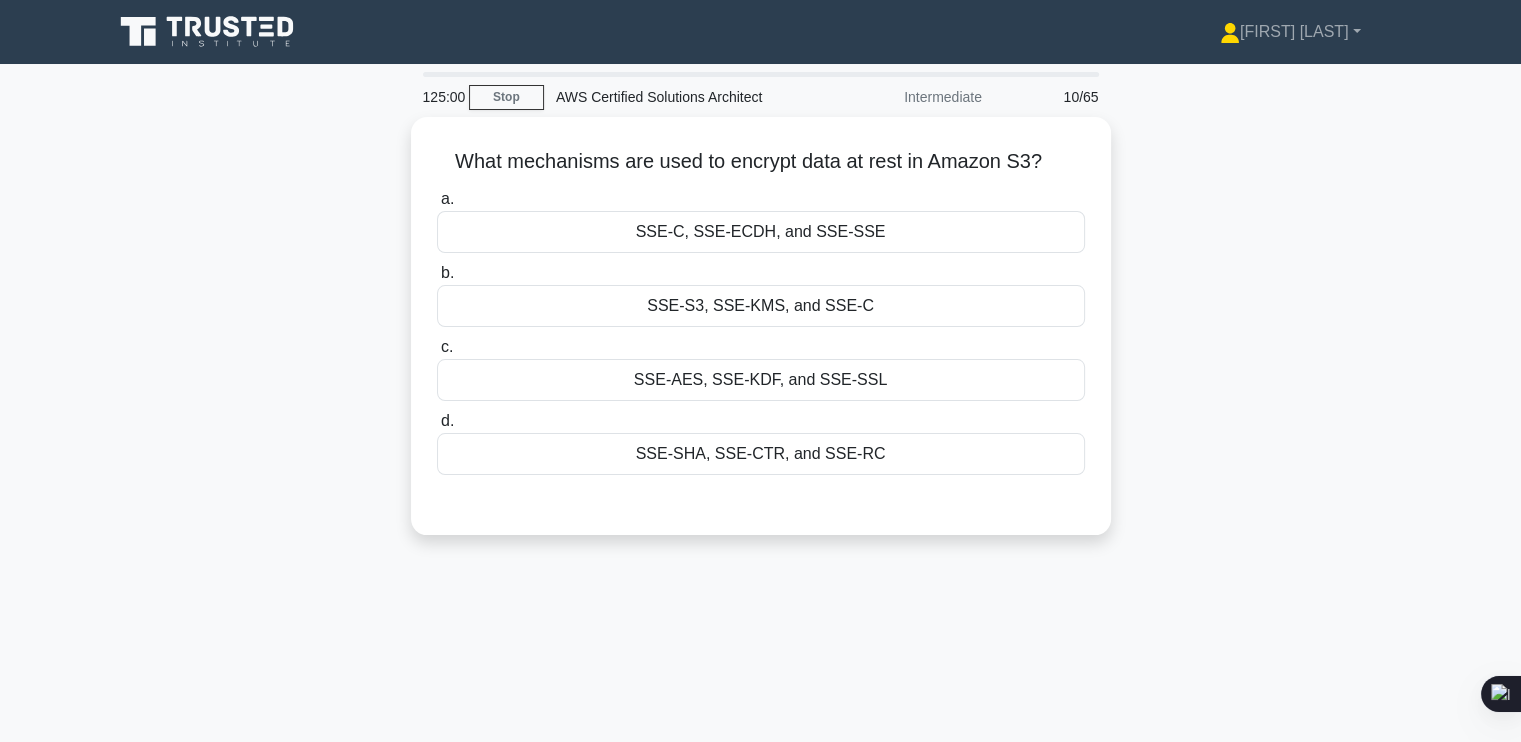 click on "SSE-S3, SSE-KMS, and SSE-C" at bounding box center [761, 306] 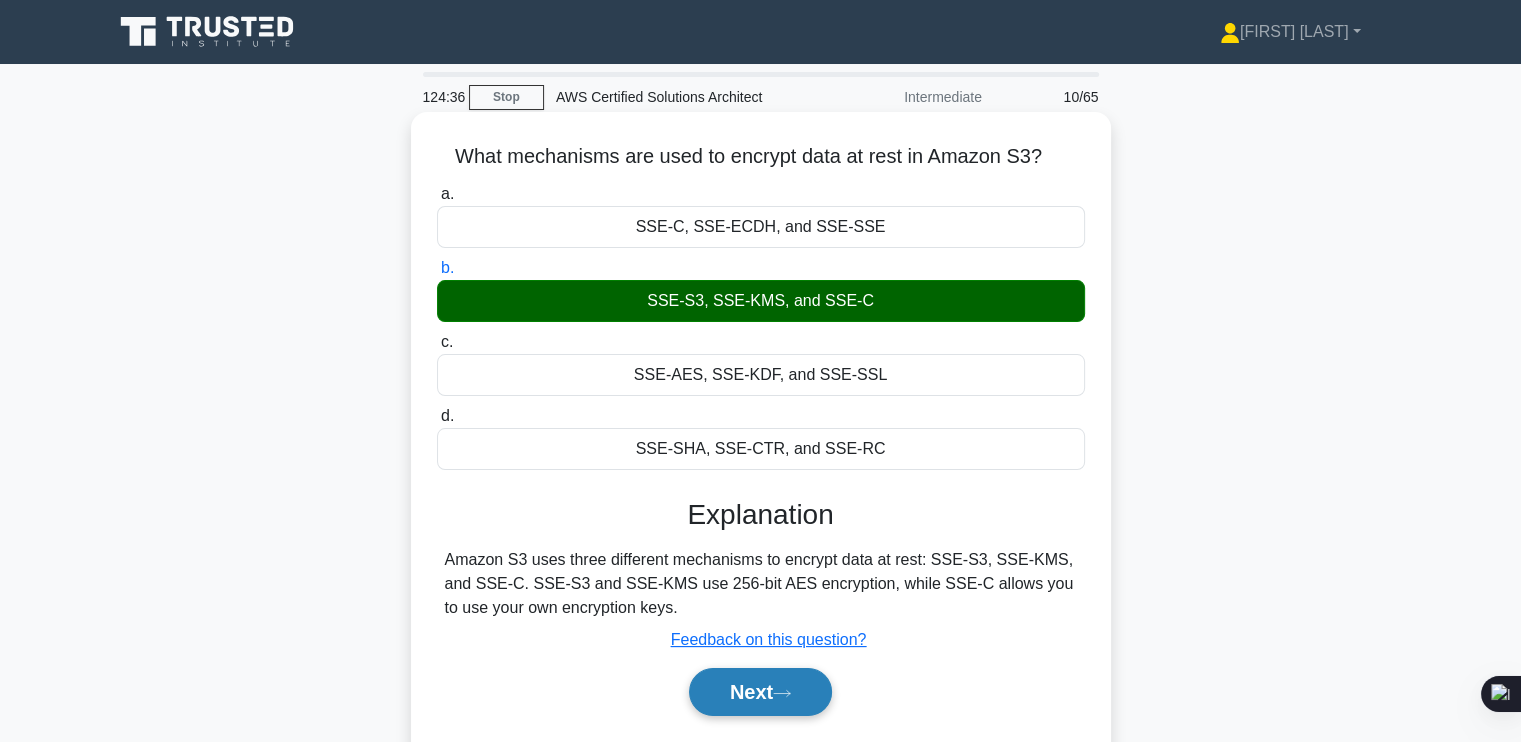 click on "Next" at bounding box center [760, 692] 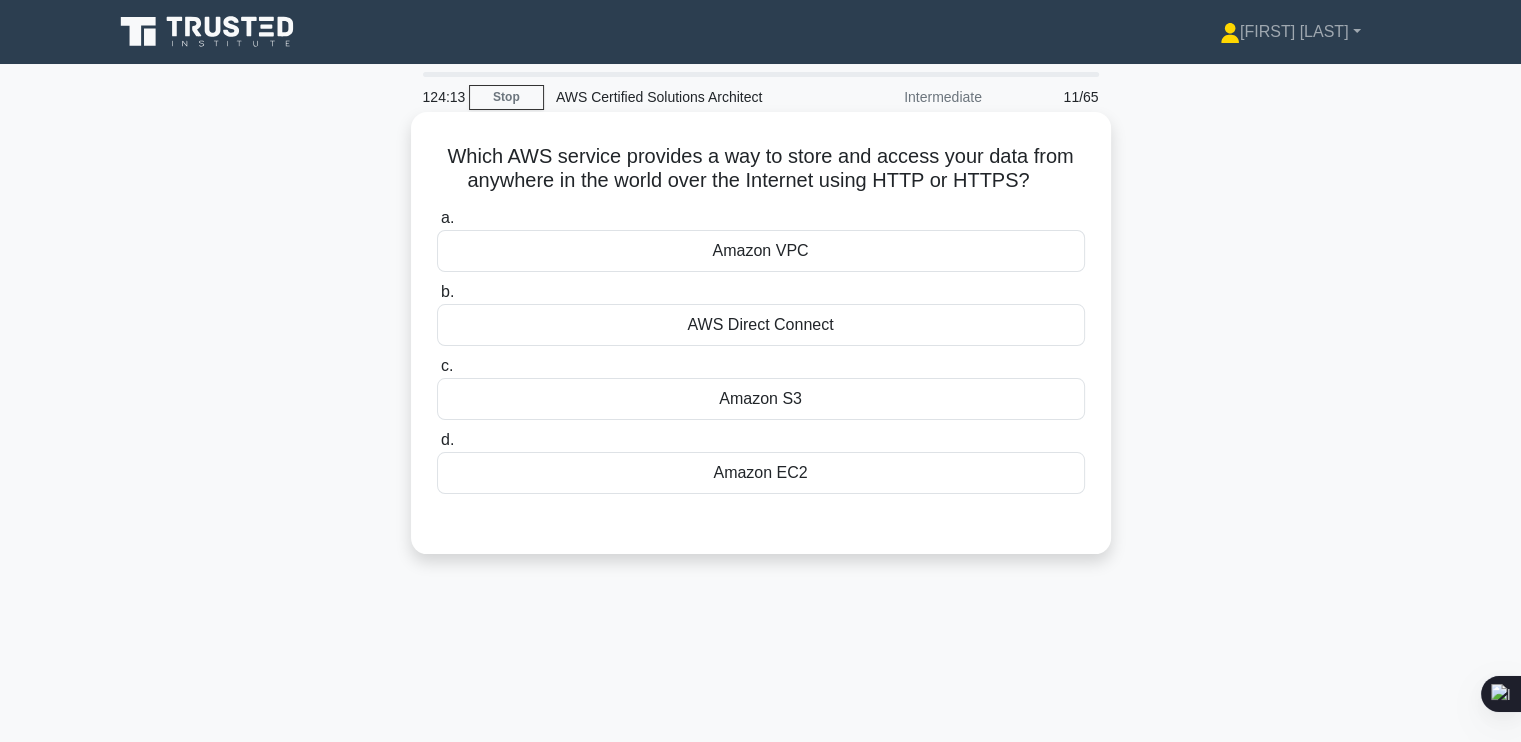 click on "Amazon S3" at bounding box center [761, 399] 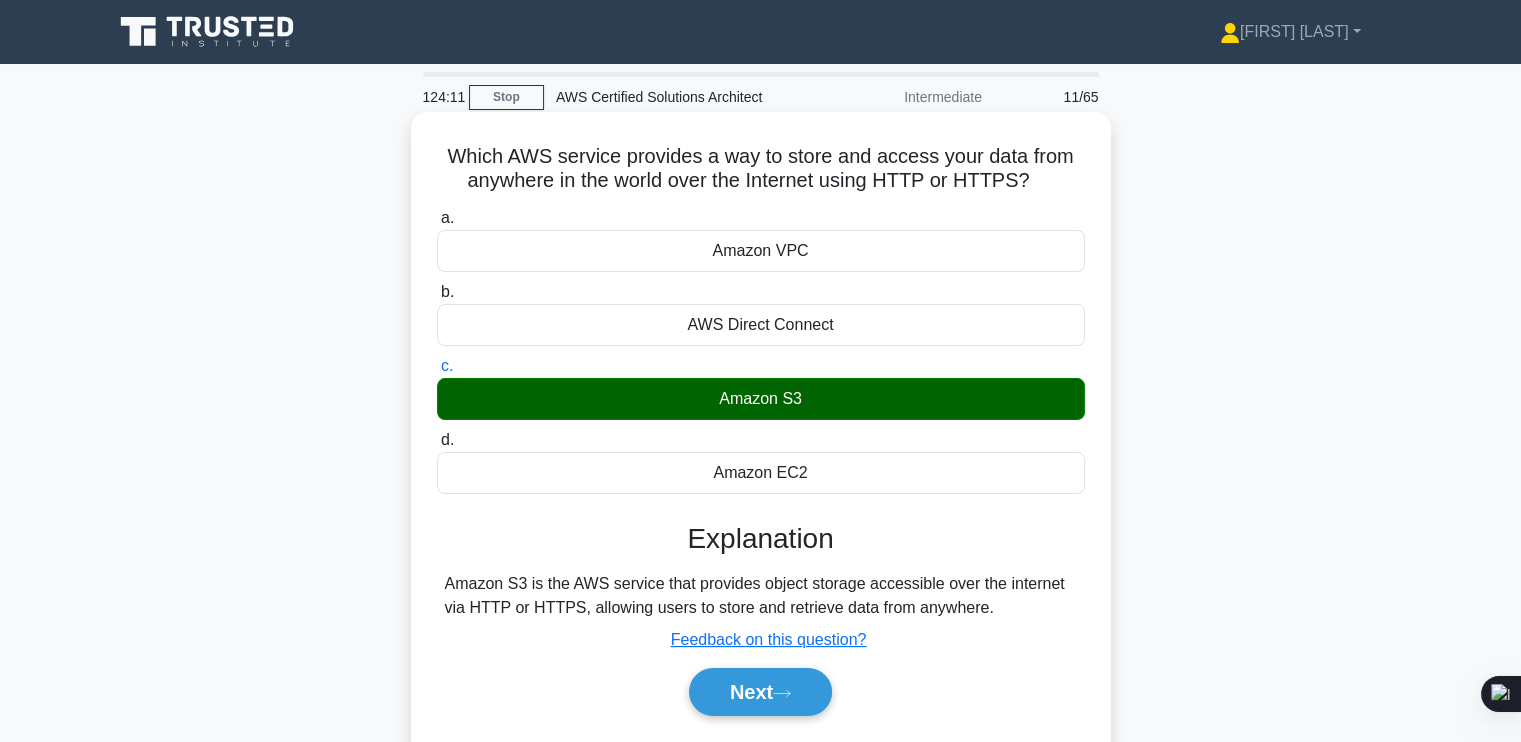 scroll, scrollTop: 8, scrollLeft: 0, axis: vertical 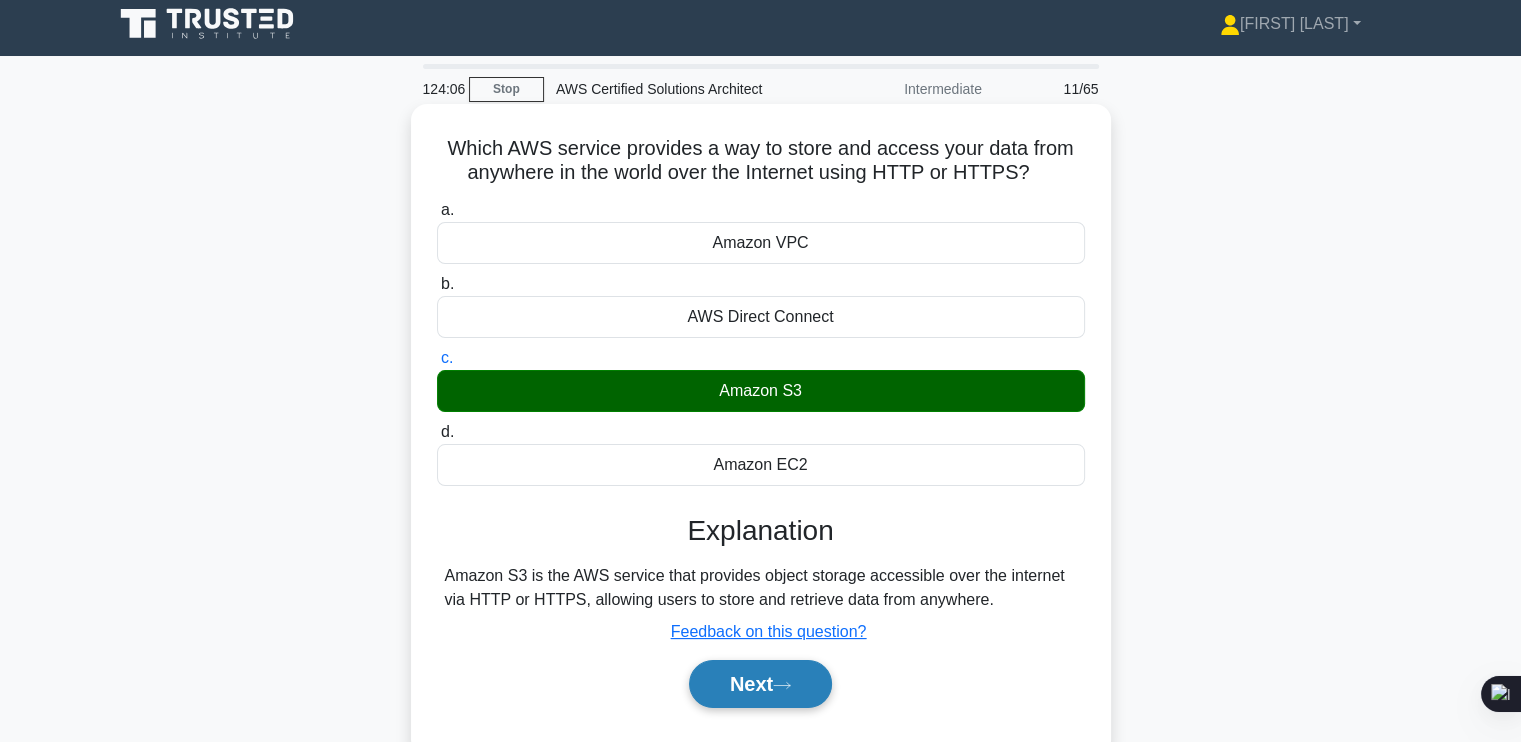 click on "Next" at bounding box center (760, 684) 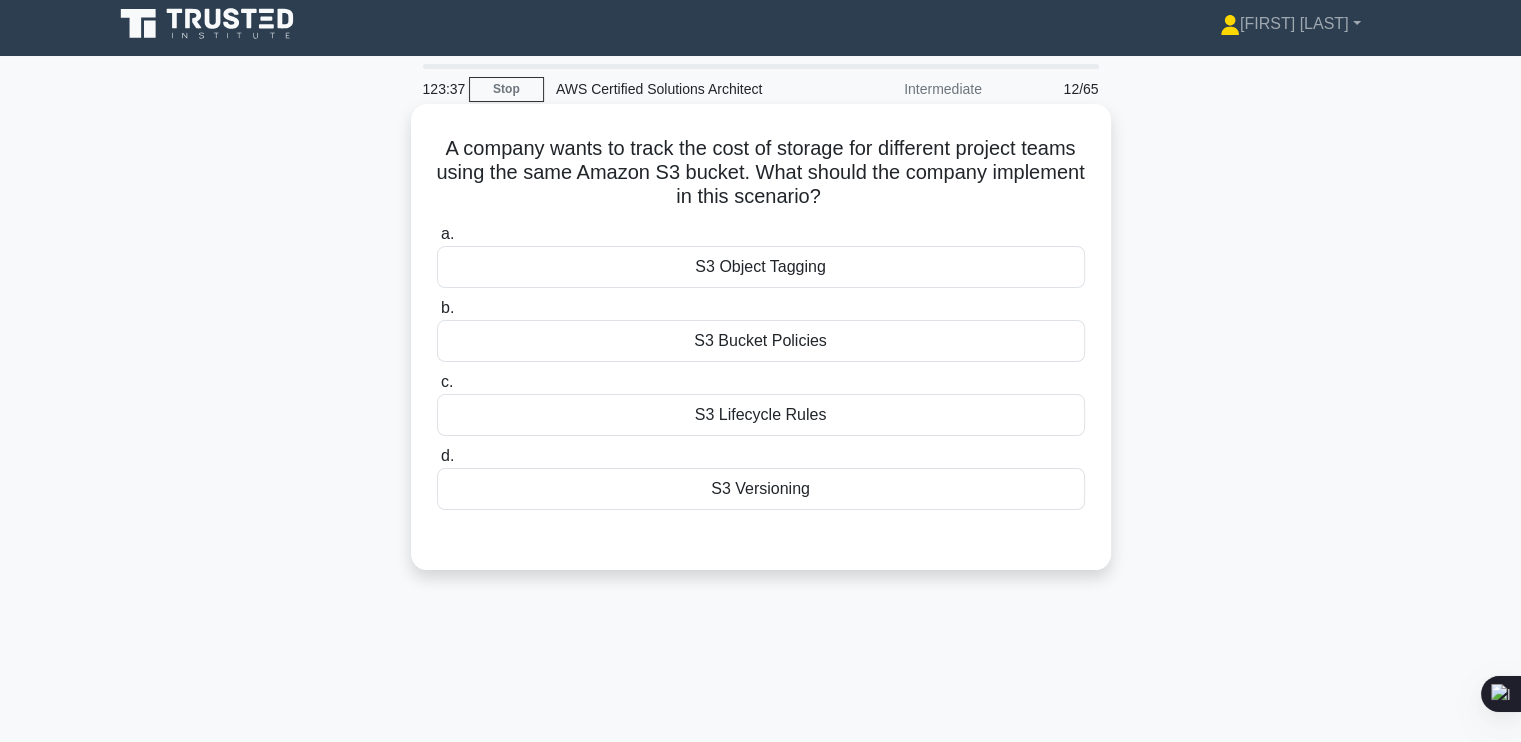 click on "S3 Object Tagging" at bounding box center (761, 267) 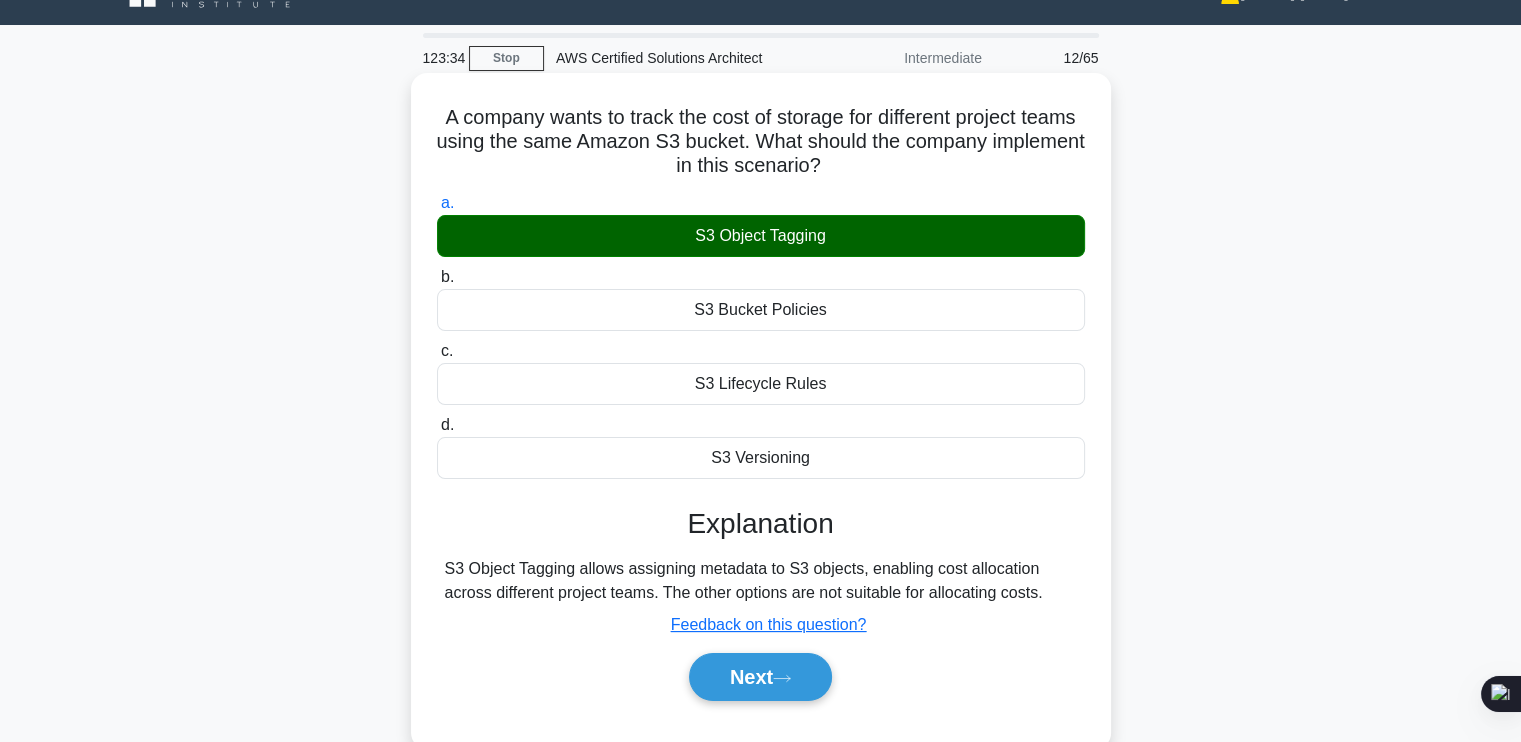 scroll, scrollTop: 40, scrollLeft: 0, axis: vertical 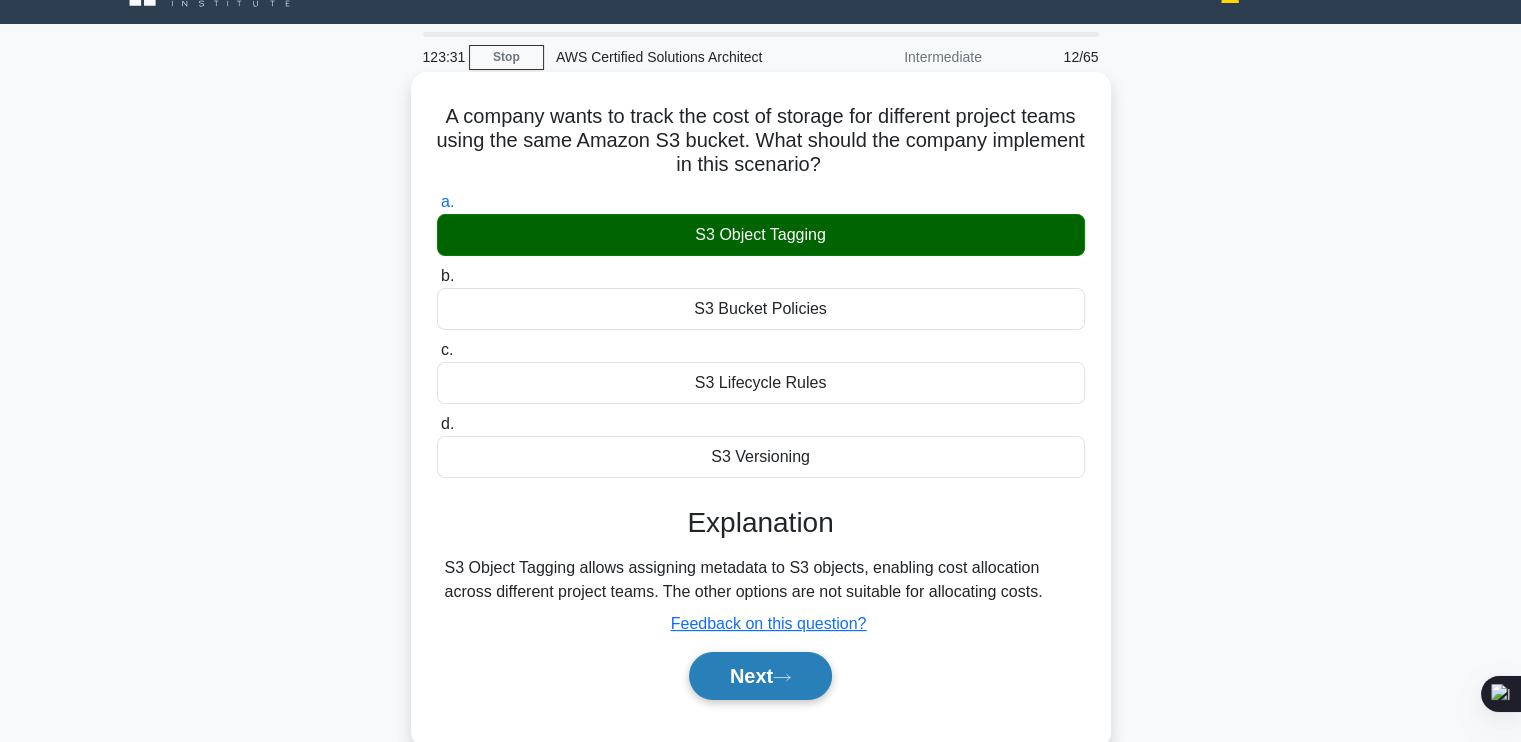 click on "Next" at bounding box center (760, 676) 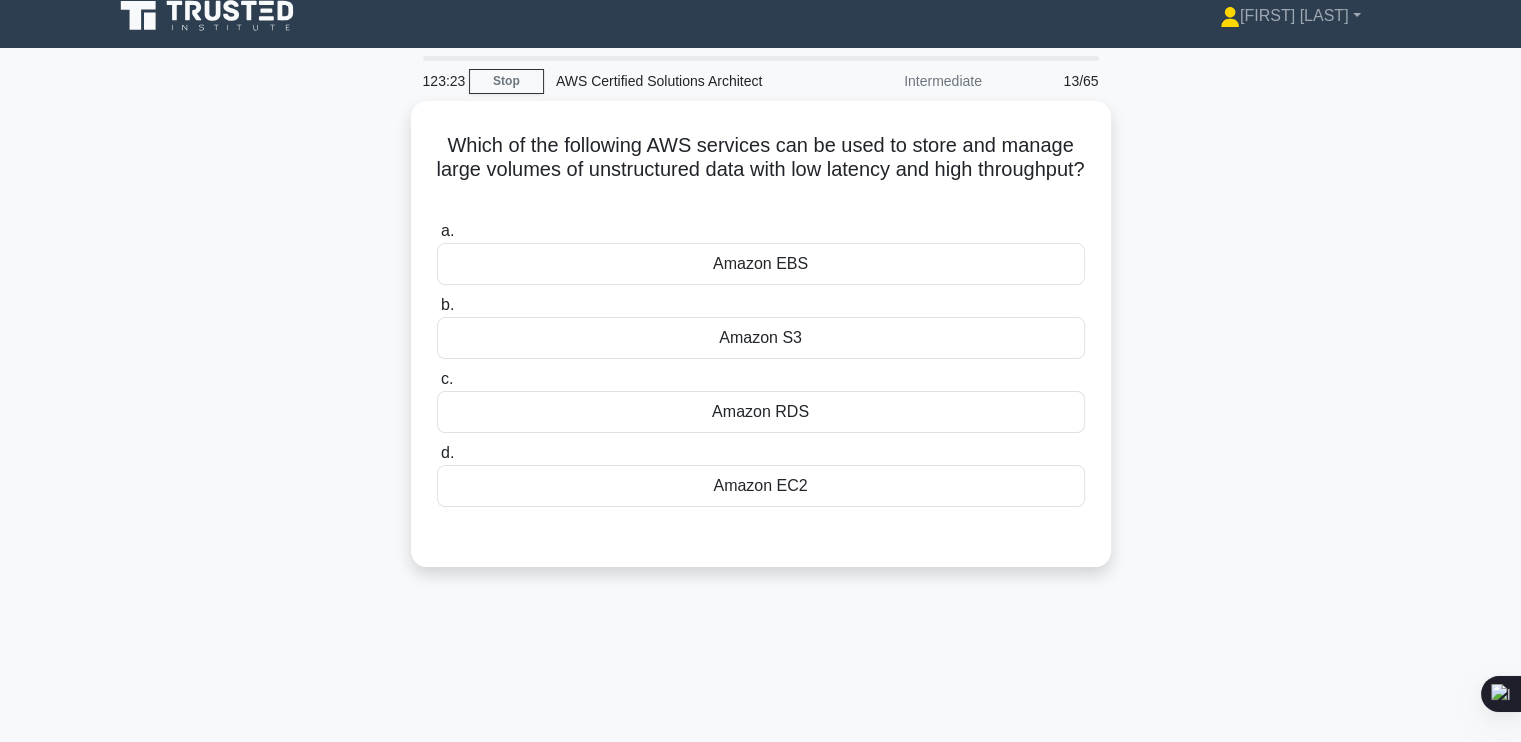 scroll, scrollTop: 16, scrollLeft: 0, axis: vertical 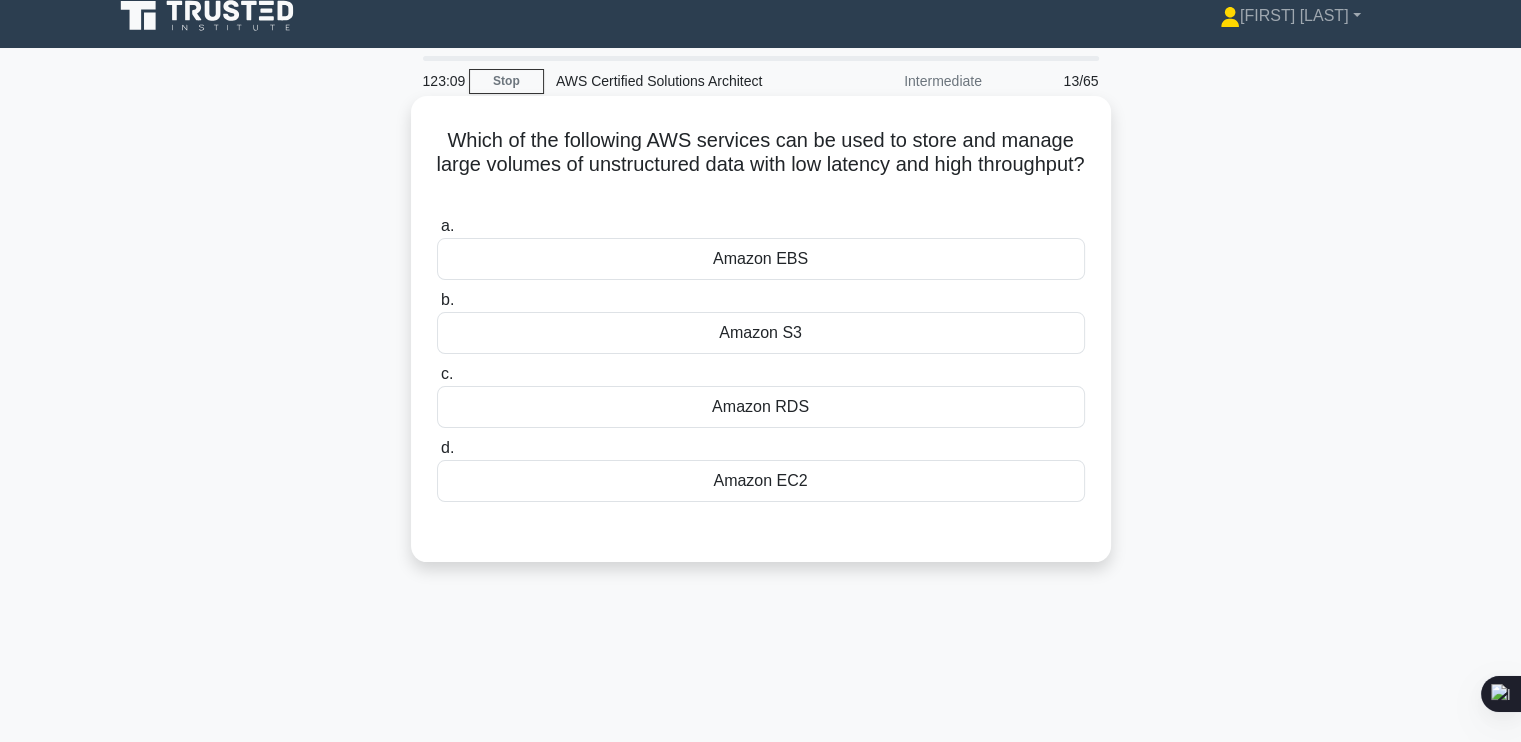 click on "Amazon EBS" at bounding box center (761, 259) 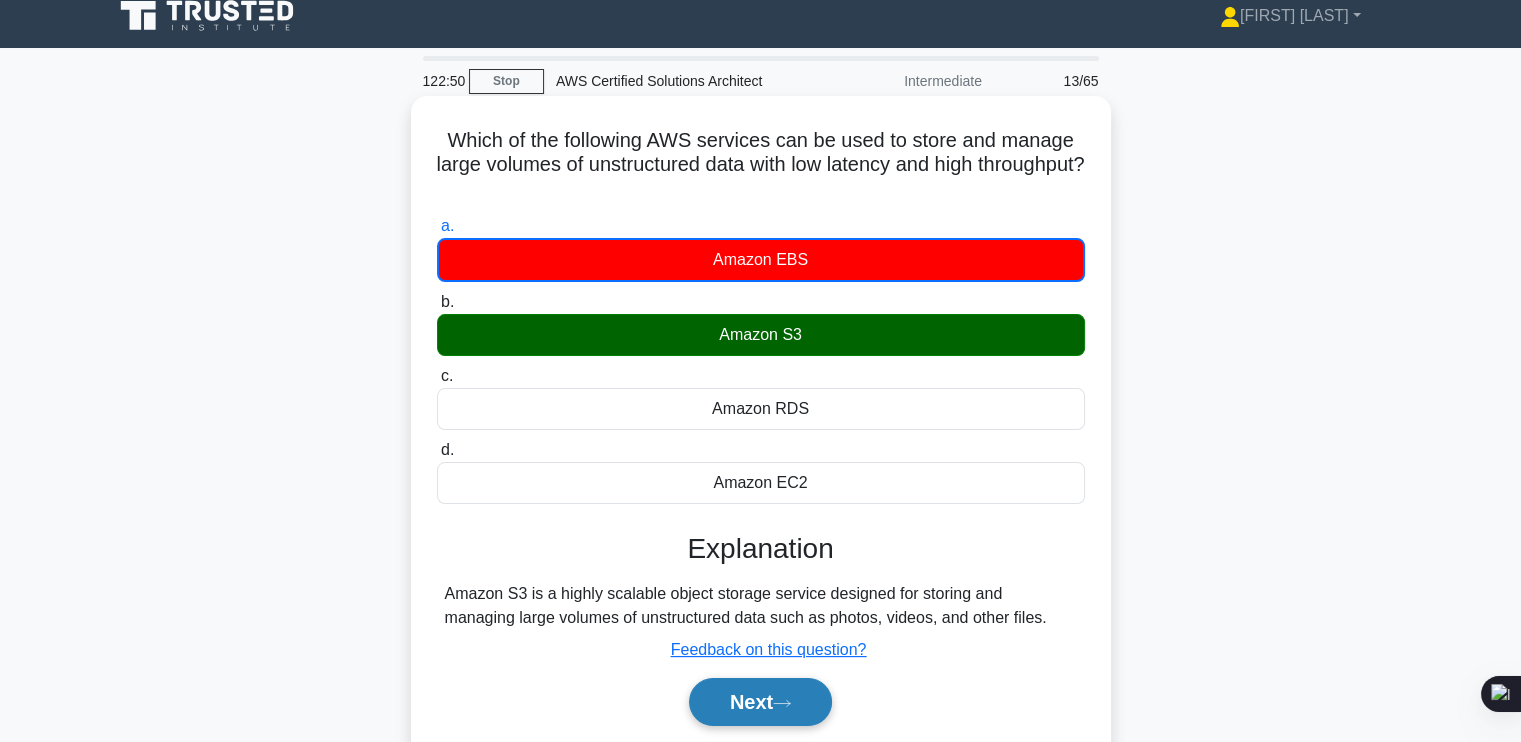 click on "Next" at bounding box center (760, 702) 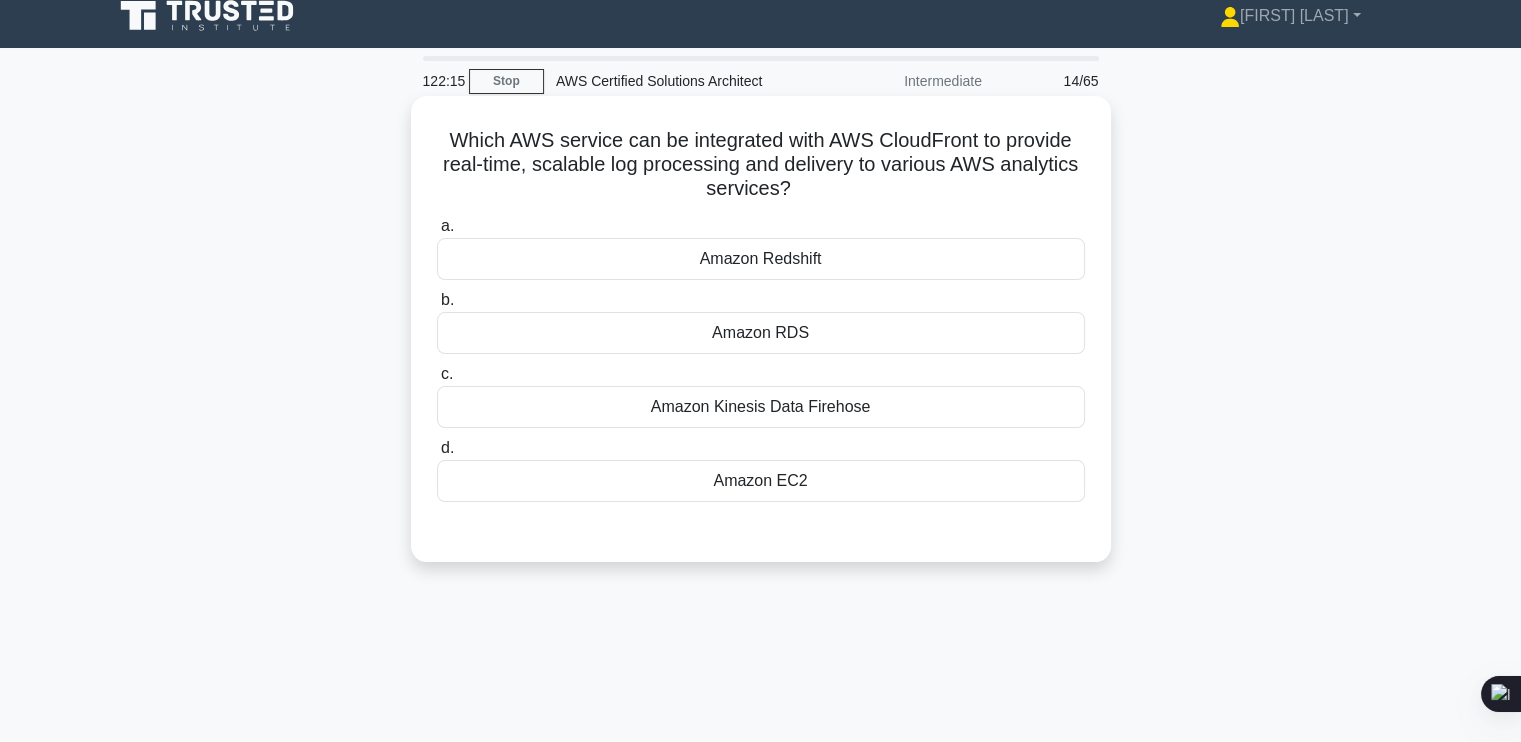 click on "Amazon Kinesis Data Firehose" at bounding box center (761, 407) 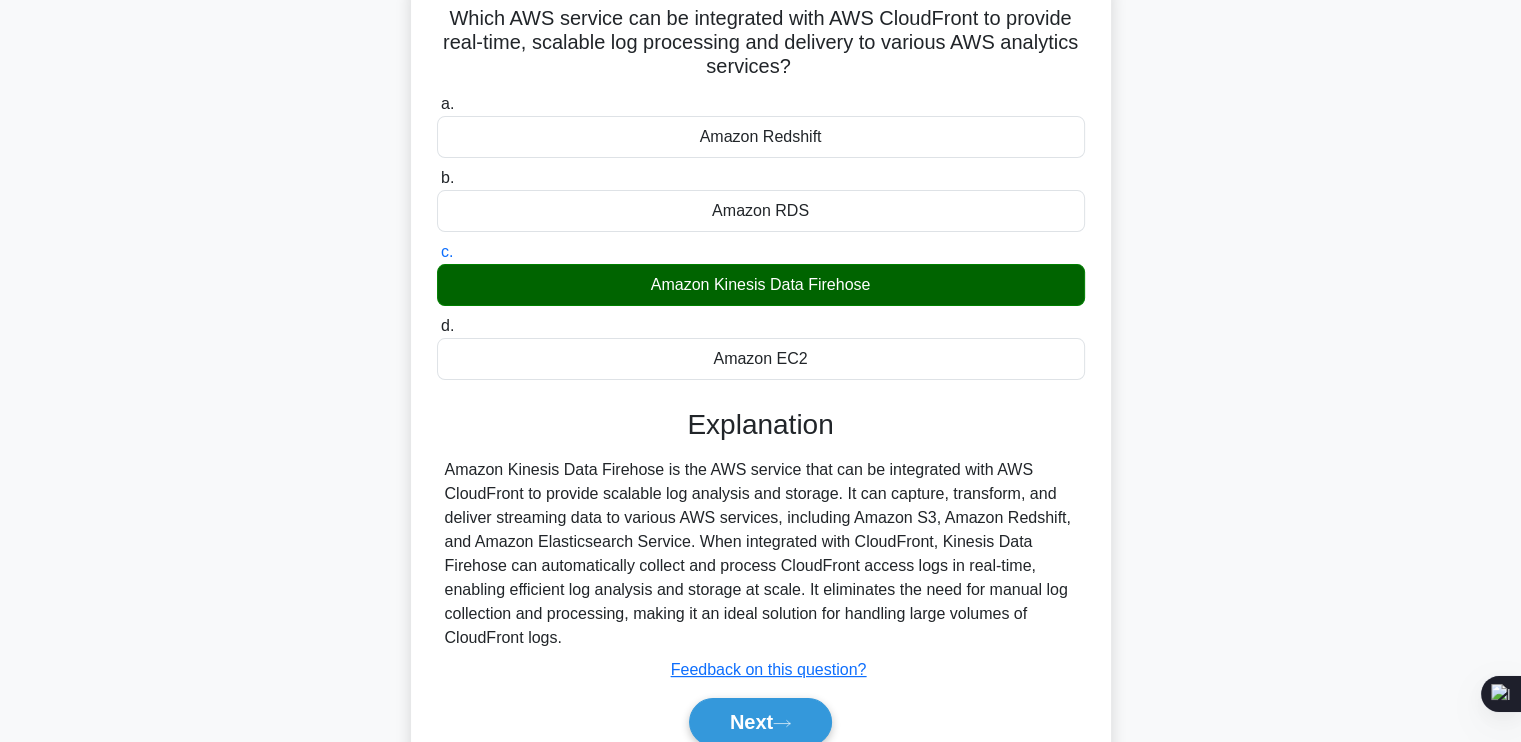 scroll, scrollTop: 210, scrollLeft: 0, axis: vertical 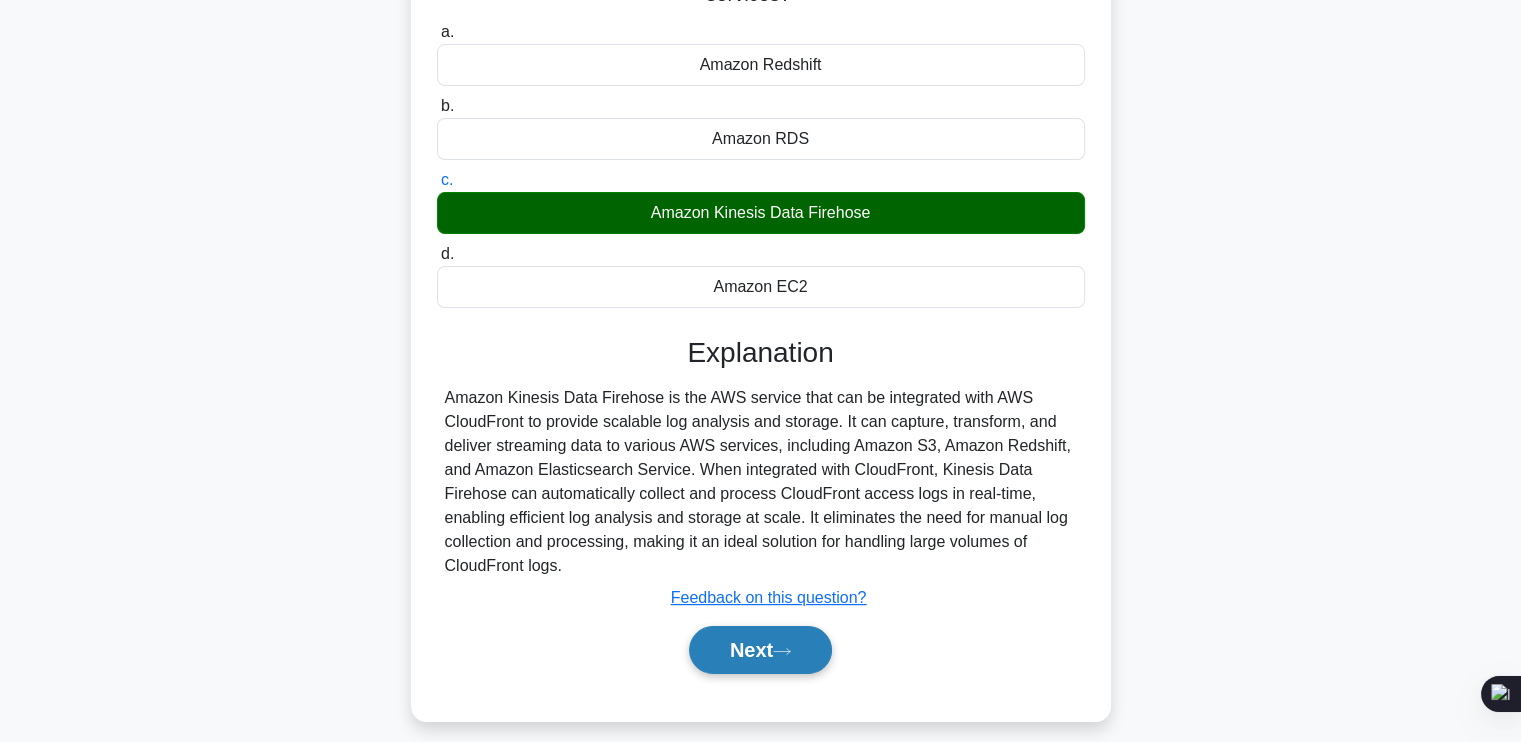 click on "Next" at bounding box center (760, 650) 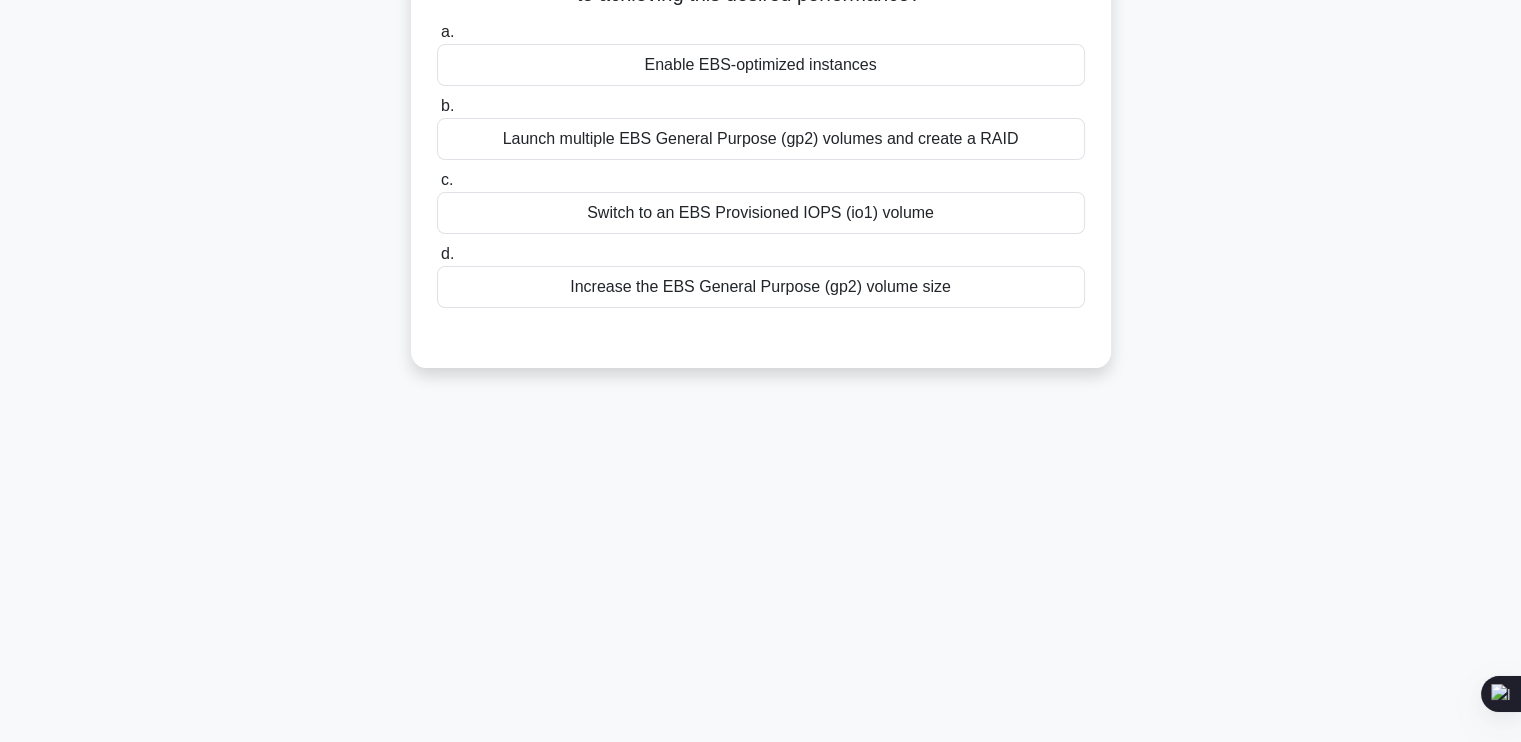 scroll, scrollTop: 0, scrollLeft: 0, axis: both 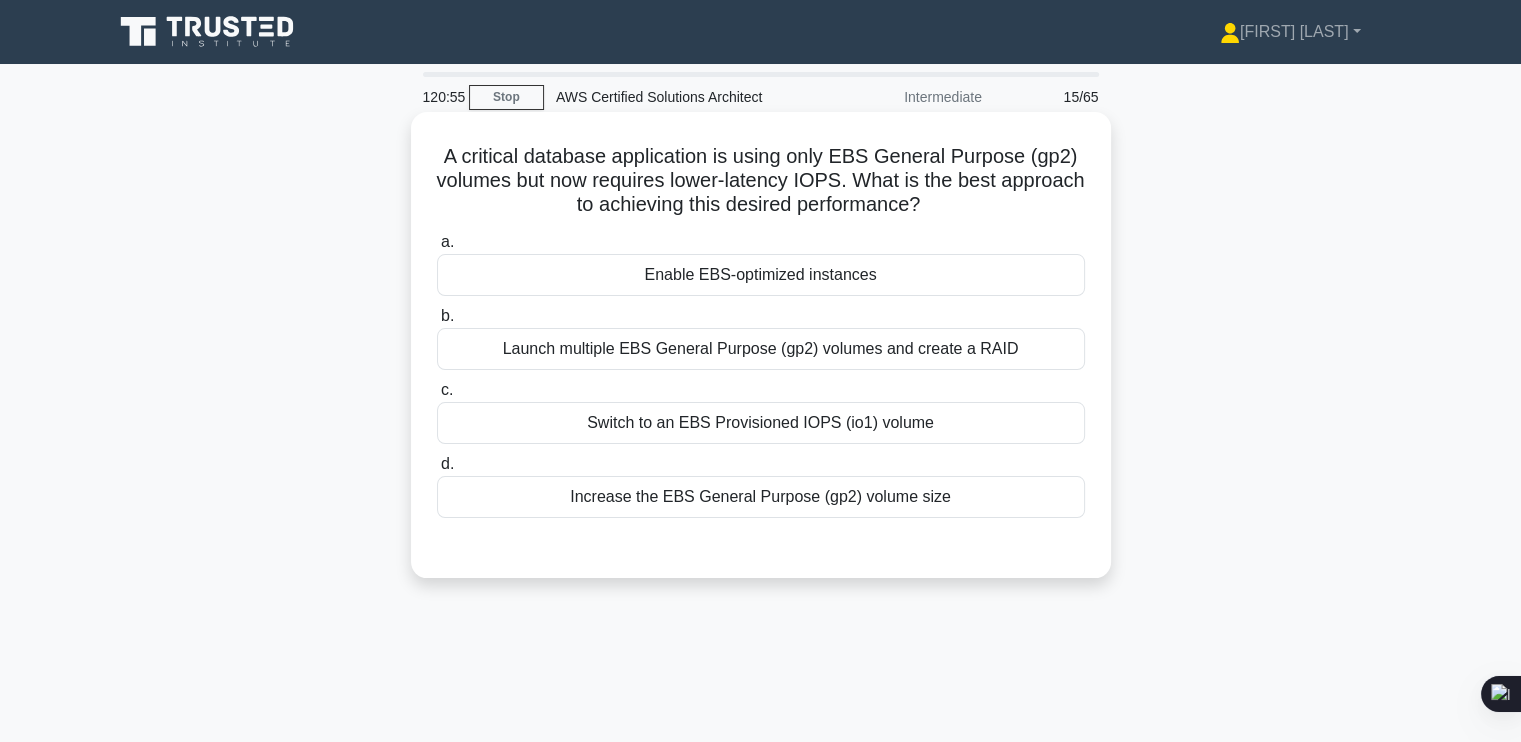 click on "Enable EBS-optimized instances" at bounding box center (761, 275) 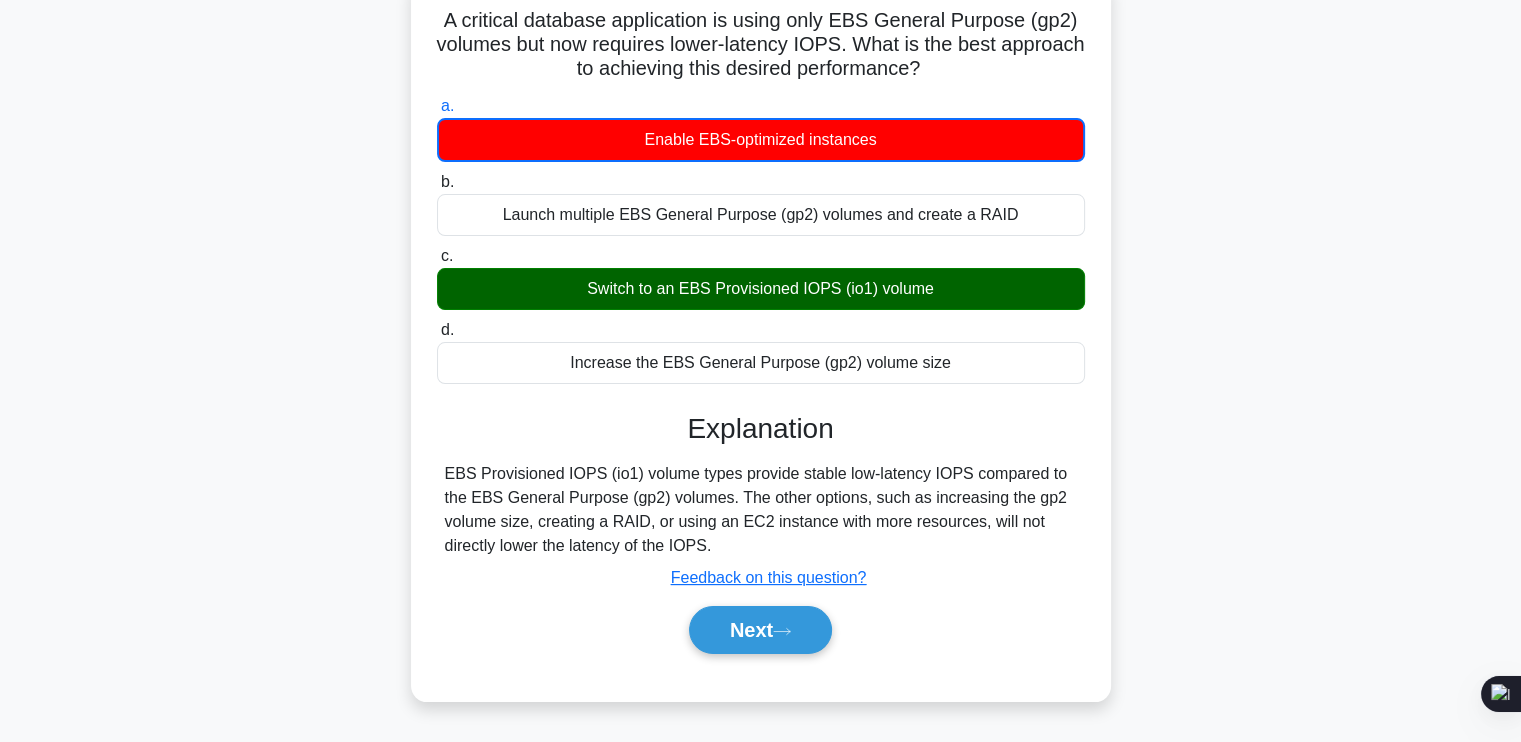 scroll, scrollTop: 140, scrollLeft: 0, axis: vertical 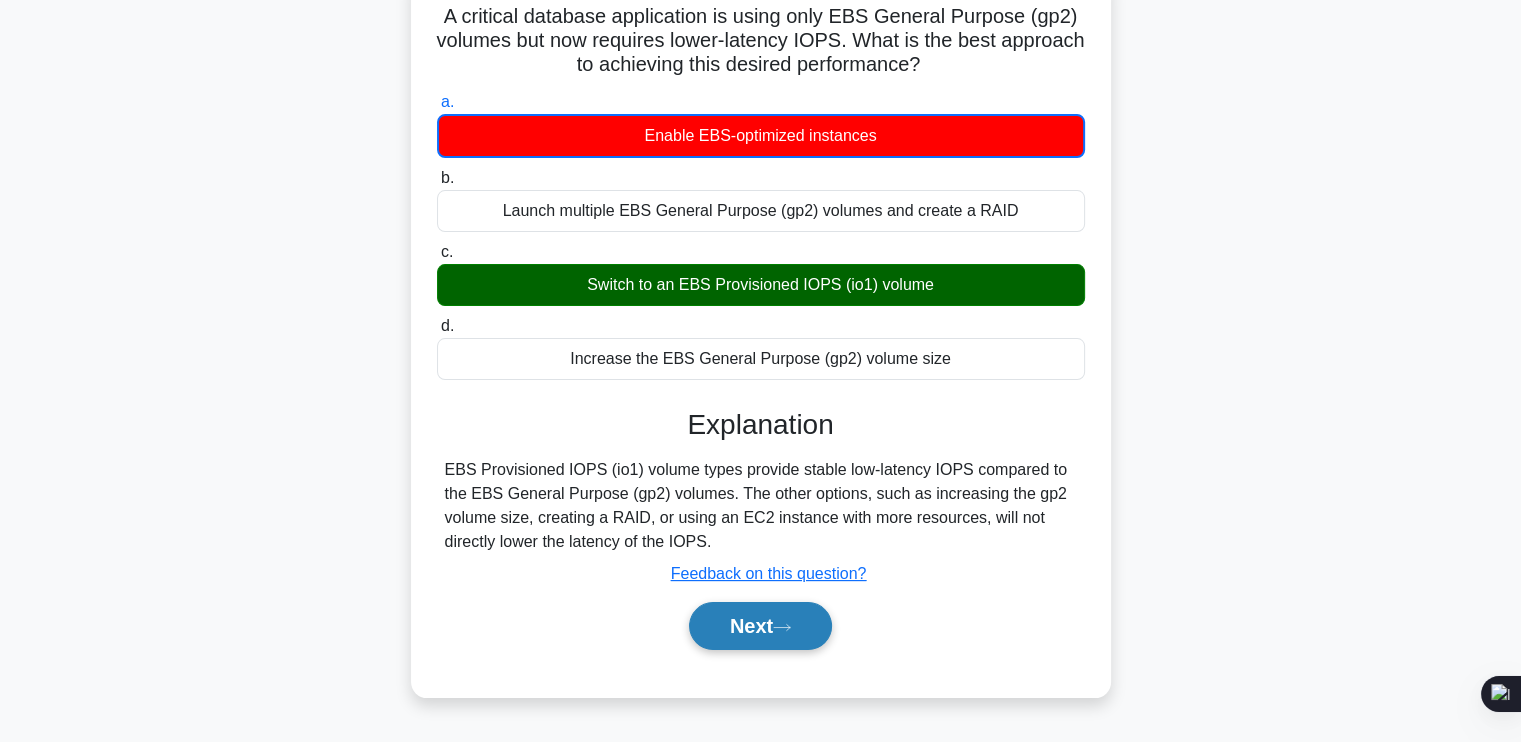 click 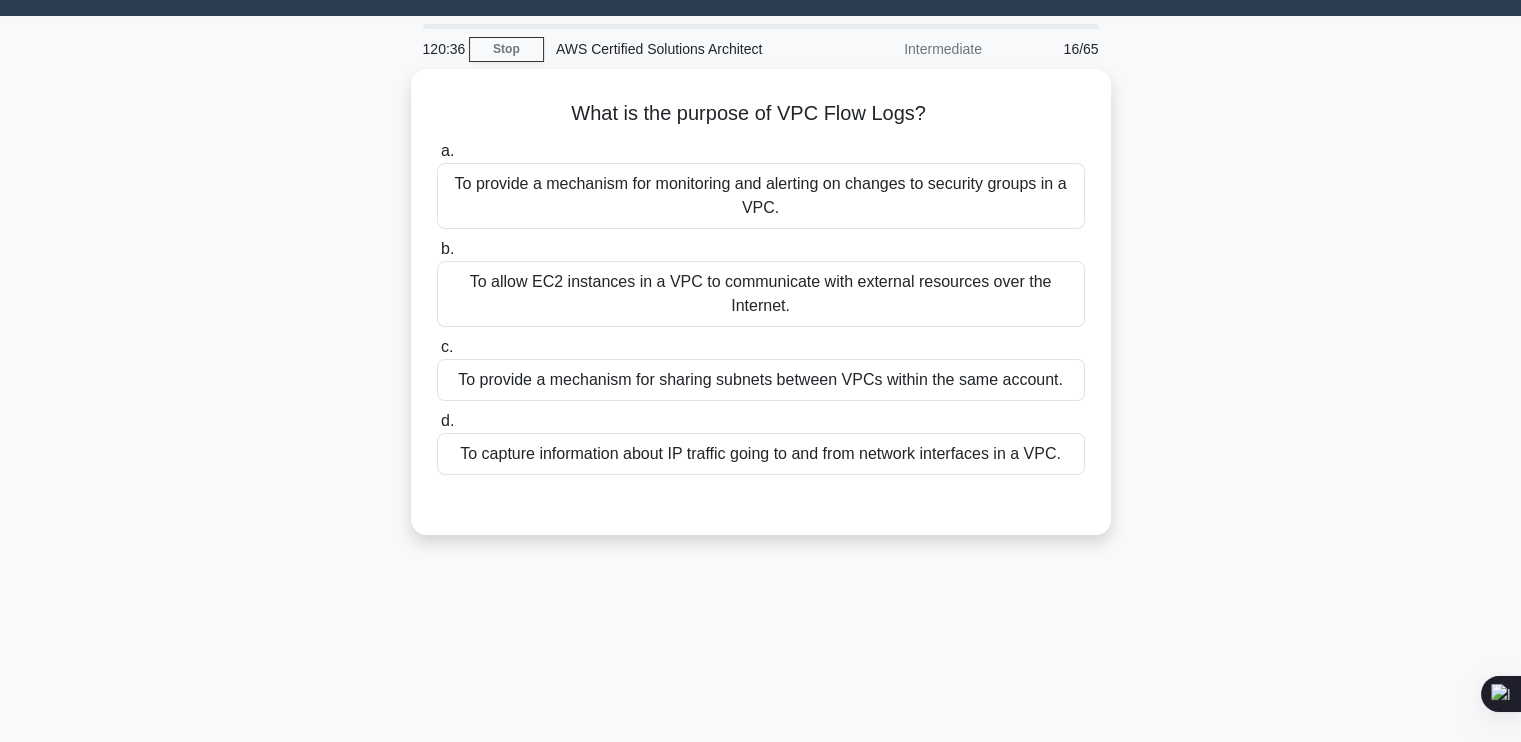 scroll, scrollTop: 48, scrollLeft: 0, axis: vertical 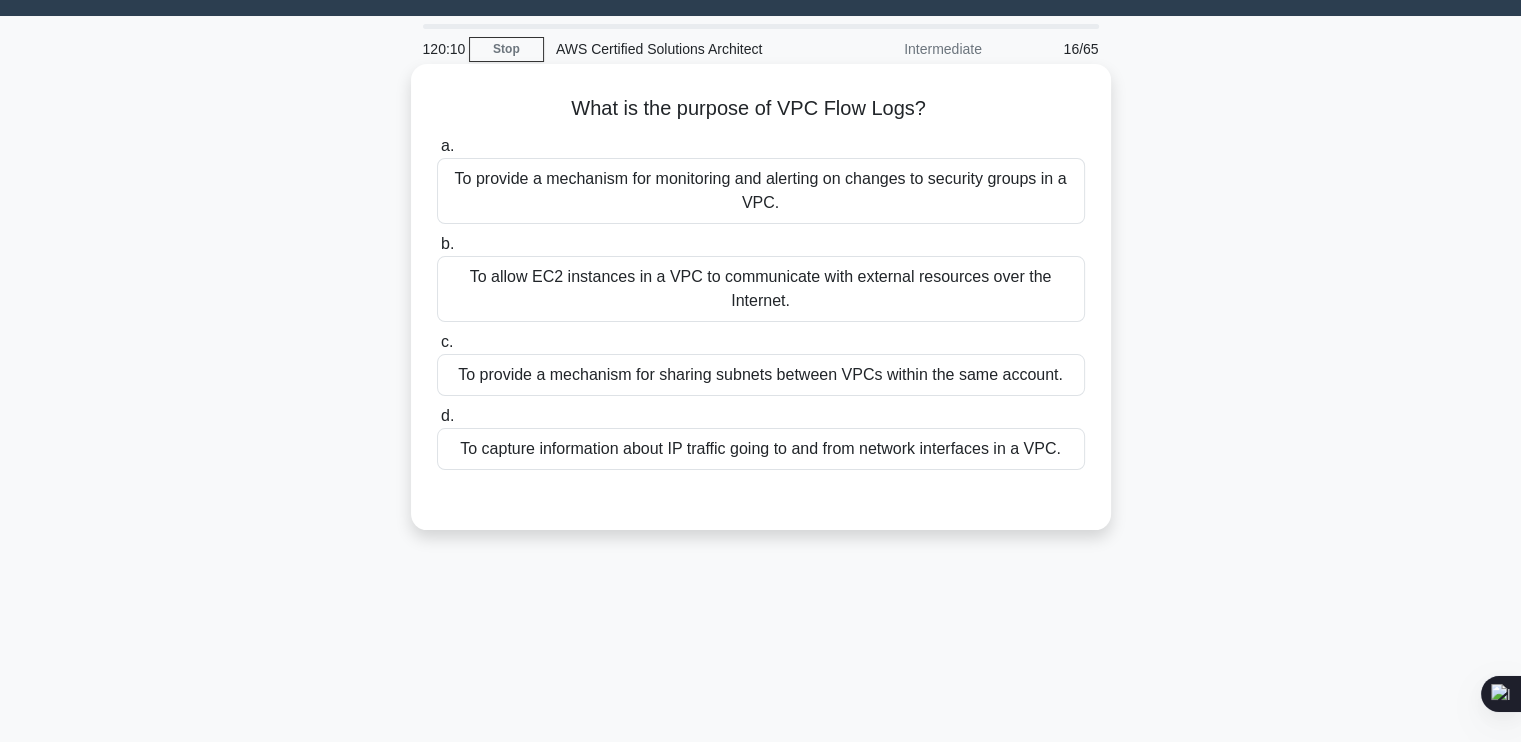 click on "To capture information about IP traffic going to and from network interfaces in a VPC." at bounding box center (761, 449) 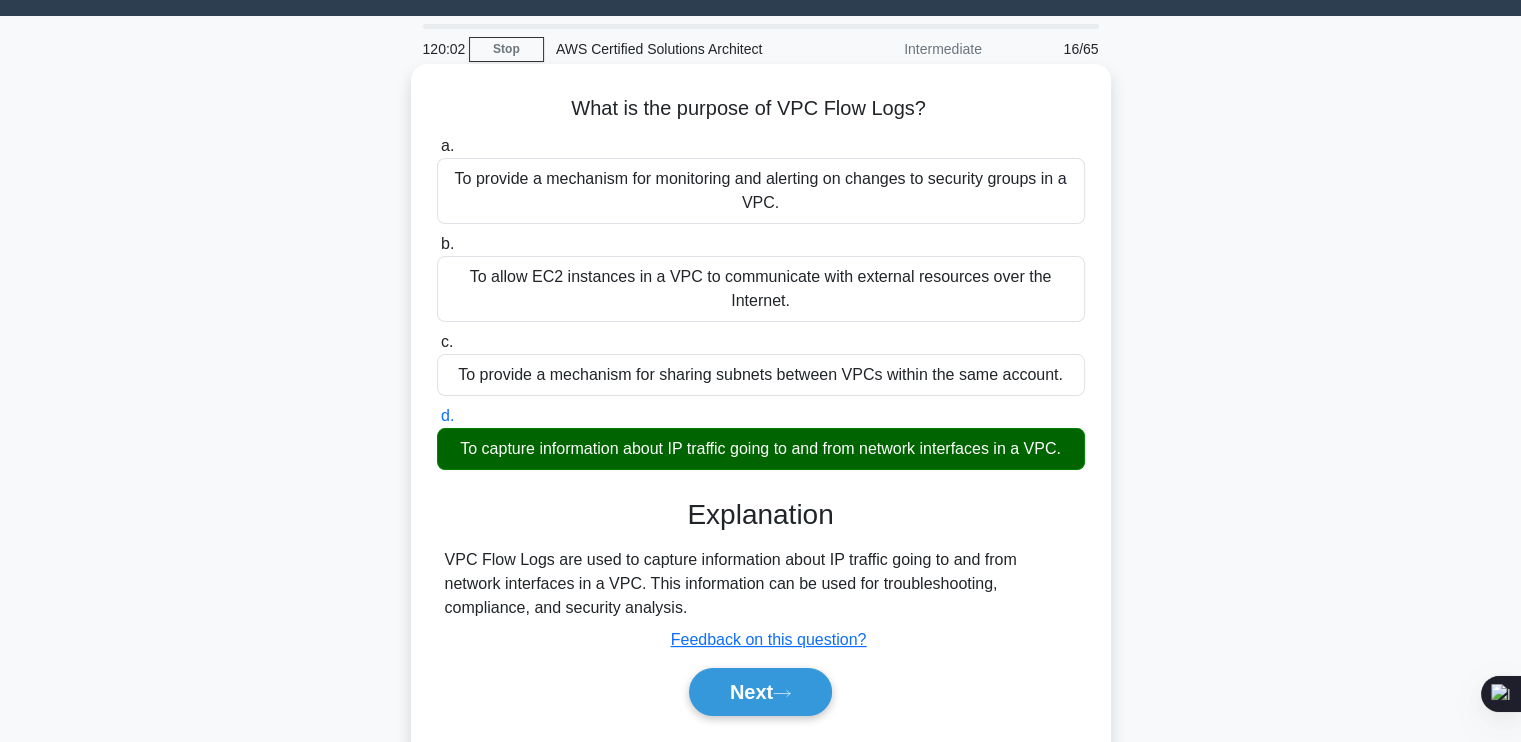 scroll, scrollTop: 87, scrollLeft: 0, axis: vertical 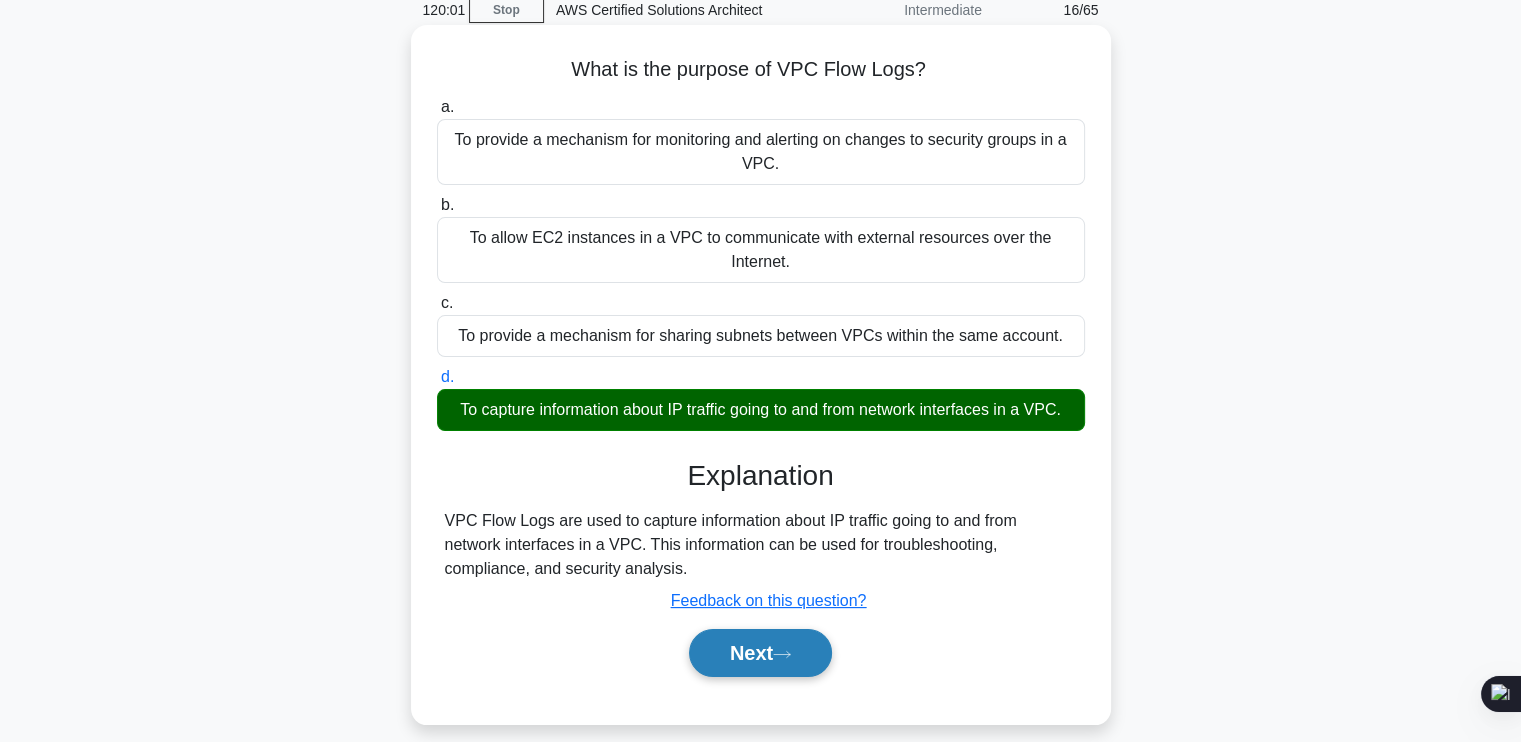 click 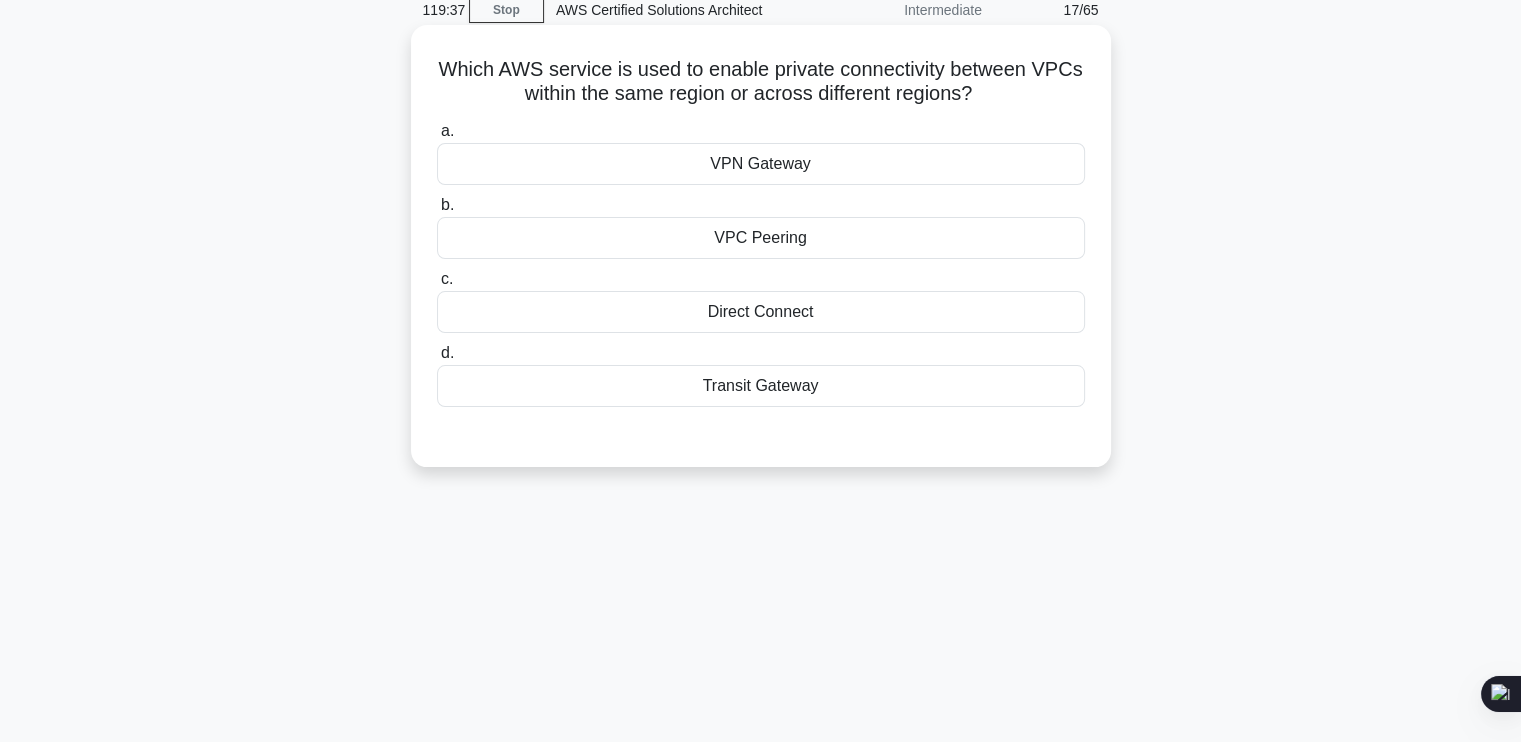 click on "VPN Gateway" at bounding box center (761, 164) 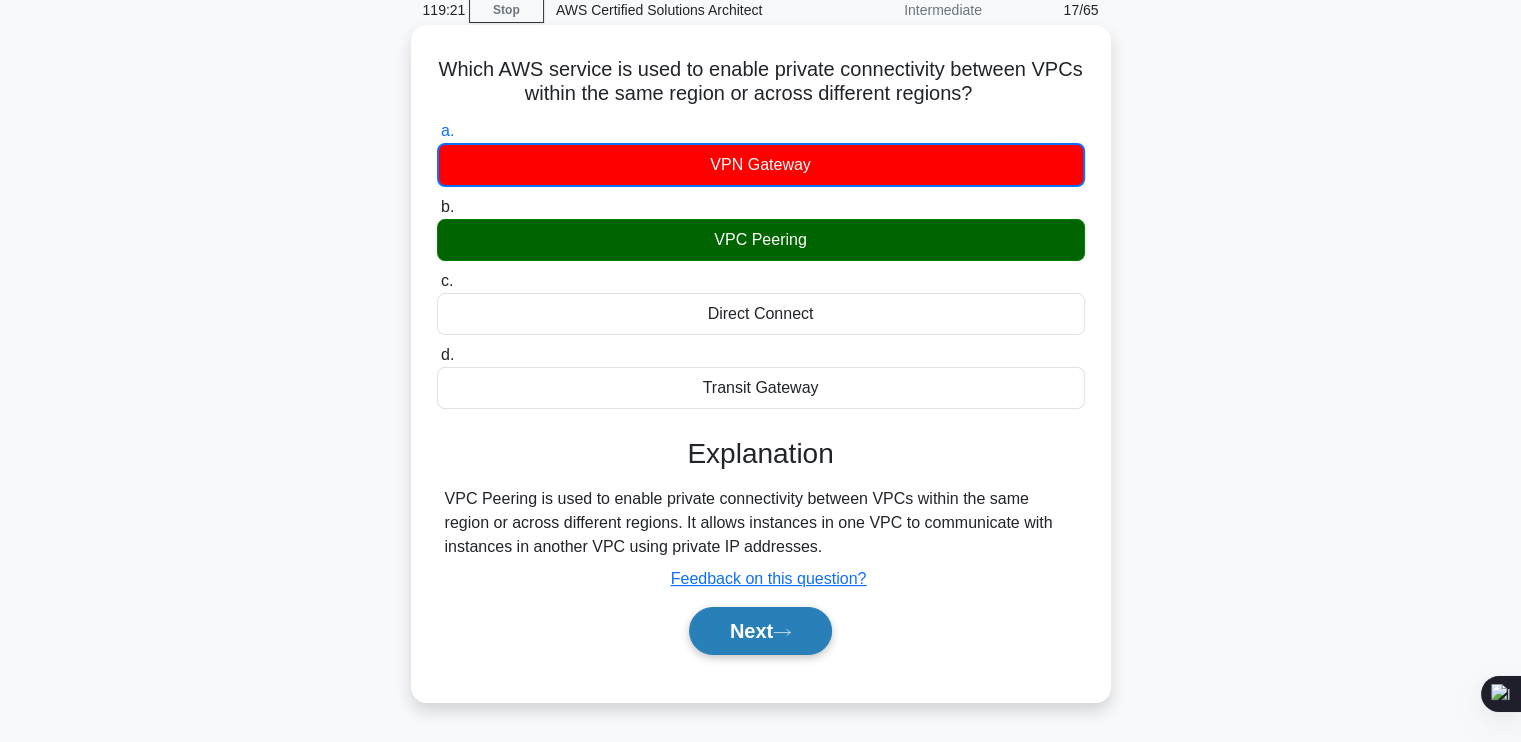 click 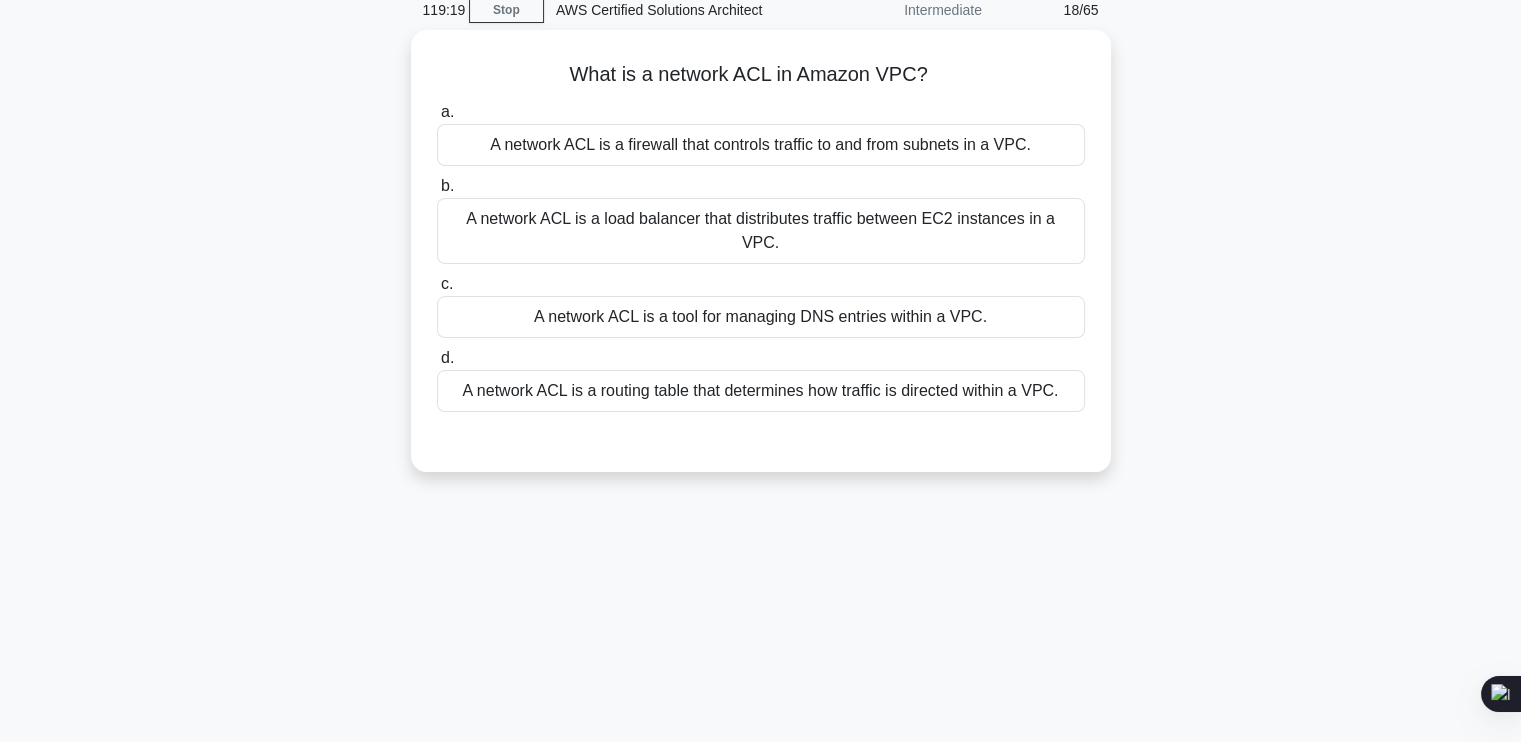 scroll, scrollTop: 0, scrollLeft: 0, axis: both 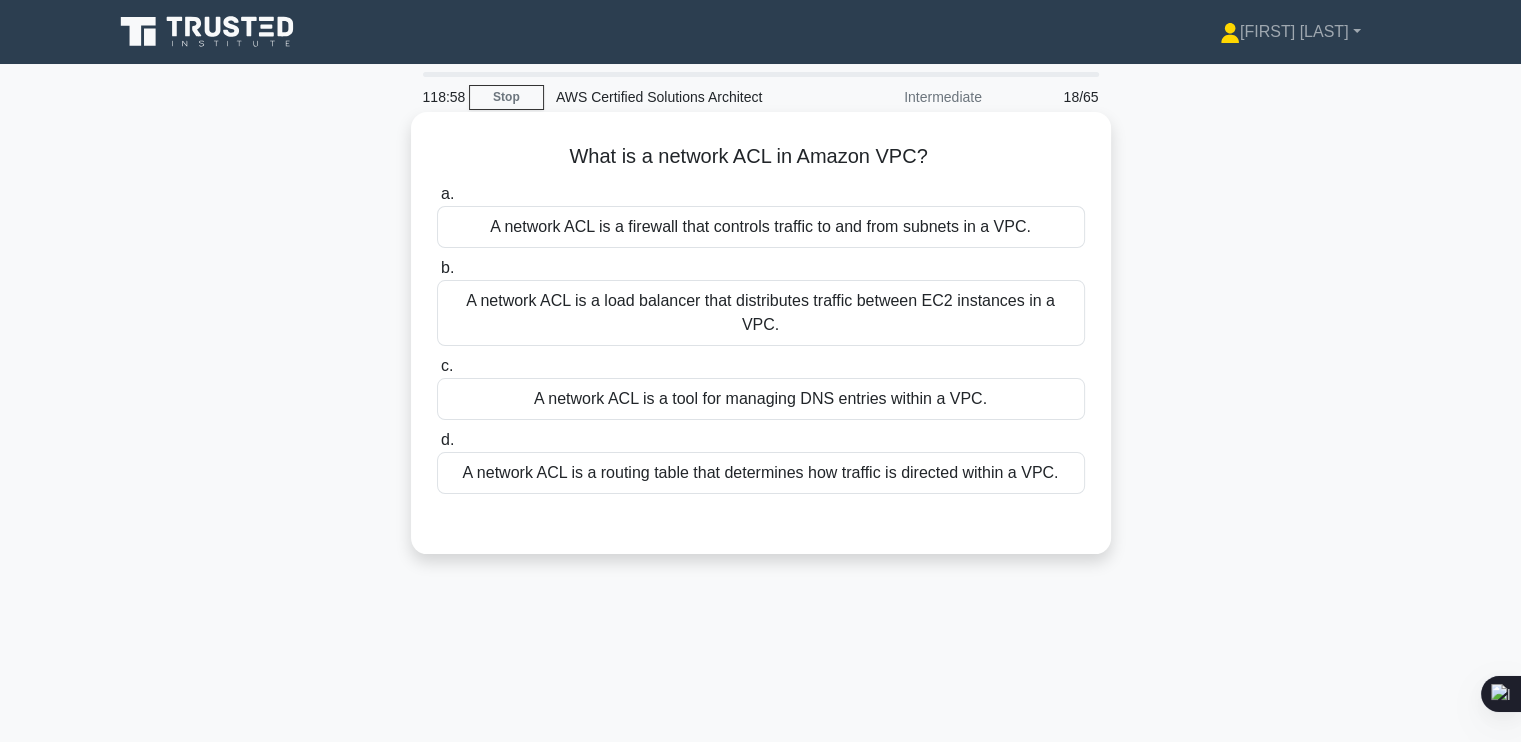 click on "A network ACL is a firewall that controls traffic to and from subnets in a VPC." at bounding box center [761, 227] 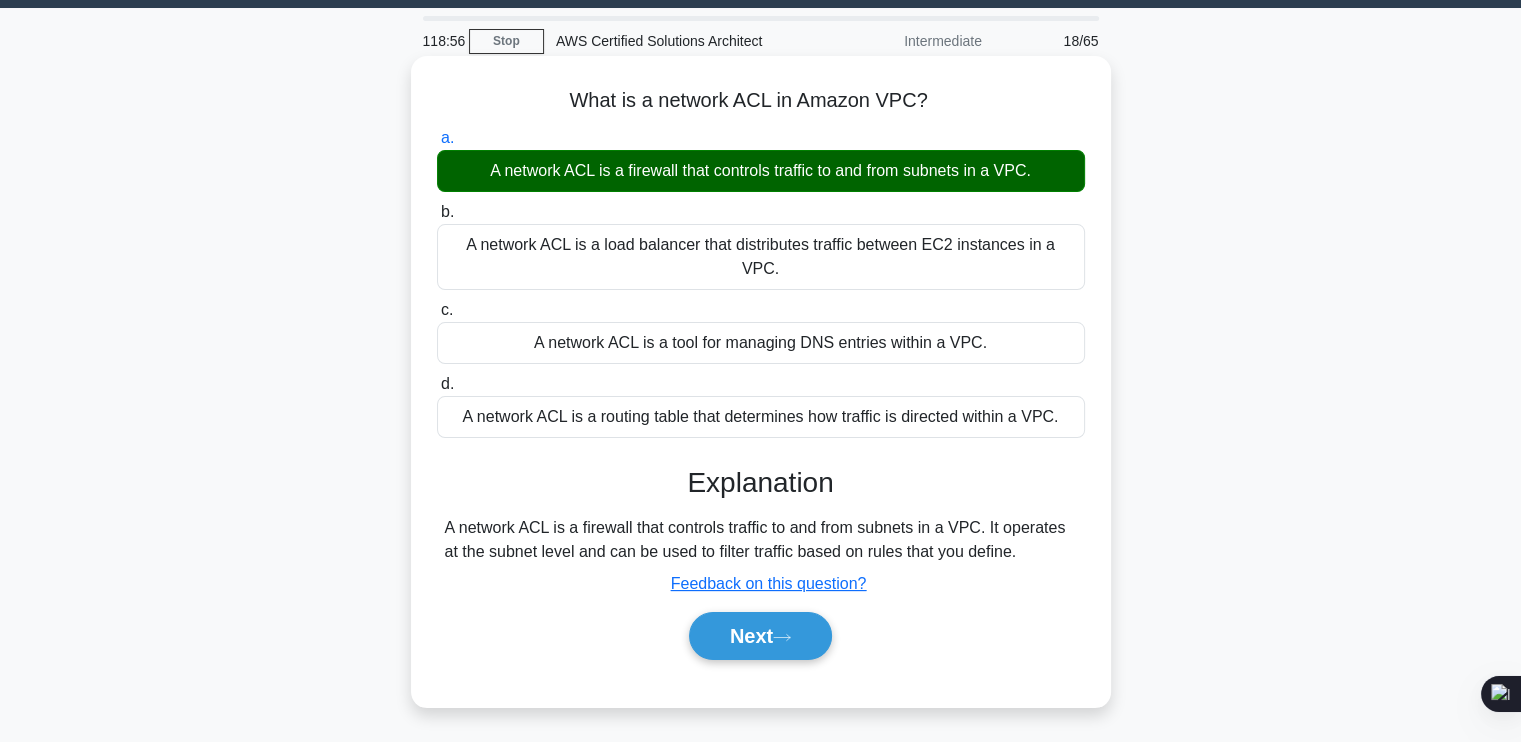 scroll, scrollTop: 60, scrollLeft: 0, axis: vertical 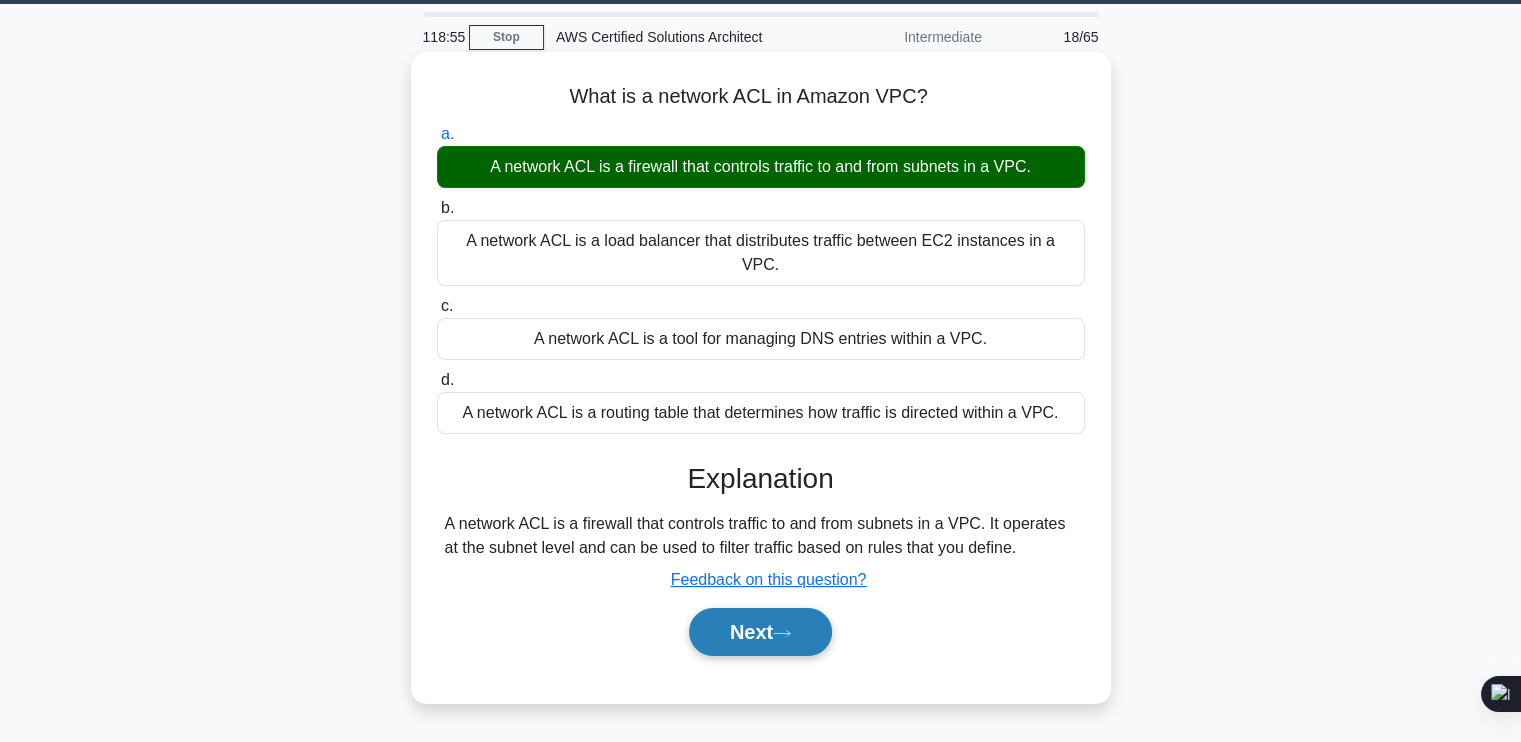 click on "Next" at bounding box center [760, 632] 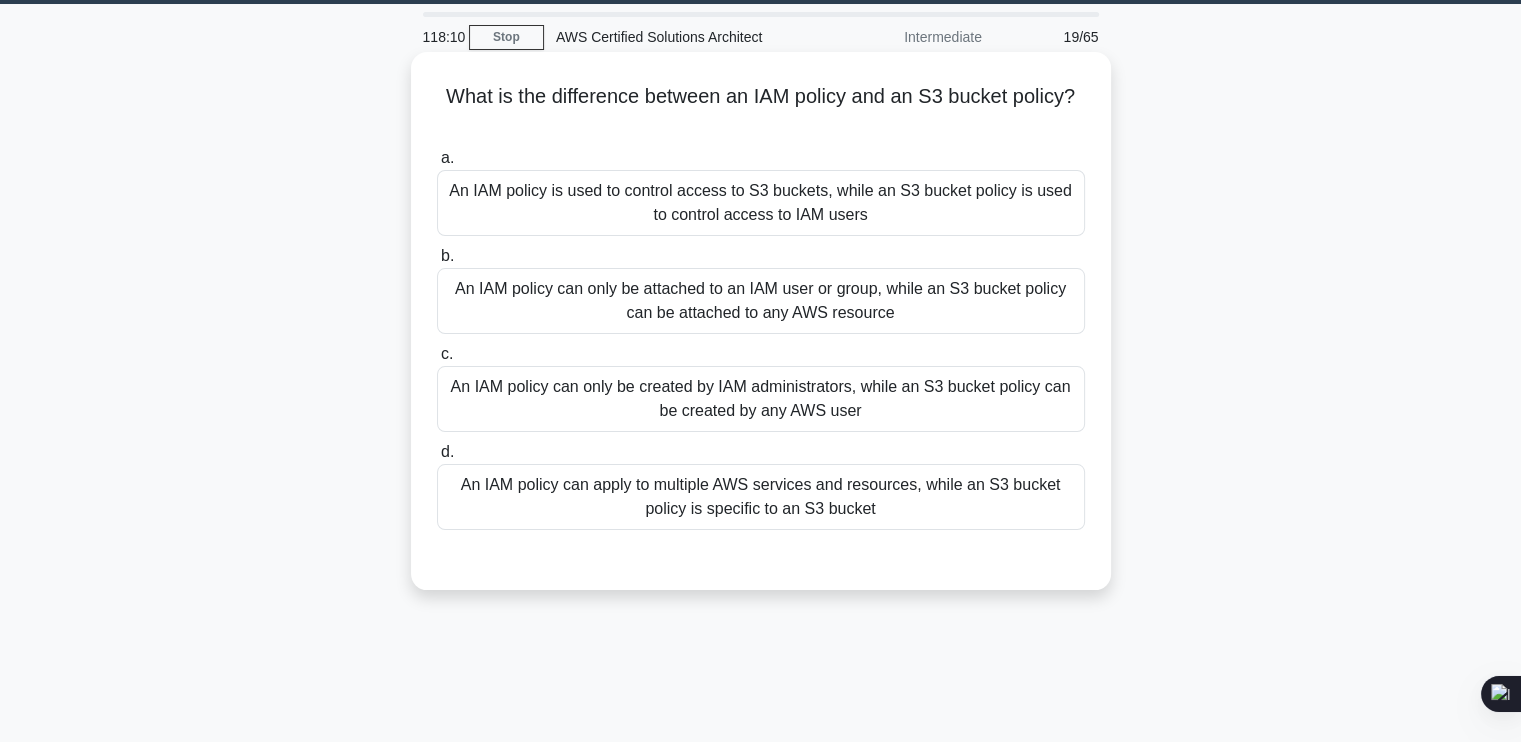 click on "An IAM policy can apply to multiple AWS services and resources, while an S3 bucket policy is specific to an S3 bucket" at bounding box center [761, 497] 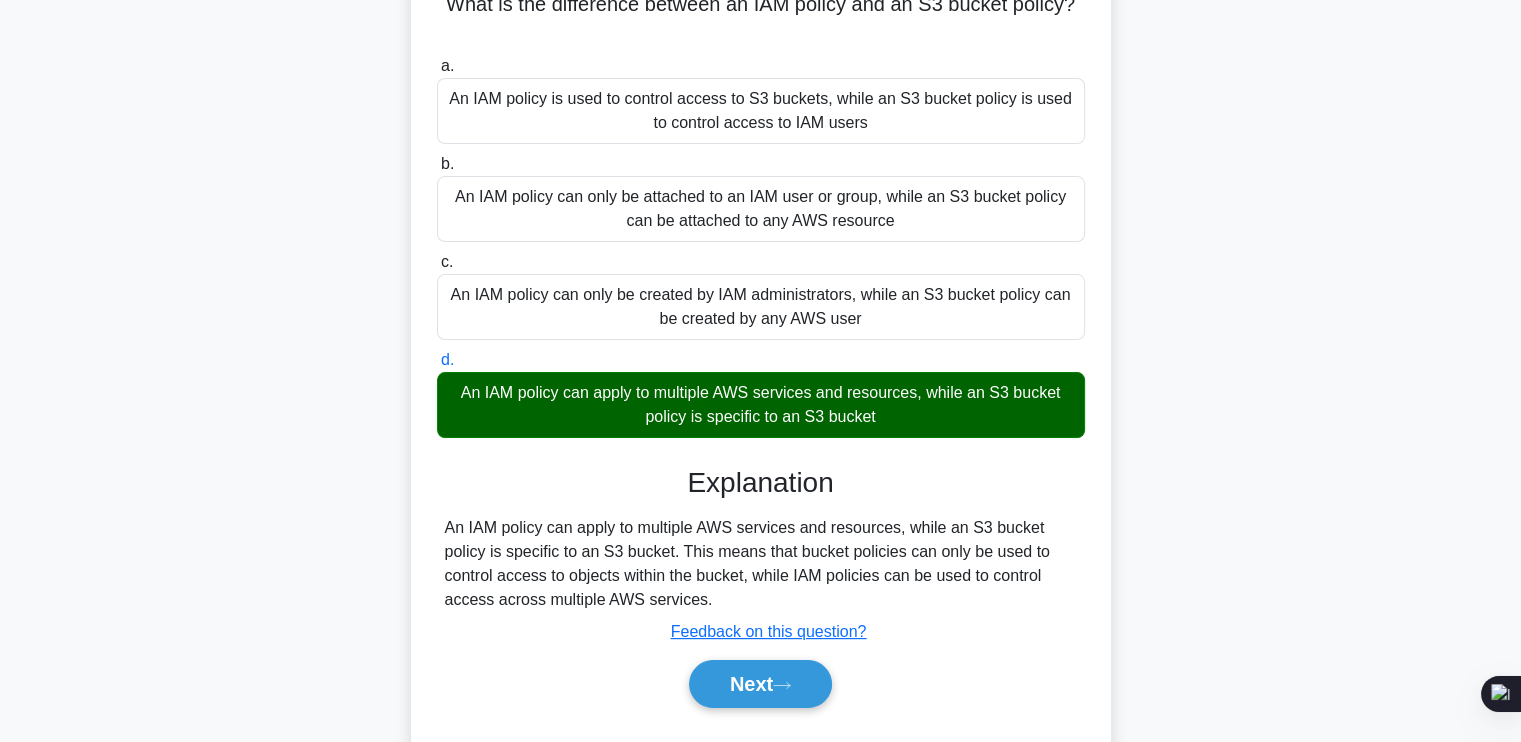 scroll, scrollTop: 154, scrollLeft: 0, axis: vertical 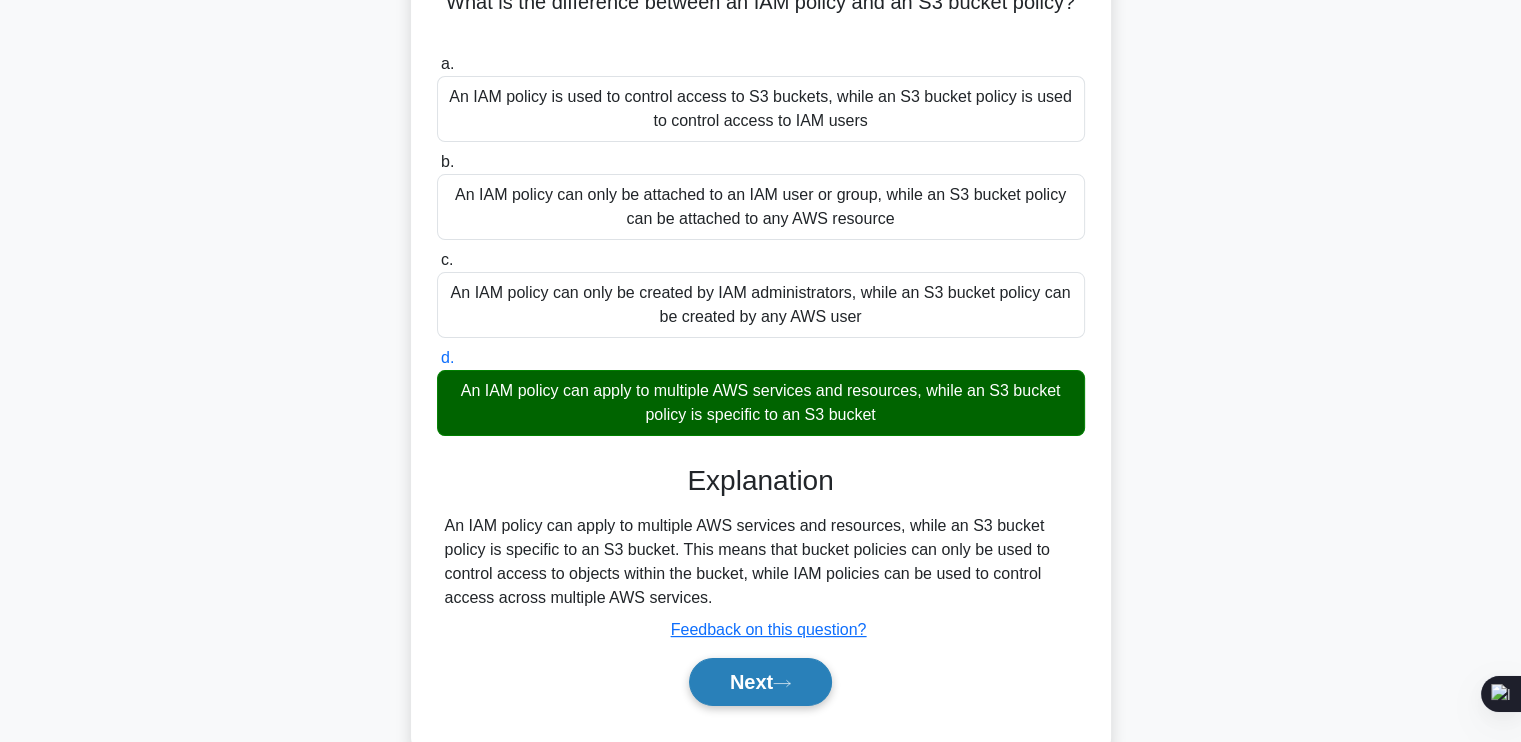 click on "Next" at bounding box center [760, 682] 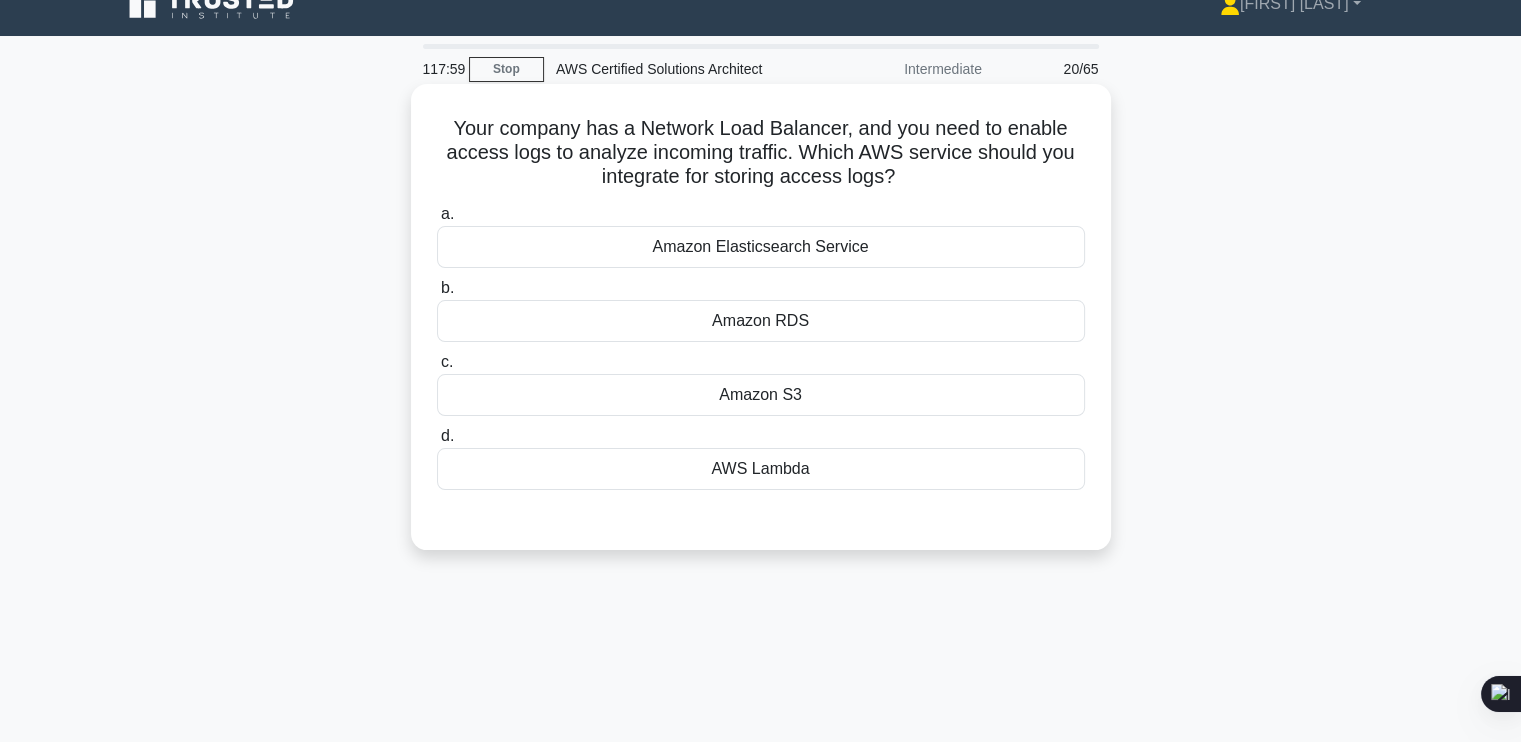 scroll, scrollTop: 7, scrollLeft: 0, axis: vertical 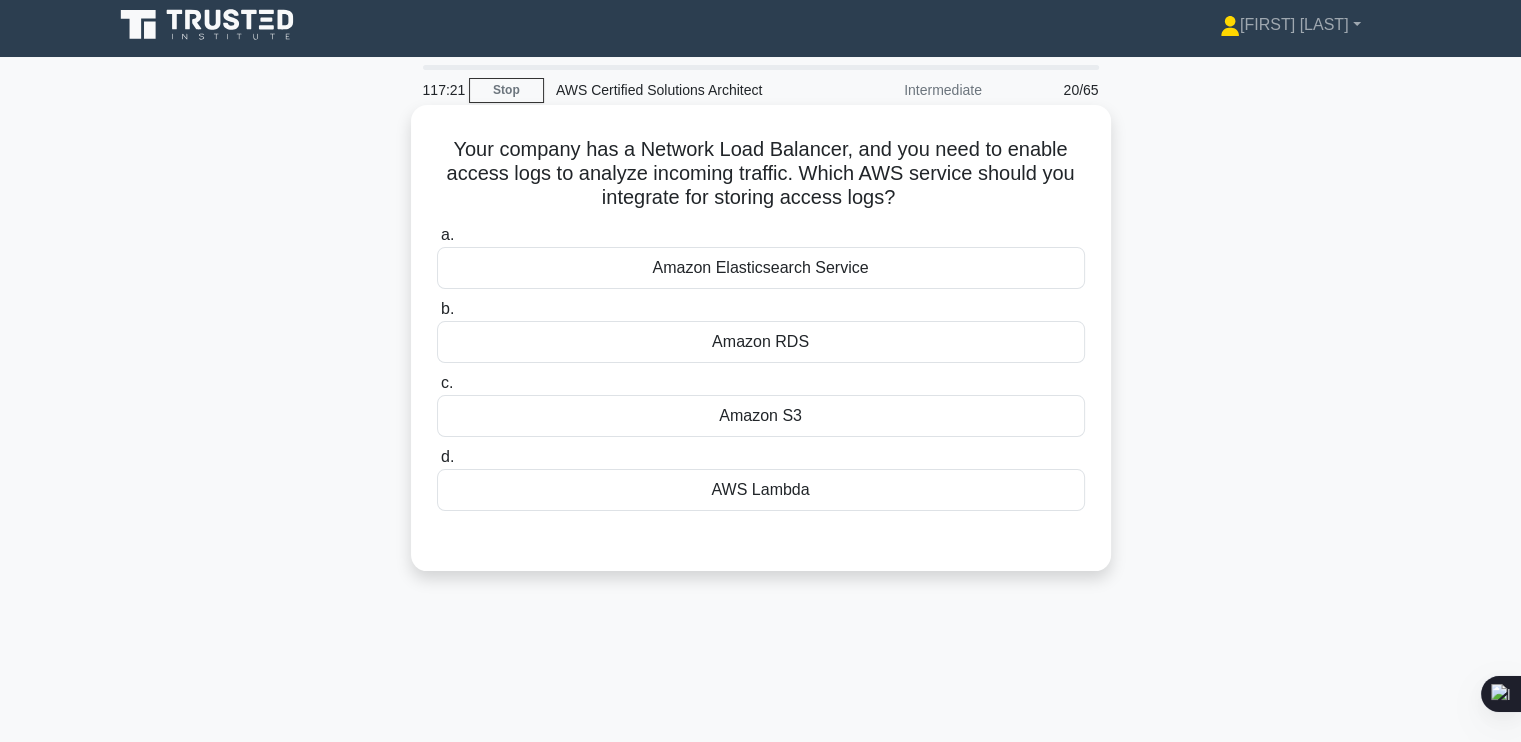 click on "a.
Amazon Elasticsearch Service
b.
Amazon RDS
c. d." at bounding box center [761, 367] 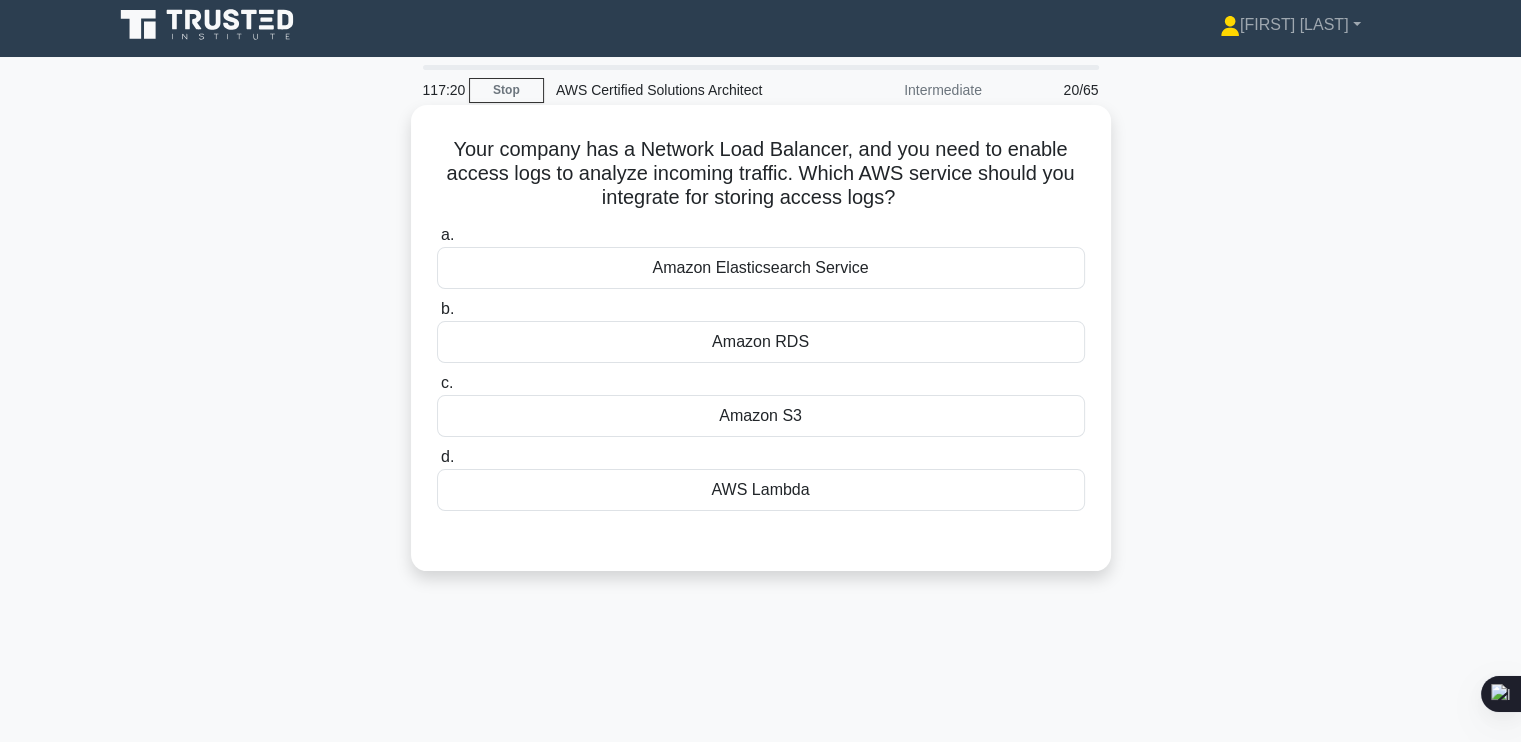click on "Amazon Elasticsearch Service" at bounding box center [761, 268] 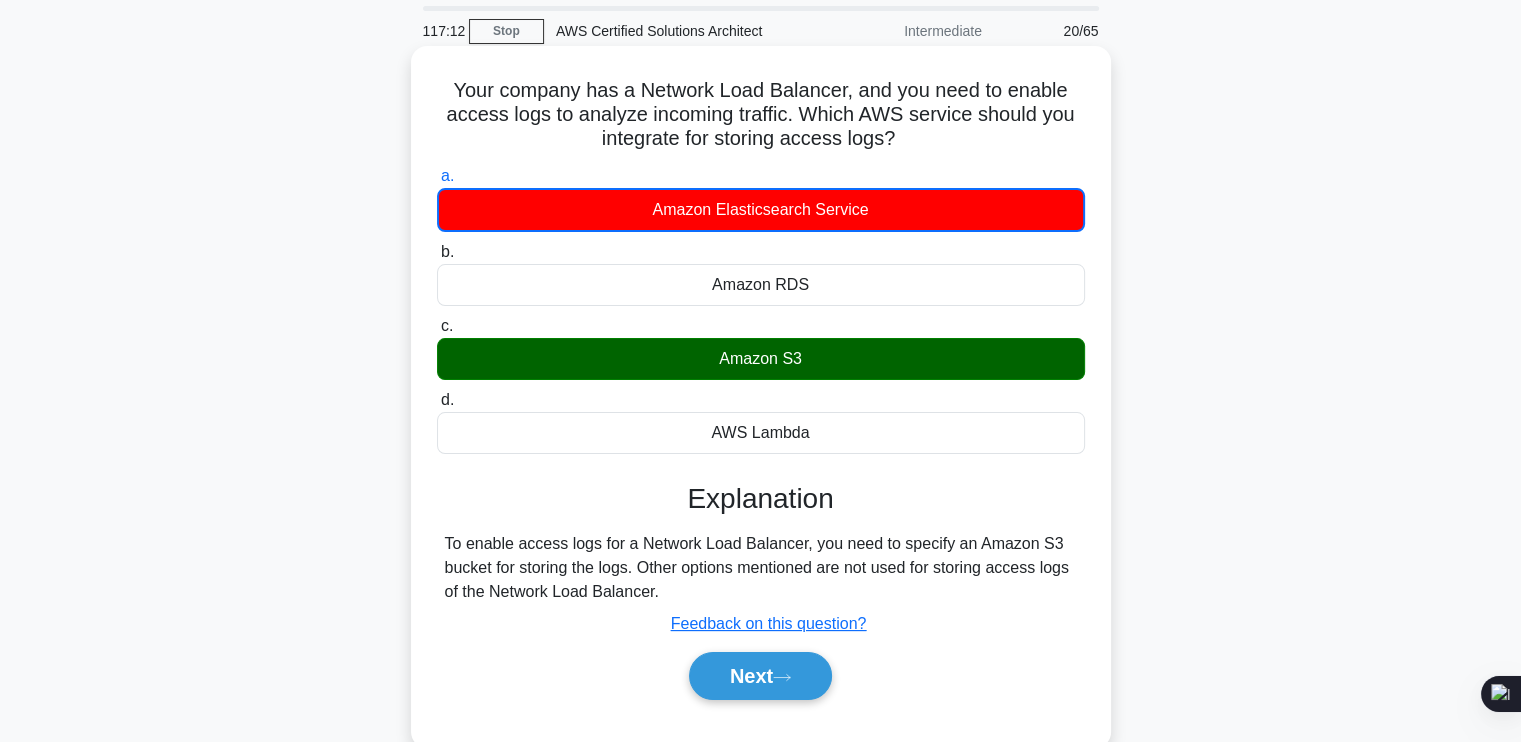 scroll, scrollTop: 84, scrollLeft: 0, axis: vertical 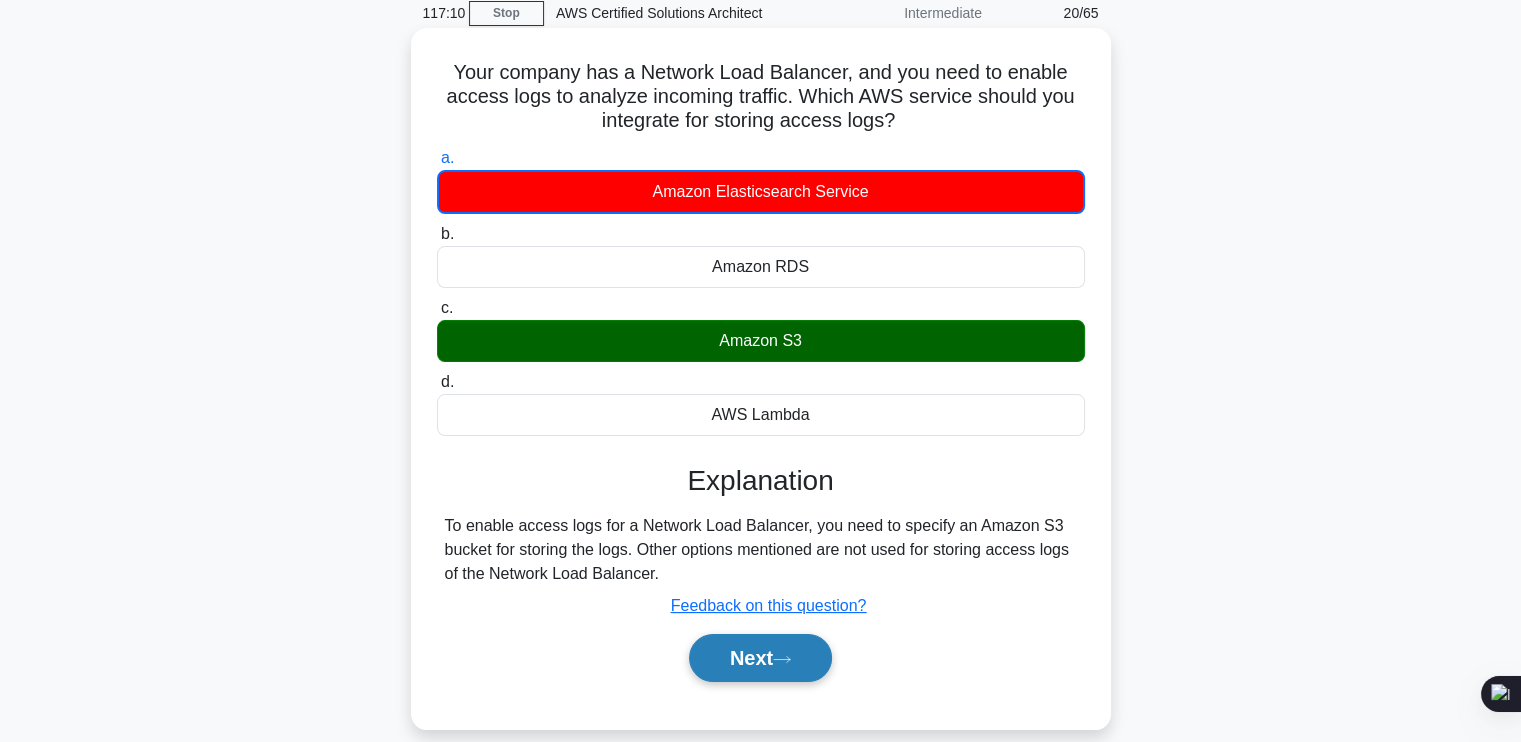 click on "Next" at bounding box center [760, 658] 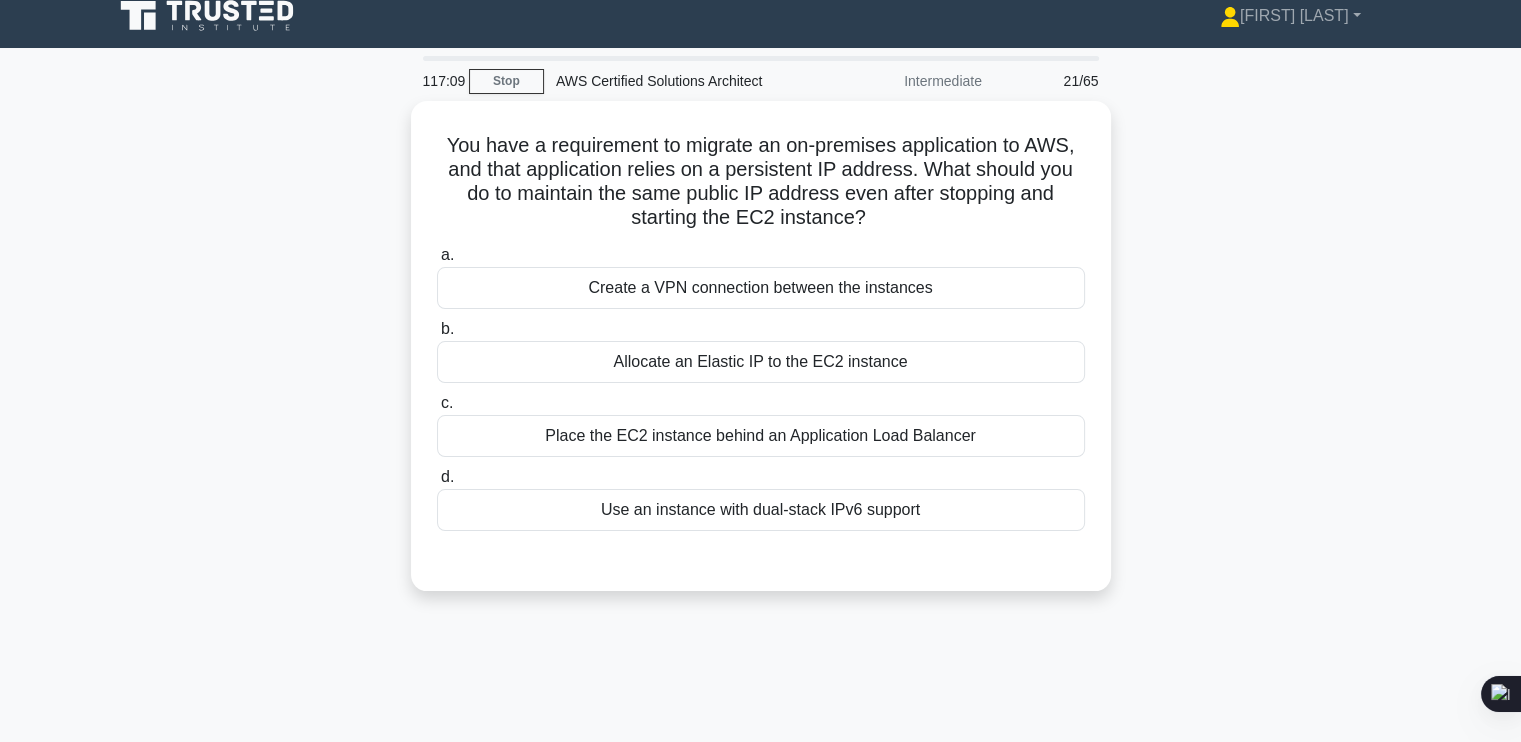 scroll, scrollTop: 15, scrollLeft: 0, axis: vertical 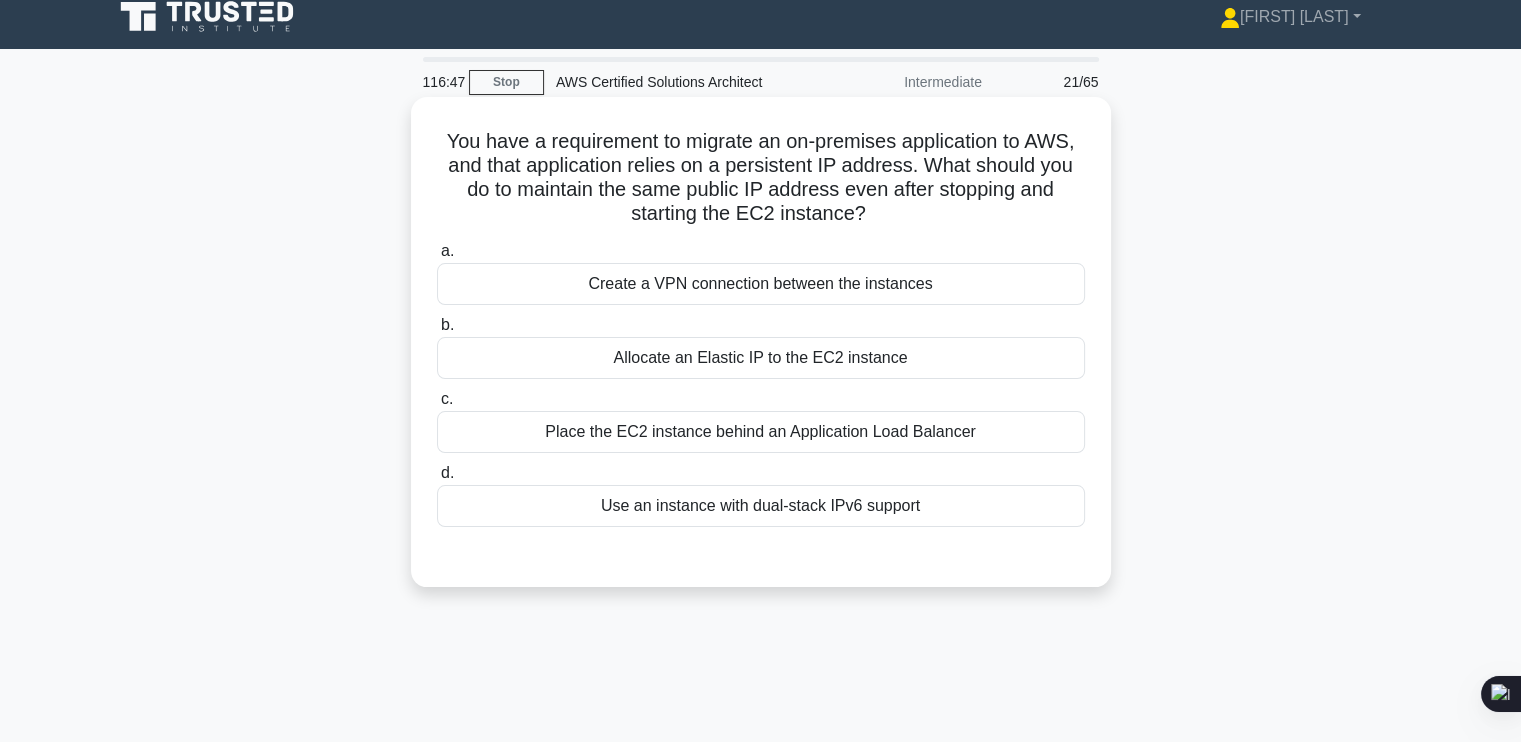 click on "Use an instance with dual-stack IPv6 support" at bounding box center [761, 506] 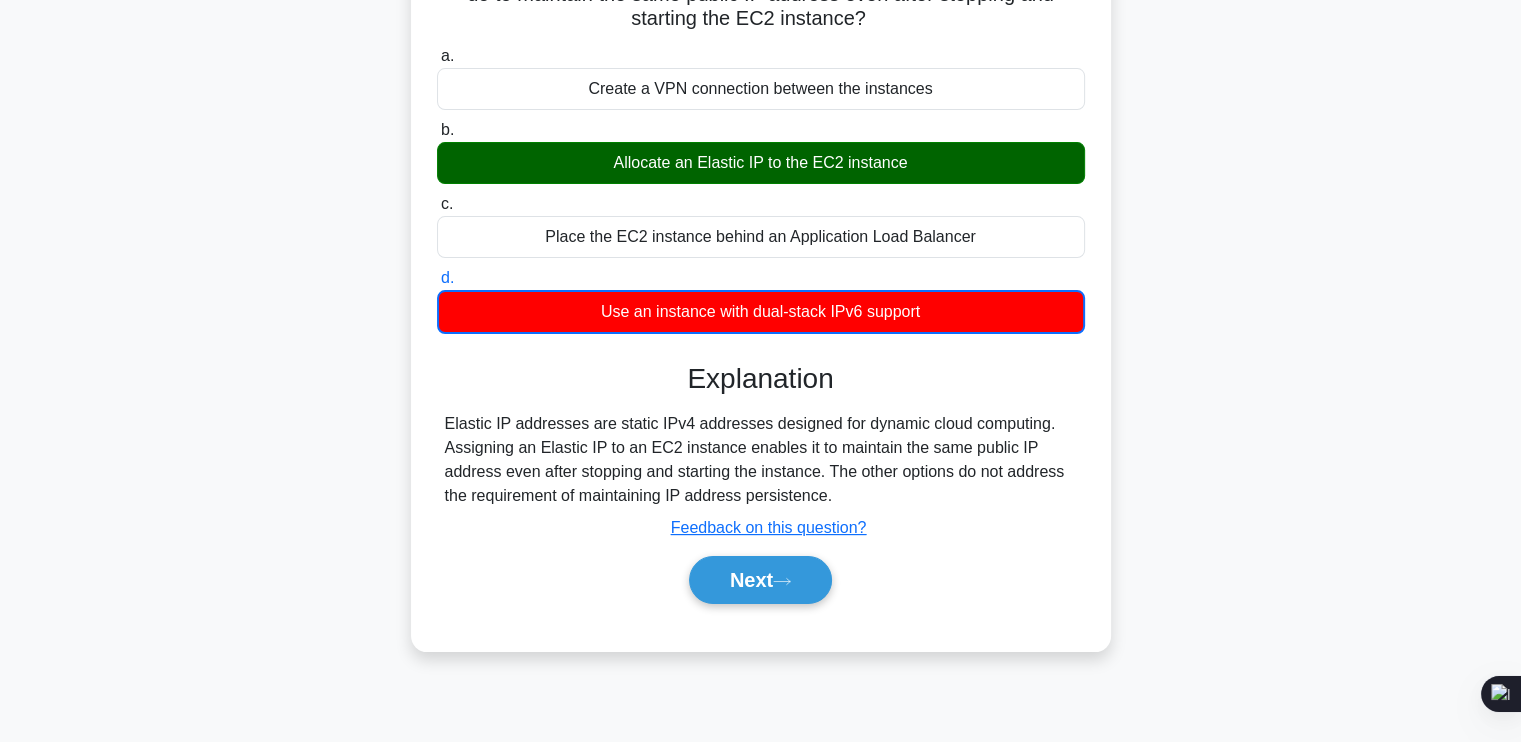 scroll, scrollTop: 234, scrollLeft: 0, axis: vertical 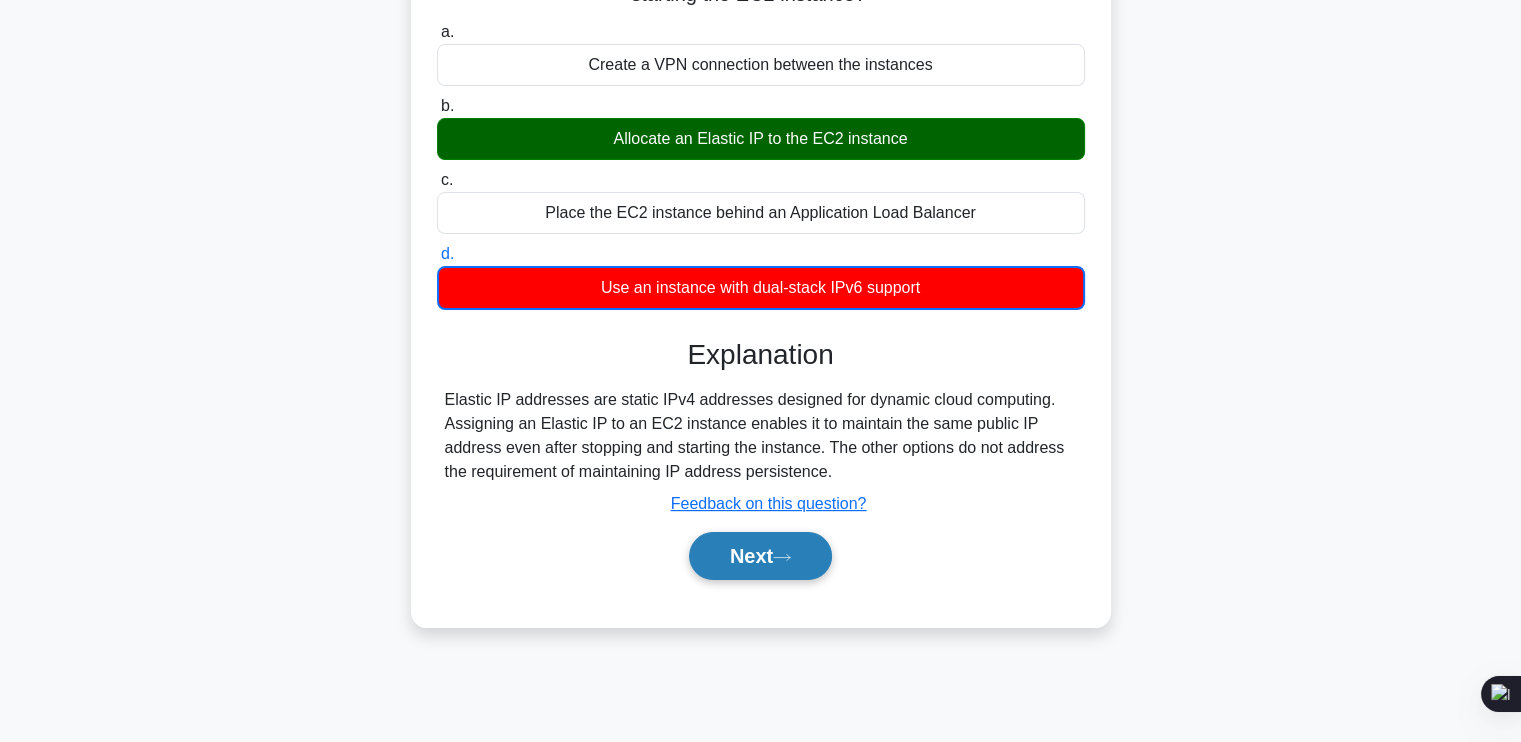 click 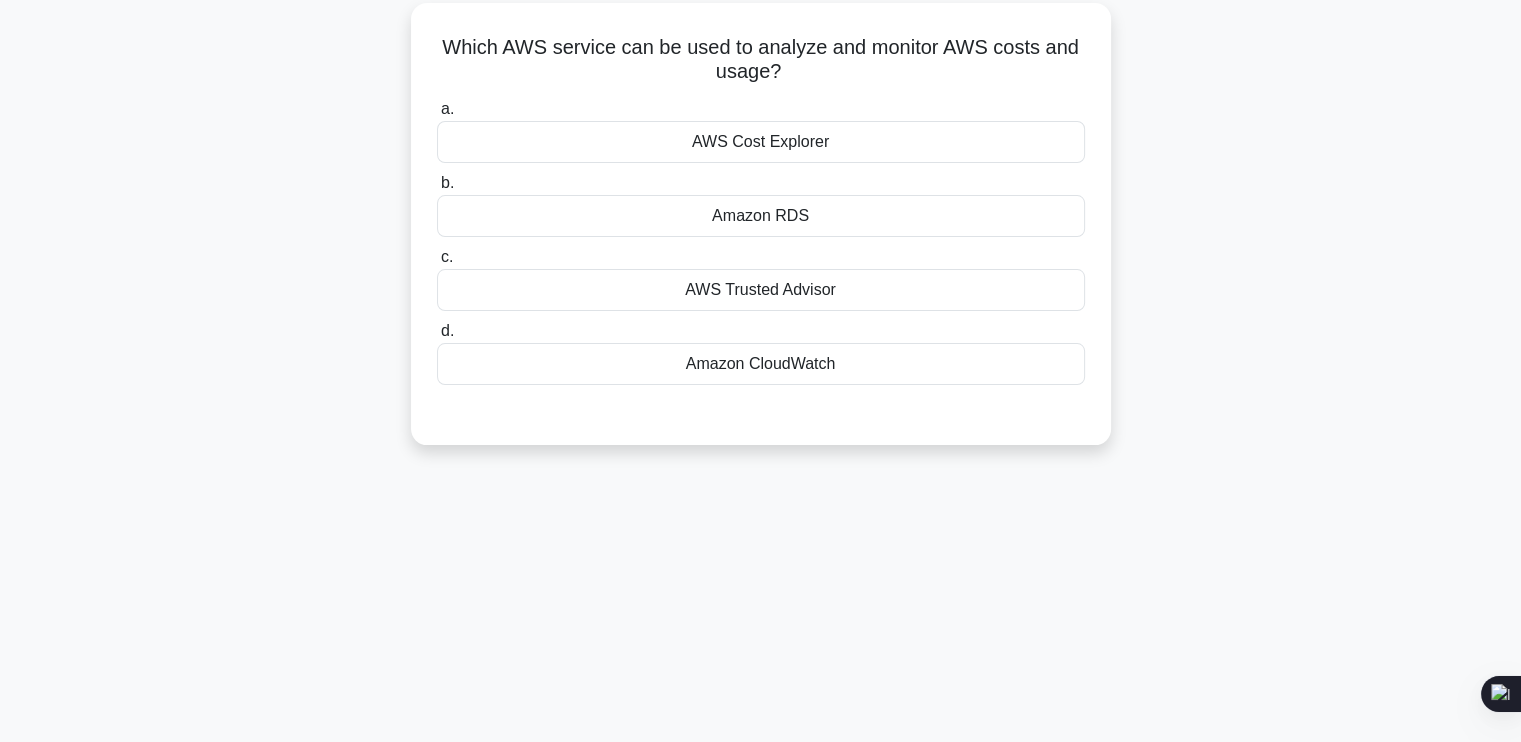 scroll, scrollTop: 51, scrollLeft: 0, axis: vertical 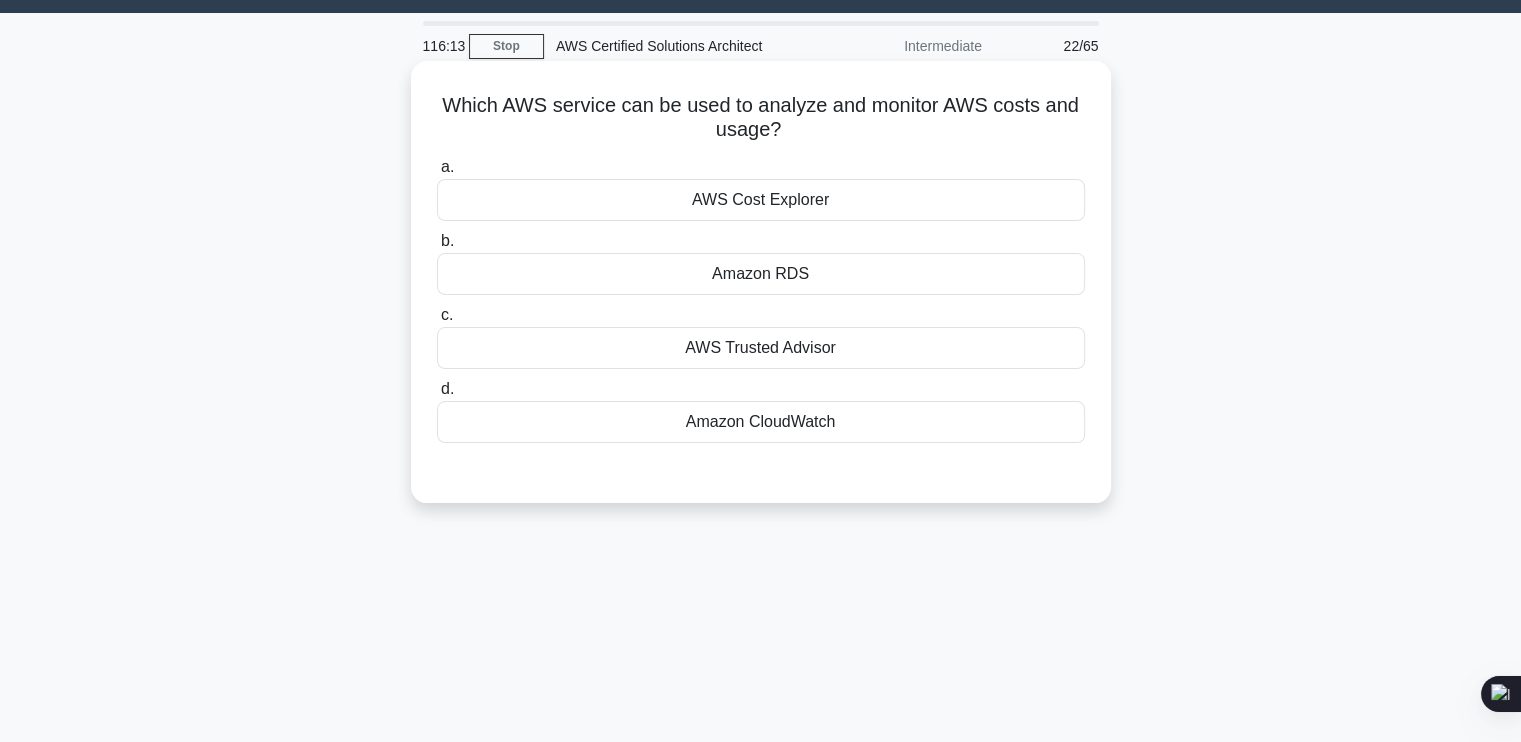 click on "Amazon CloudWatch" at bounding box center (761, 422) 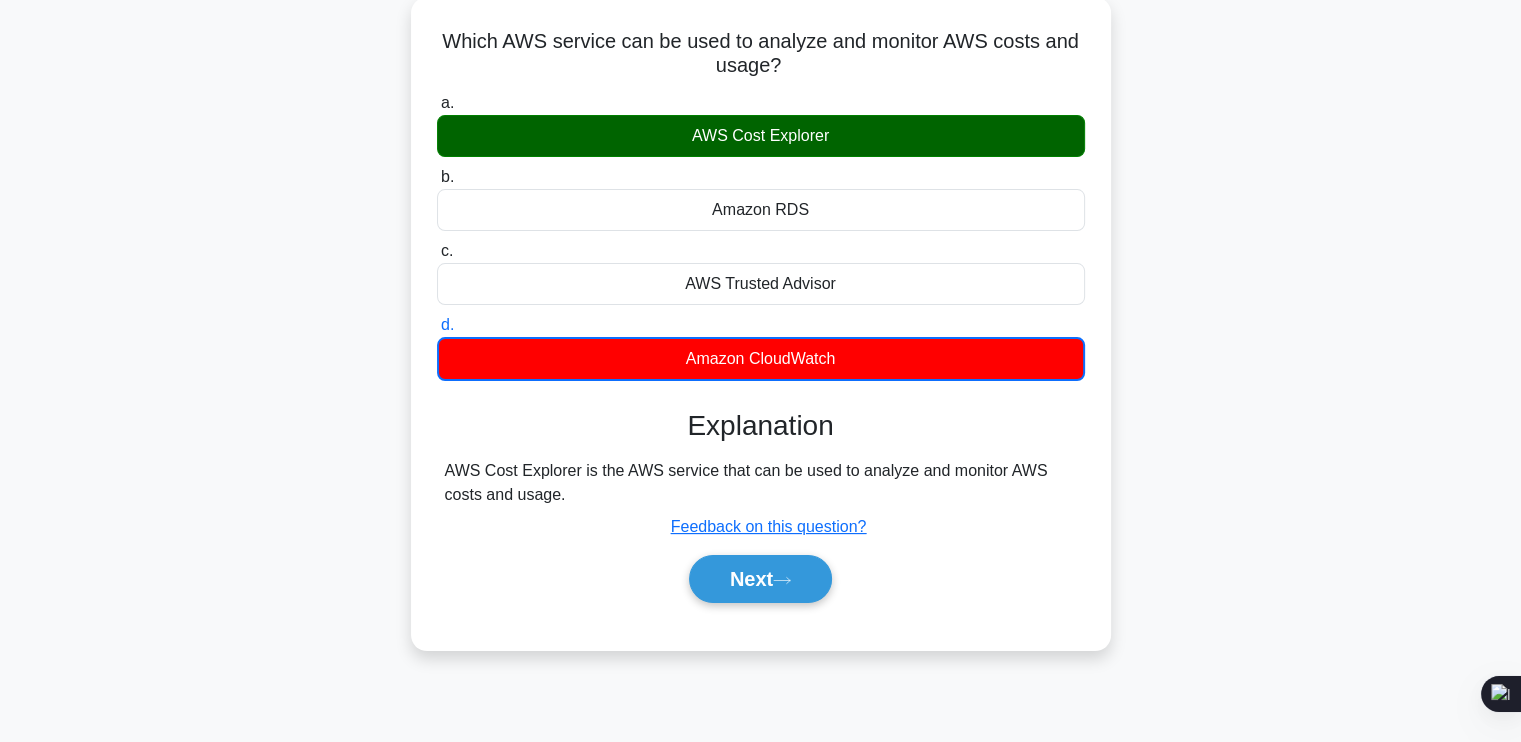 scroll, scrollTop: 116, scrollLeft: 0, axis: vertical 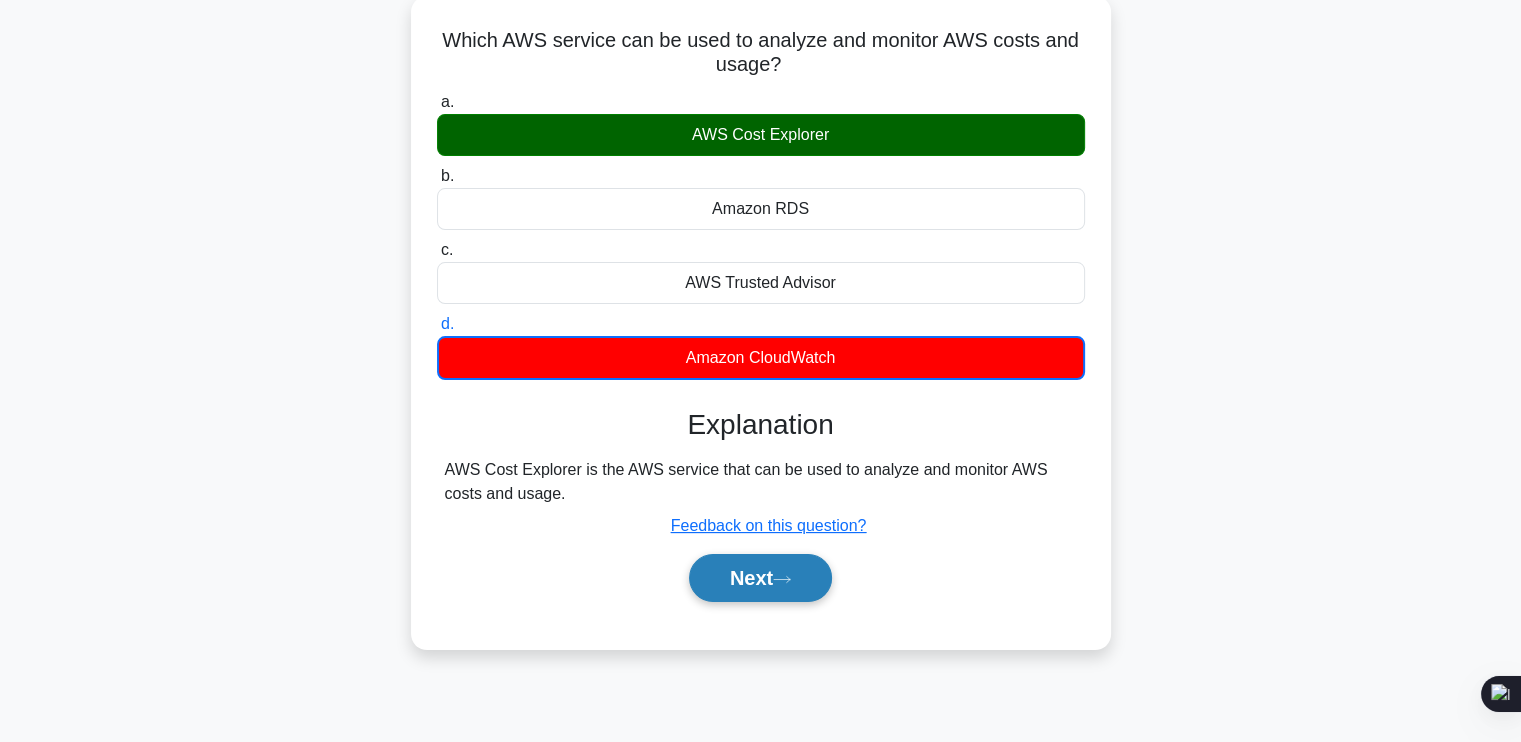 click on "Next" at bounding box center (760, 578) 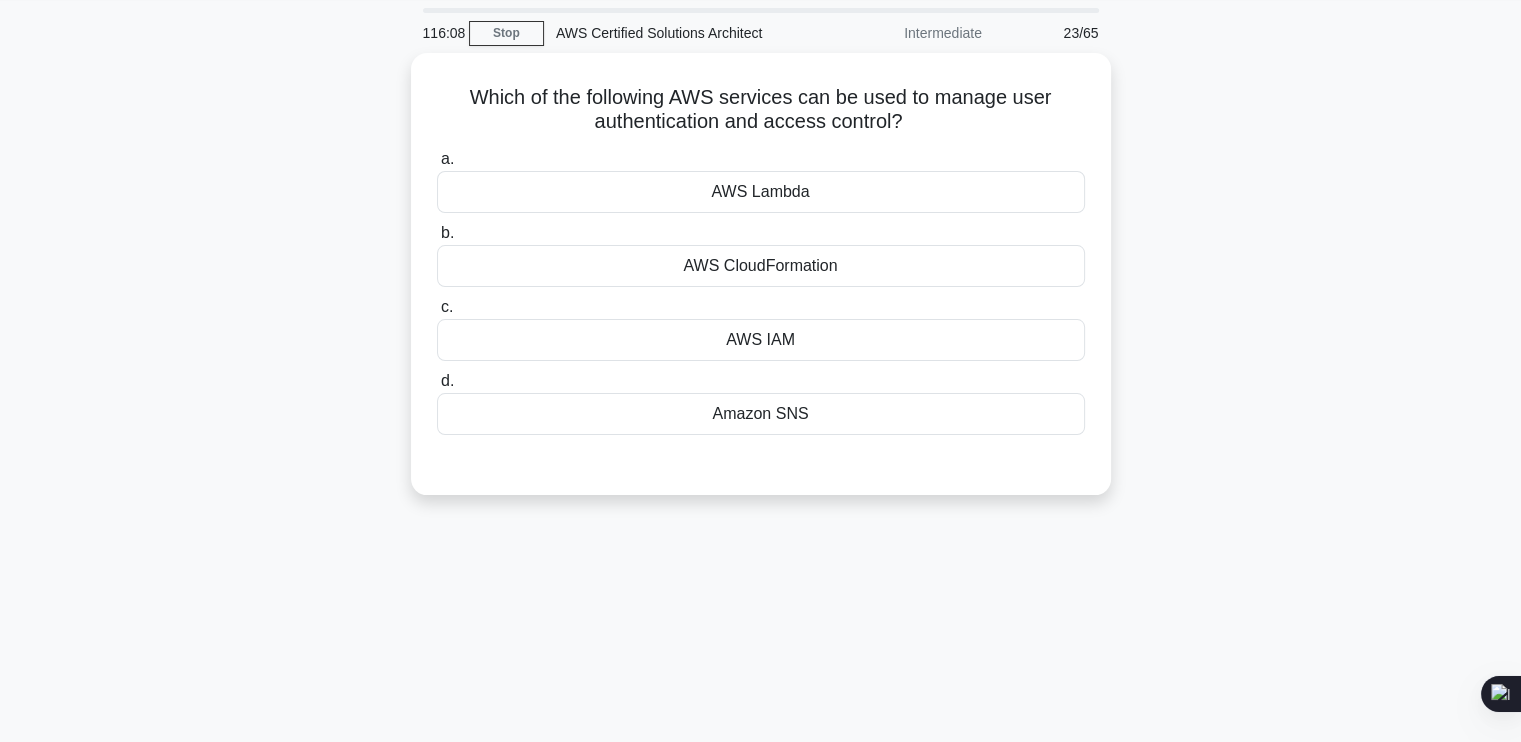 scroll, scrollTop: 64, scrollLeft: 0, axis: vertical 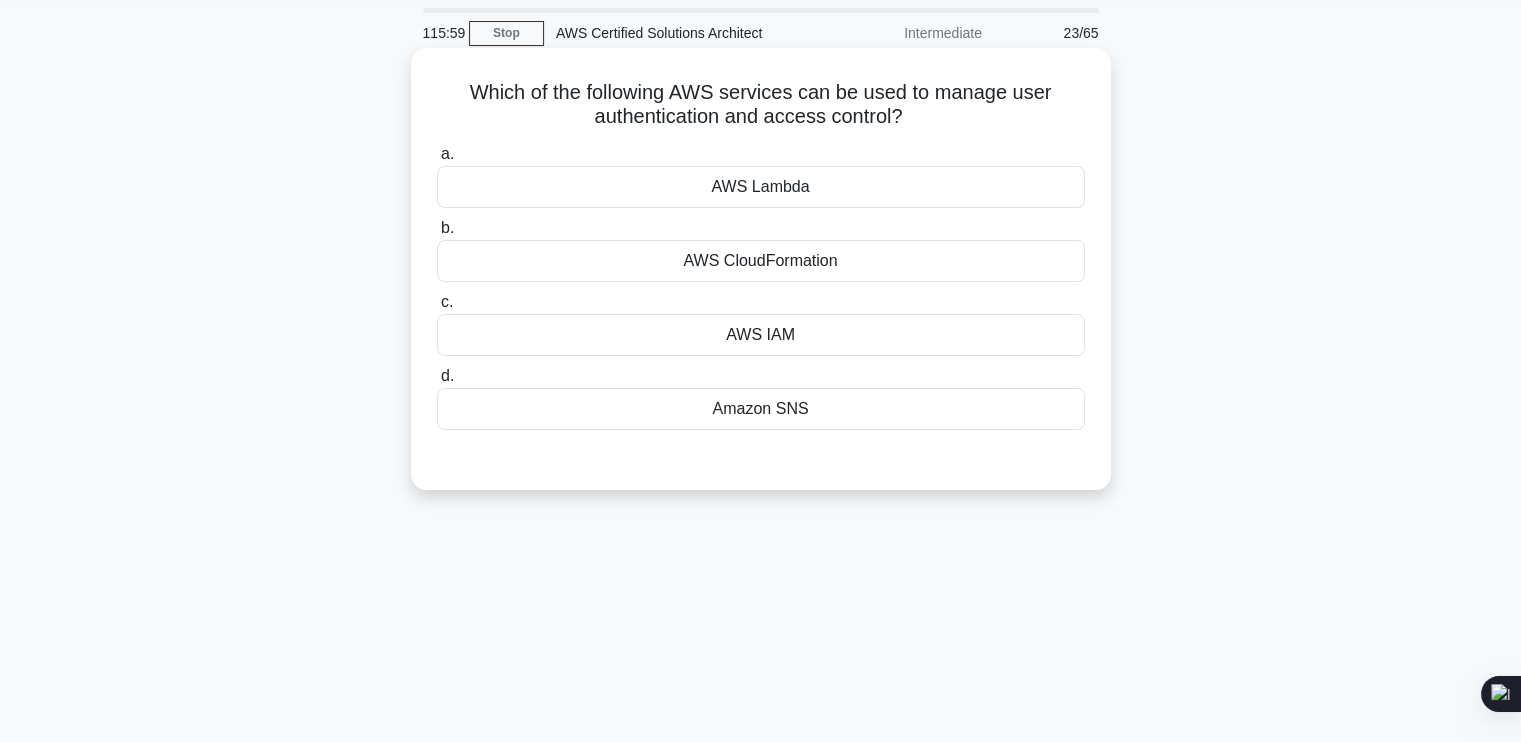 click on "AWS IAM" at bounding box center [761, 335] 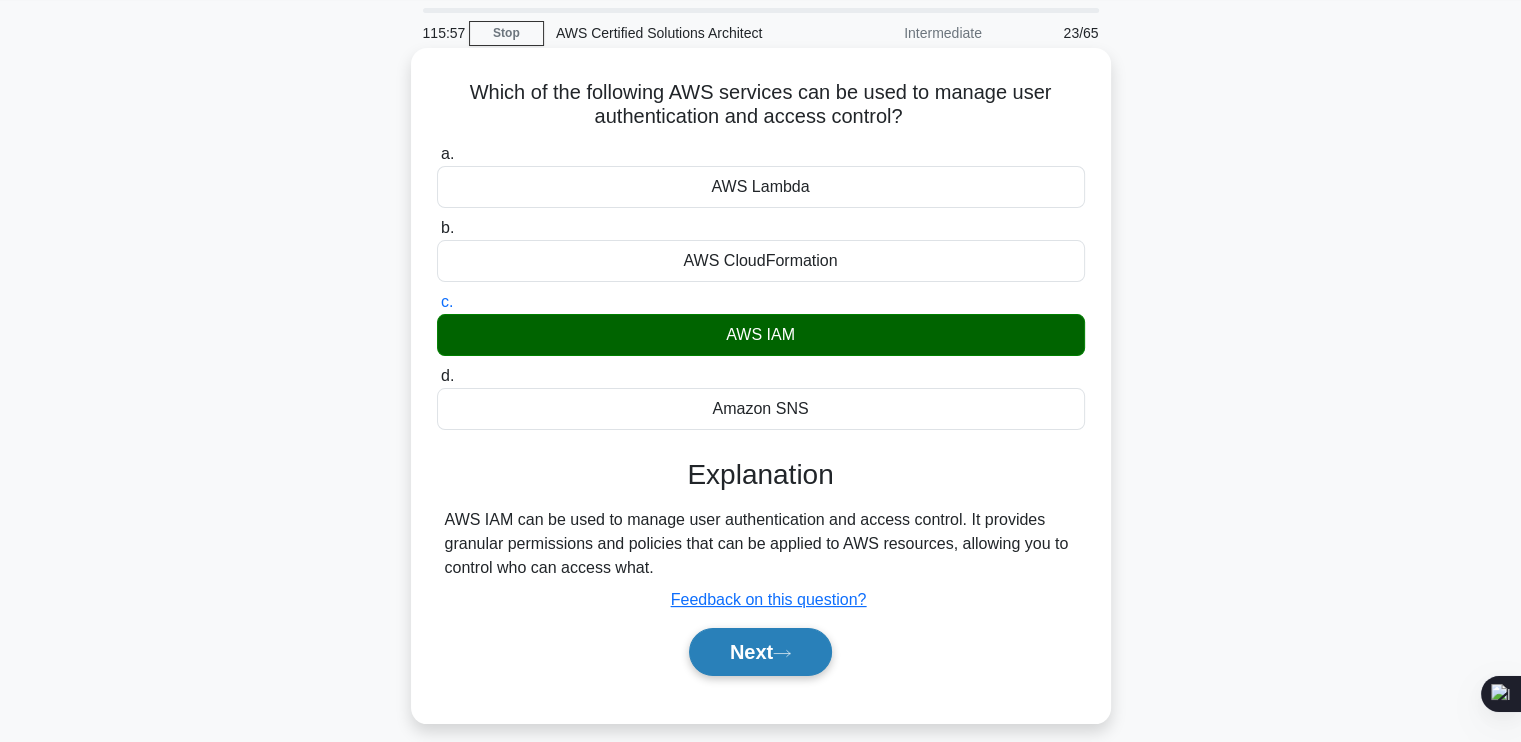 click 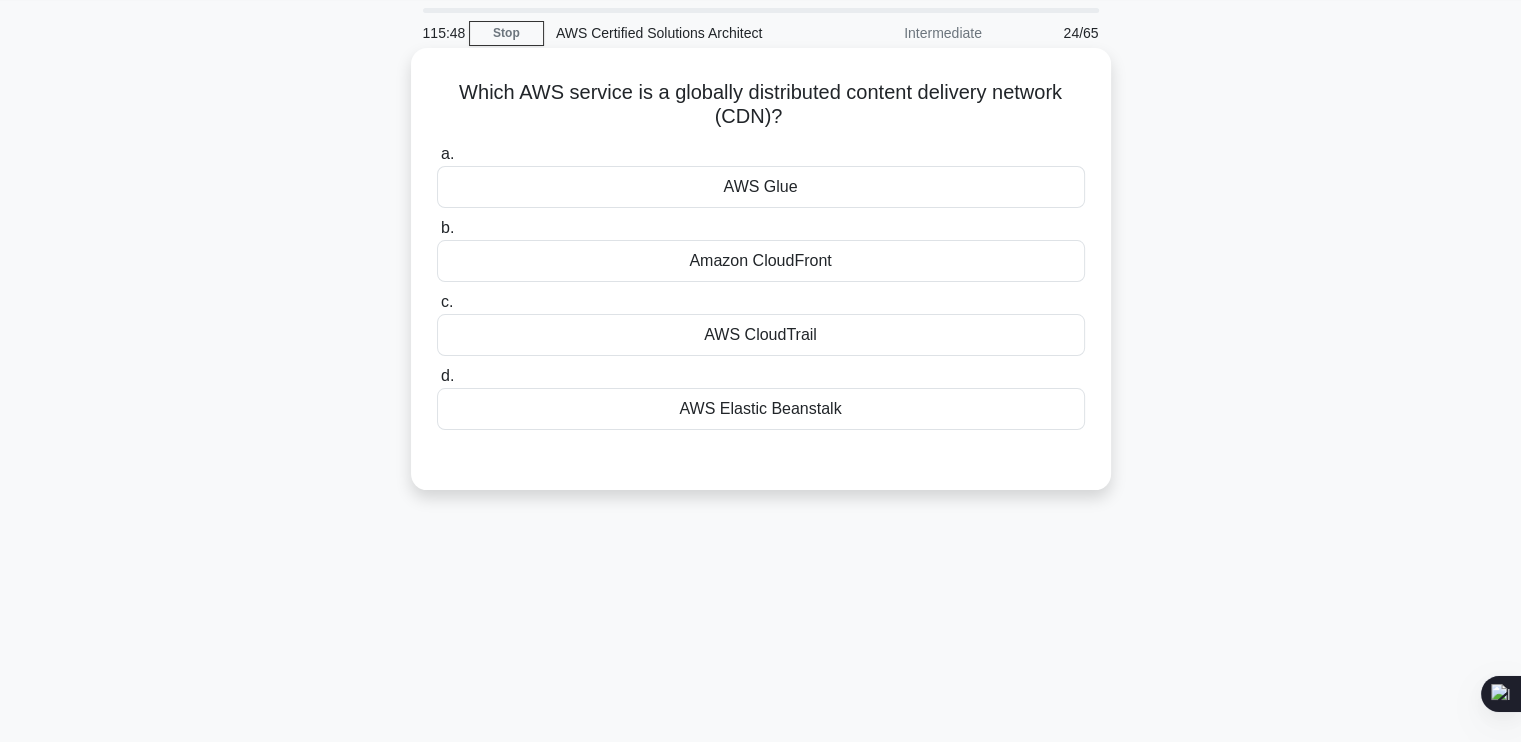 click on "Amazon CloudFront" at bounding box center (761, 261) 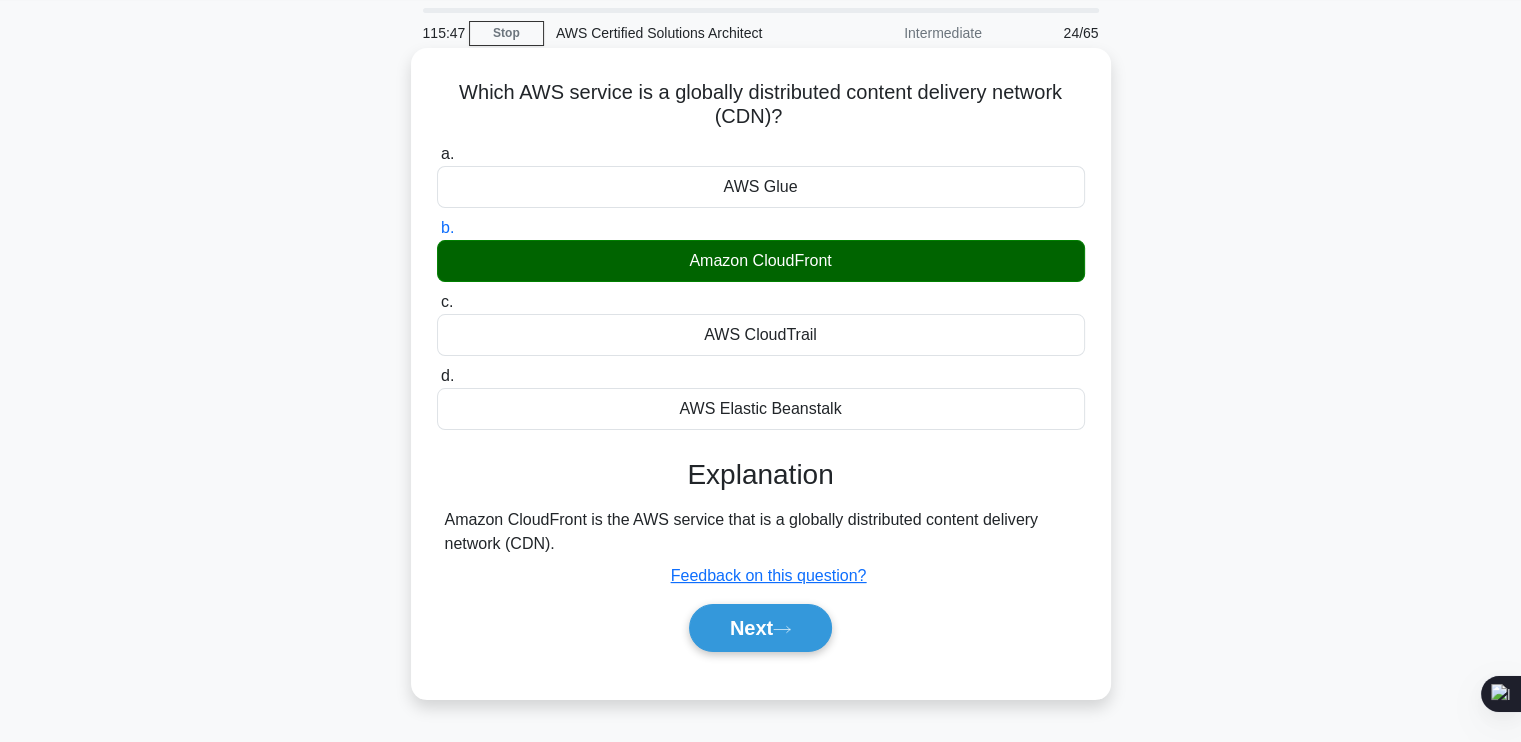 click on "Amazon CloudFront" at bounding box center [761, 261] 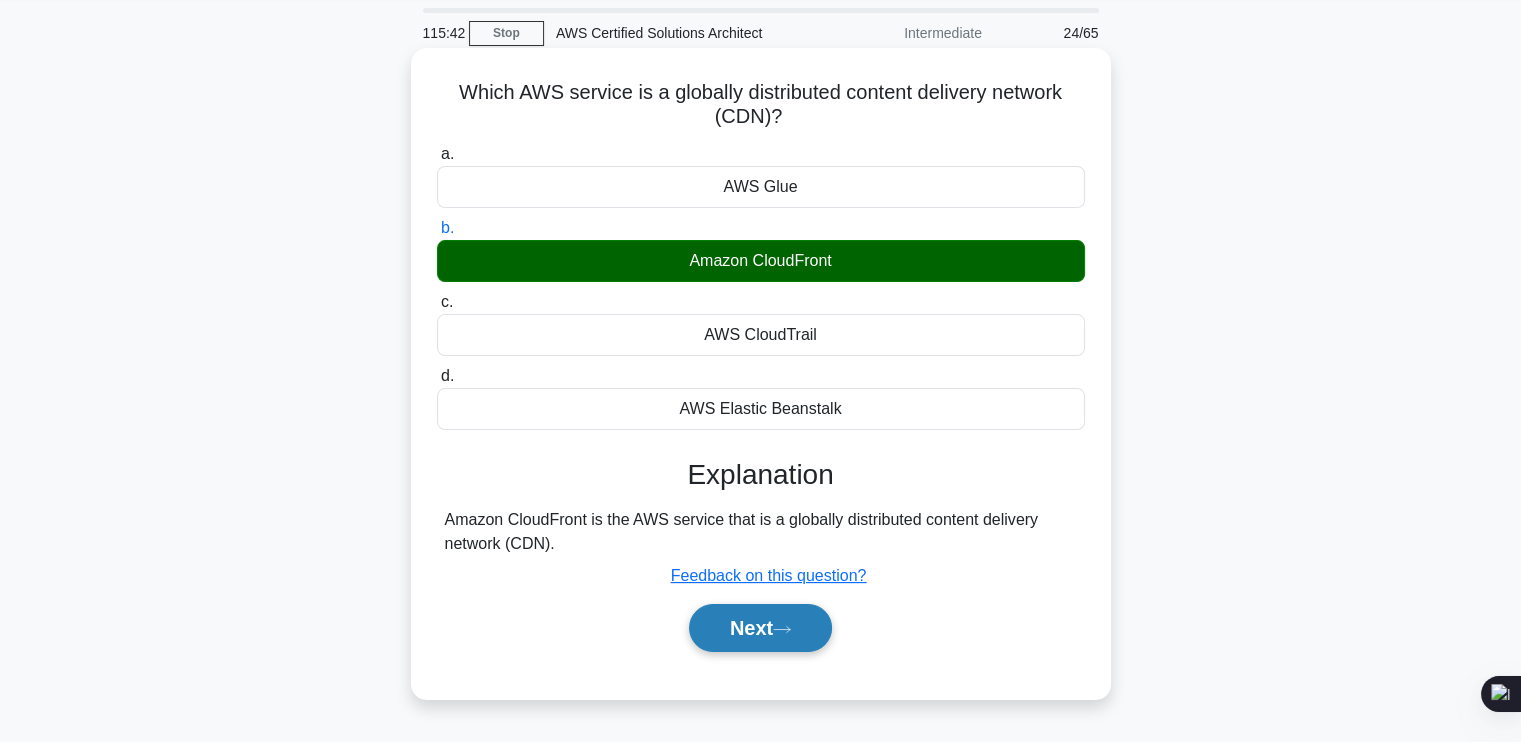 click on "Next" at bounding box center (760, 628) 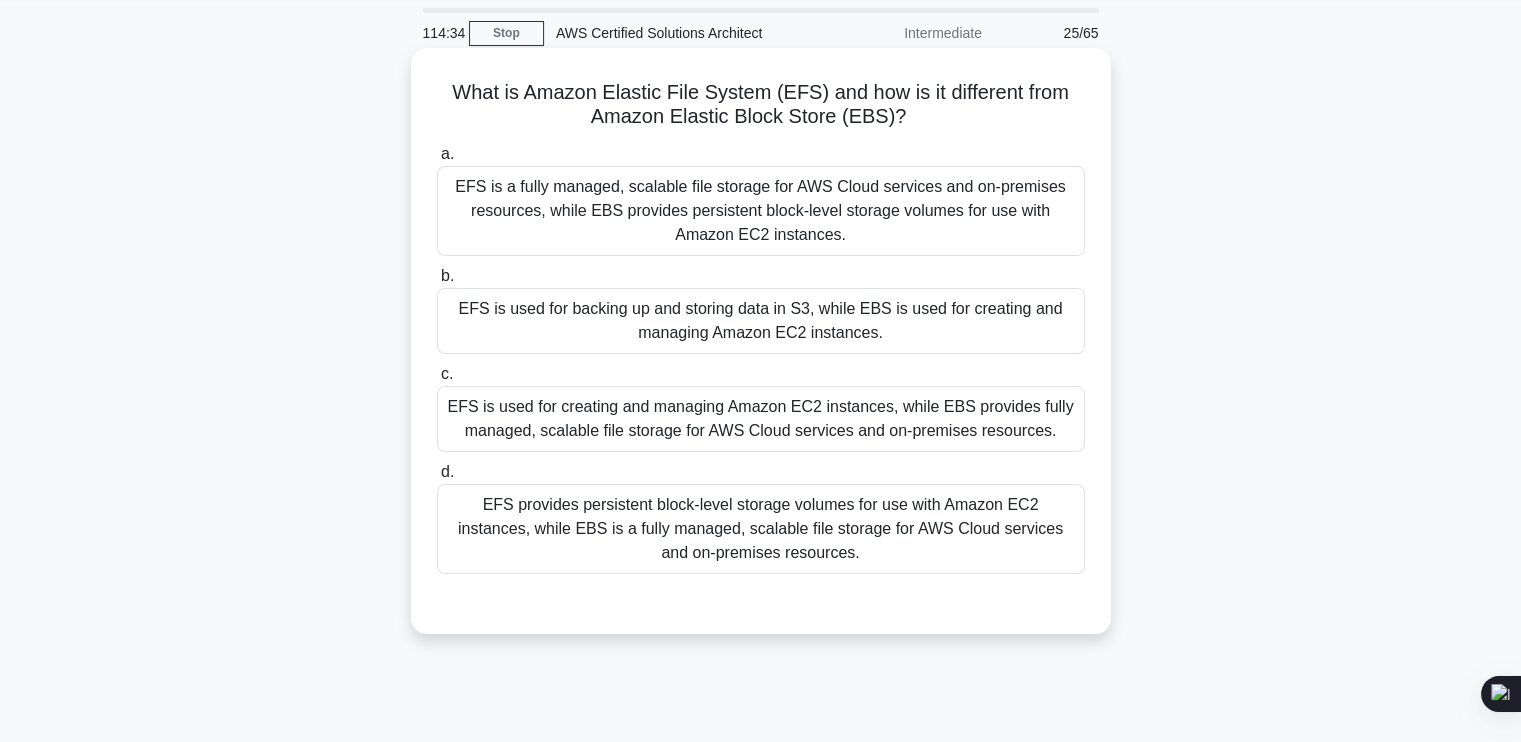 click on "EFS is a fully managed, scalable file storage for AWS Cloud services and on-premises resources, while EBS provides persistent block-level storage volumes for use with Amazon EC2 instances." at bounding box center [761, 211] 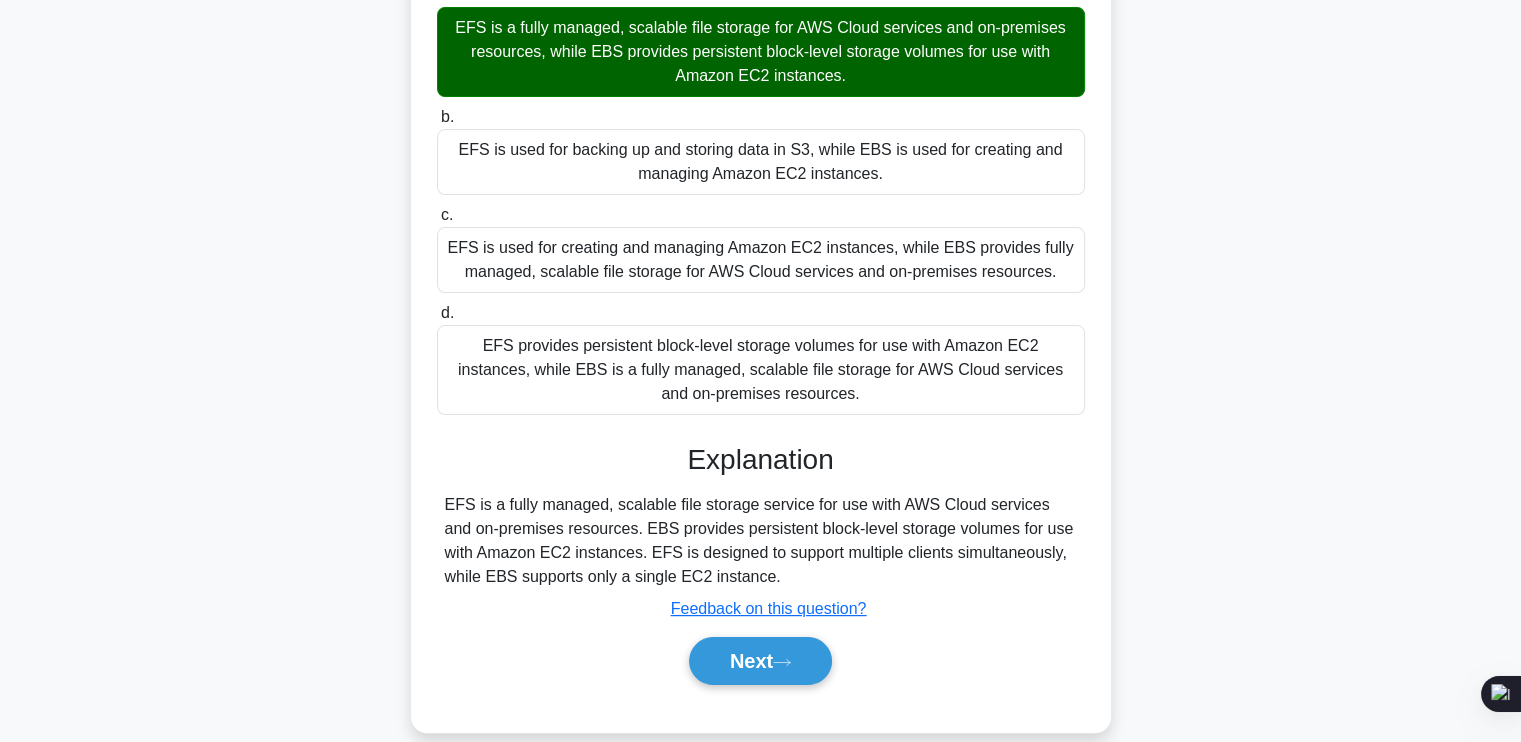 scroll, scrollTop: 228, scrollLeft: 0, axis: vertical 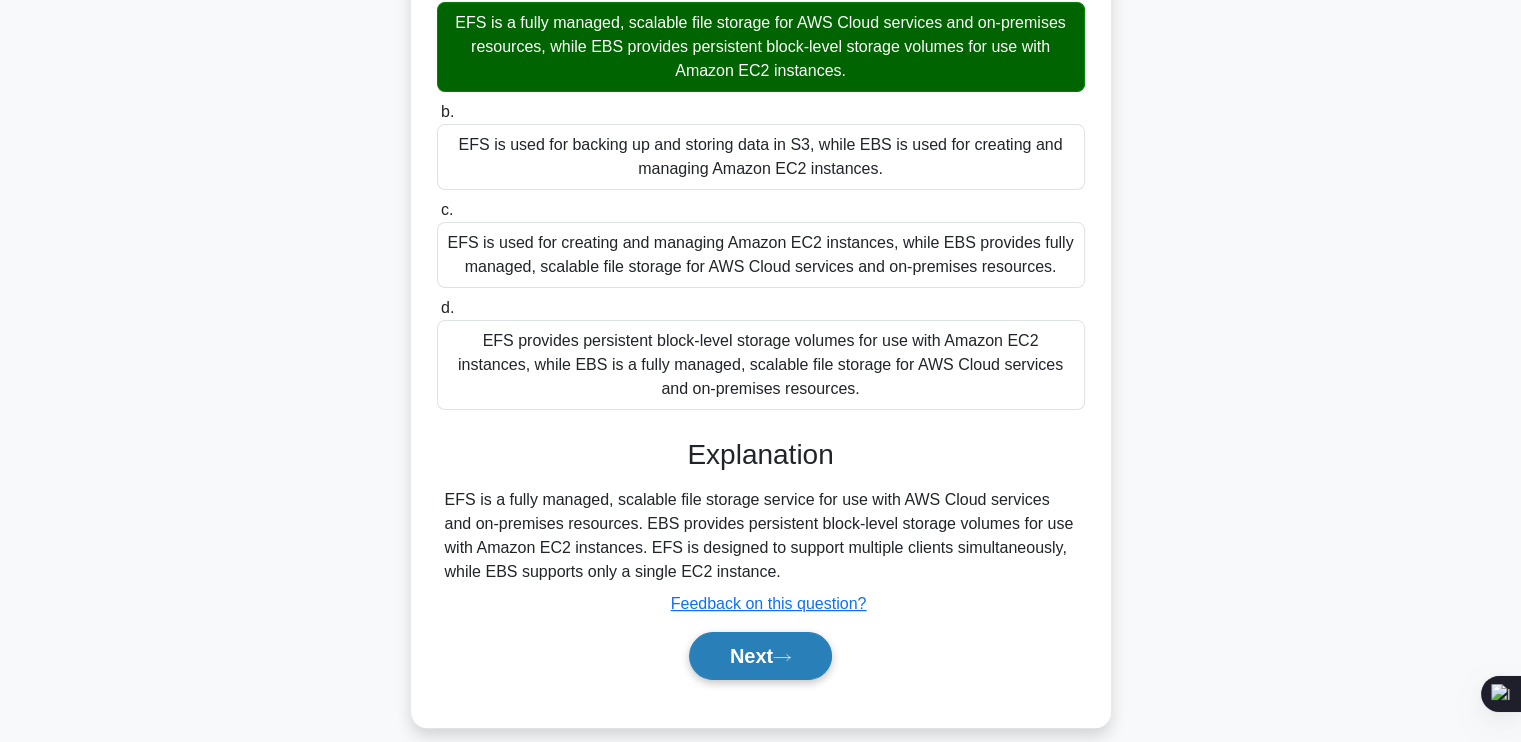 click on "Next" at bounding box center (760, 656) 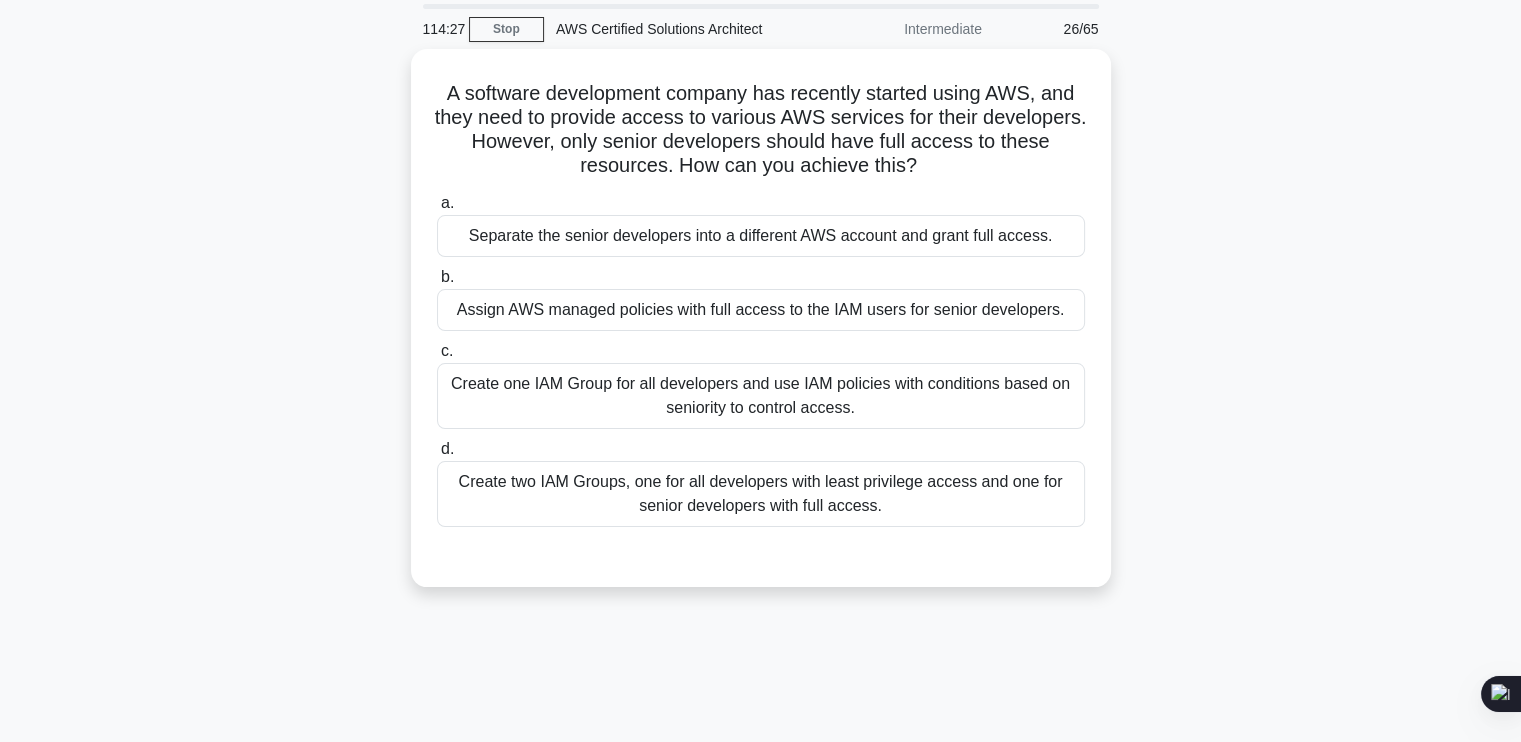 scroll, scrollTop: 10, scrollLeft: 0, axis: vertical 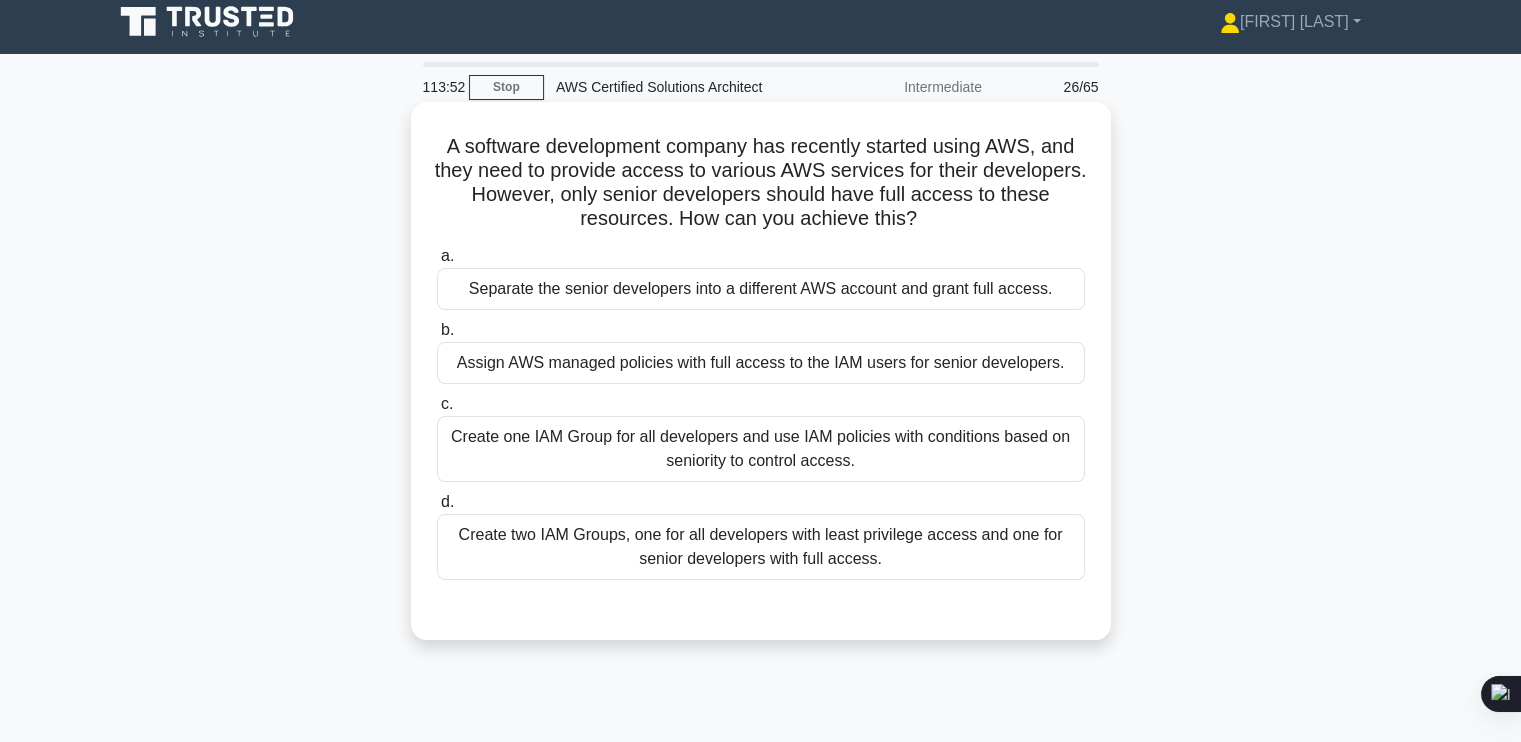 click on "Create two IAM Groups, one for all developers with least privilege access and one for senior developers with full access." at bounding box center (761, 547) 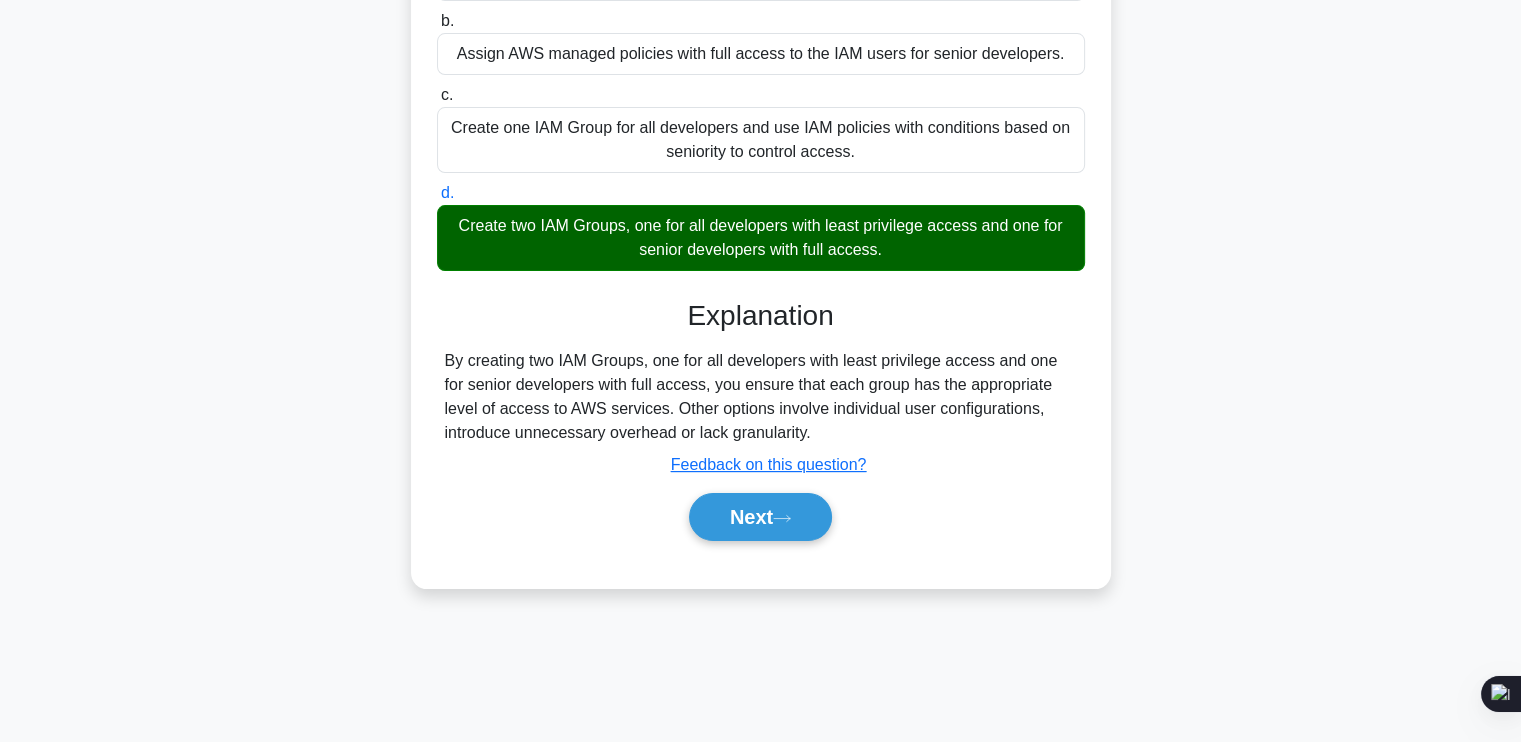 scroll, scrollTop: 338, scrollLeft: 0, axis: vertical 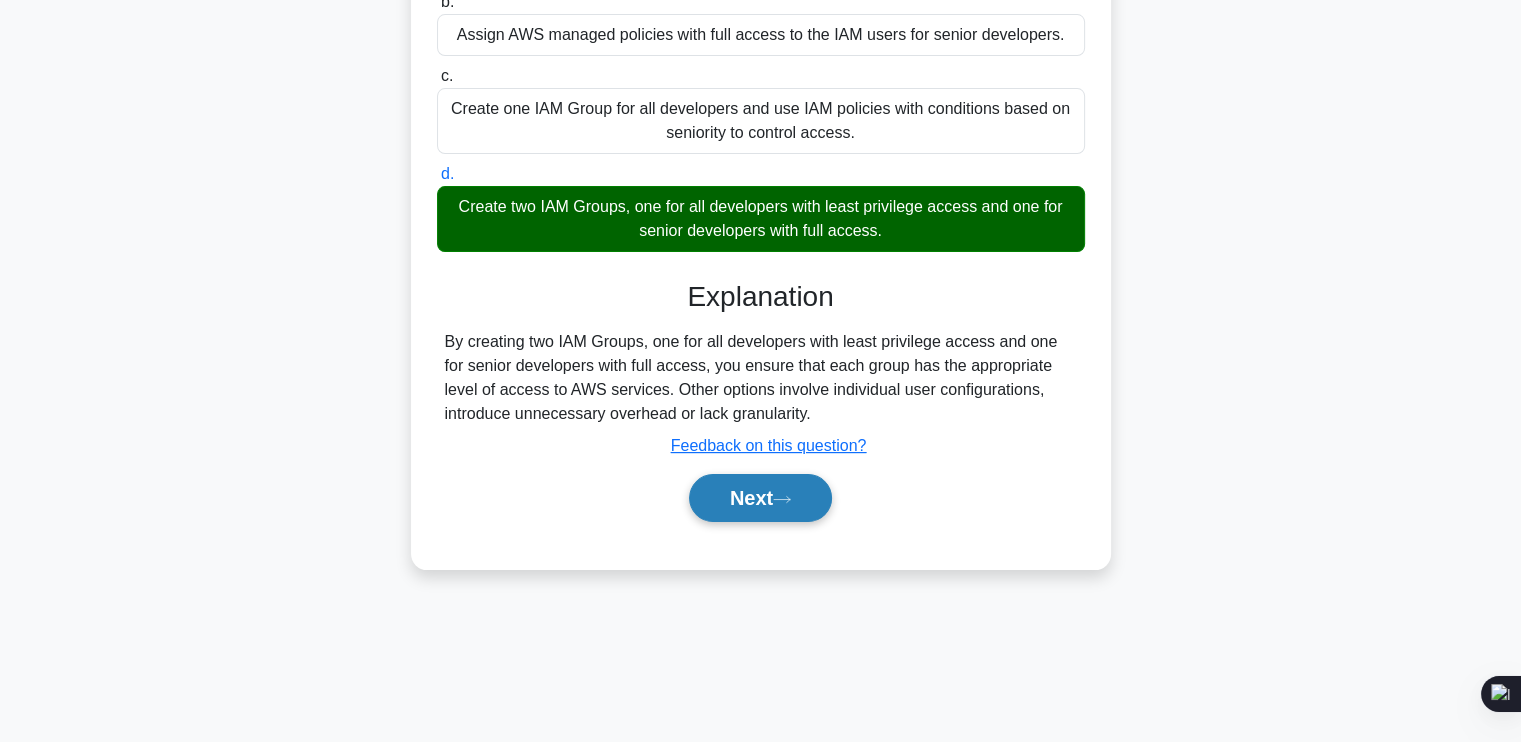 click on "Next" at bounding box center (760, 498) 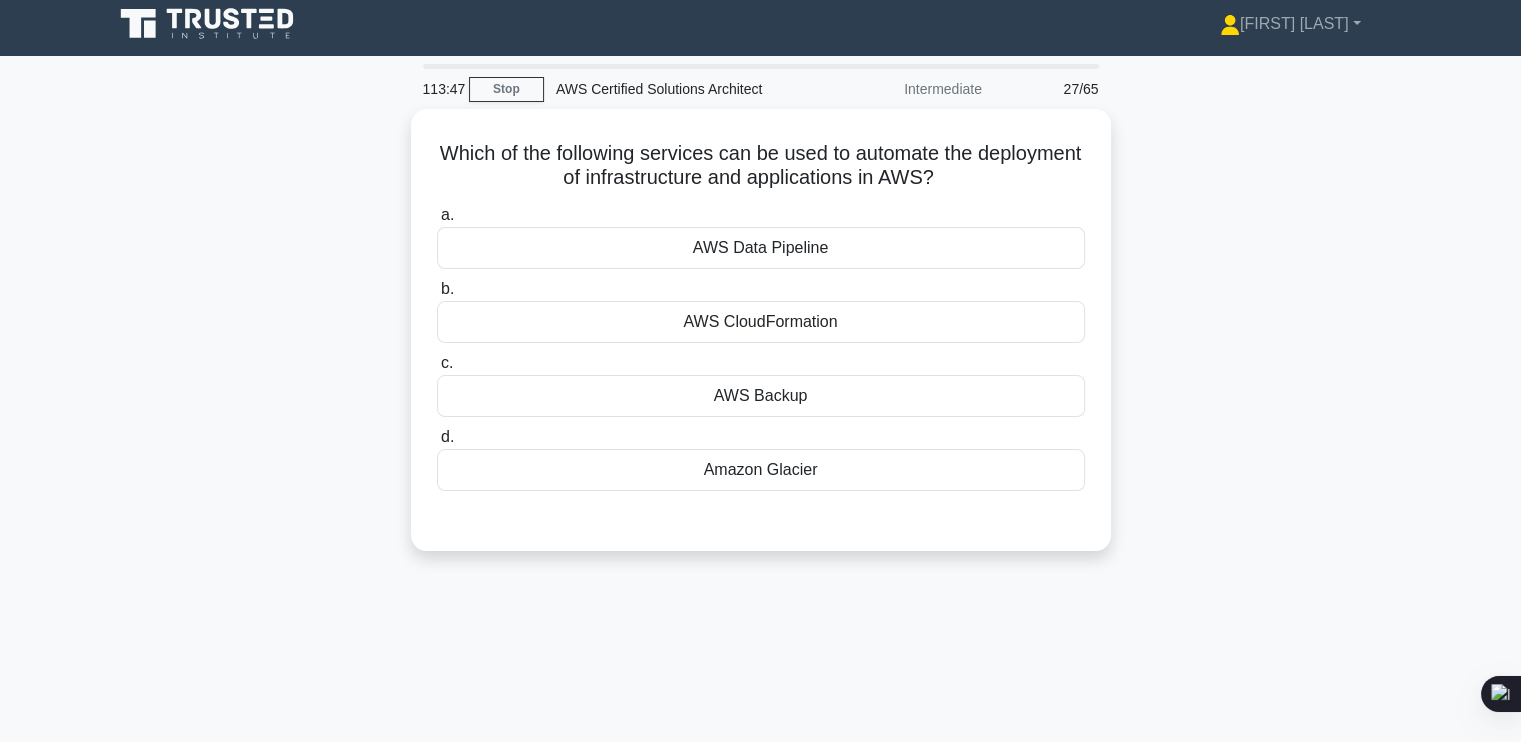 scroll, scrollTop: 4, scrollLeft: 0, axis: vertical 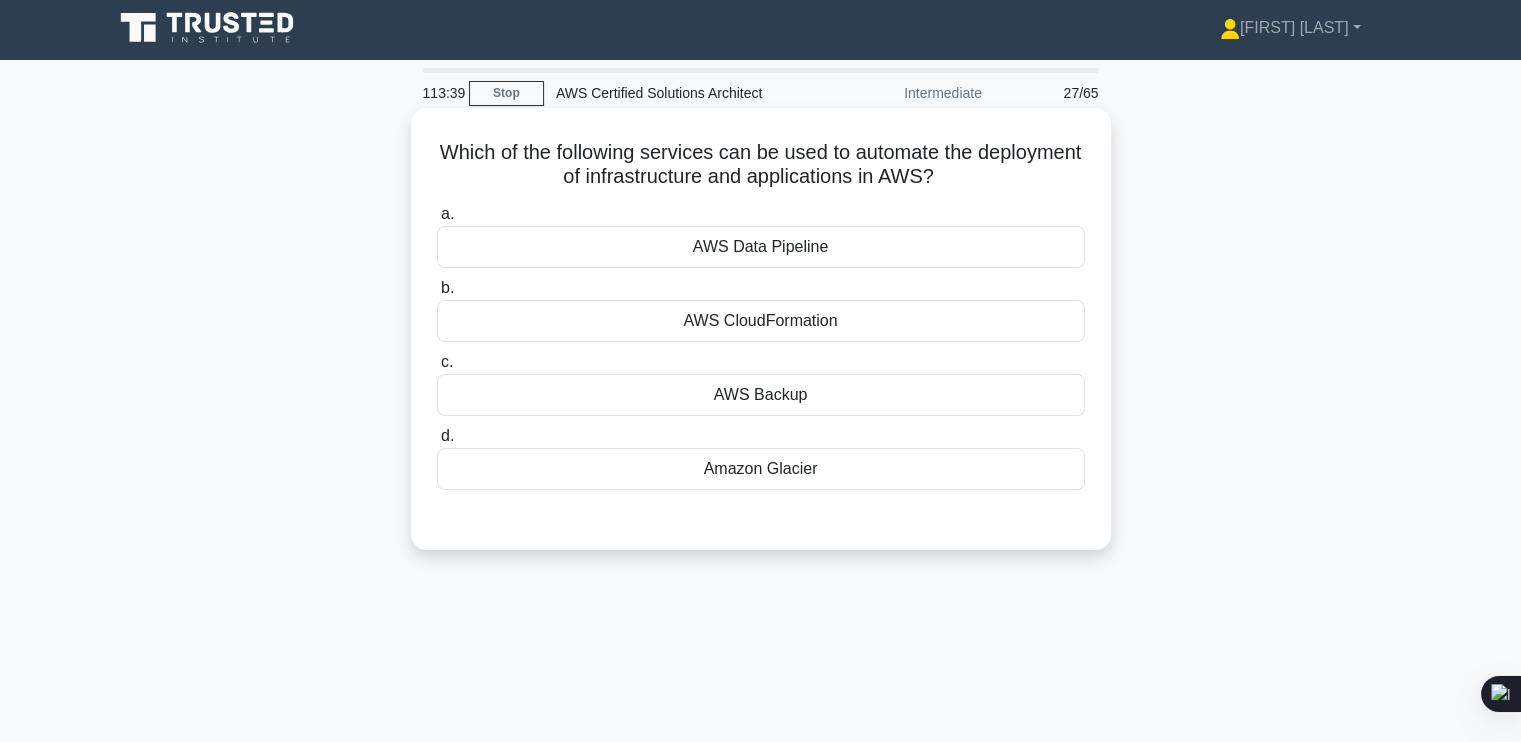 click on "AWS Data Pipeline" at bounding box center (761, 247) 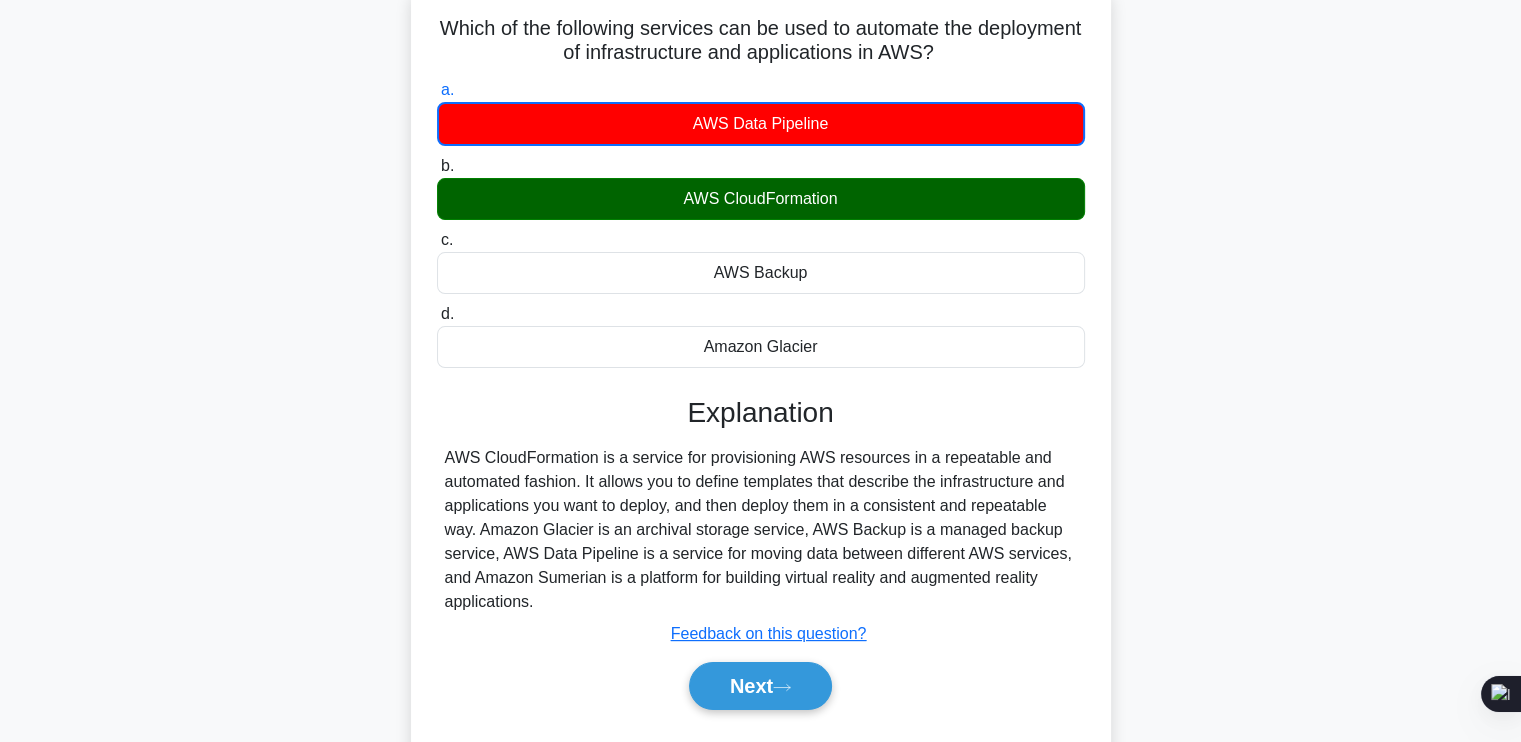 scroll, scrollTop: 338, scrollLeft: 0, axis: vertical 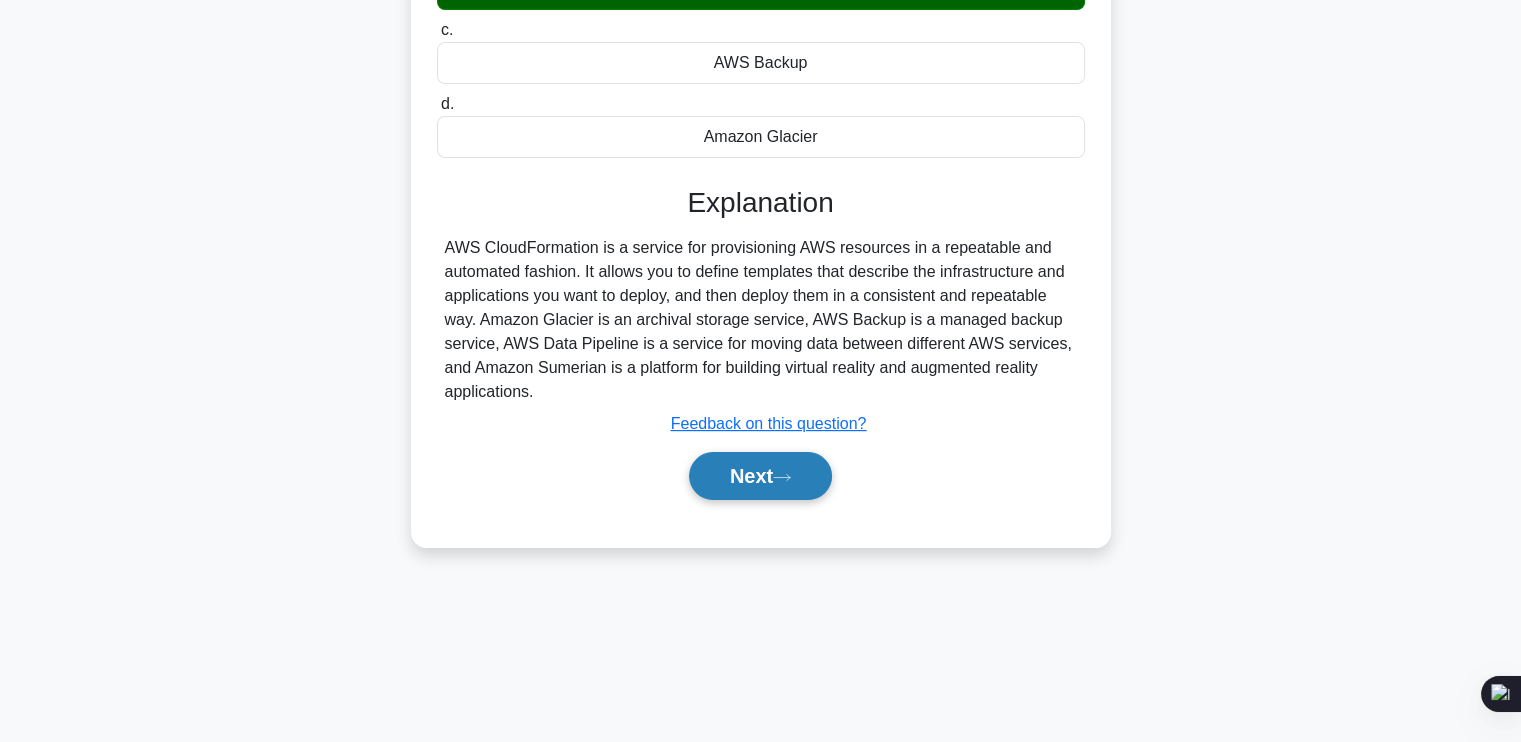 click on "Next" at bounding box center (760, 476) 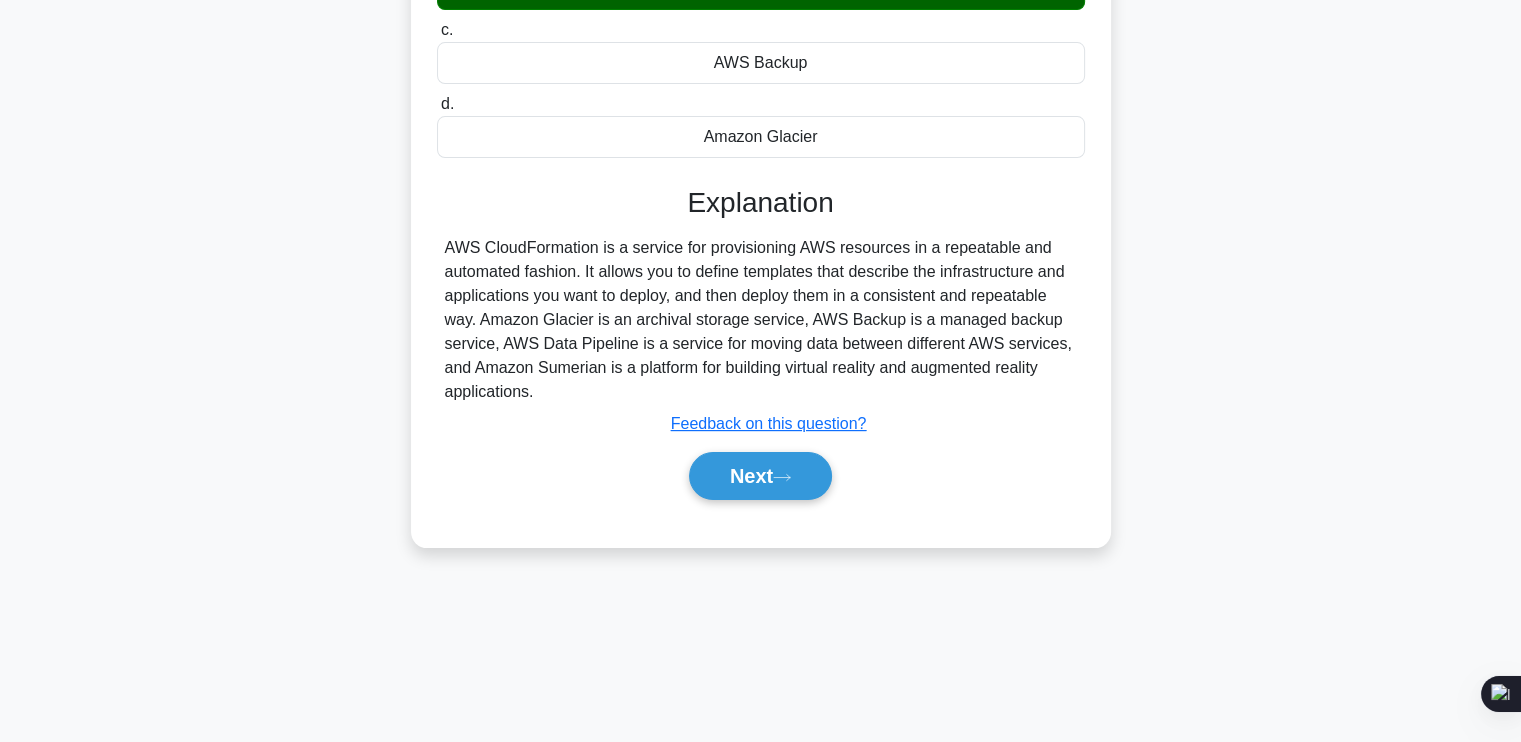 scroll, scrollTop: 0, scrollLeft: 0, axis: both 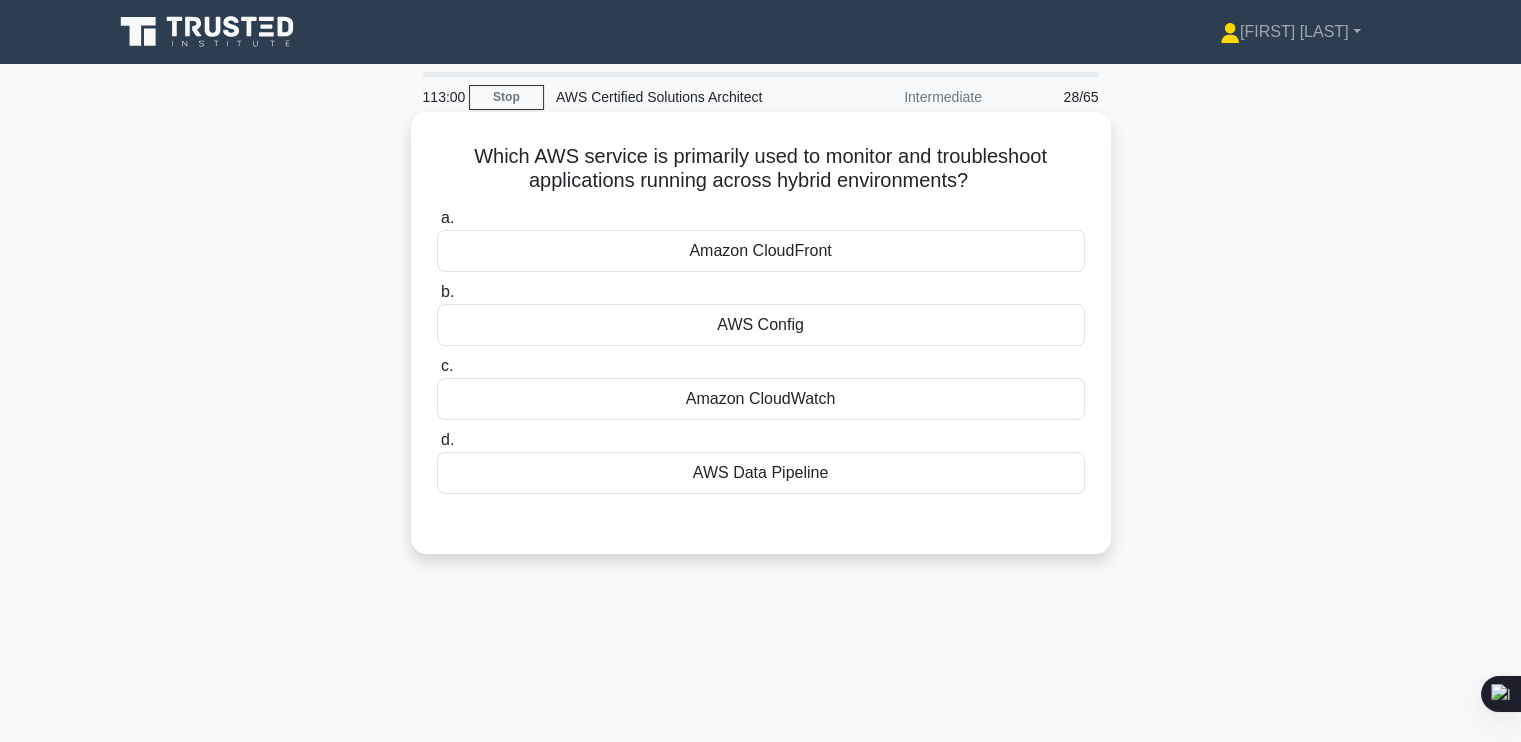 click on "AWS Config" at bounding box center (761, 325) 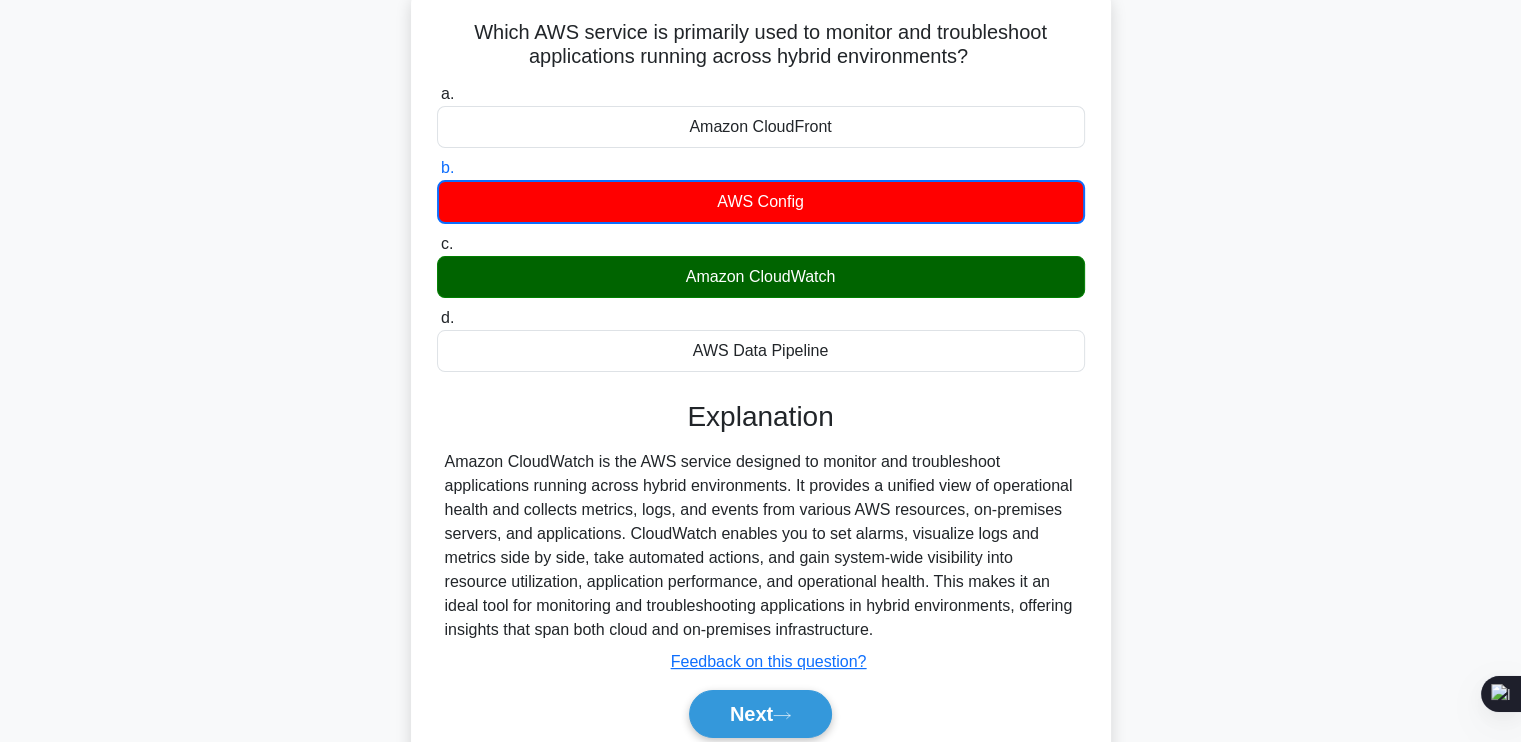 scroll, scrollTop: 128, scrollLeft: 0, axis: vertical 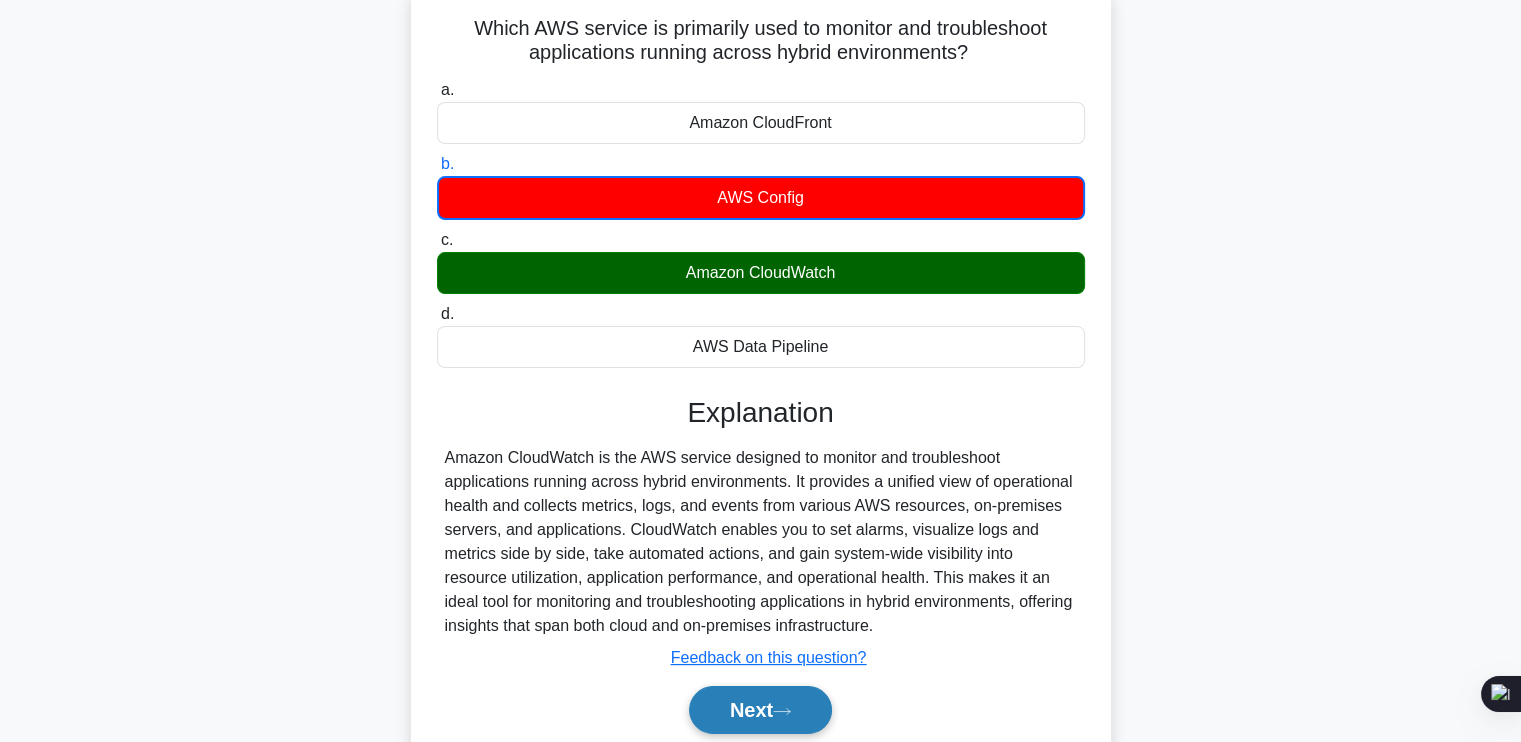 click on "Next" at bounding box center (760, 710) 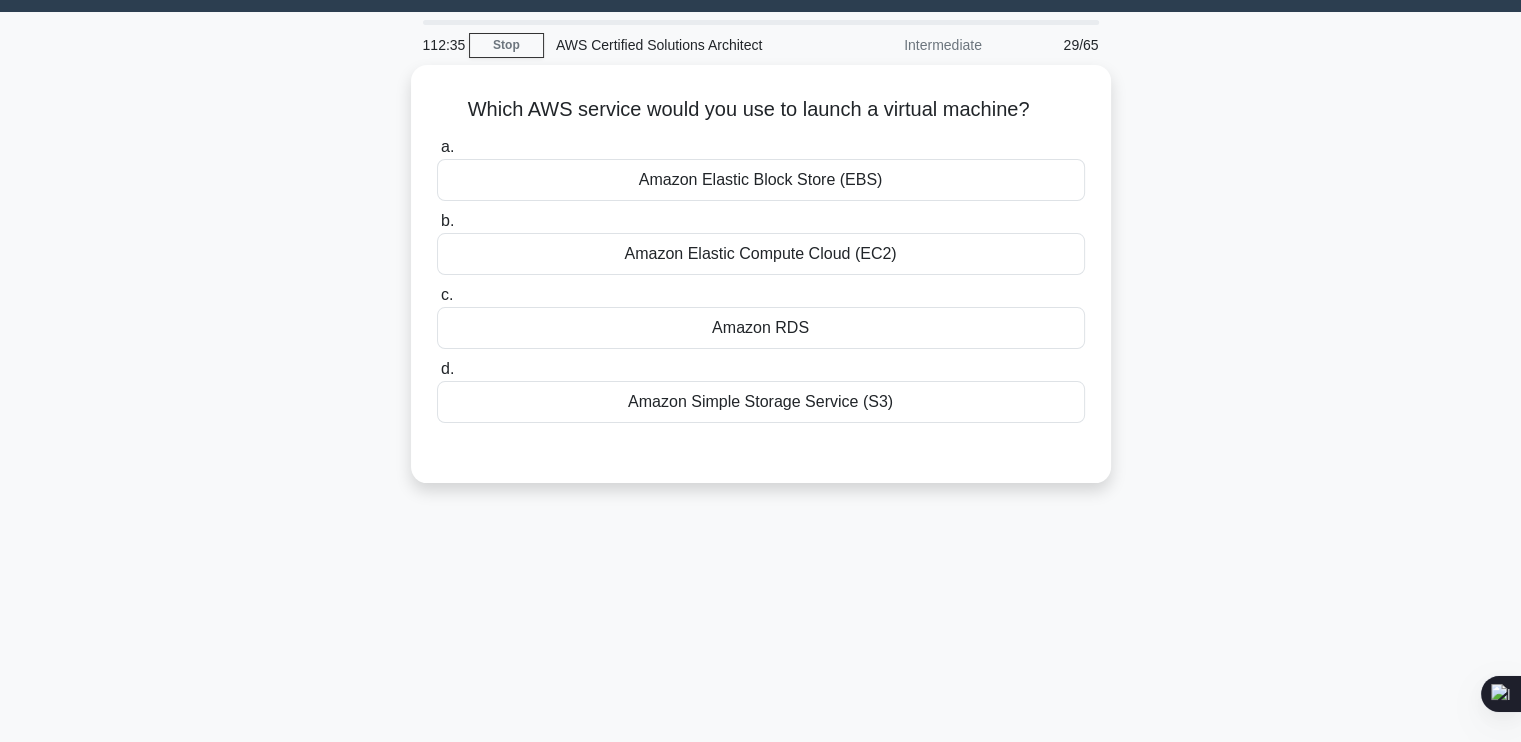 scroll, scrollTop: 43, scrollLeft: 0, axis: vertical 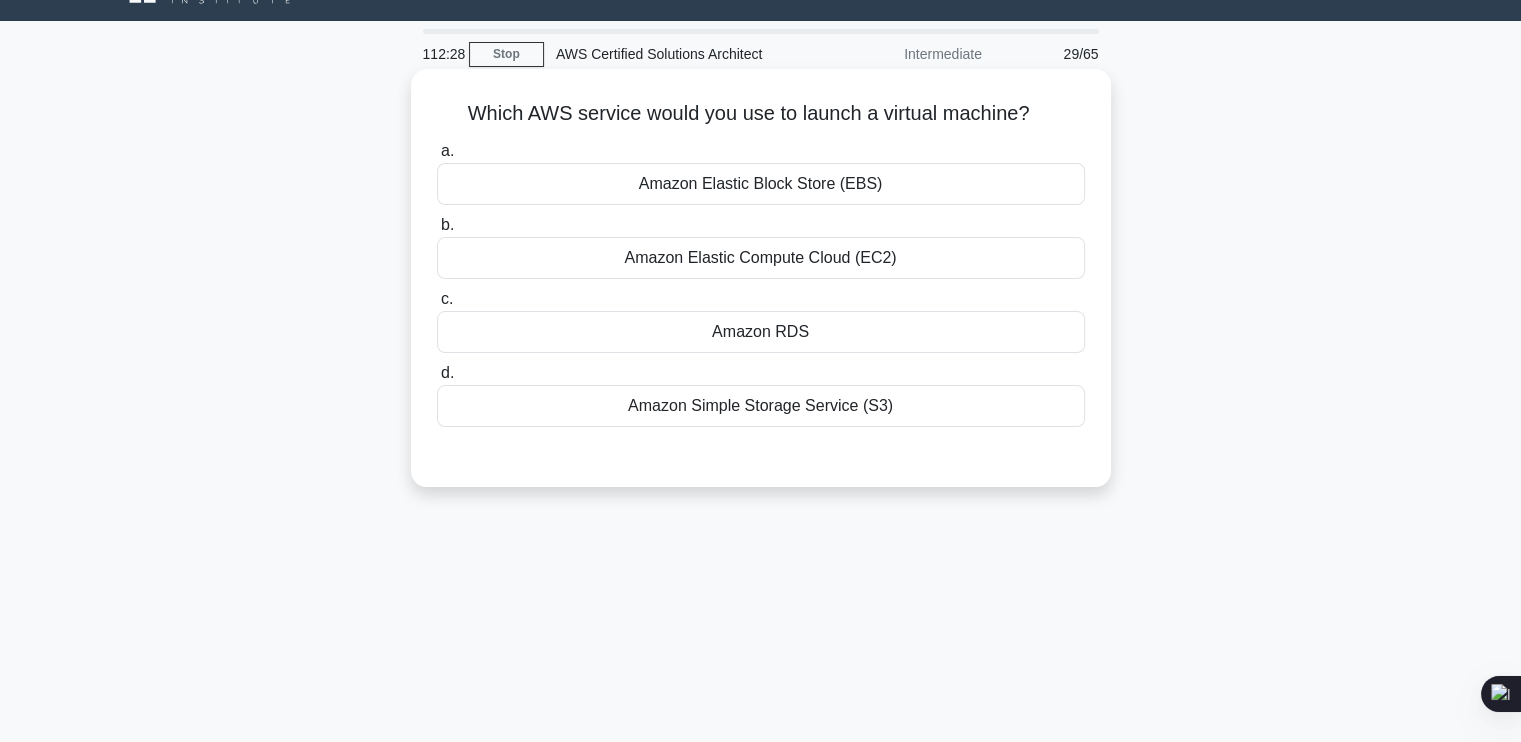 click on "Amazon Elastic Compute Cloud (EC2)" at bounding box center [761, 258] 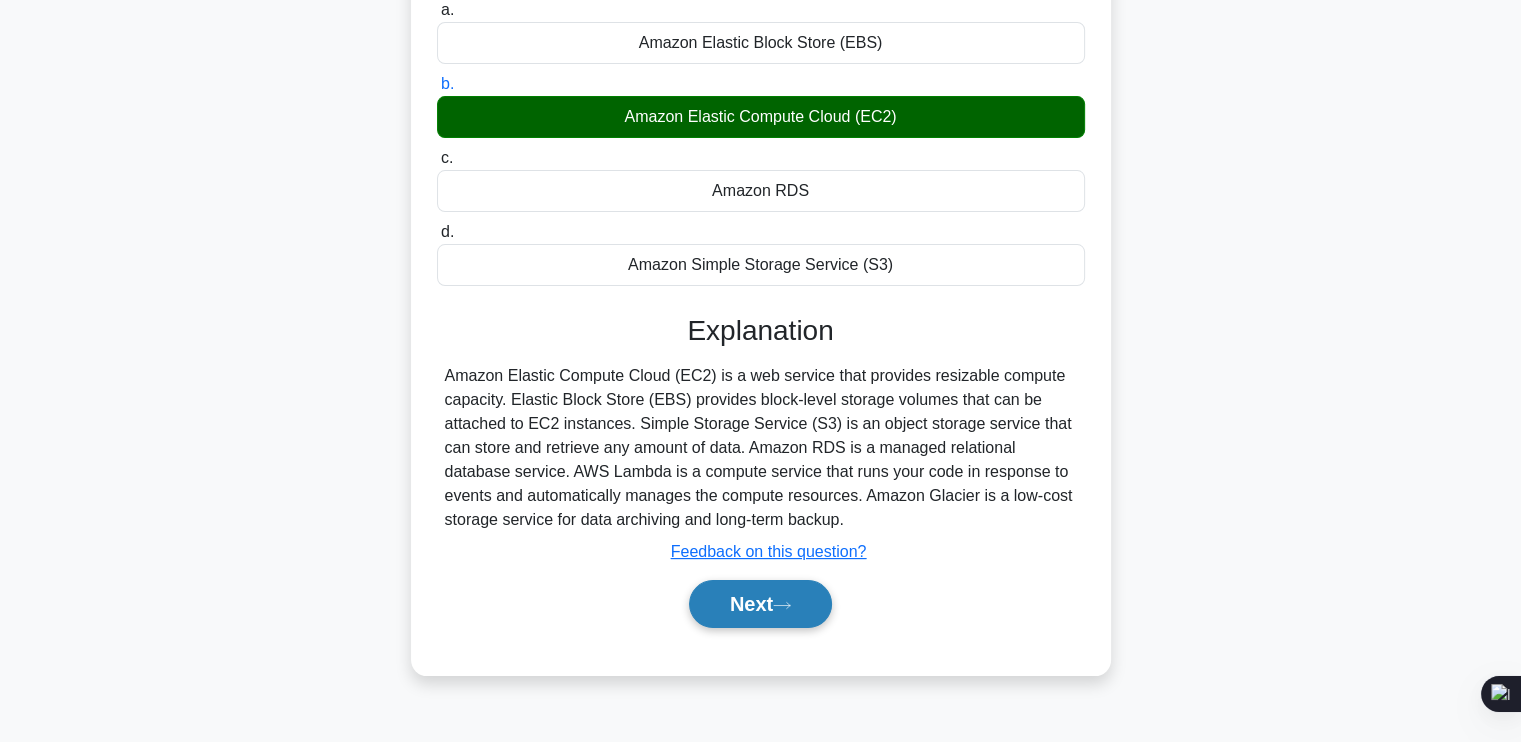 scroll, scrollTop: 187, scrollLeft: 0, axis: vertical 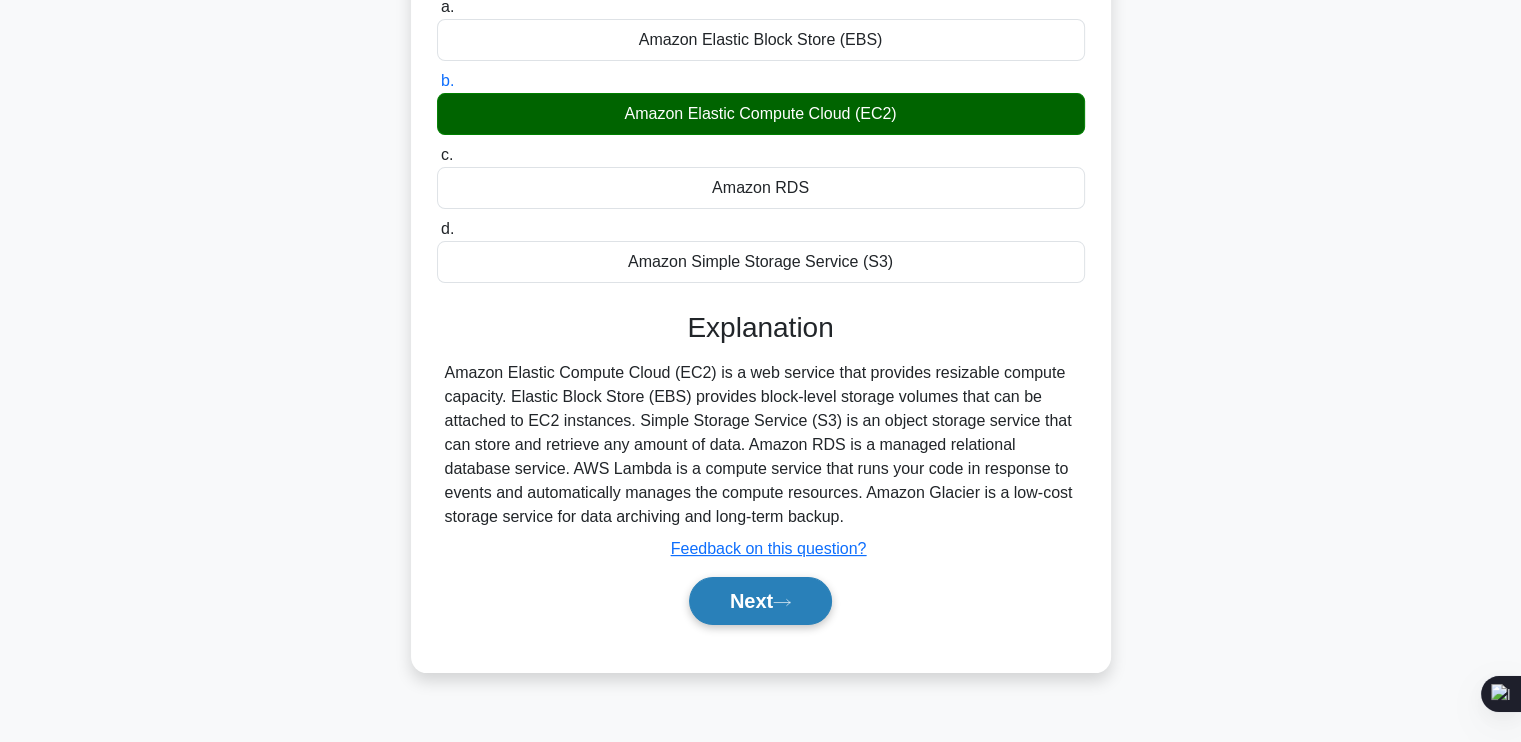 click on "Next" at bounding box center [760, 601] 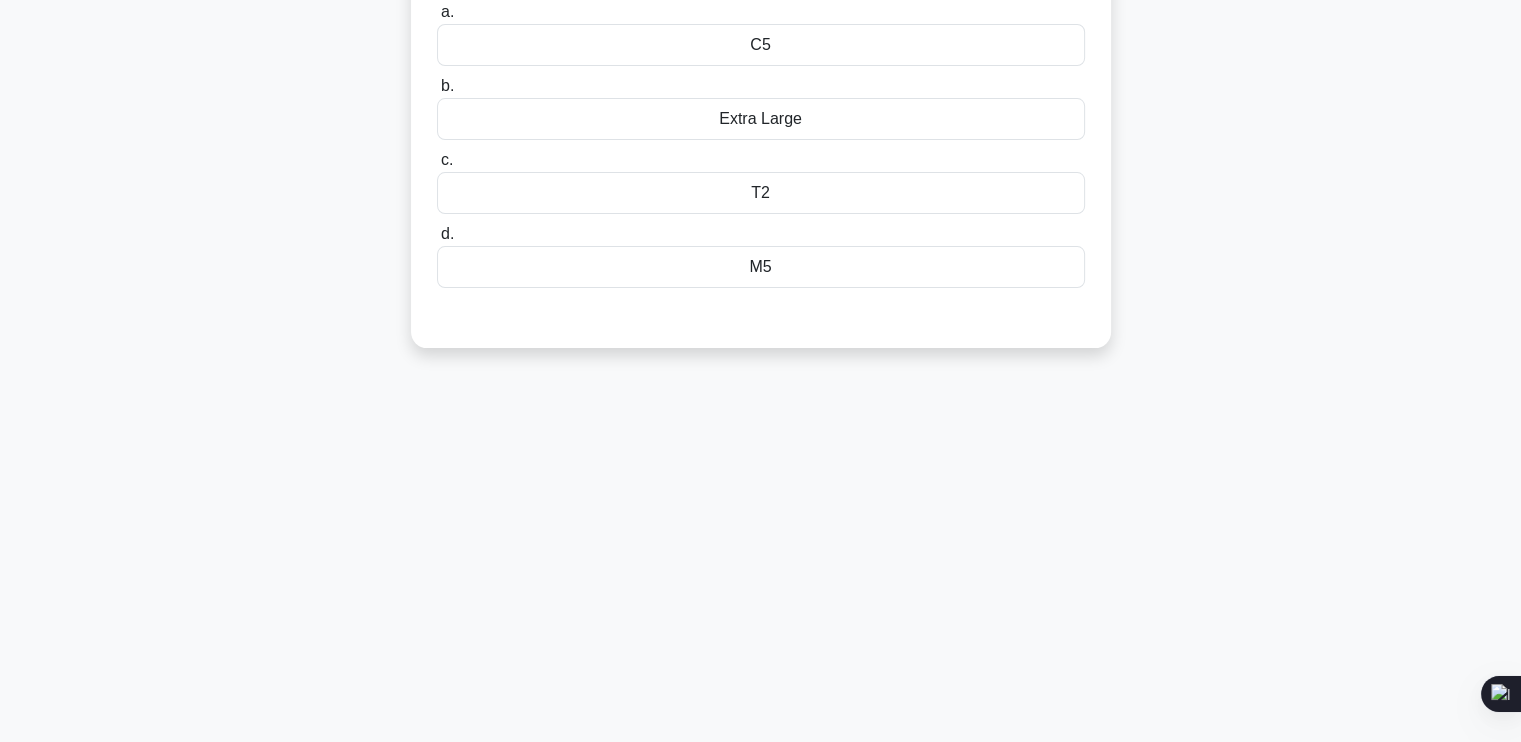 scroll, scrollTop: 0, scrollLeft: 0, axis: both 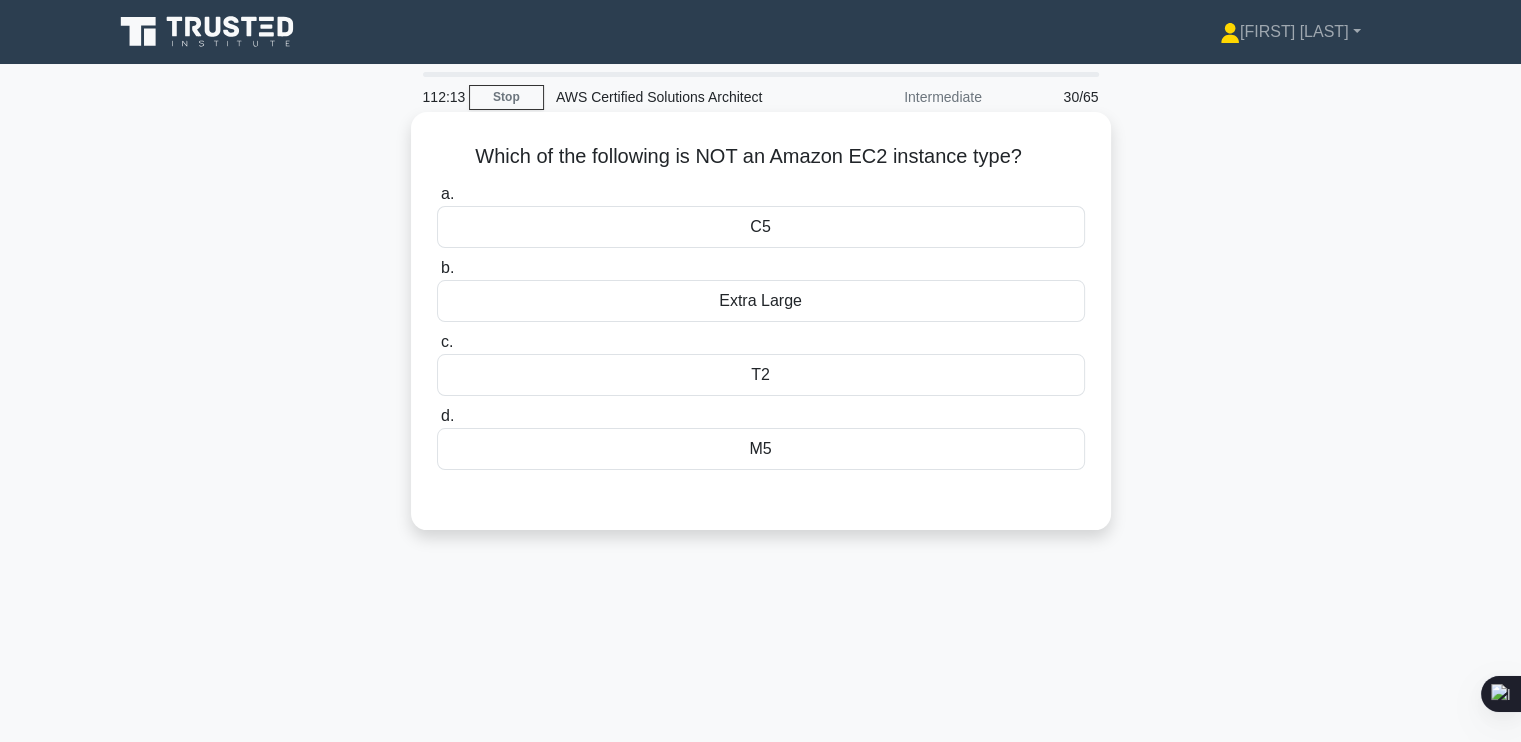 click on "Extra Large" at bounding box center (761, 301) 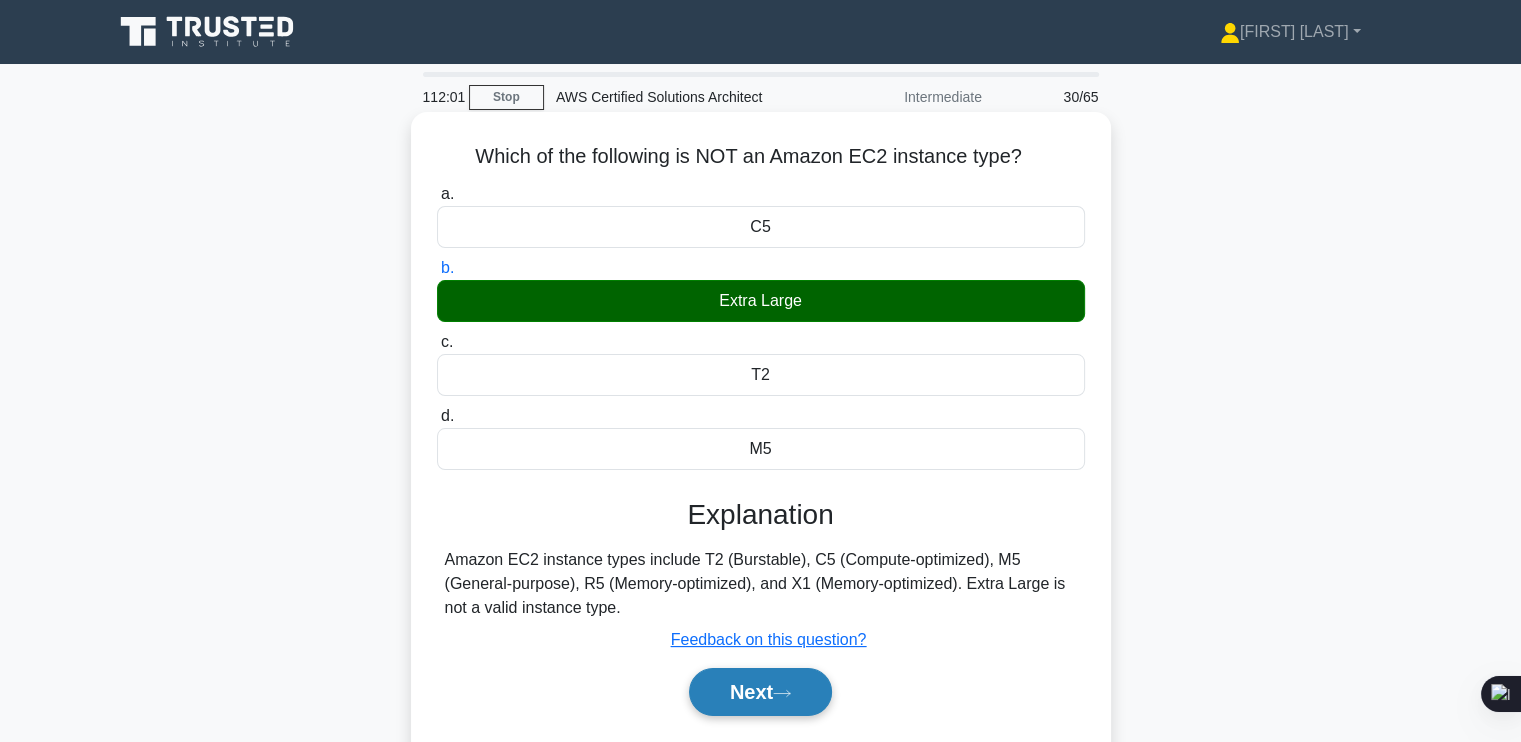 click on "Next" at bounding box center [760, 692] 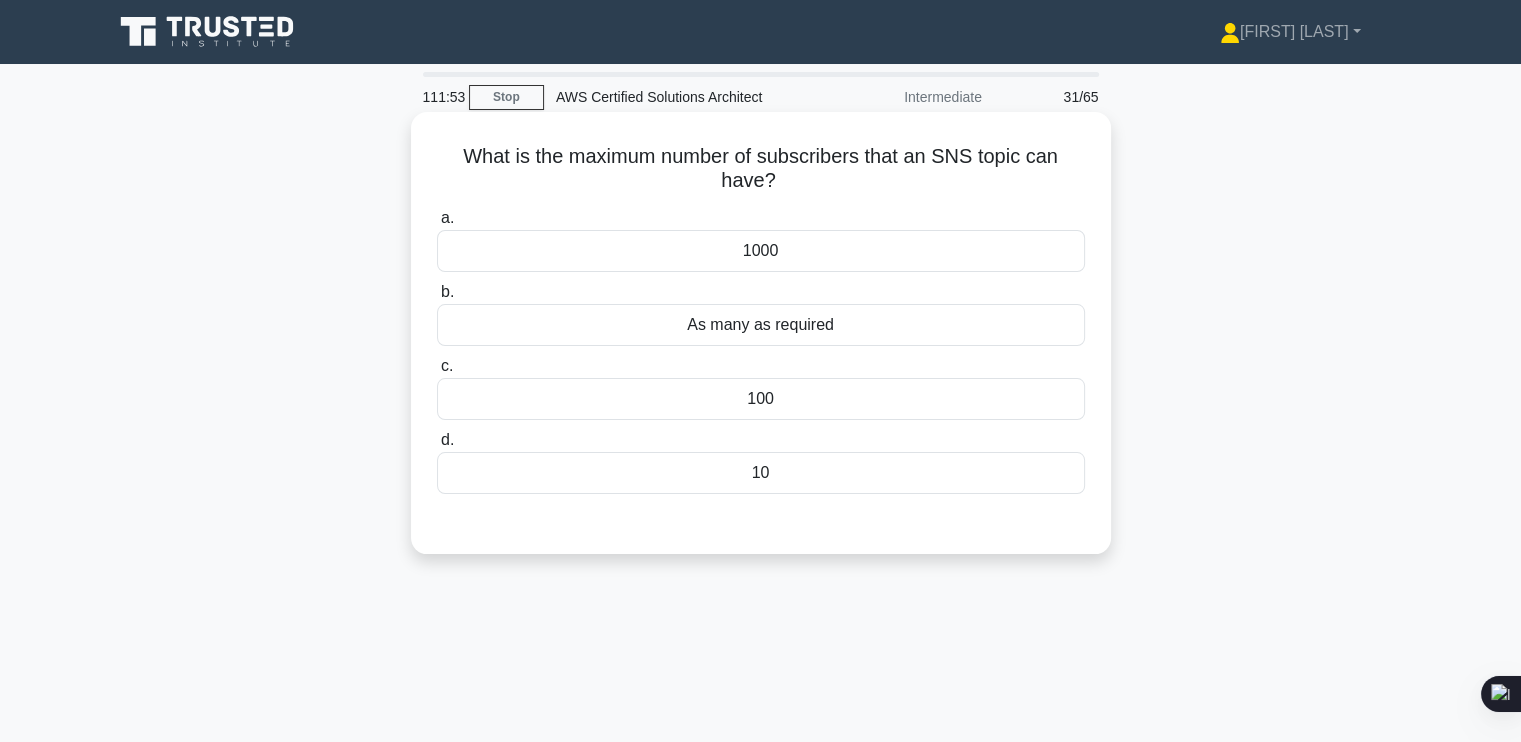 click on "As many as required" at bounding box center (761, 325) 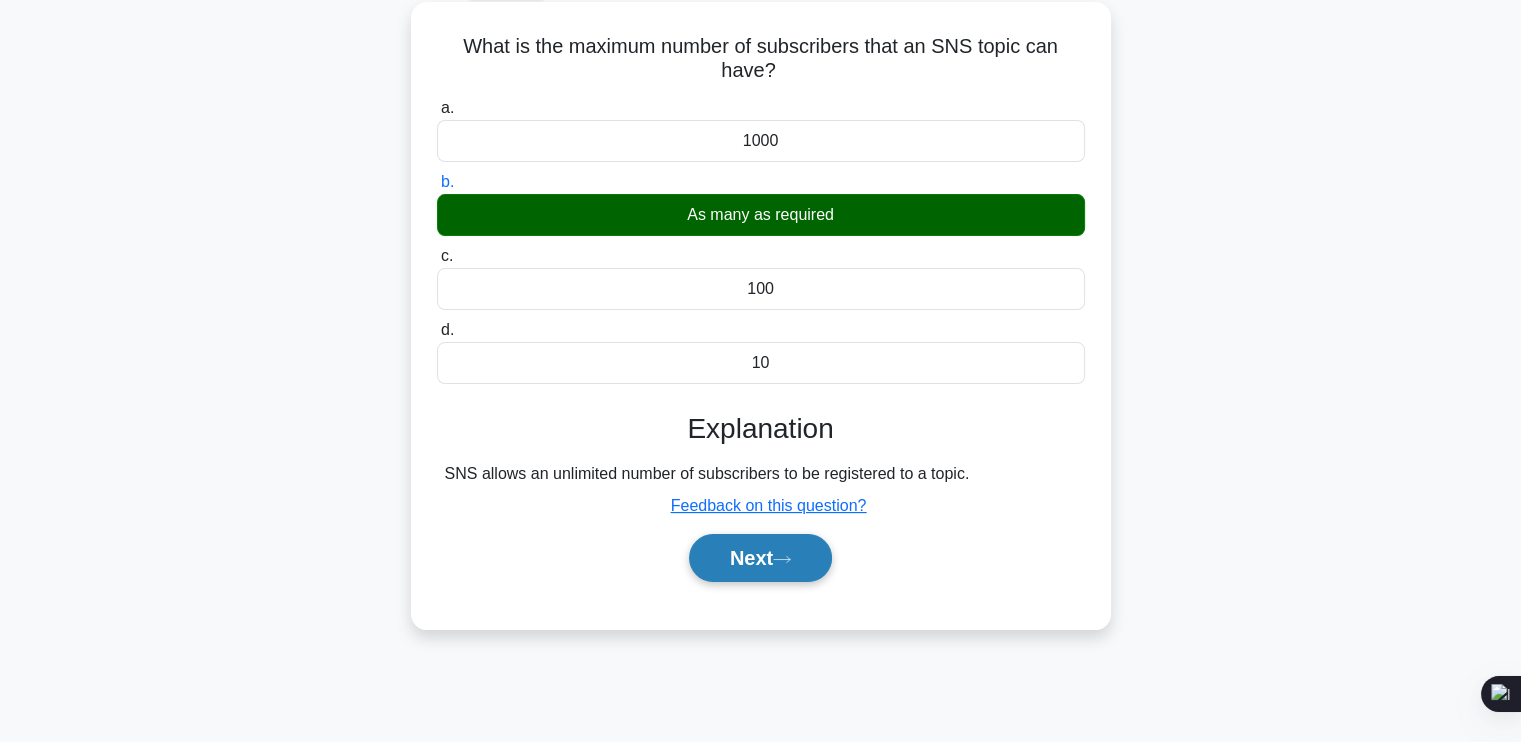 scroll, scrollTop: 111, scrollLeft: 0, axis: vertical 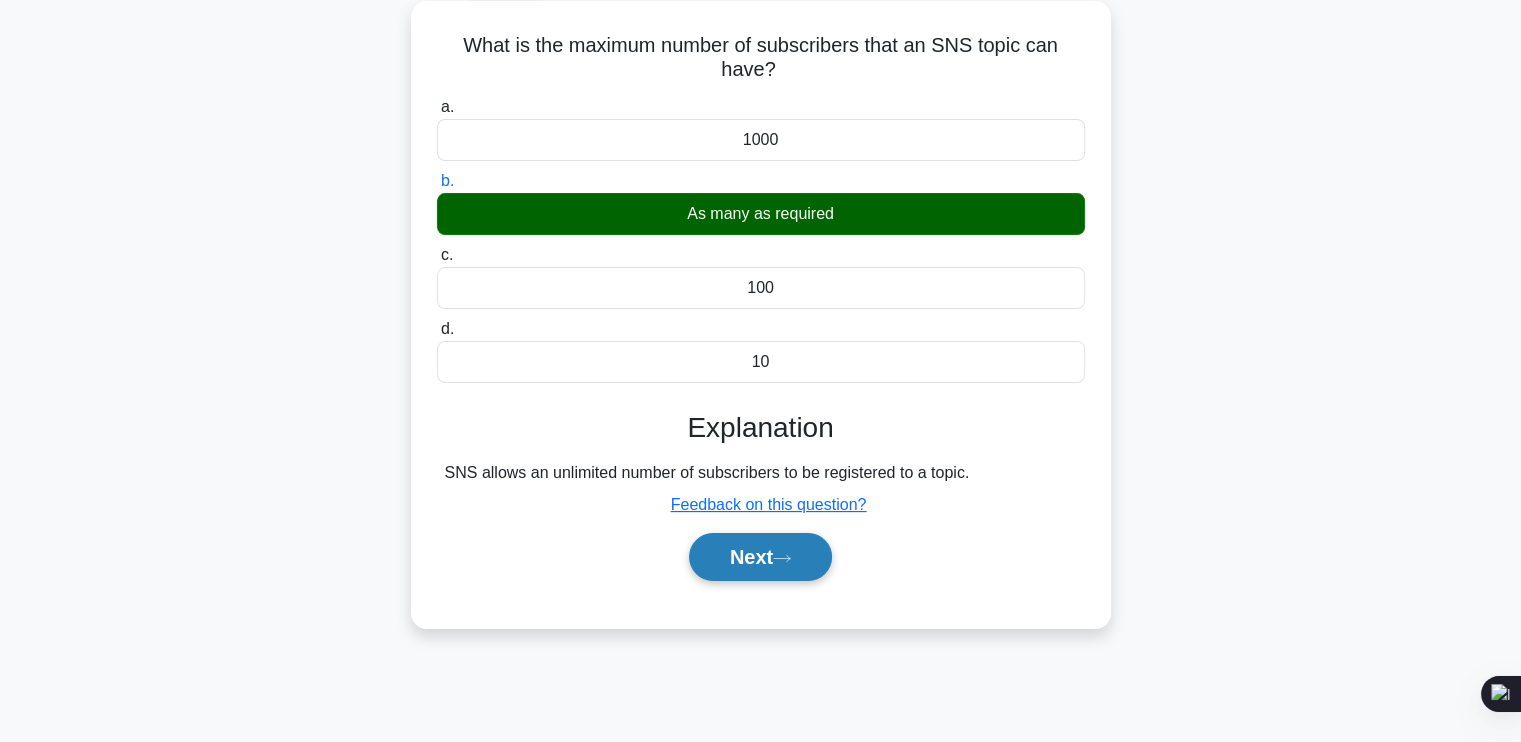 click on "Next" at bounding box center [760, 557] 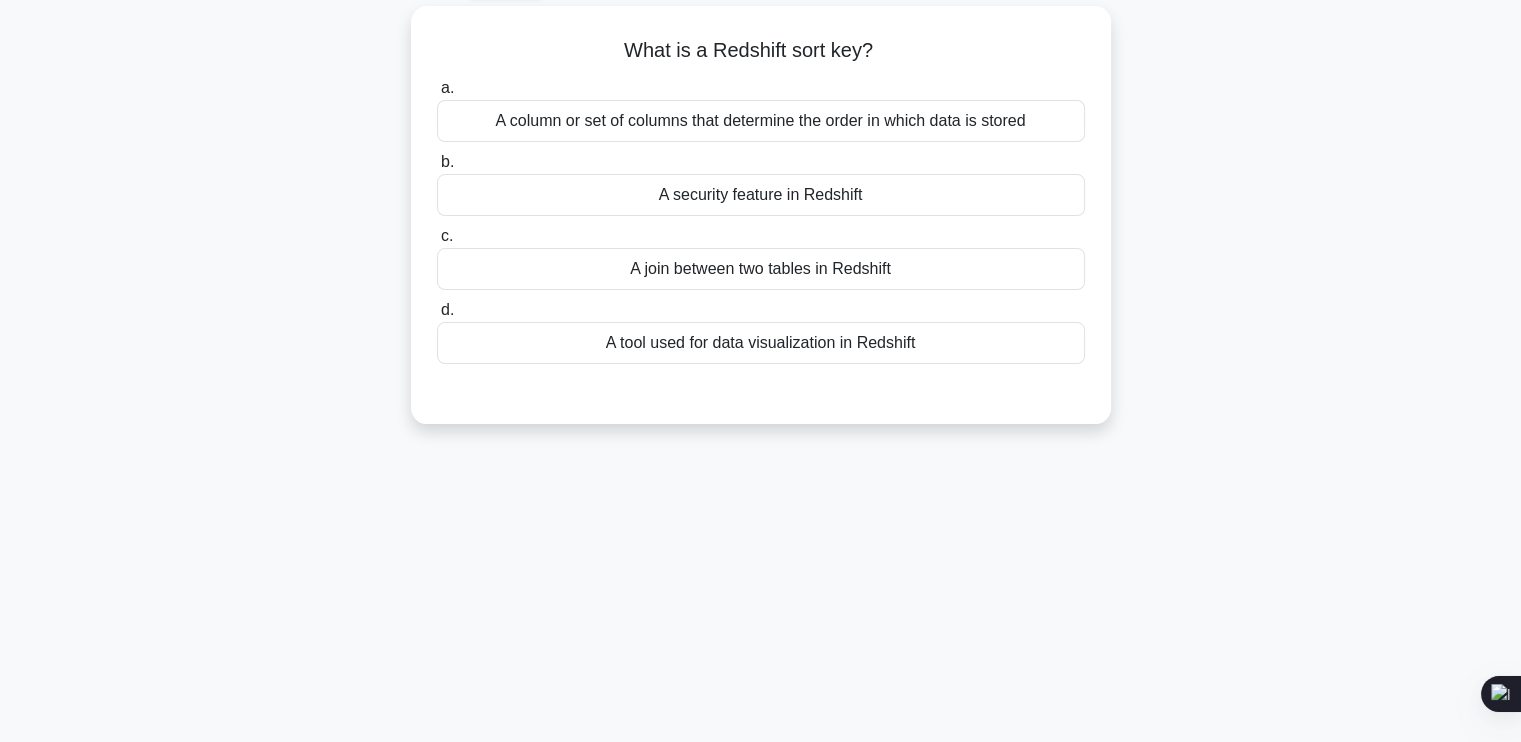 scroll, scrollTop: 0, scrollLeft: 0, axis: both 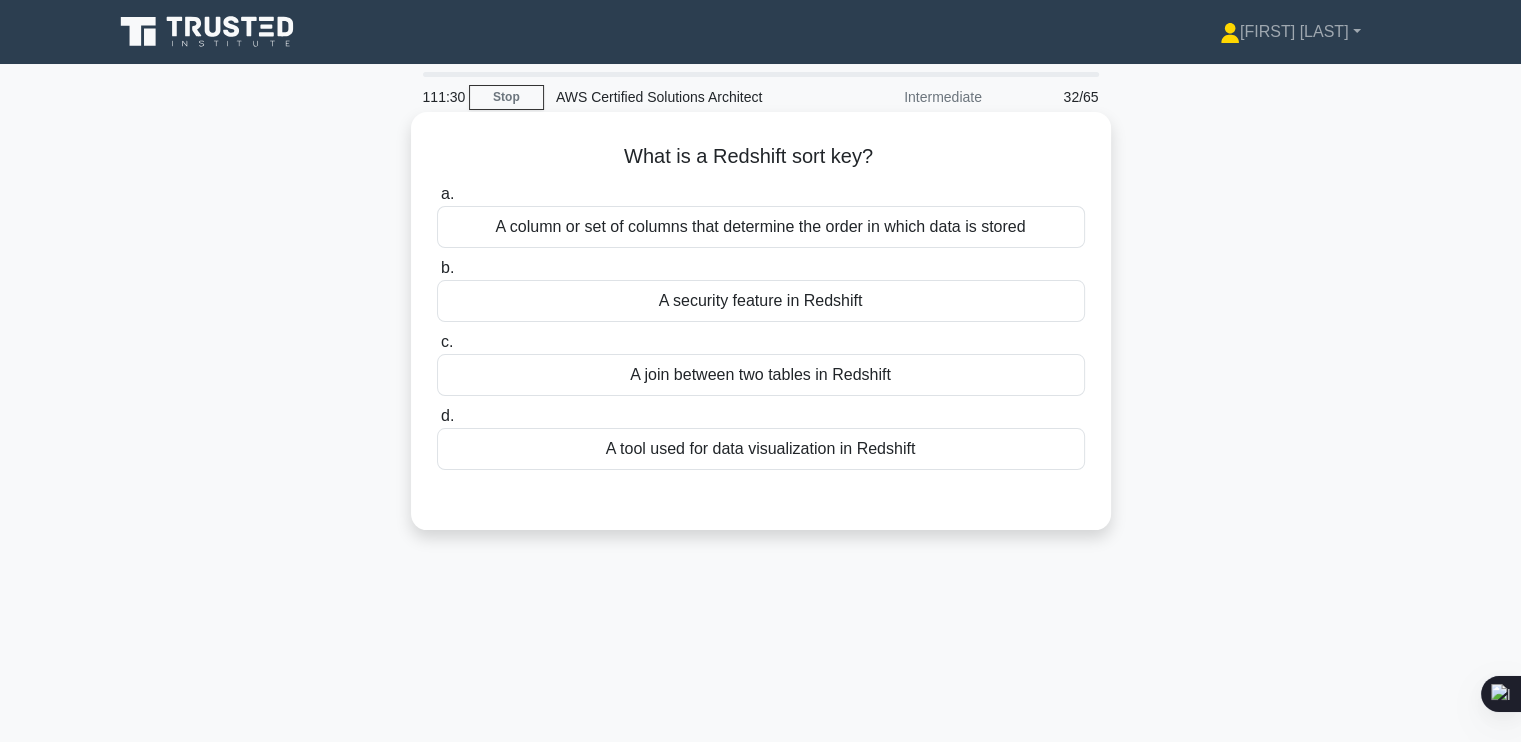 click on "A column or set of columns that determine the order in which data is stored" at bounding box center (761, 227) 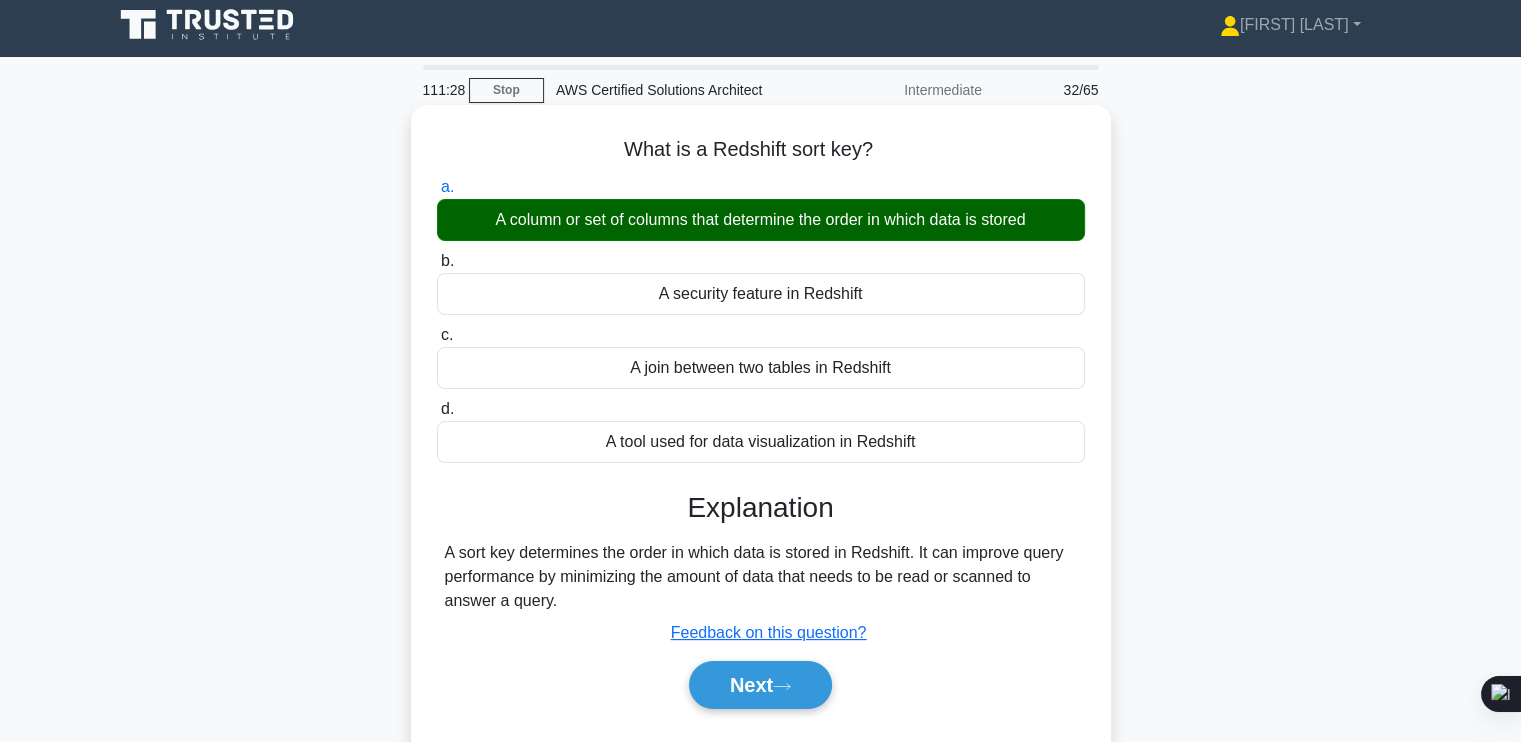 scroll, scrollTop: 10, scrollLeft: 0, axis: vertical 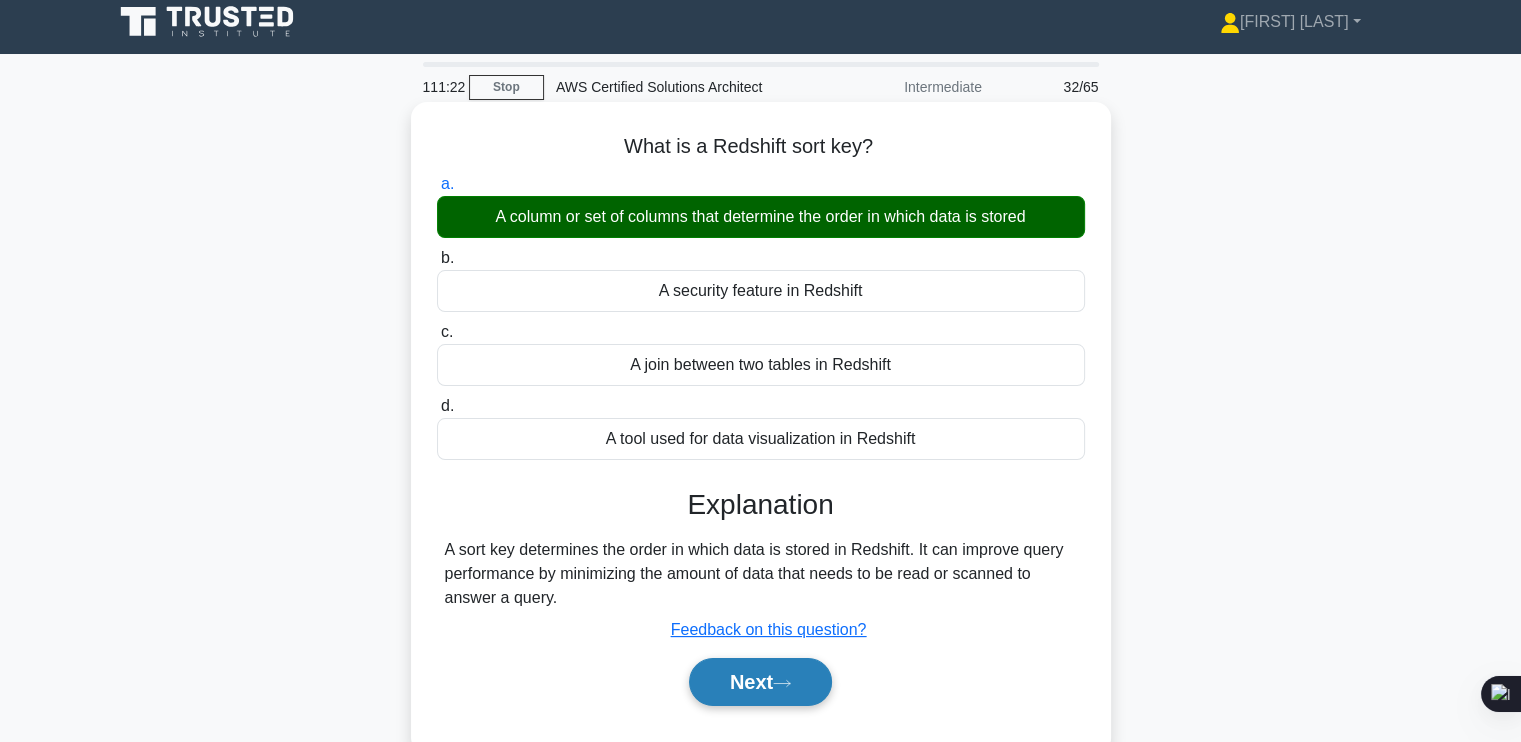 click 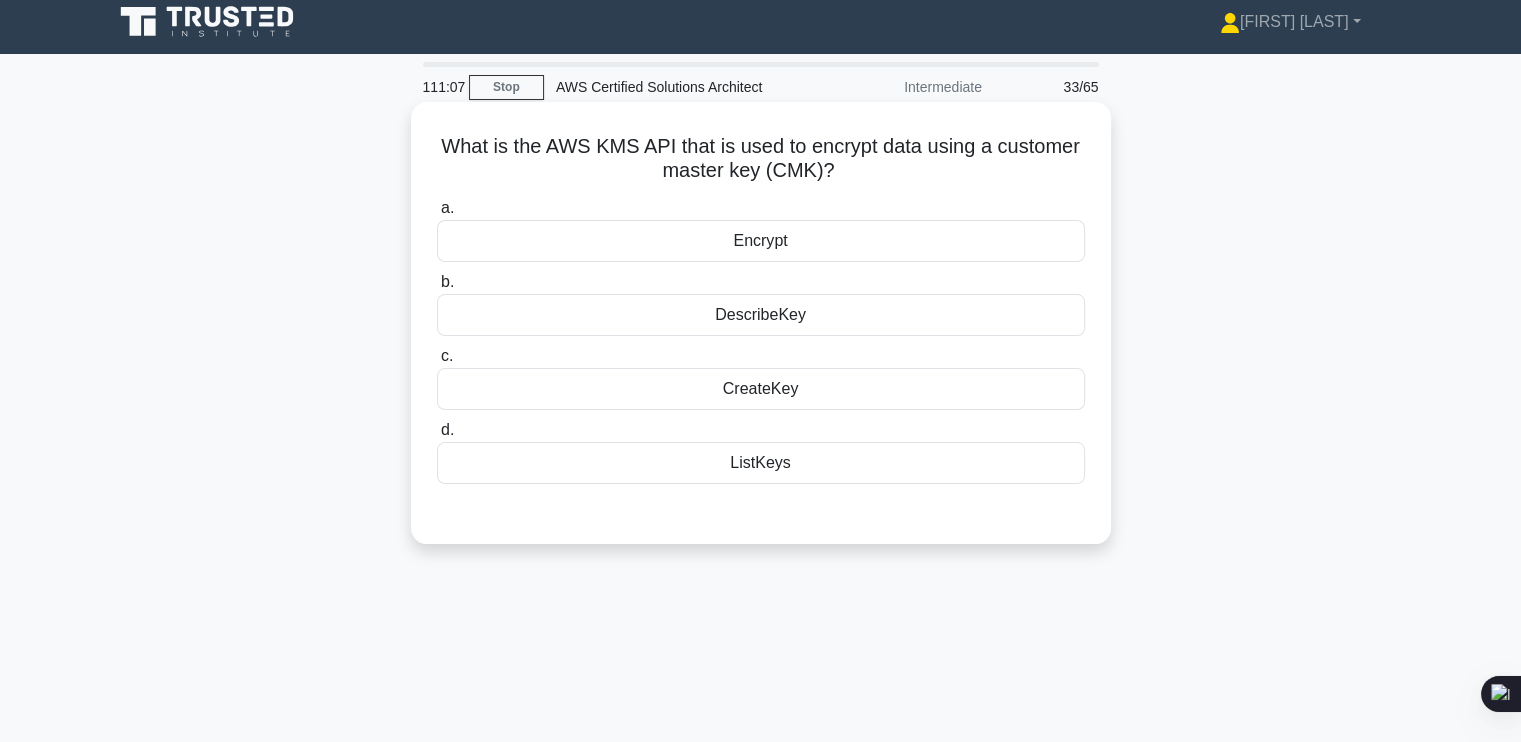 click on "Encrypt" at bounding box center (761, 241) 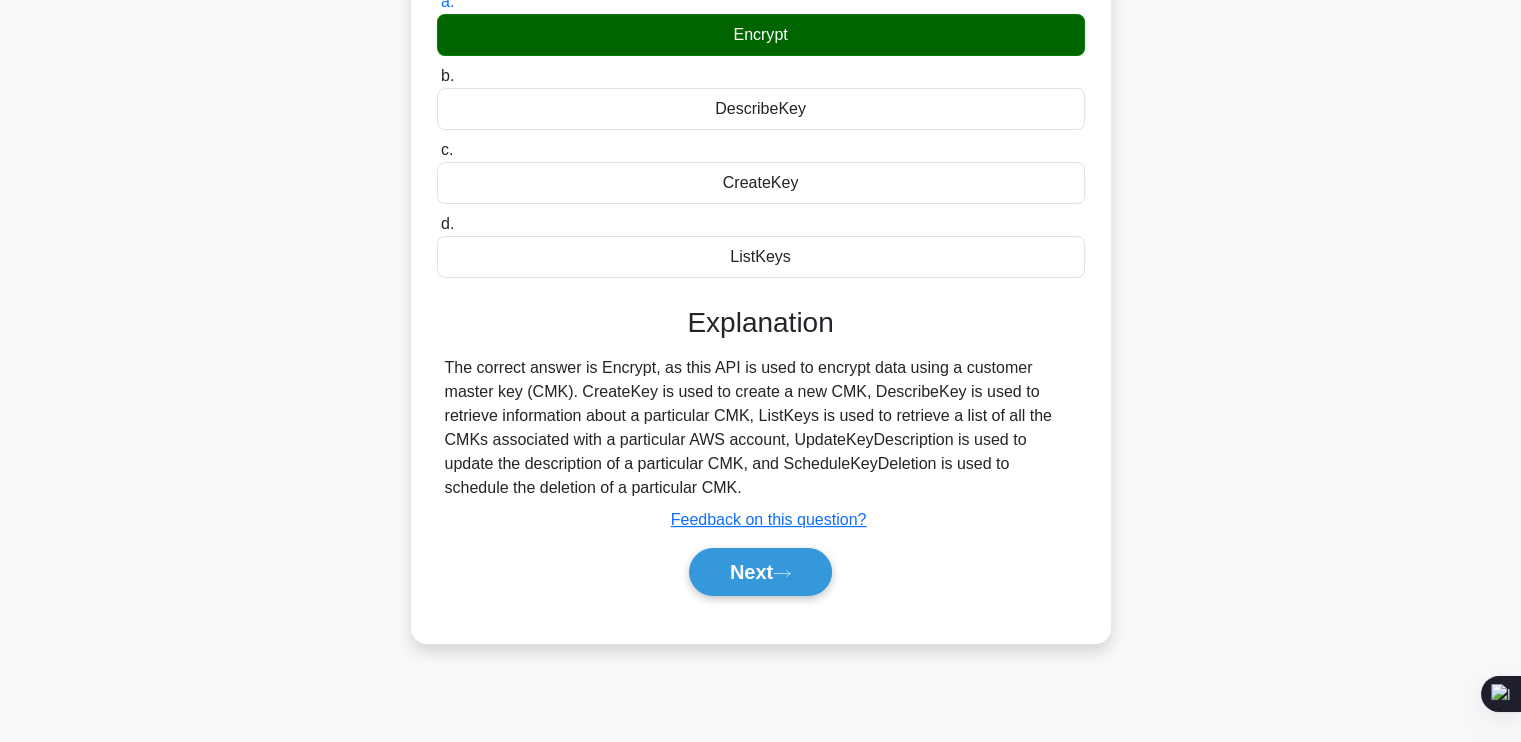 scroll, scrollTop: 338, scrollLeft: 0, axis: vertical 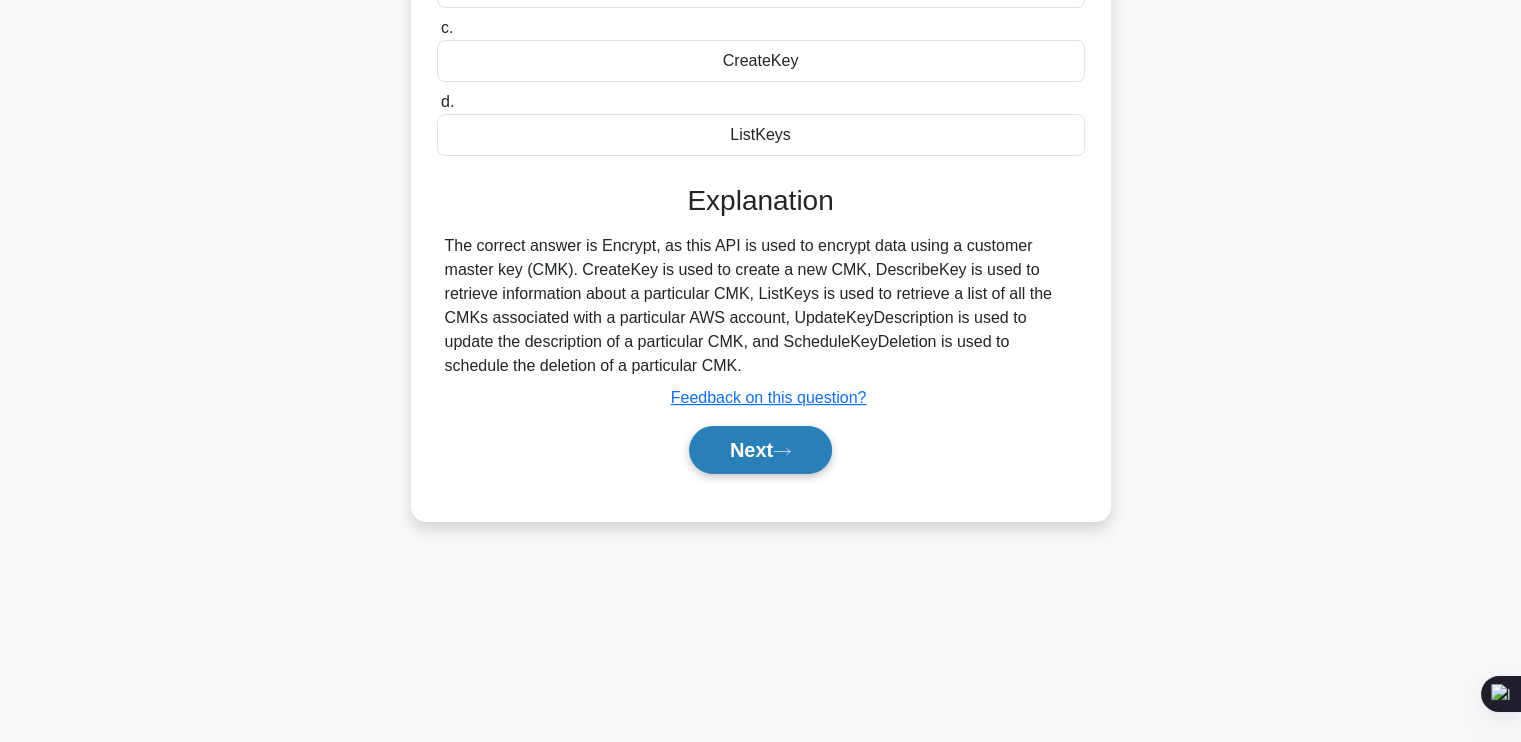 click on "Next" at bounding box center (760, 450) 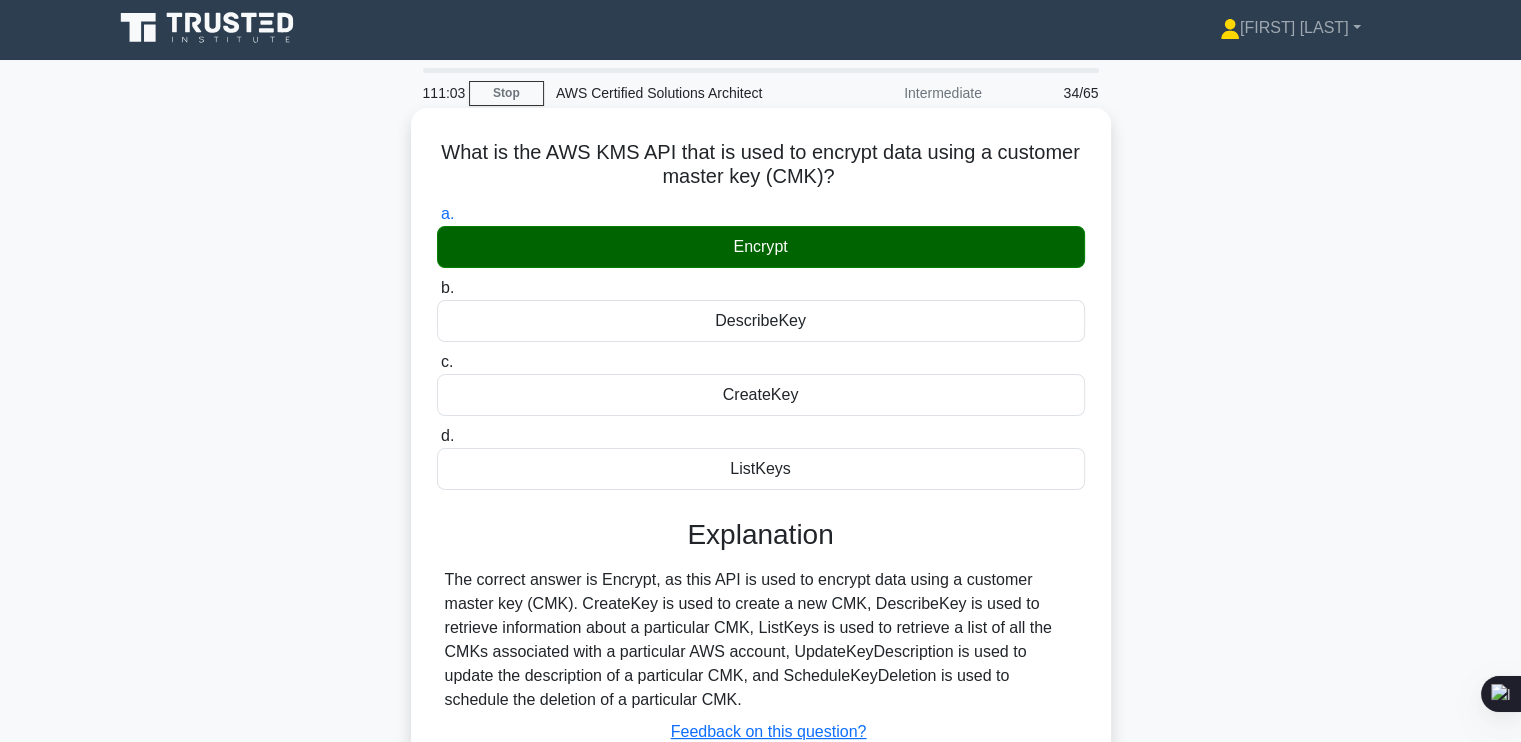 scroll, scrollTop: 0, scrollLeft: 0, axis: both 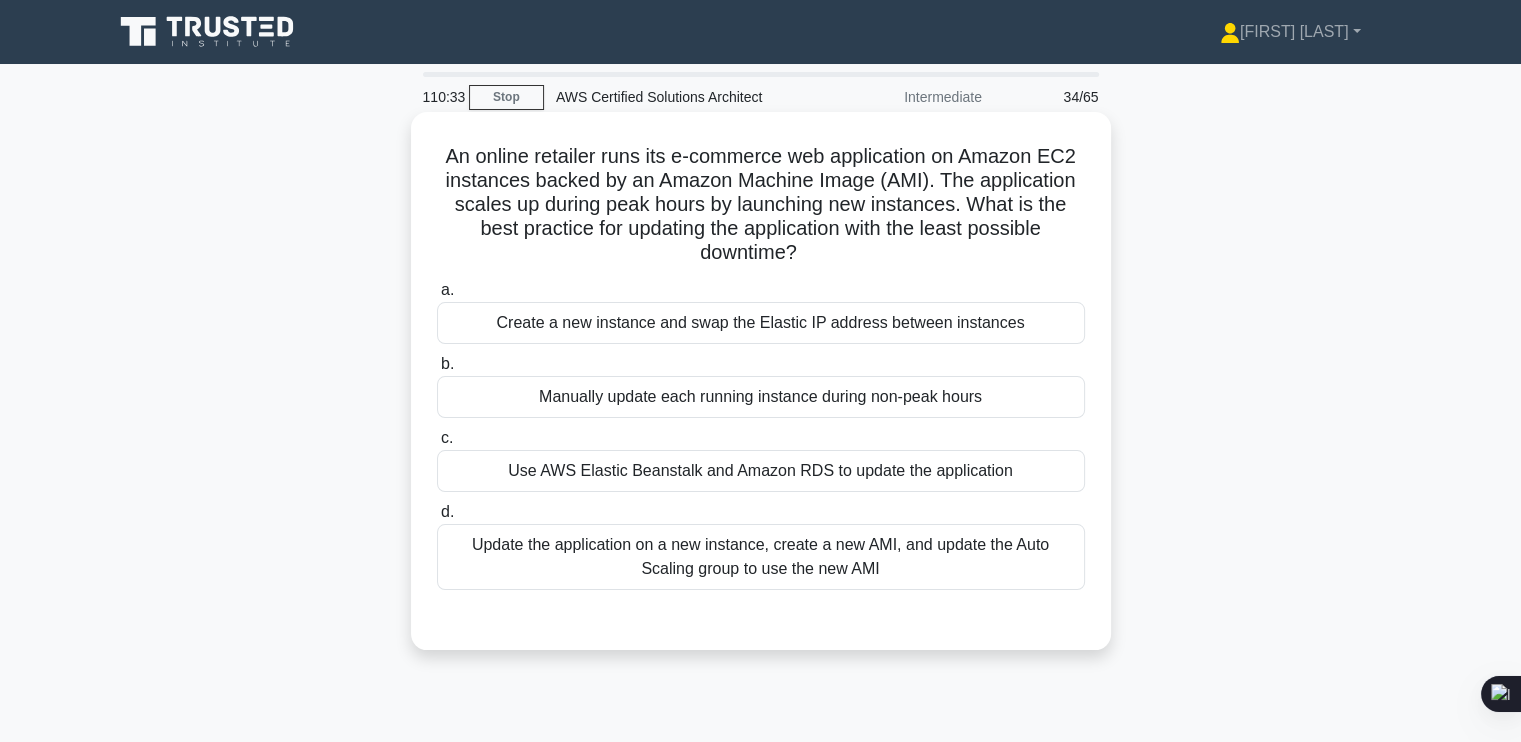 click on "Use AWS Elastic Beanstalk and Amazon RDS to update the application" at bounding box center [761, 471] 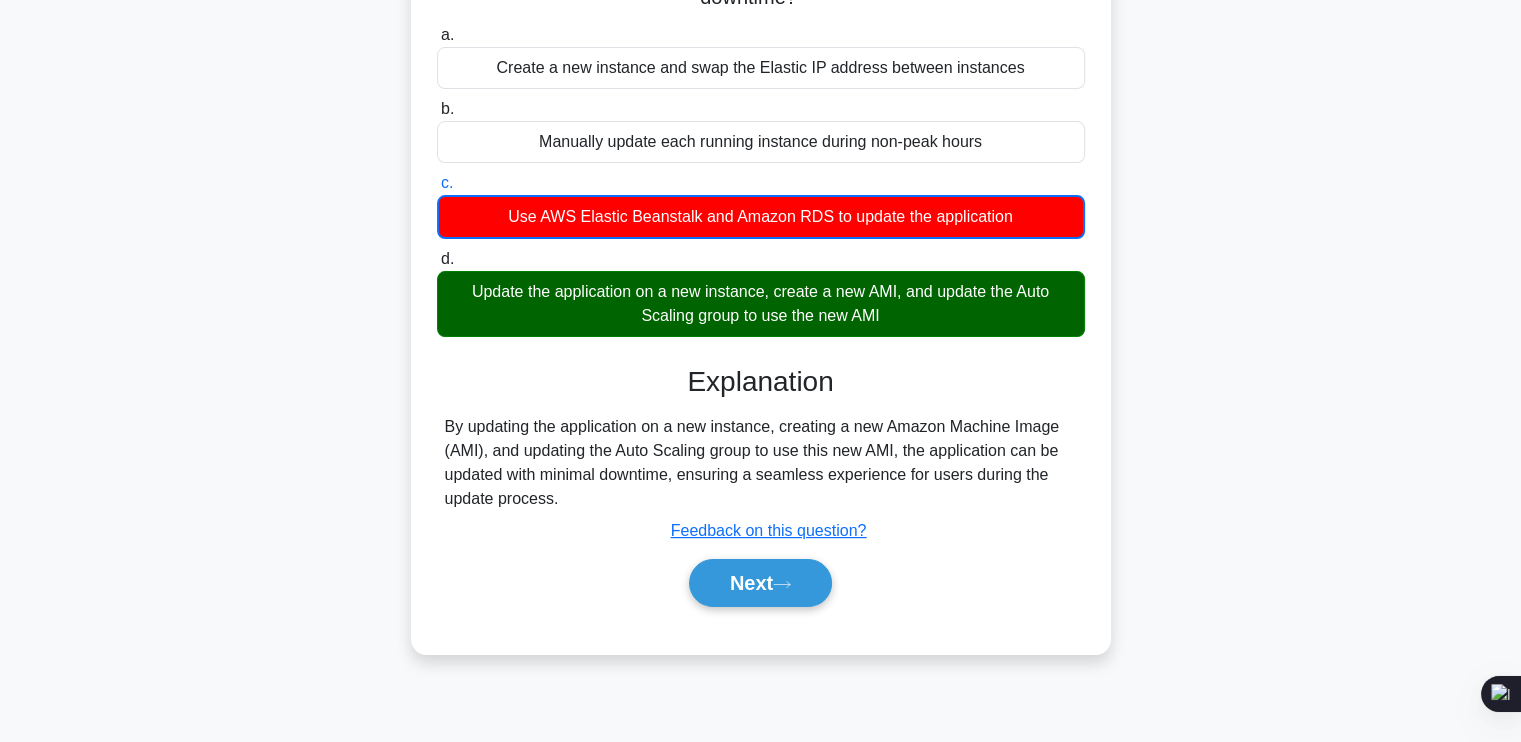scroll, scrollTop: 294, scrollLeft: 0, axis: vertical 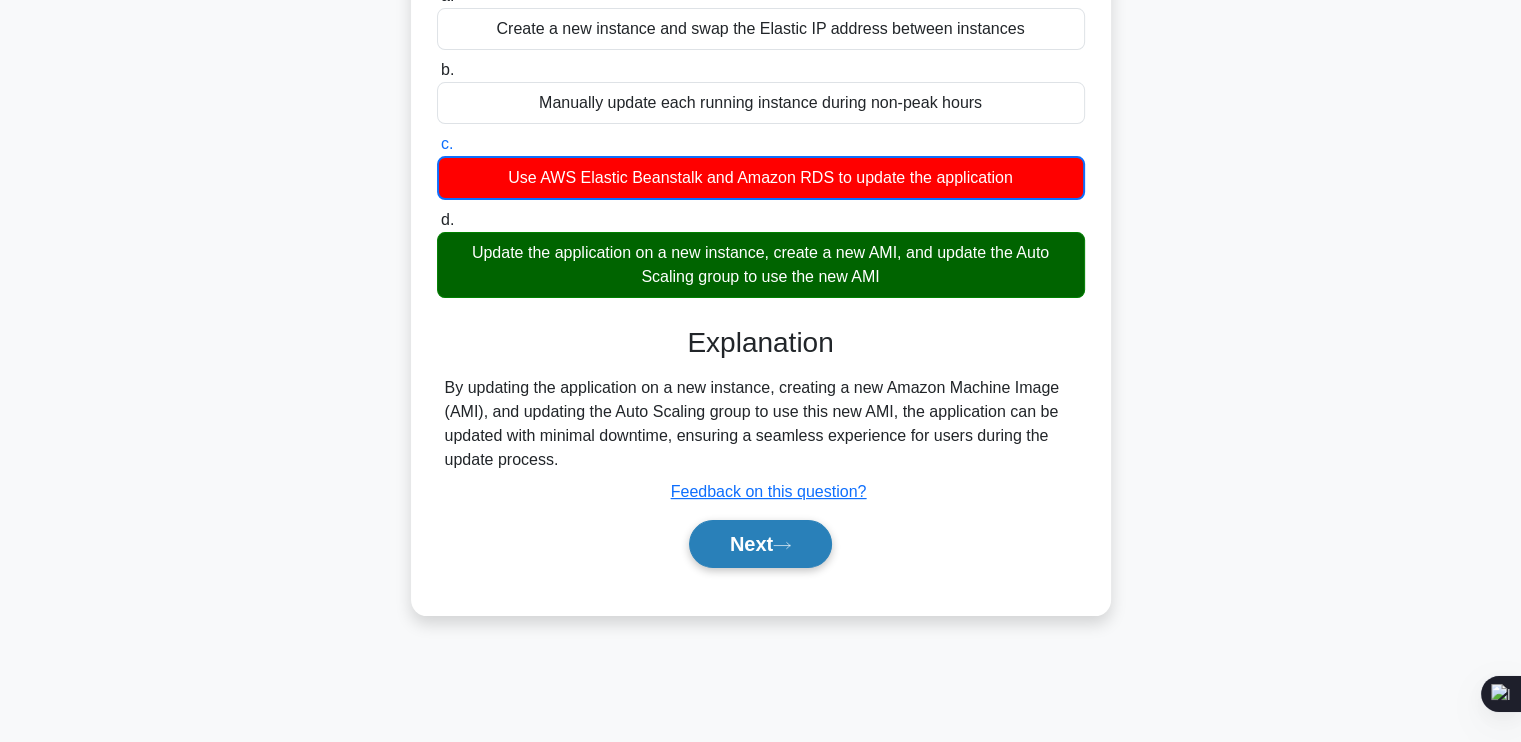 click on "Next" at bounding box center [760, 544] 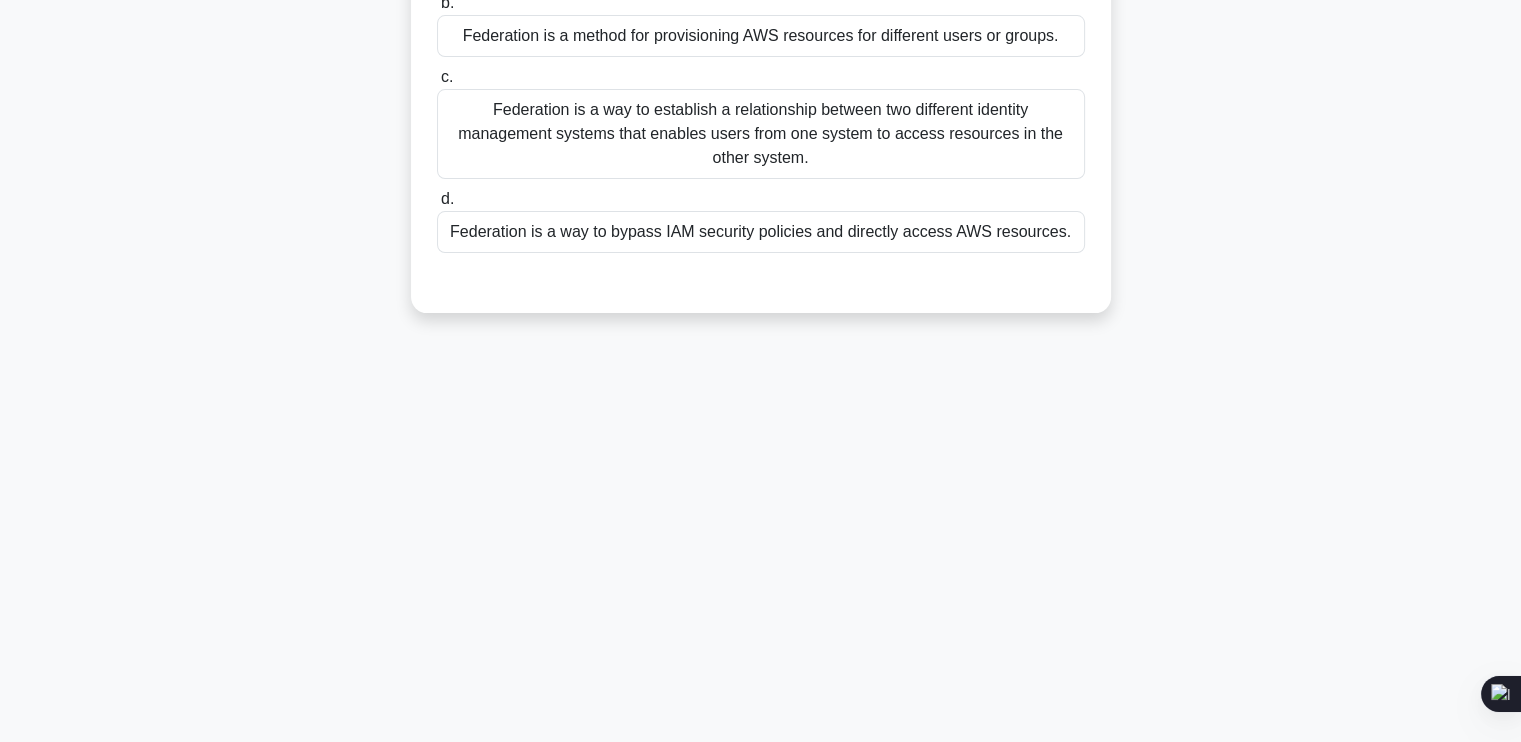 scroll, scrollTop: 0, scrollLeft: 0, axis: both 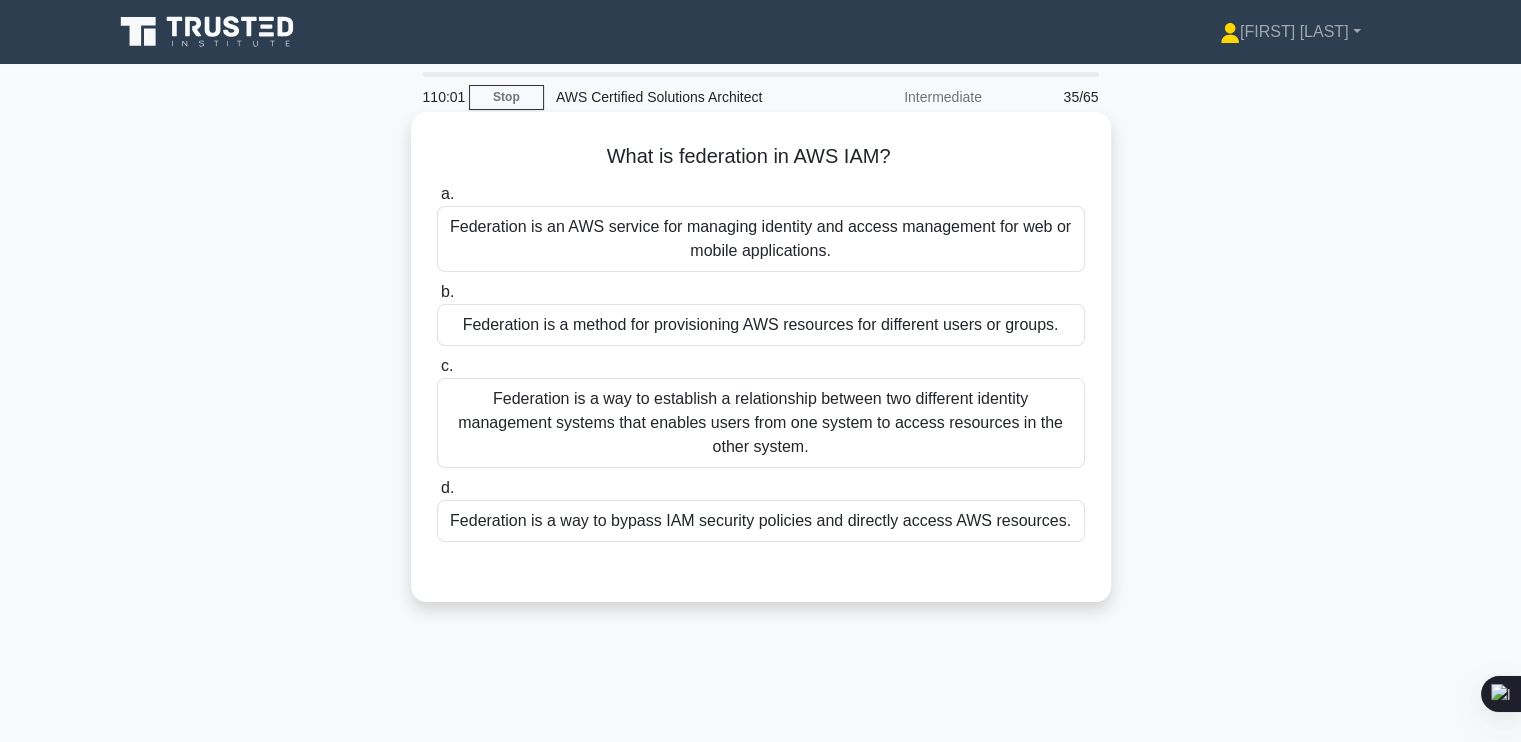 click on "Federation is a way to establish a relationship between two different identity management systems that enables users from one system to access resources in the other system." at bounding box center [761, 423] 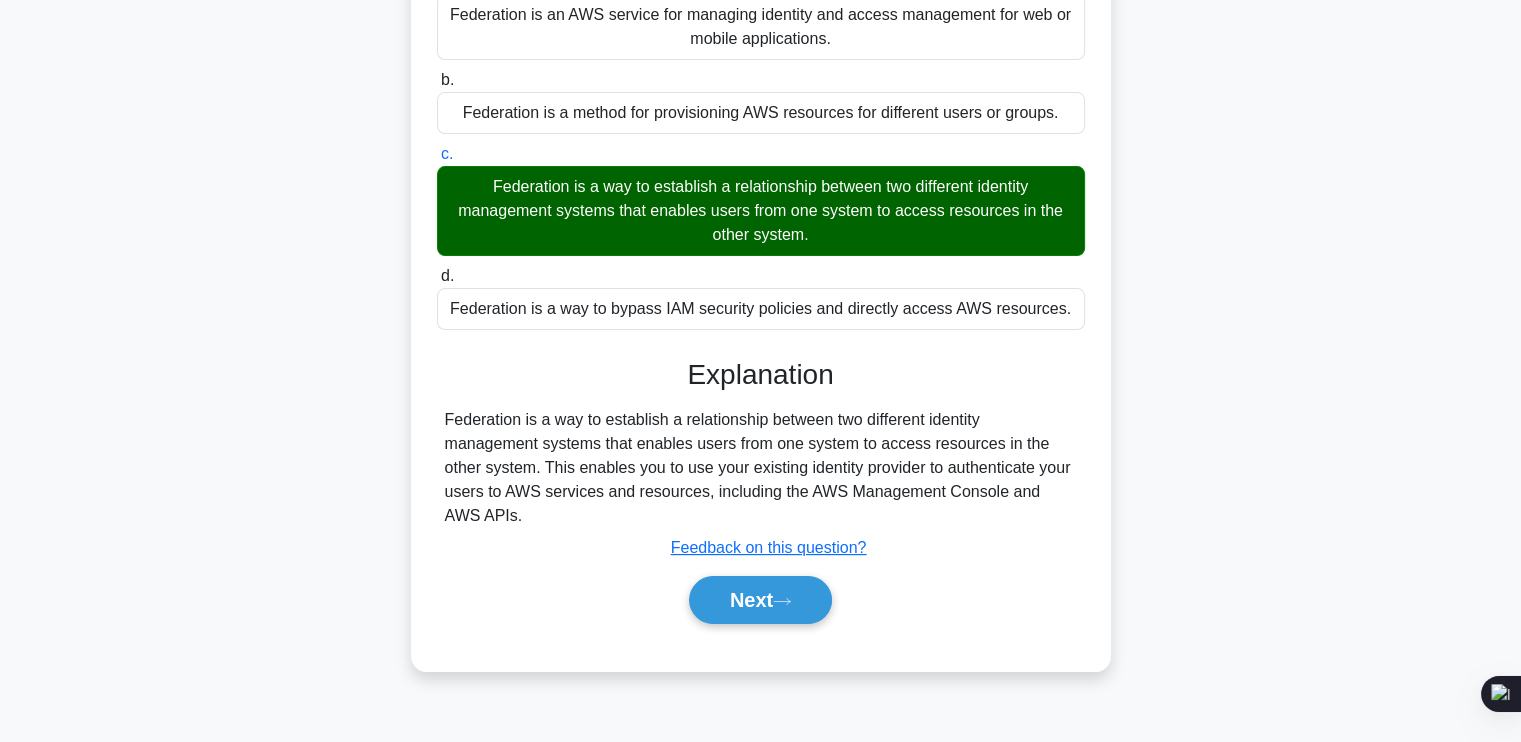 scroll, scrollTop: 214, scrollLeft: 0, axis: vertical 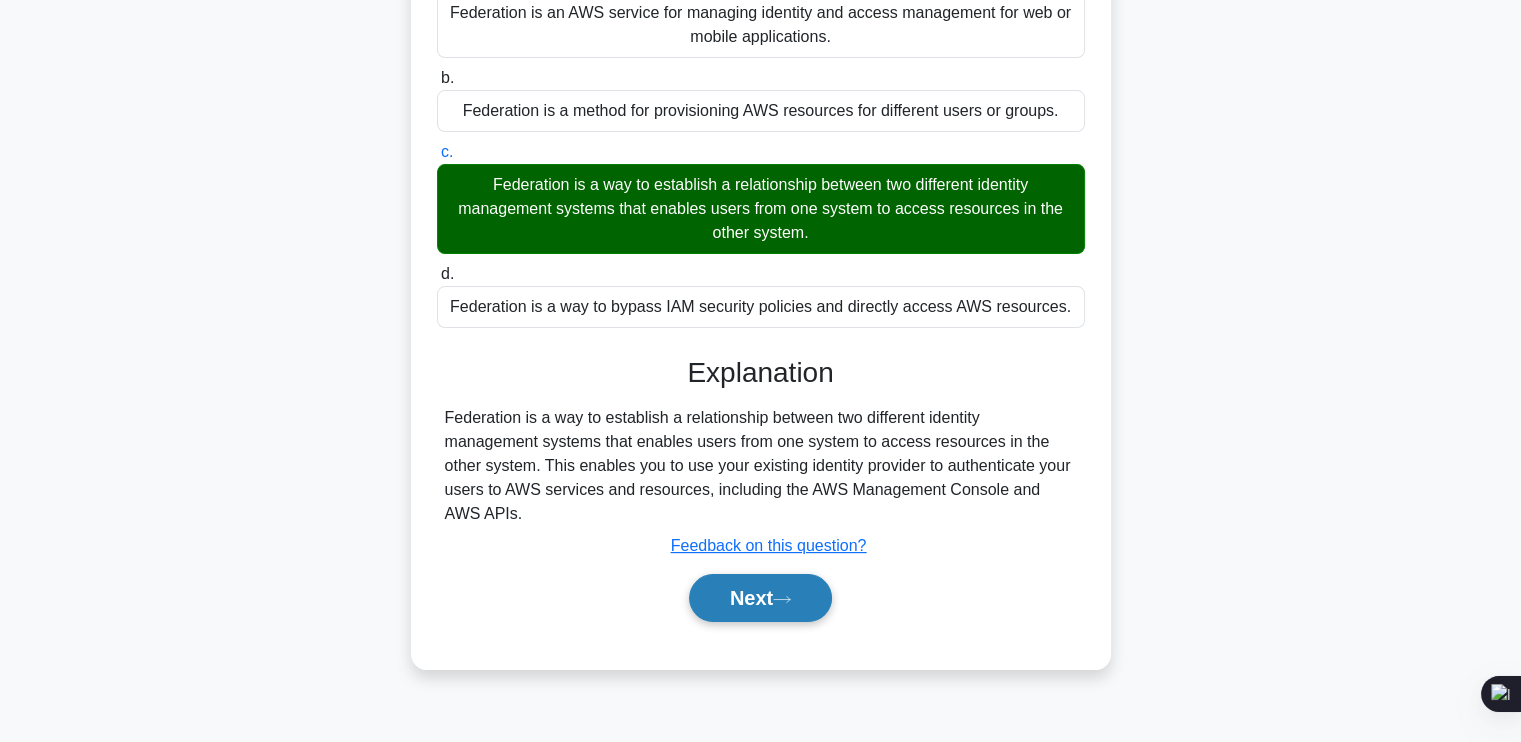 click on "Next" at bounding box center (760, 598) 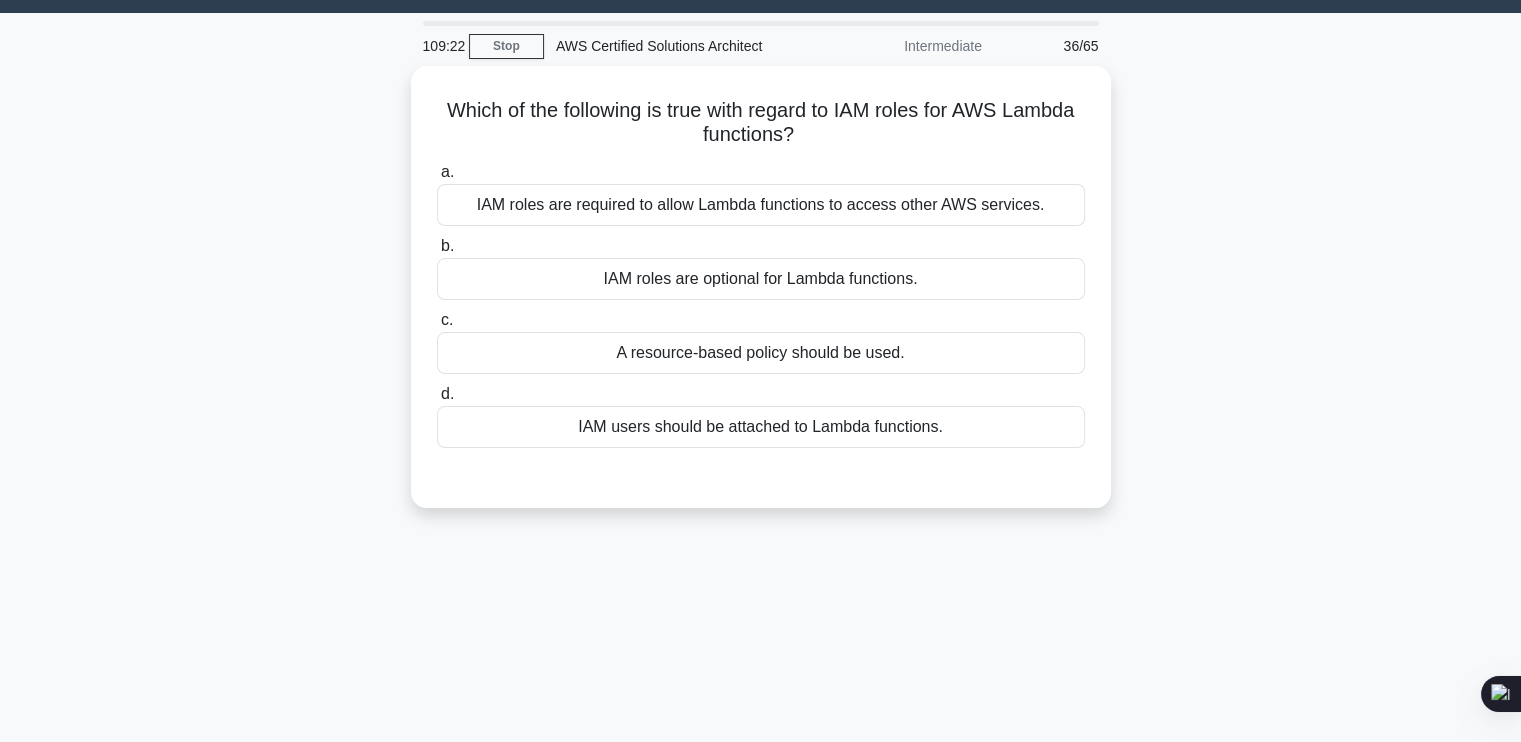 scroll, scrollTop: 52, scrollLeft: 0, axis: vertical 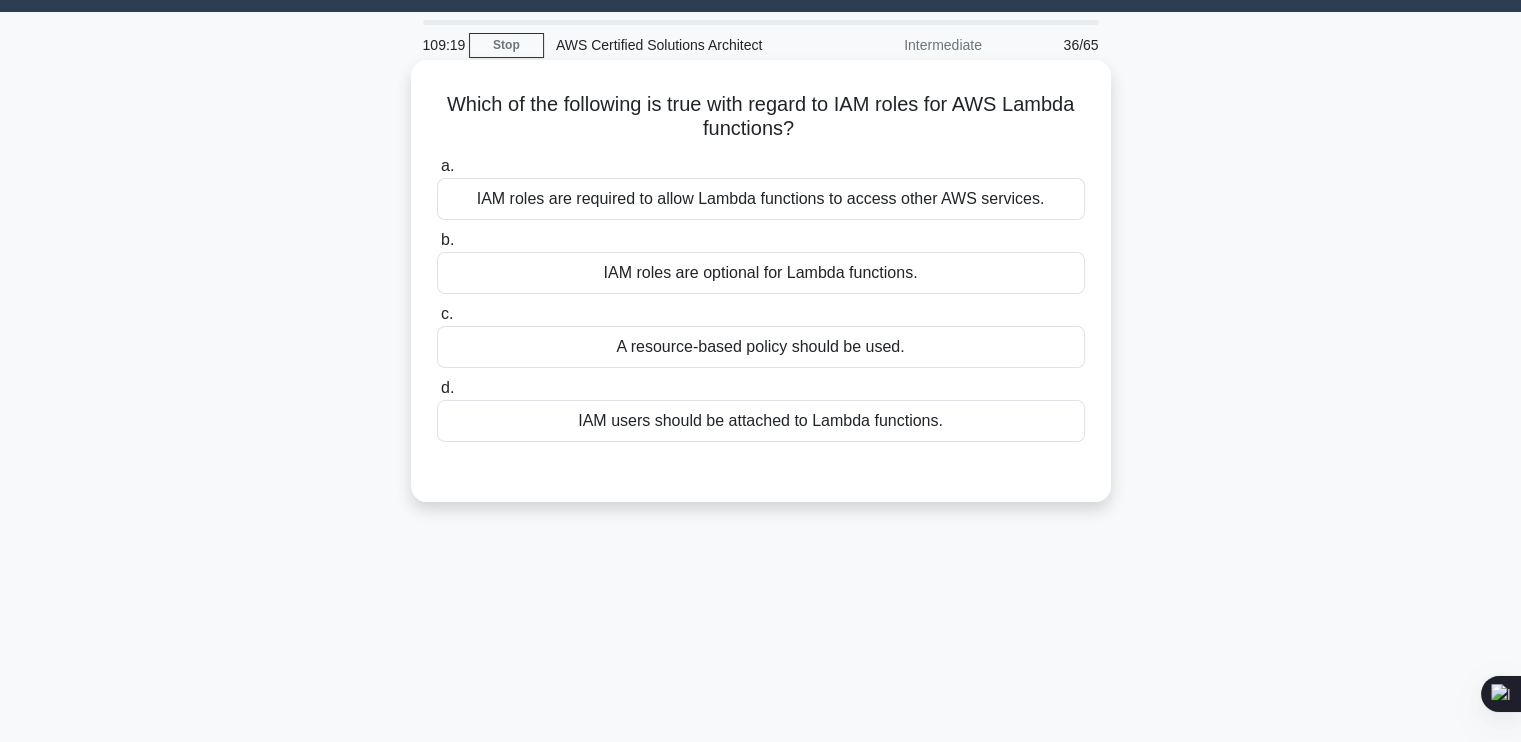 click on "A resource-based policy should be used." at bounding box center (761, 347) 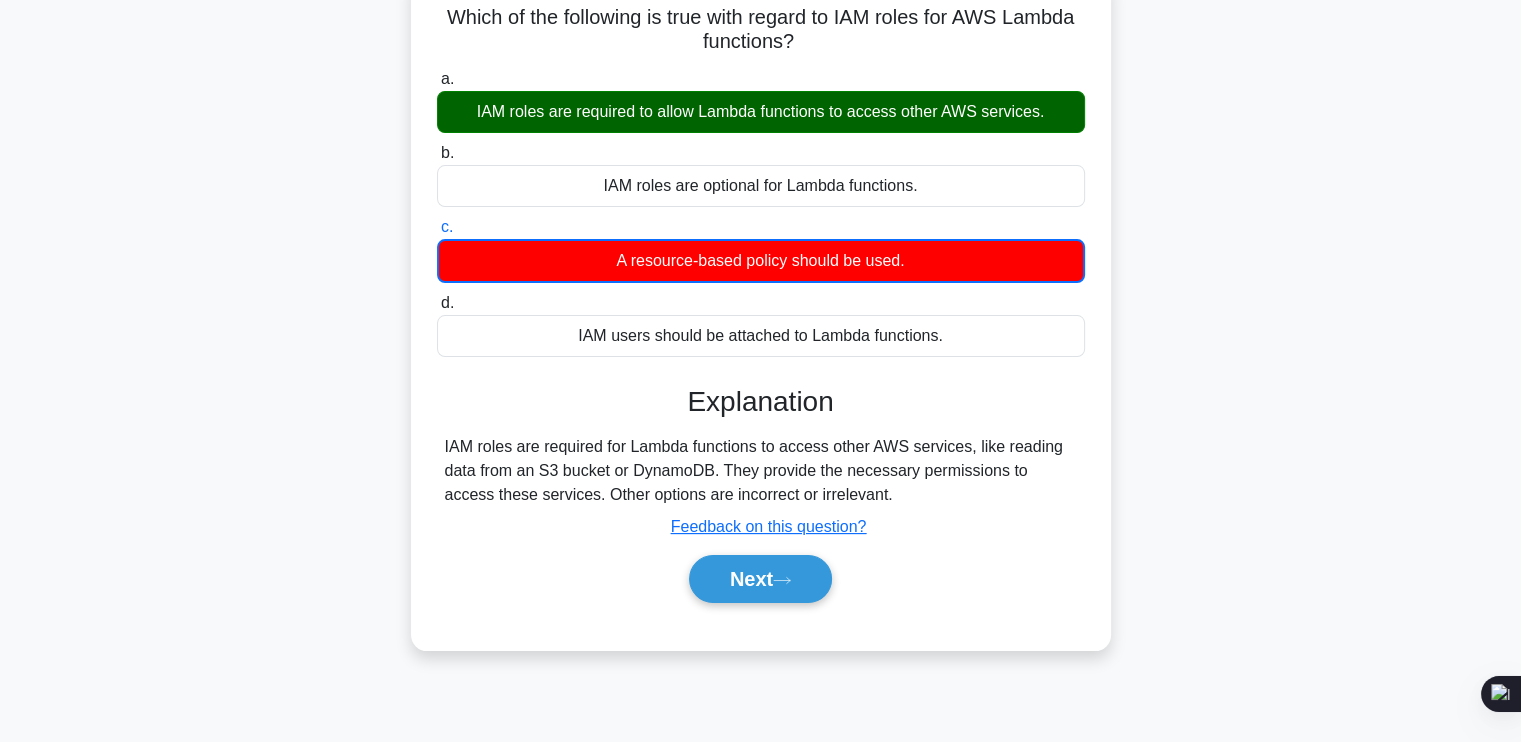 scroll, scrollTop: 174, scrollLeft: 0, axis: vertical 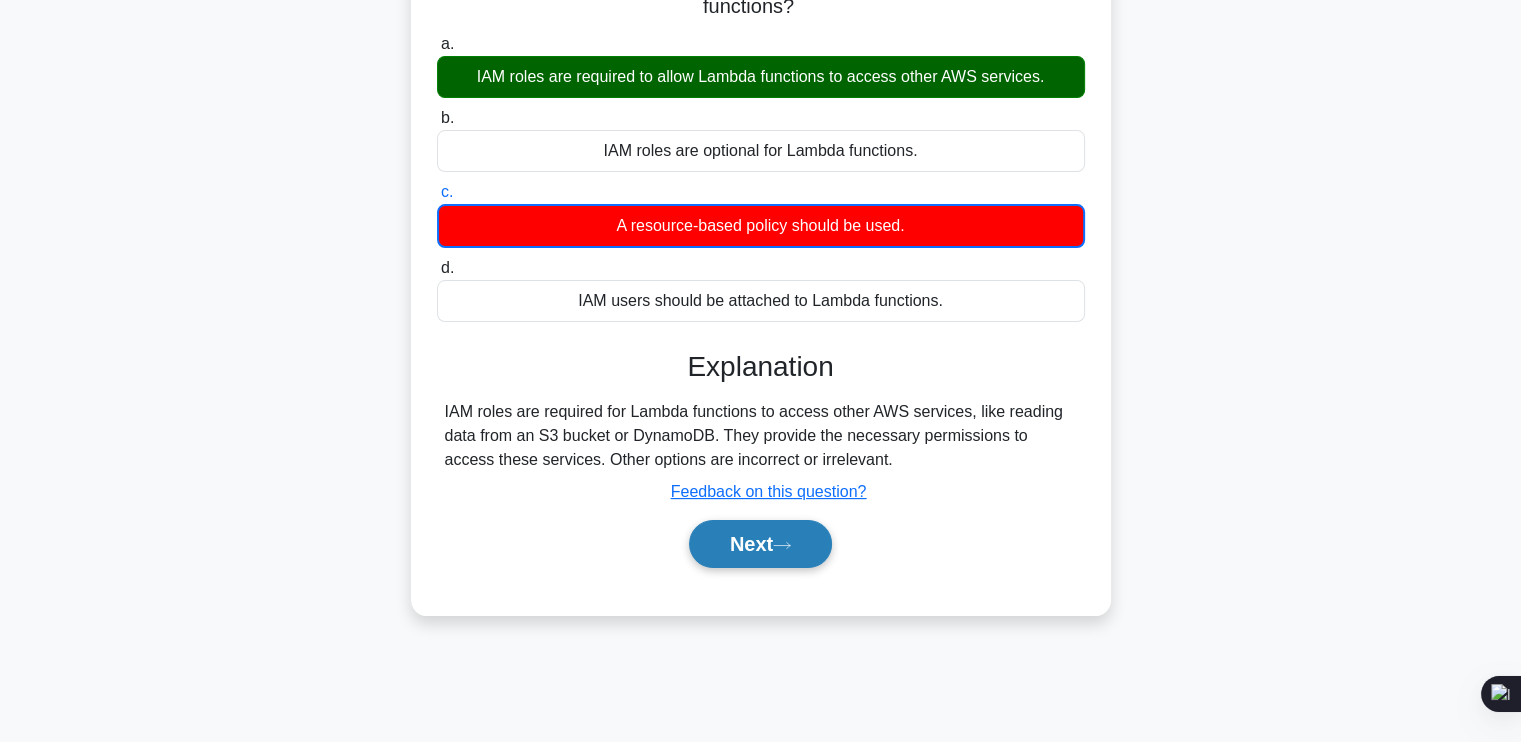 click on "Next" at bounding box center [760, 544] 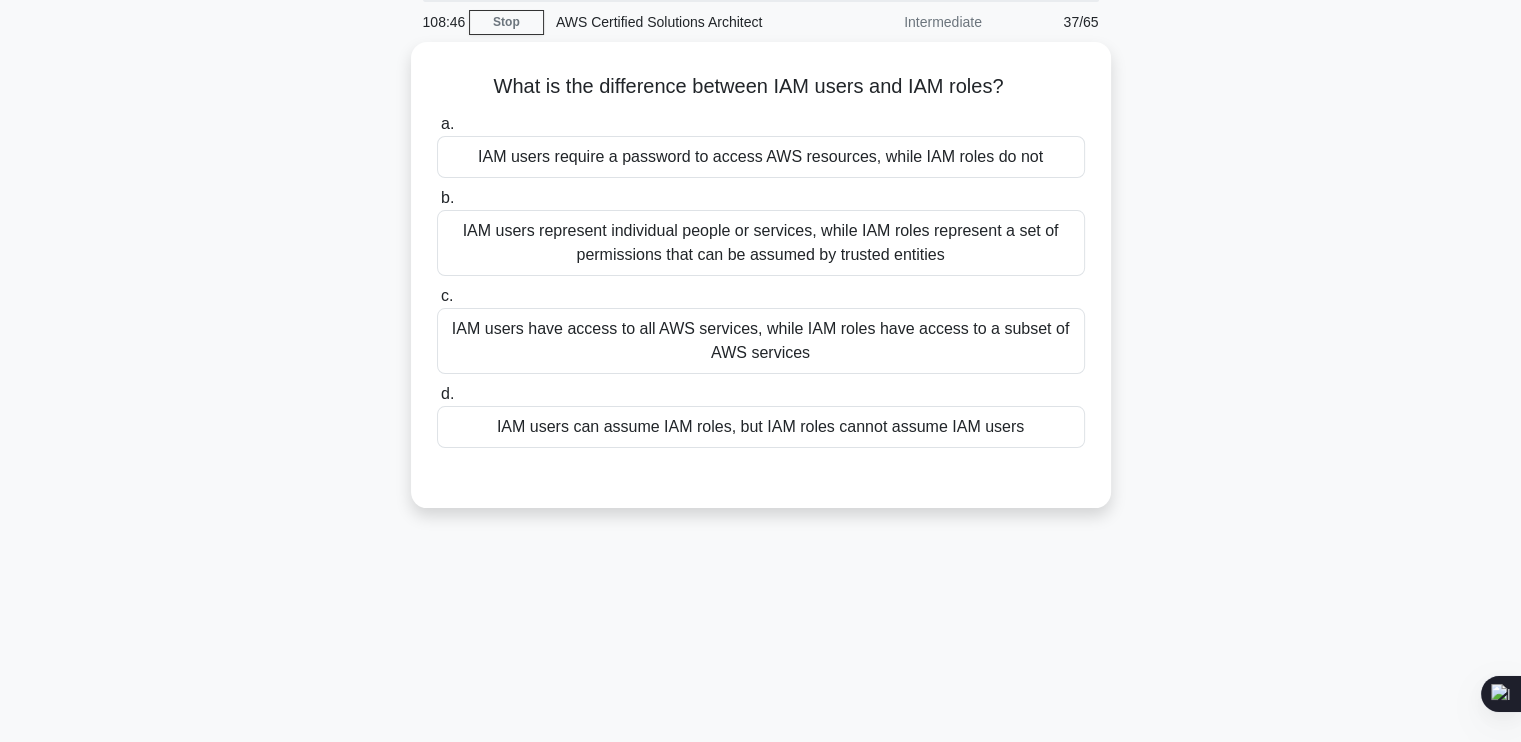 scroll, scrollTop: 74, scrollLeft: 0, axis: vertical 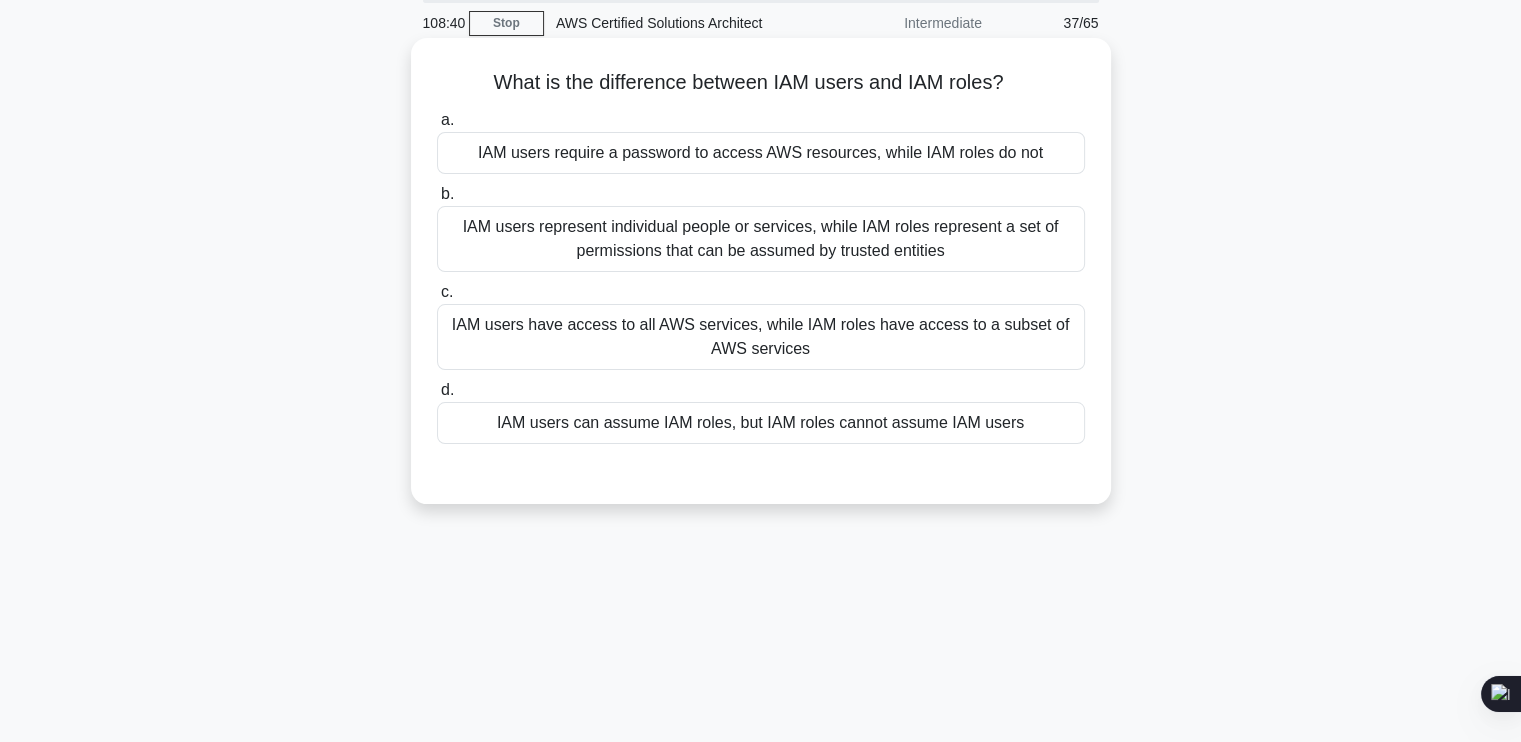 click on "IAM users represent individual people or services, while IAM roles represent a set of permissions that can be assumed by trusted entities" at bounding box center (761, 239) 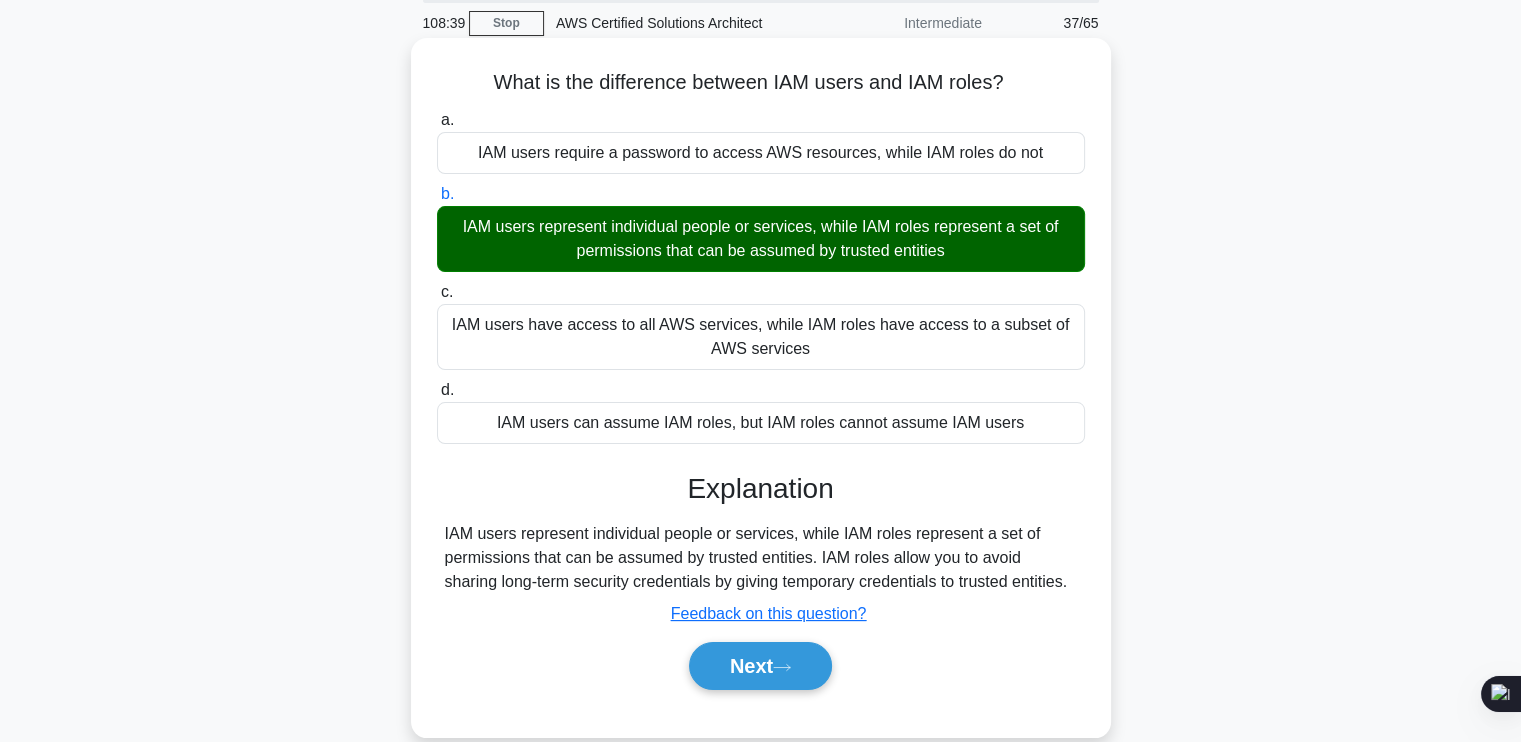 drag, startPoint x: 830, startPoint y: 239, endPoint x: 832, endPoint y: 627, distance: 388.00516 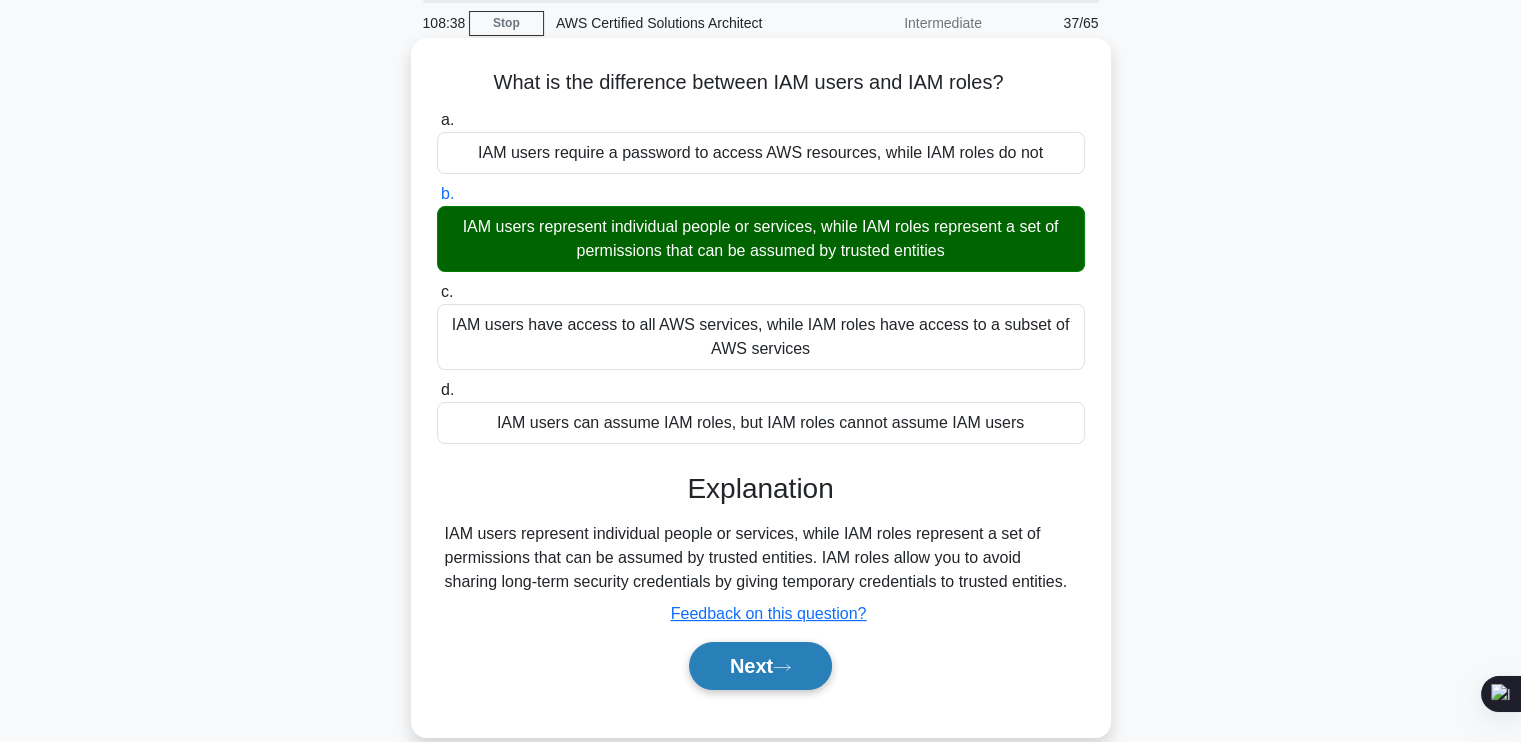 click on "Next" at bounding box center [760, 666] 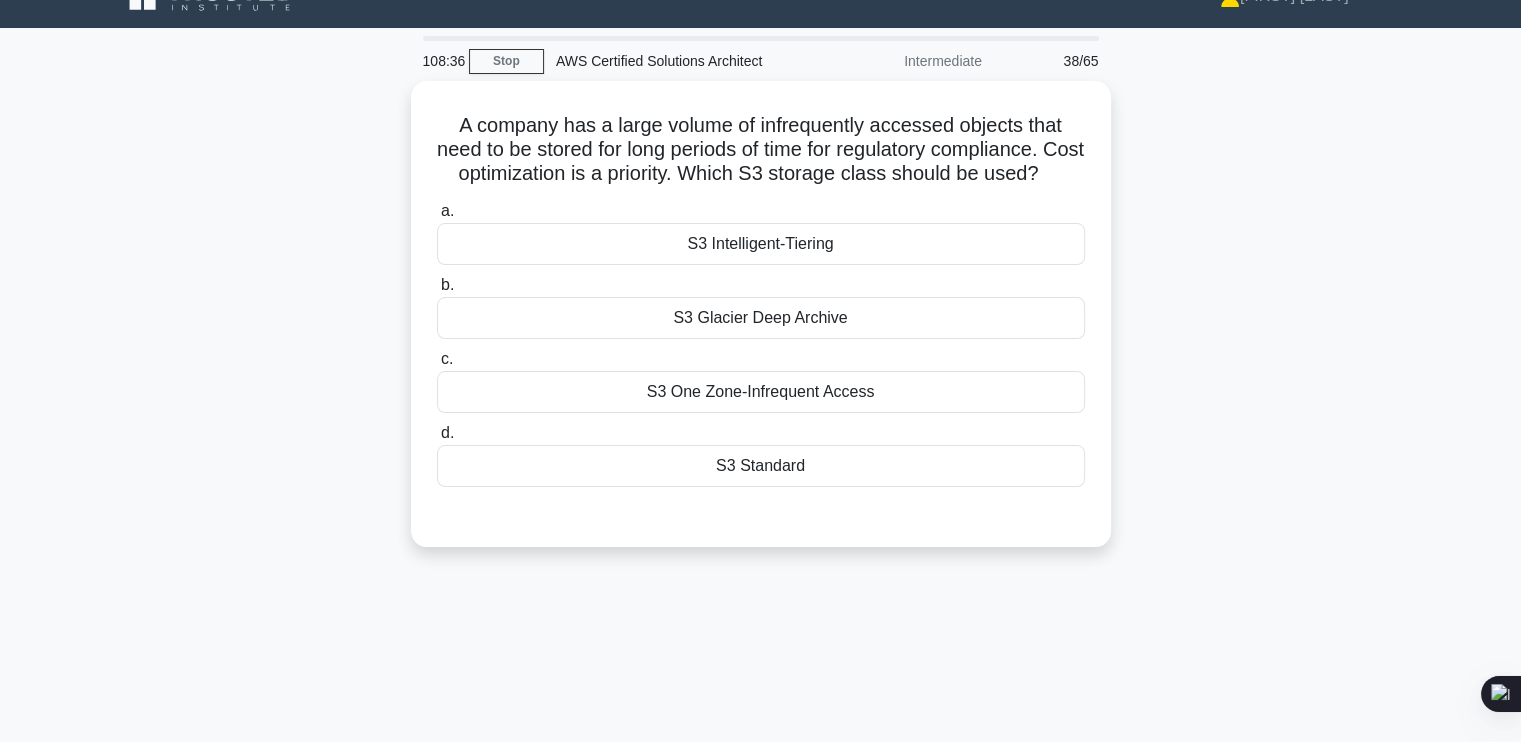 scroll, scrollTop: 36, scrollLeft: 0, axis: vertical 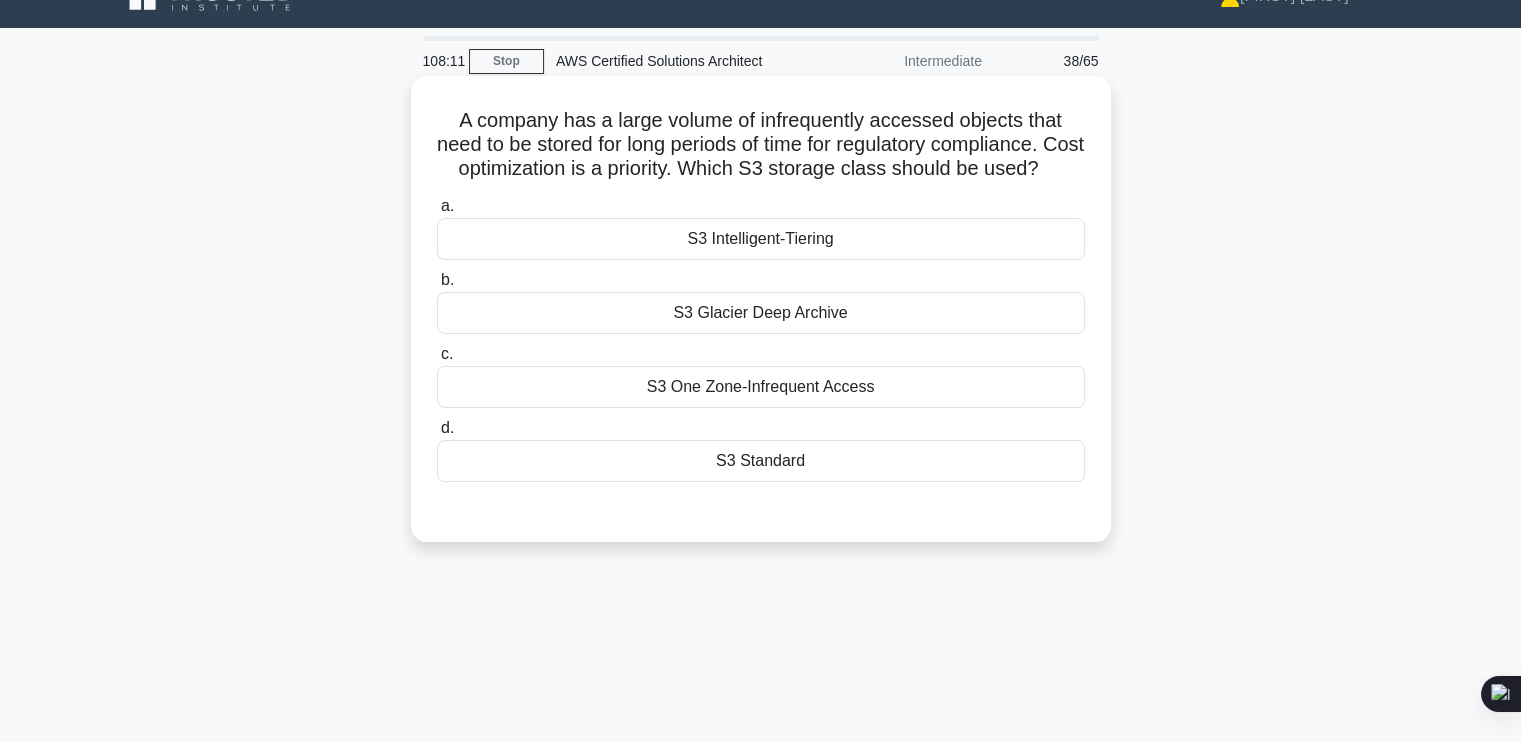 click on "S3 Glacier Deep Archive" at bounding box center [761, 313] 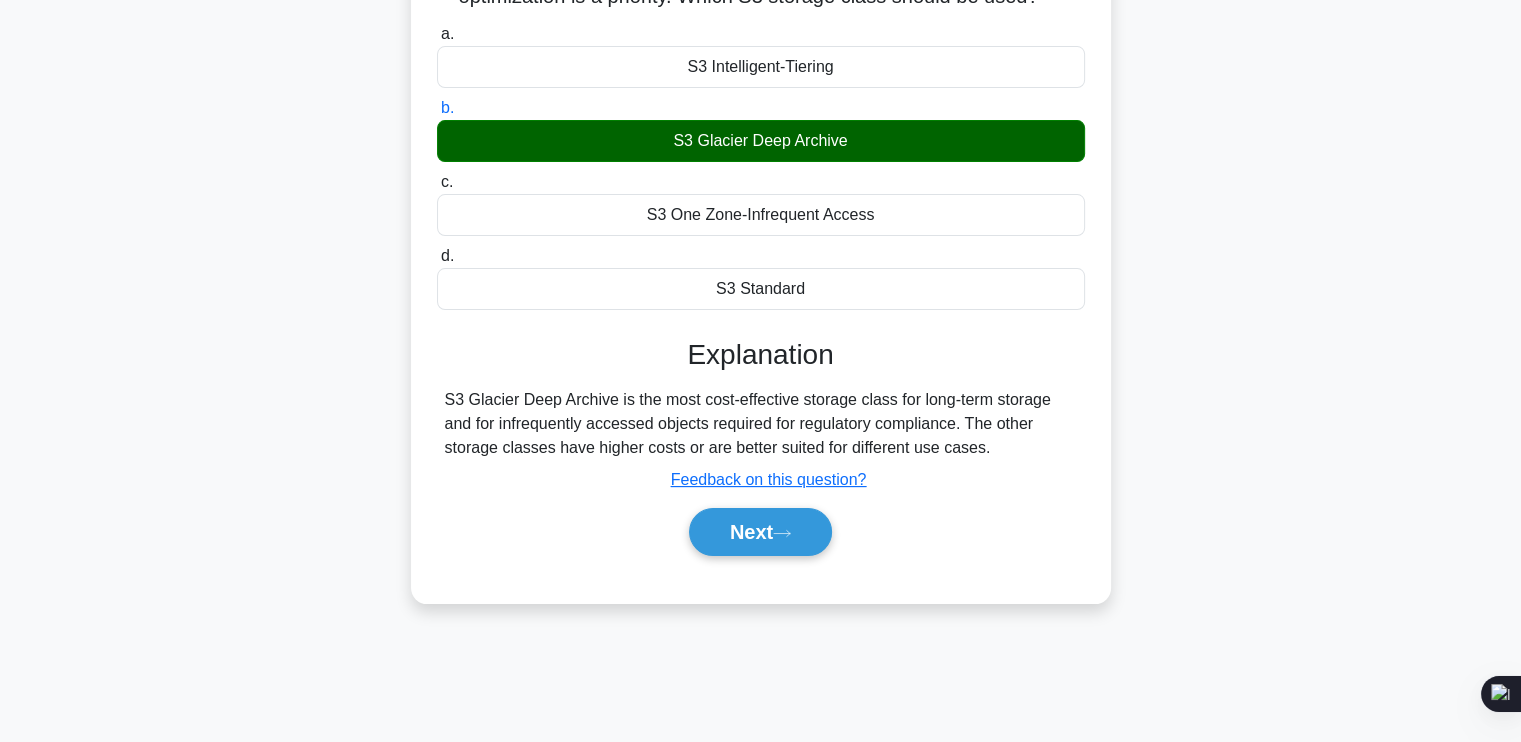 scroll, scrollTop: 212, scrollLeft: 0, axis: vertical 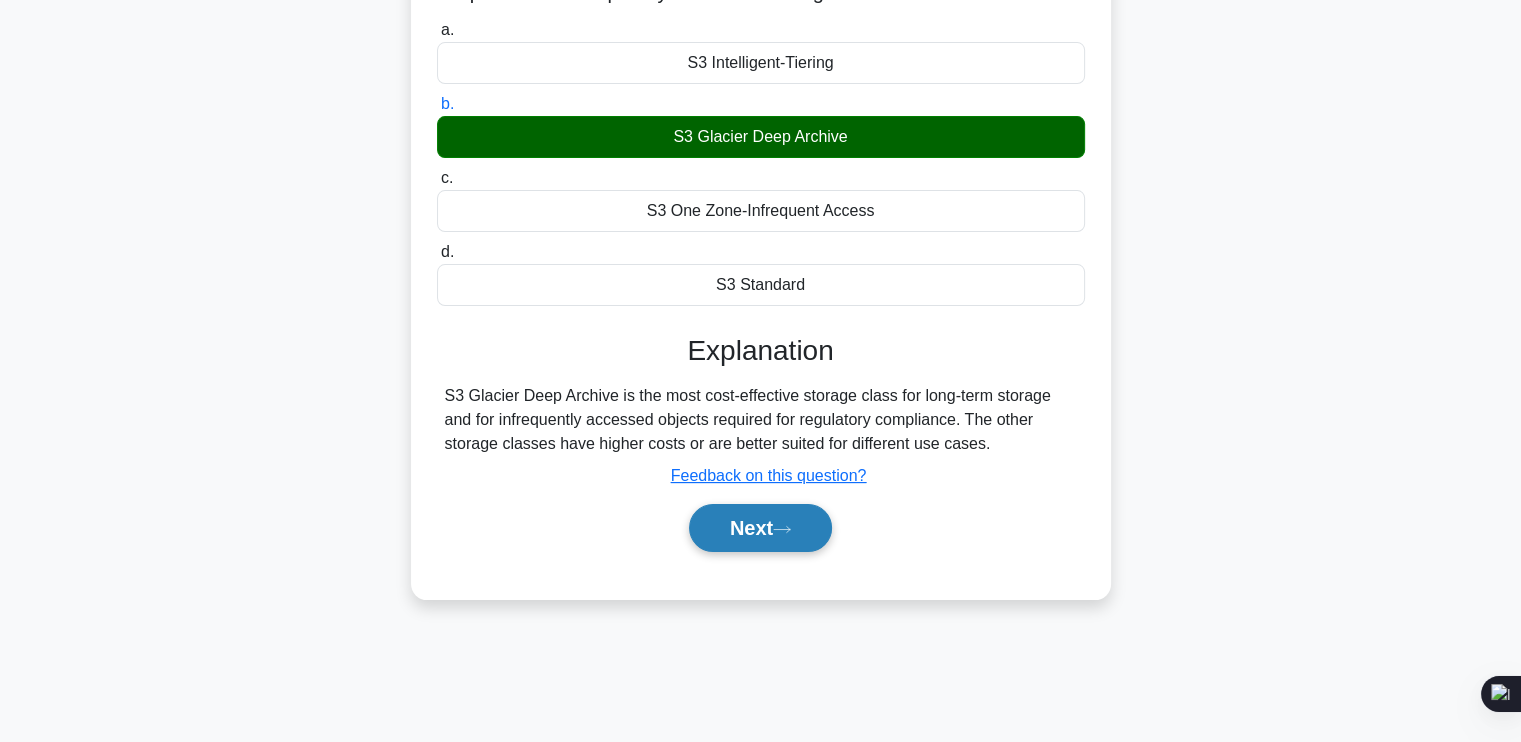 click on "Next" at bounding box center [760, 528] 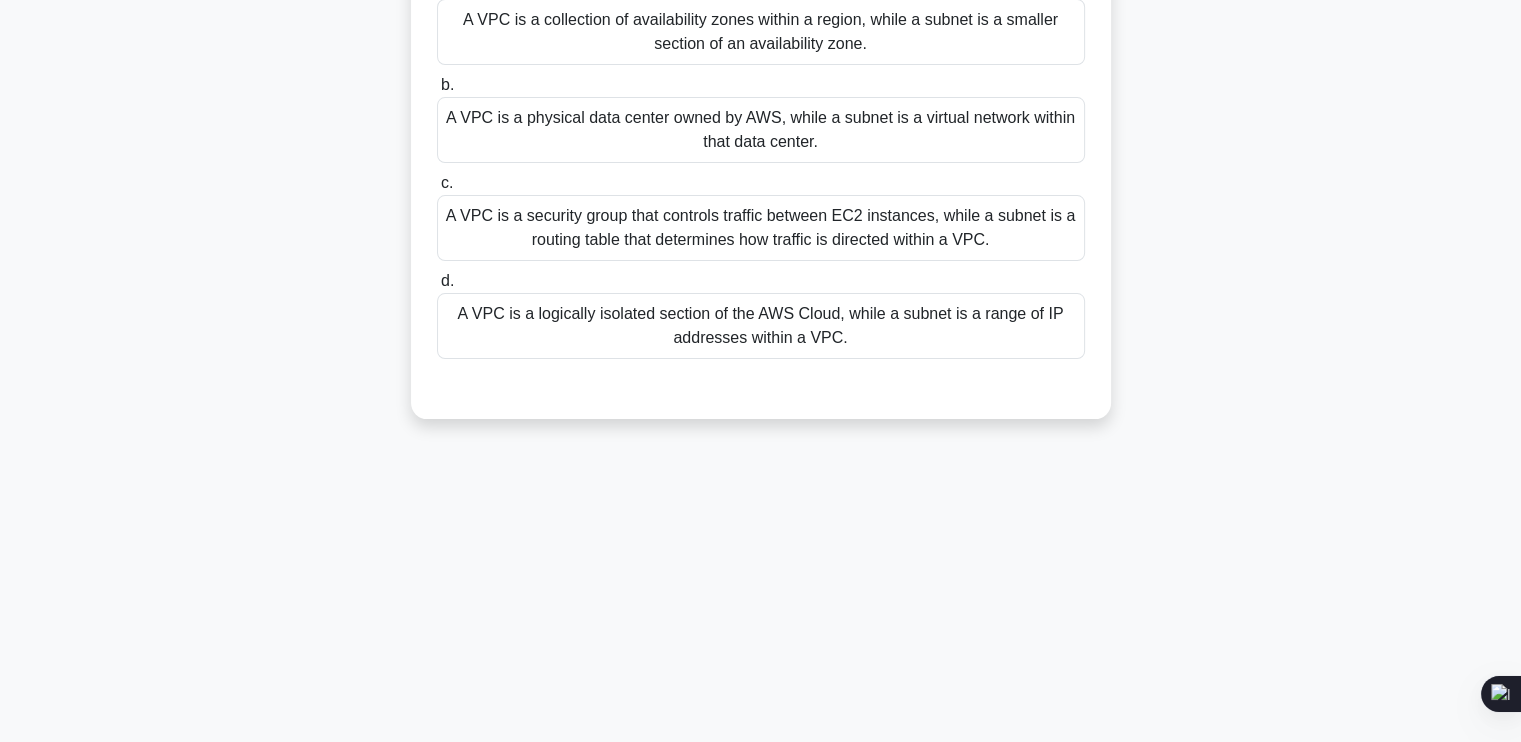 scroll, scrollTop: 0, scrollLeft: 0, axis: both 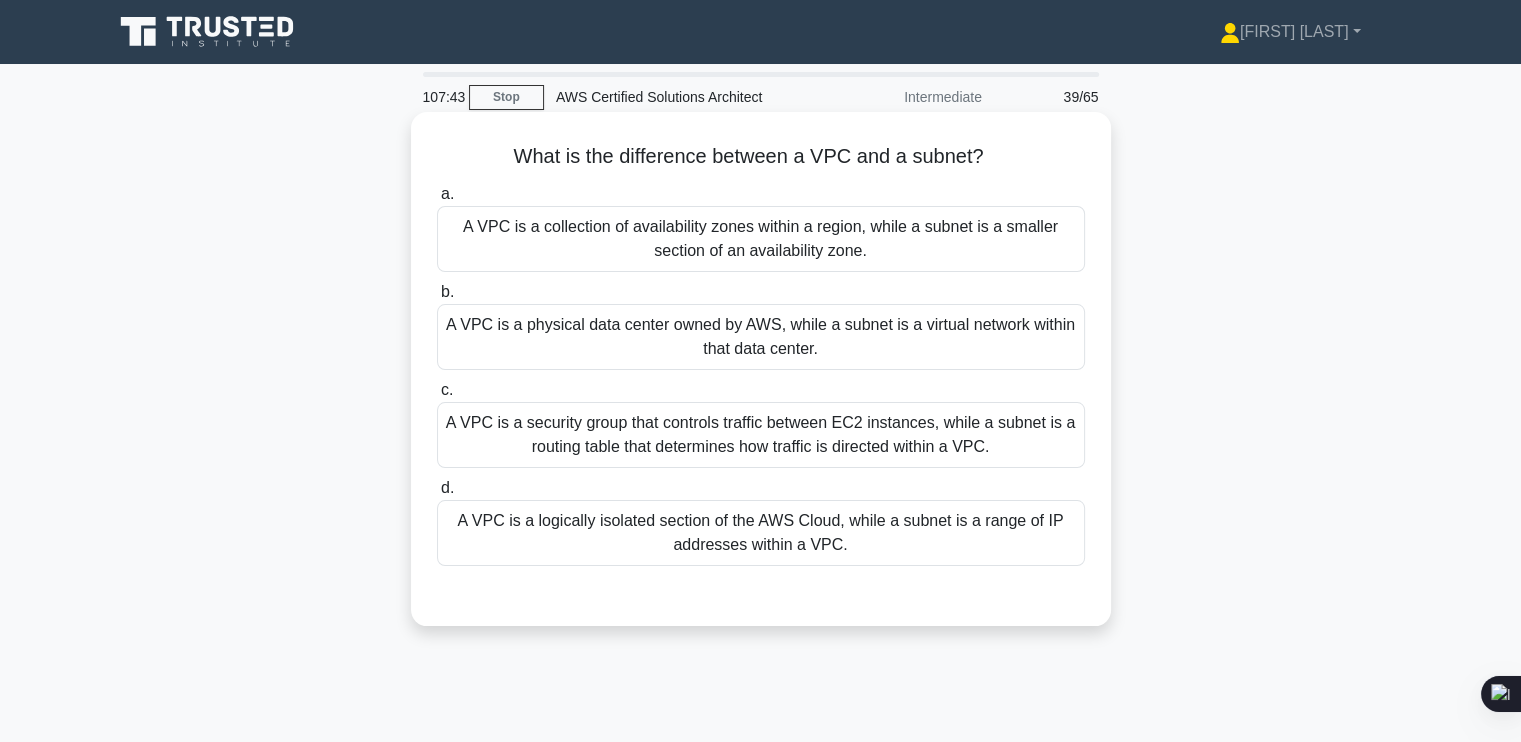 click on "A VPC is a logically isolated section of the AWS Cloud, while a subnet is a range of IP addresses within a VPC." at bounding box center [761, 533] 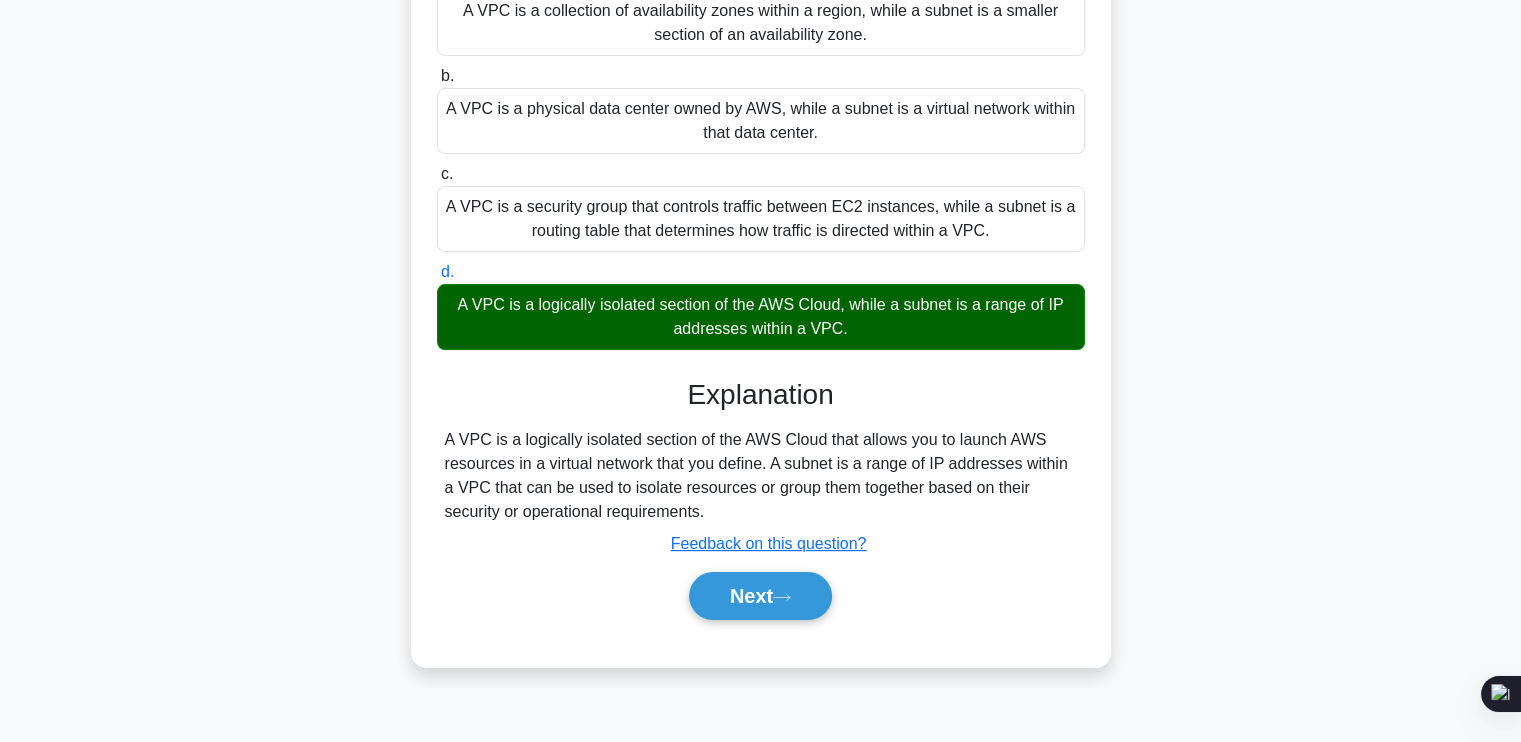 scroll, scrollTop: 219, scrollLeft: 0, axis: vertical 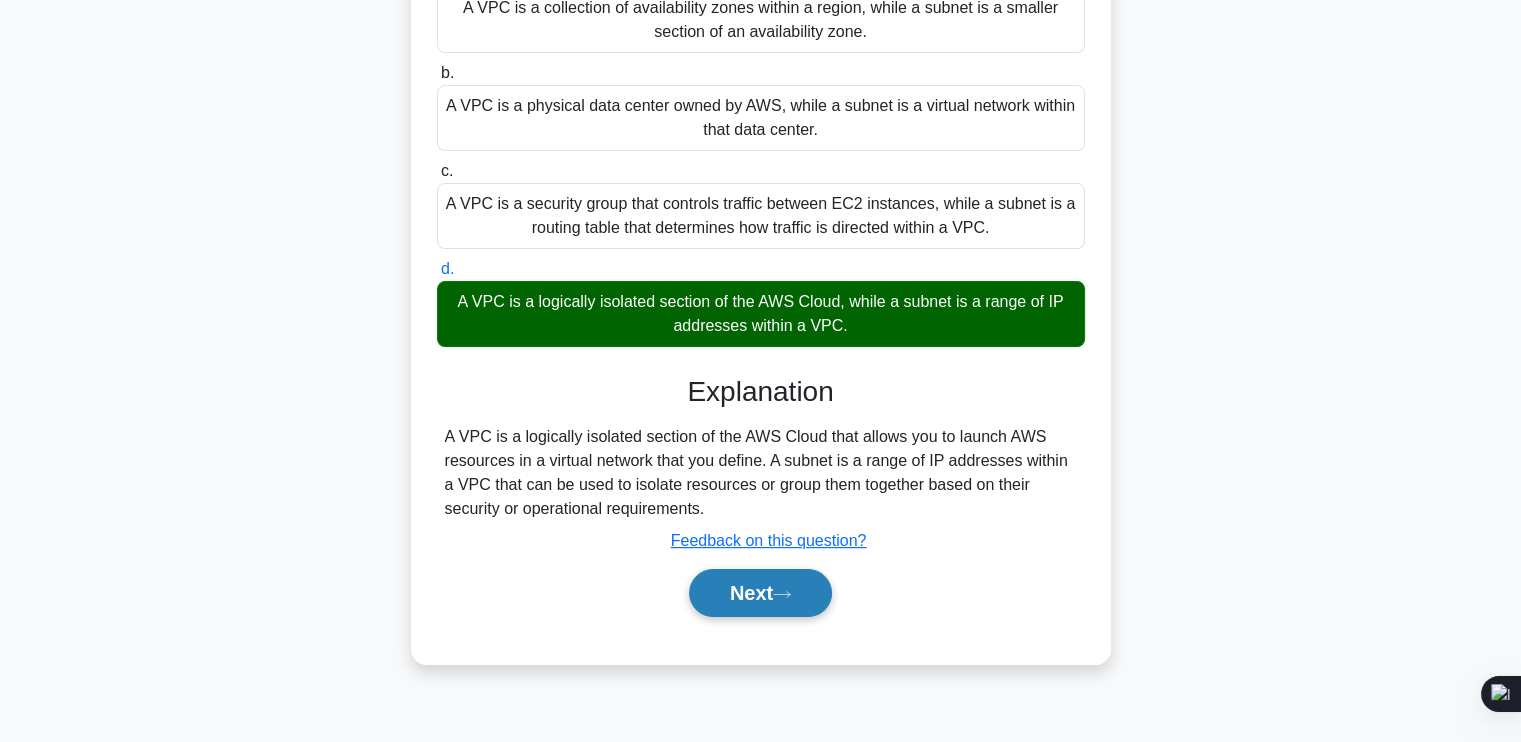 click on "Next" at bounding box center [760, 593] 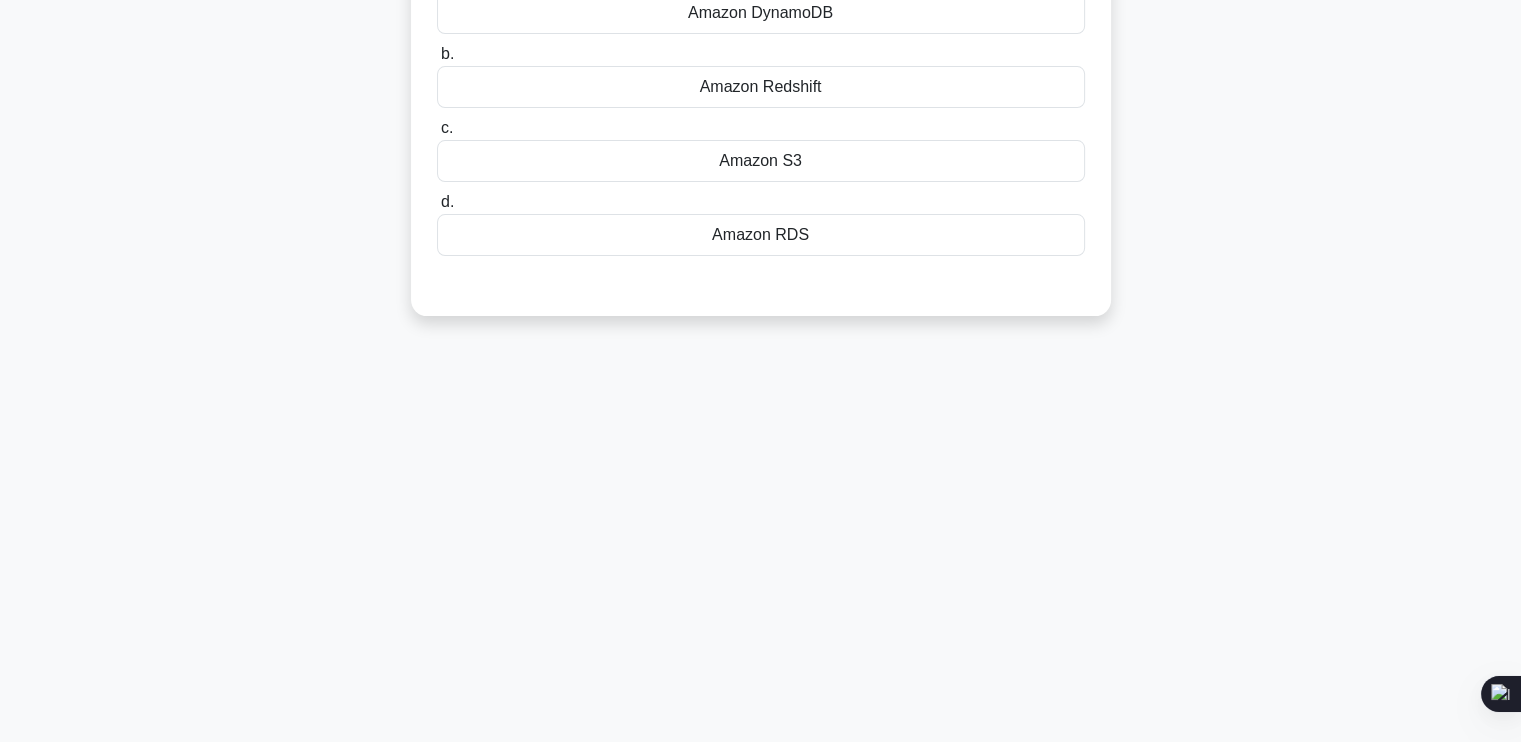 scroll, scrollTop: 0, scrollLeft: 0, axis: both 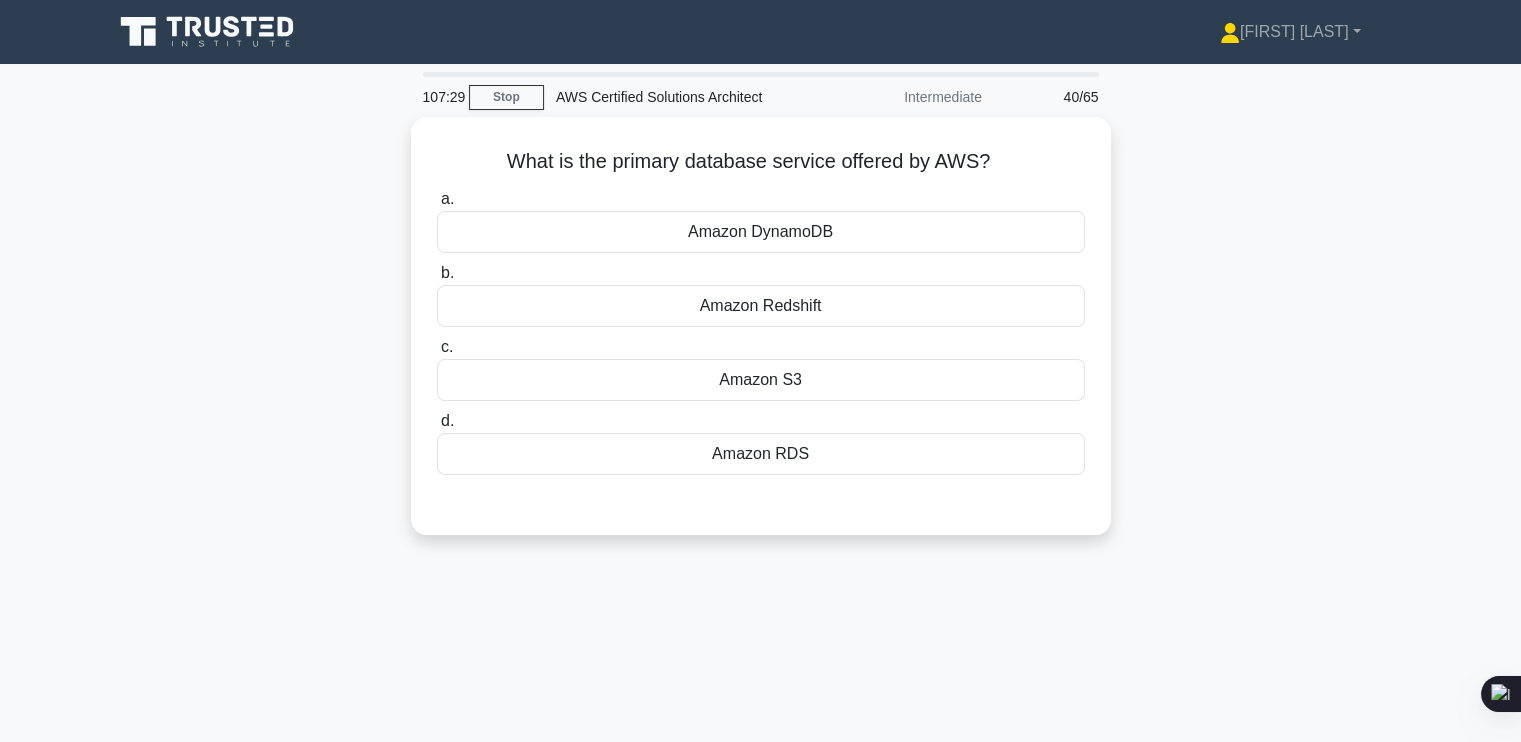 click on "Amazon S3" at bounding box center [761, 380] 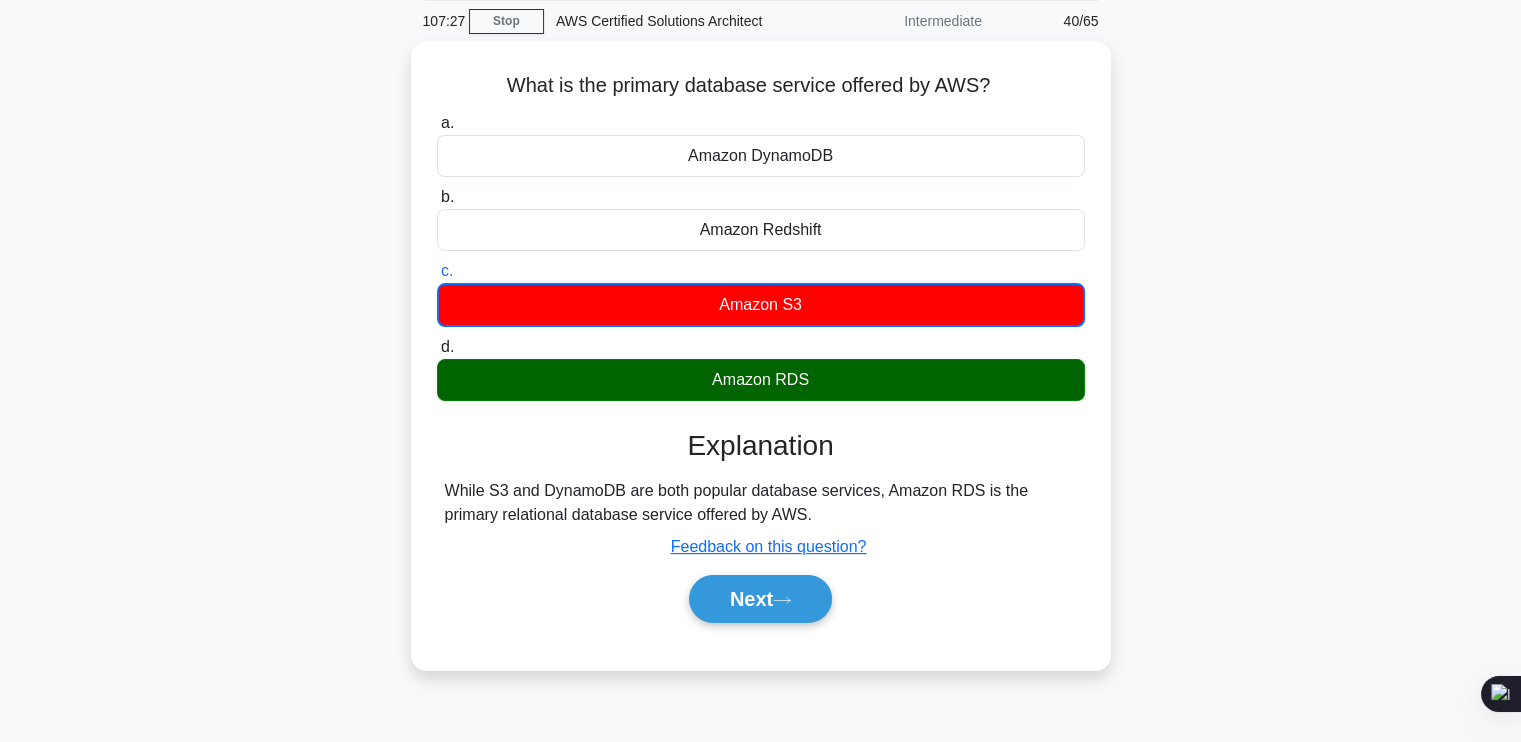 scroll, scrollTop: 78, scrollLeft: 0, axis: vertical 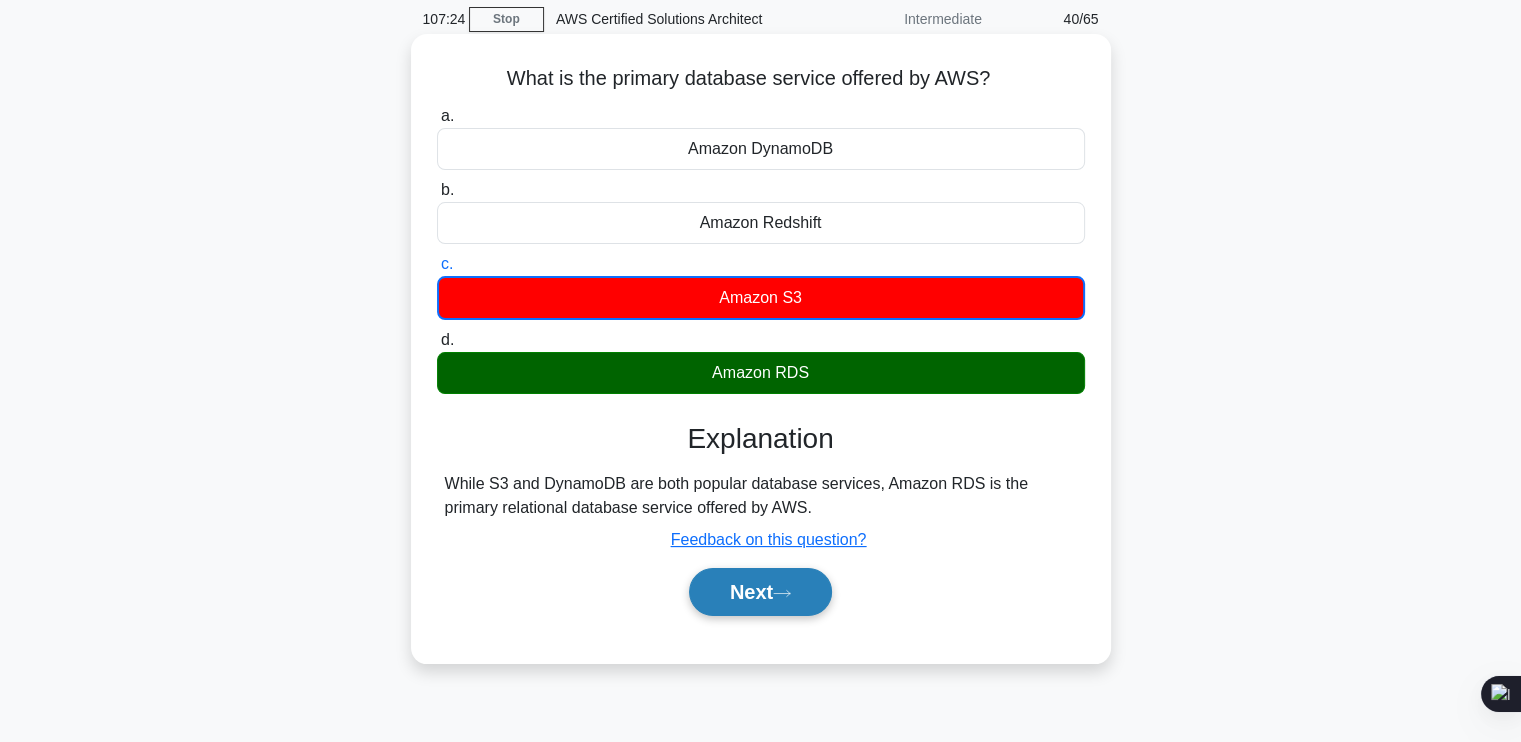 click on "Next" at bounding box center [760, 592] 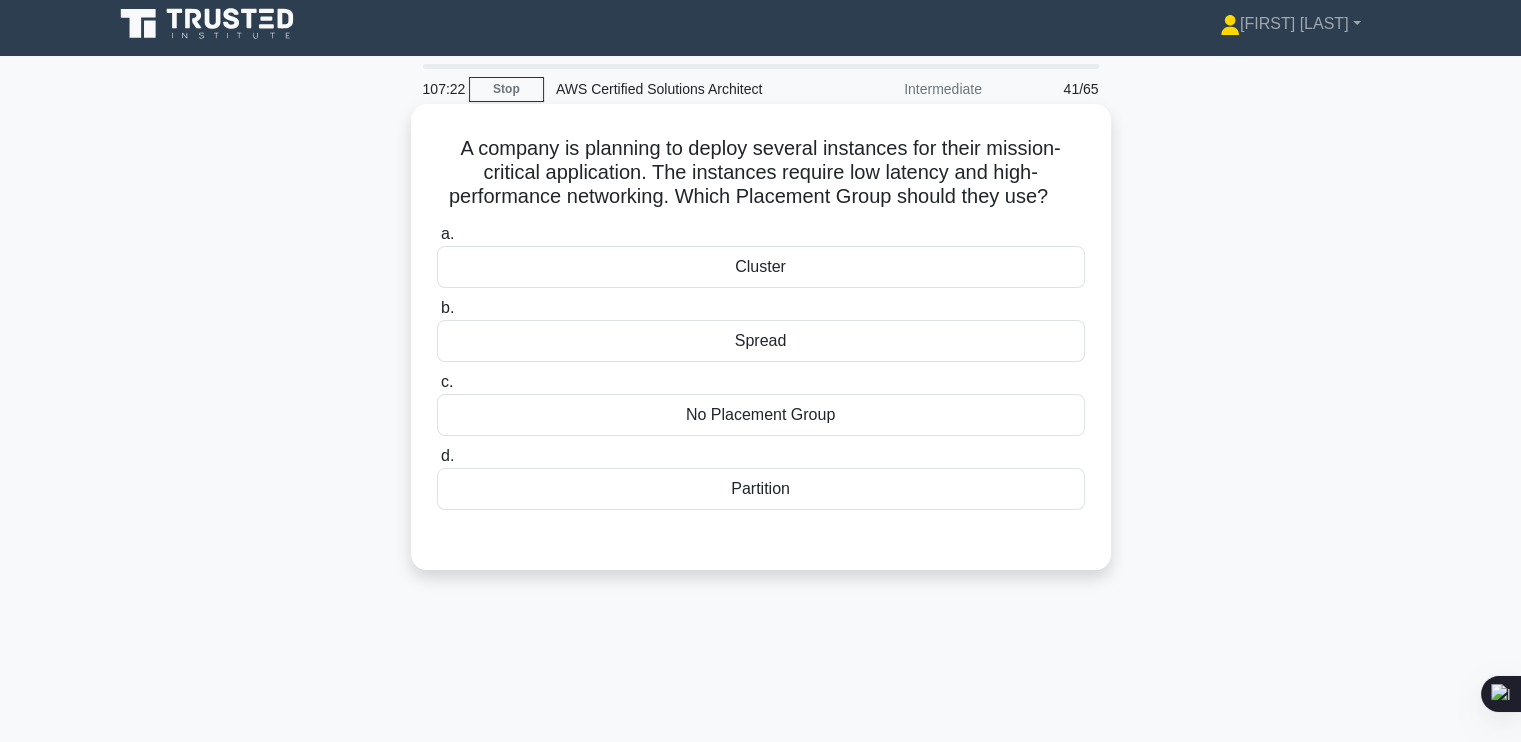 scroll, scrollTop: 8, scrollLeft: 0, axis: vertical 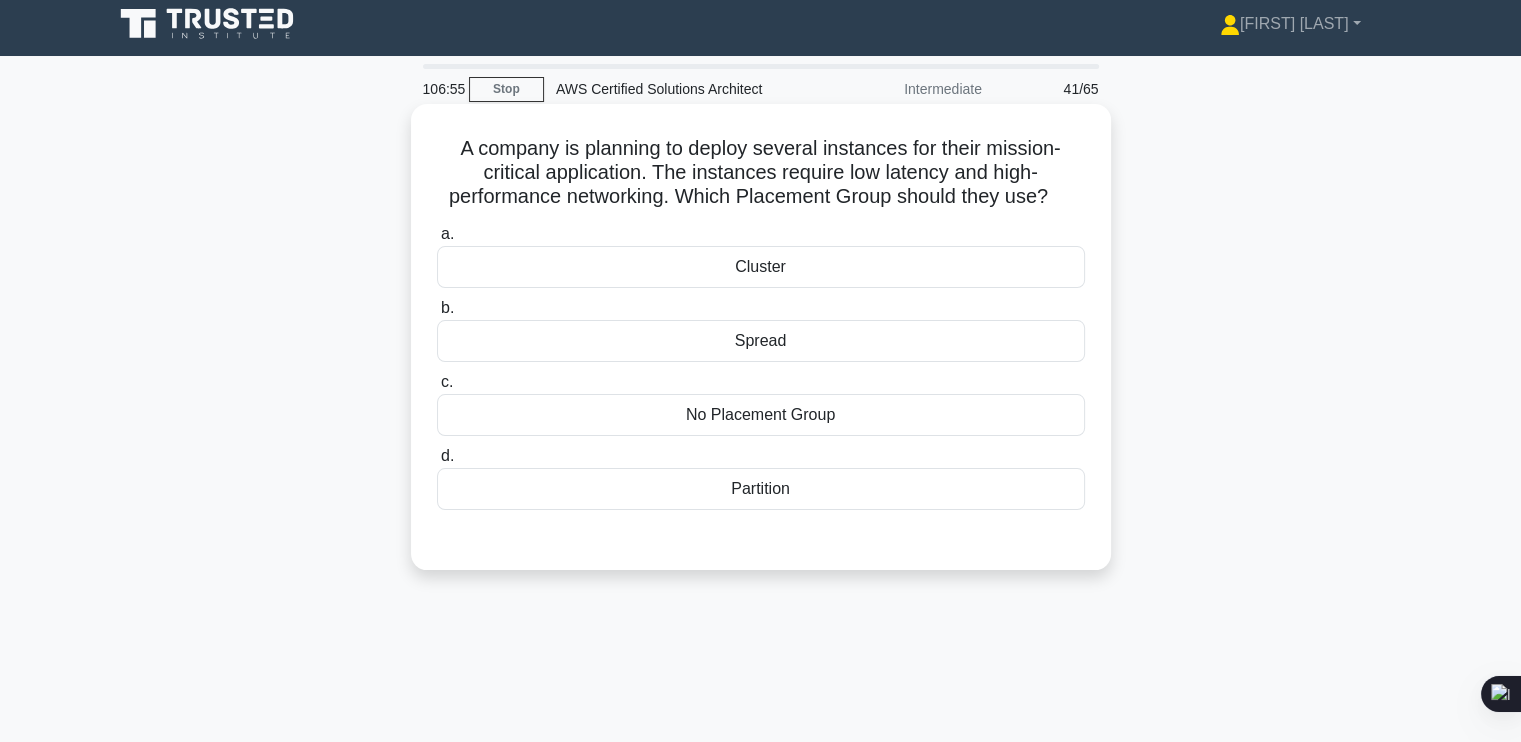 click on "a.
Cluster
b.
Spread
c.
d." at bounding box center [761, 366] 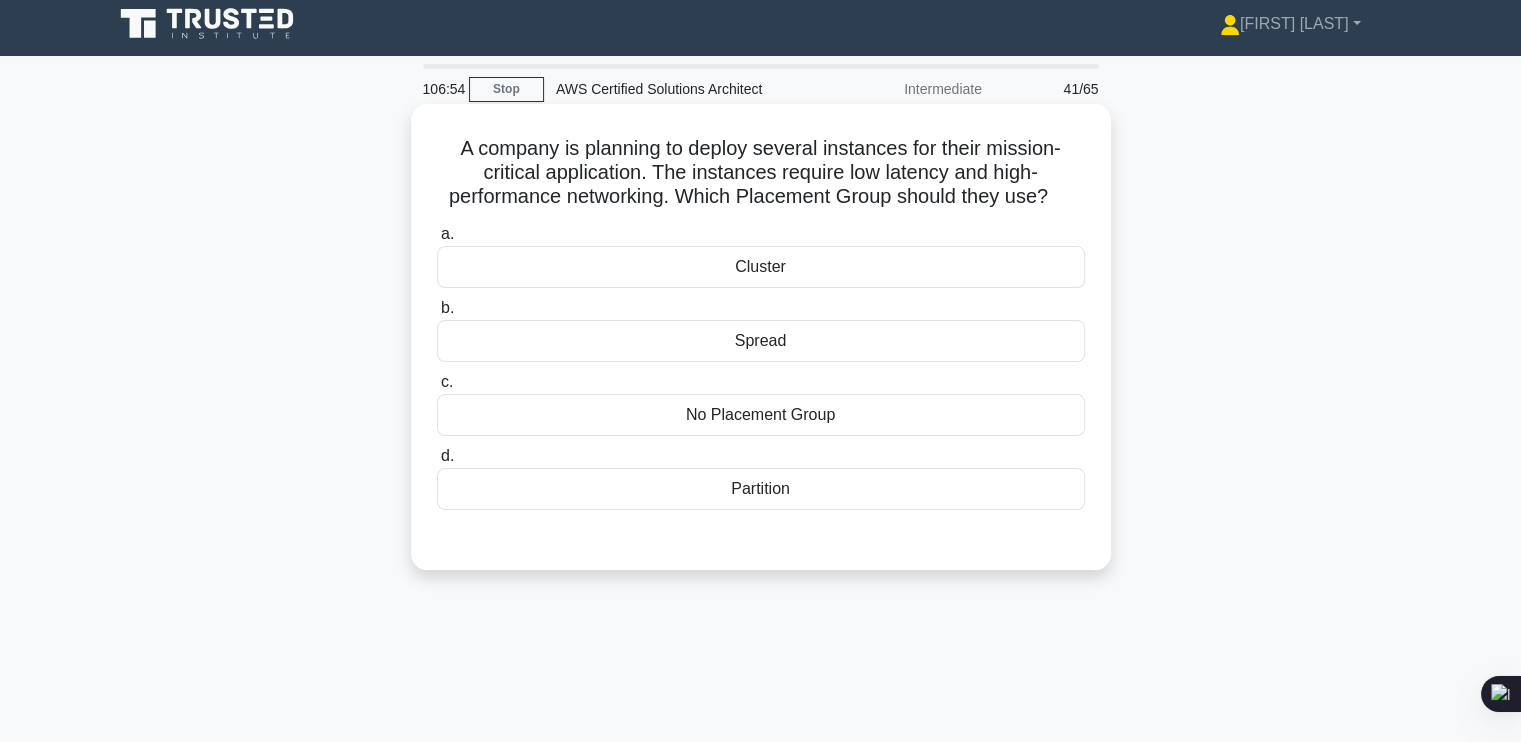 click on "Spread" at bounding box center [761, 341] 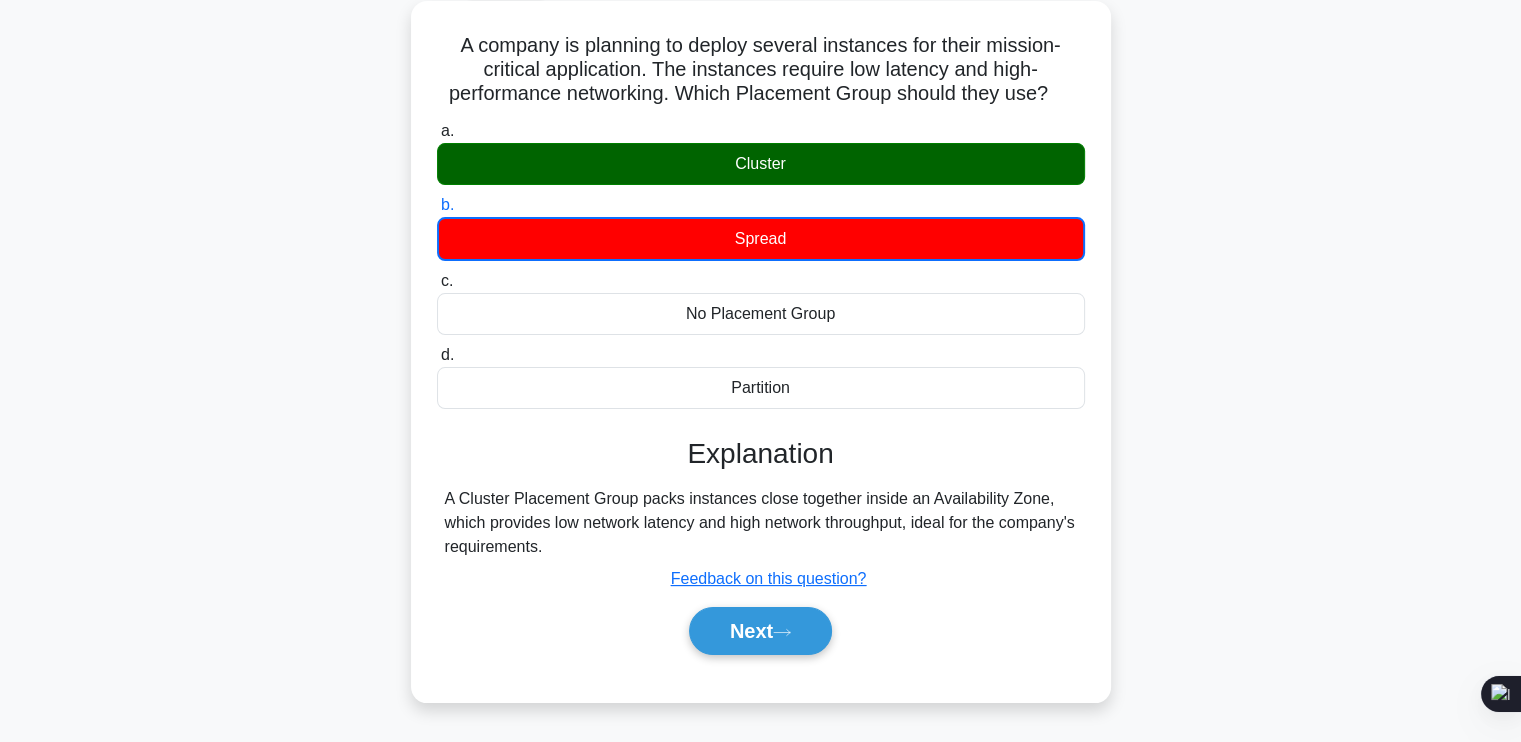 scroll, scrollTop: 130, scrollLeft: 0, axis: vertical 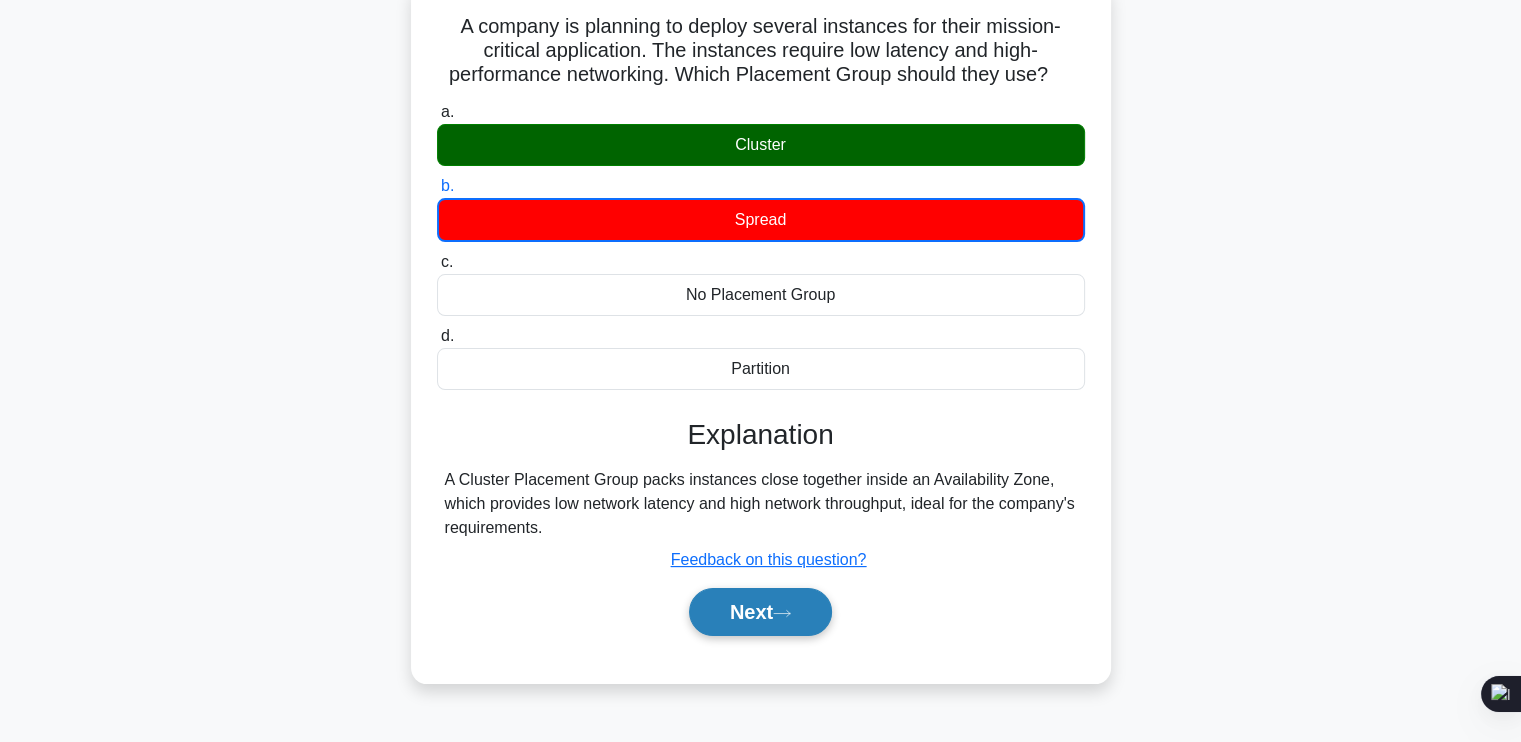 click on "Next" at bounding box center (760, 612) 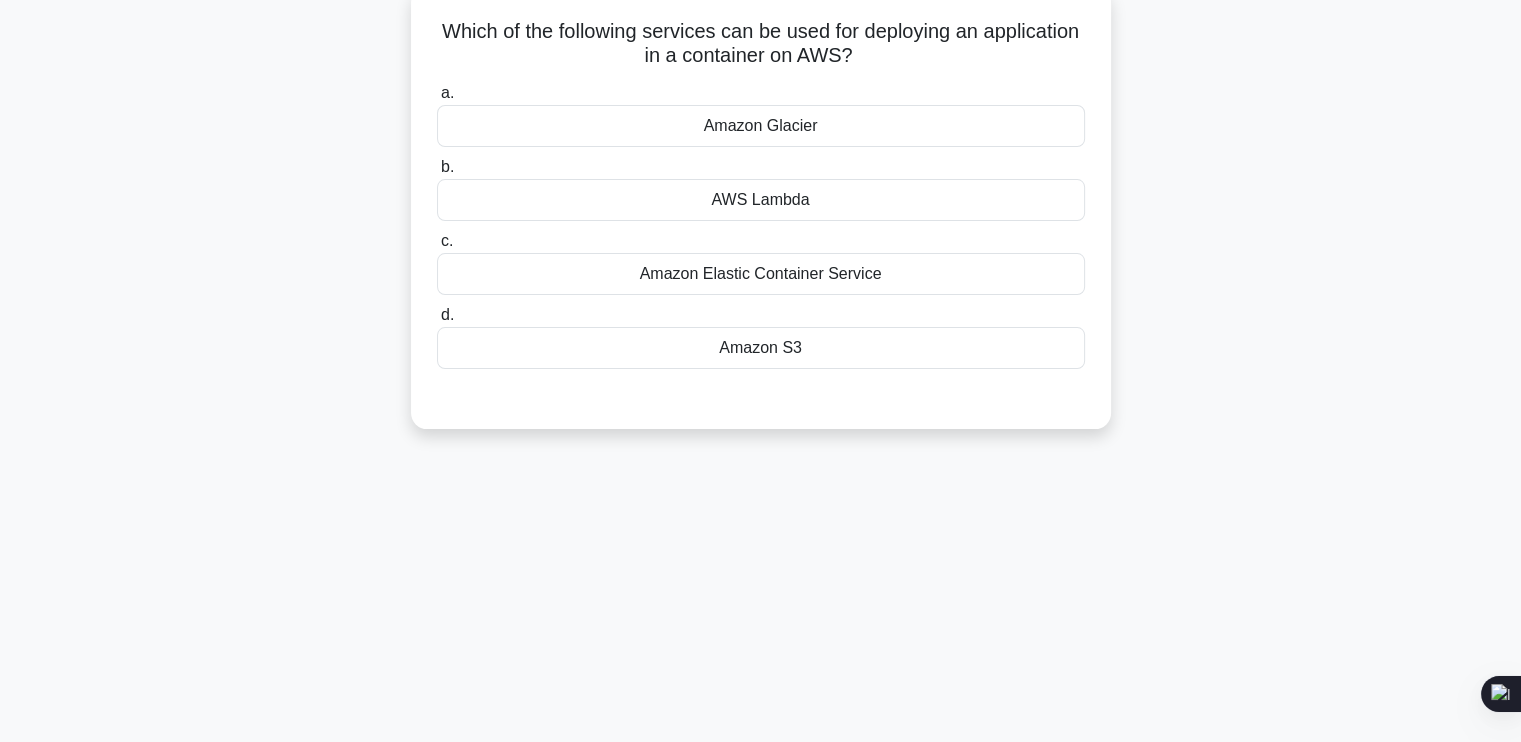 scroll, scrollTop: 0, scrollLeft: 0, axis: both 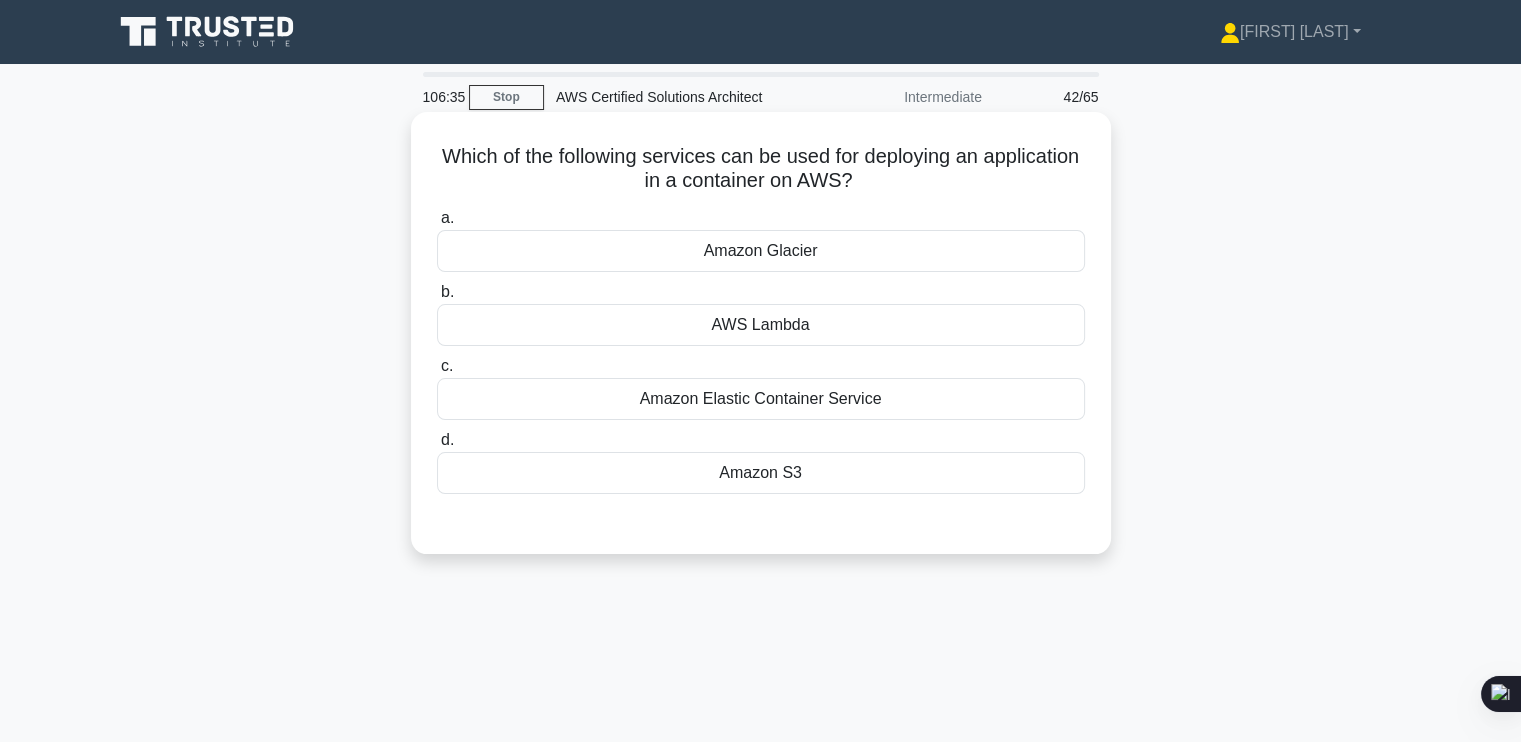 click on "Amazon Elastic Container Service" at bounding box center [761, 399] 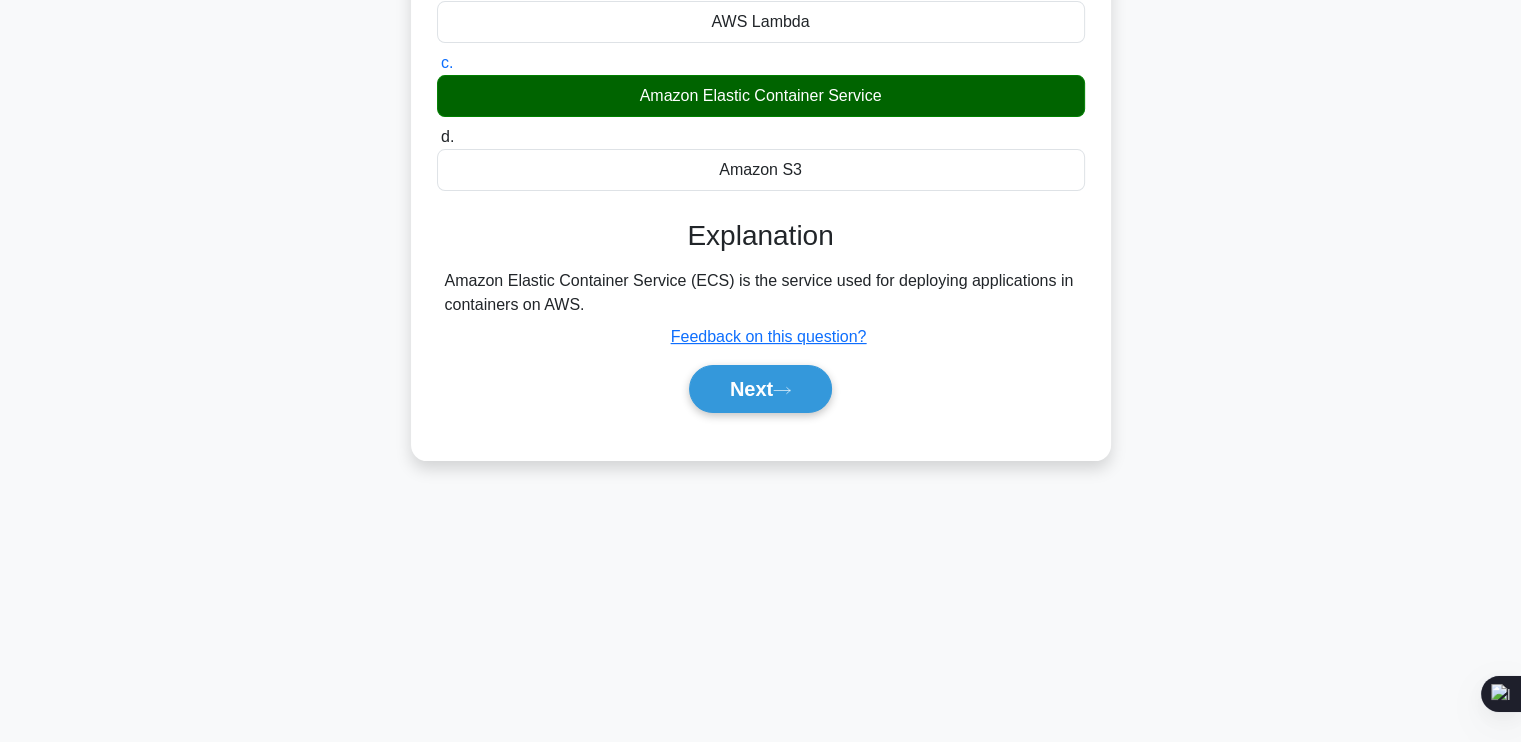 scroll, scrollTop: 338, scrollLeft: 0, axis: vertical 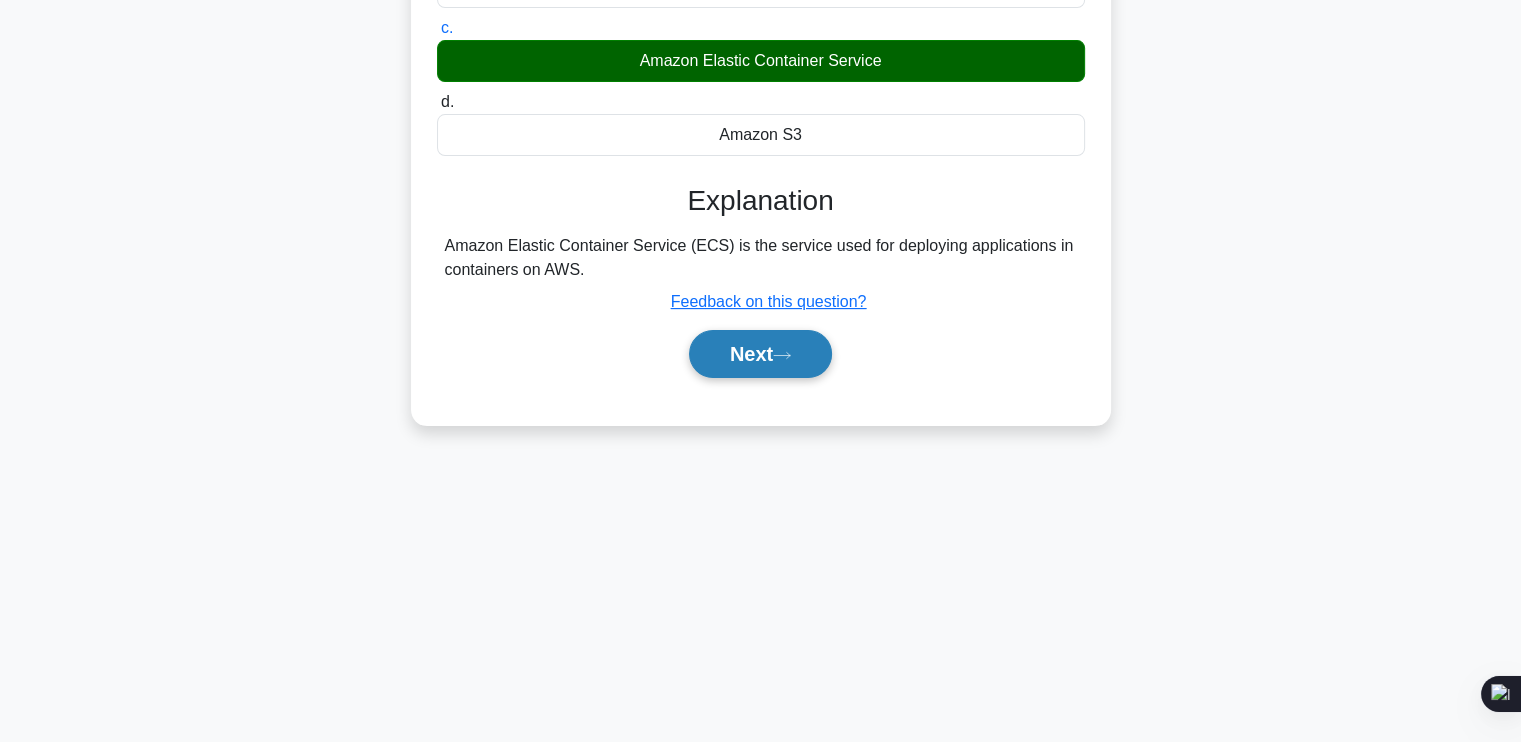 click on "Next" at bounding box center [760, 354] 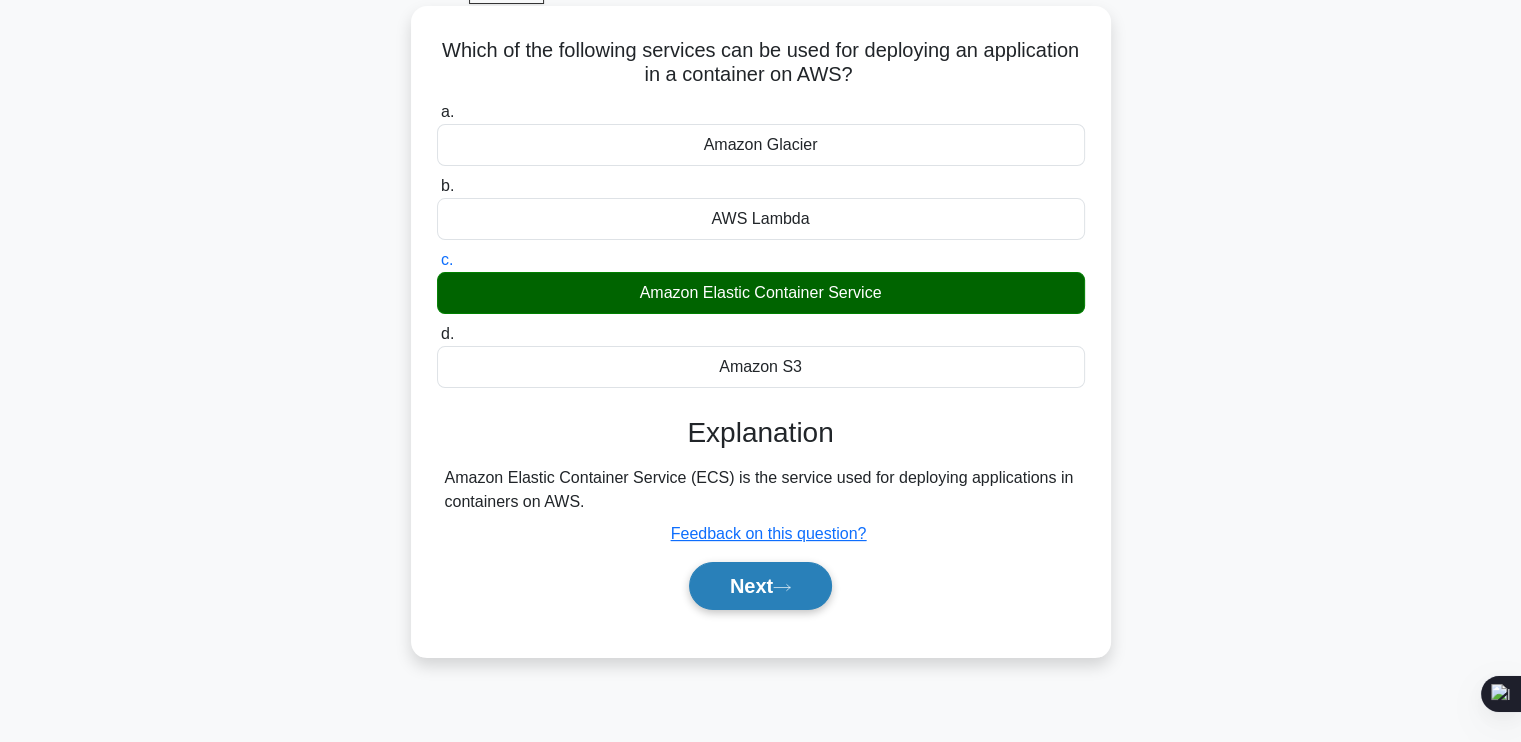 scroll, scrollTop: 0, scrollLeft: 0, axis: both 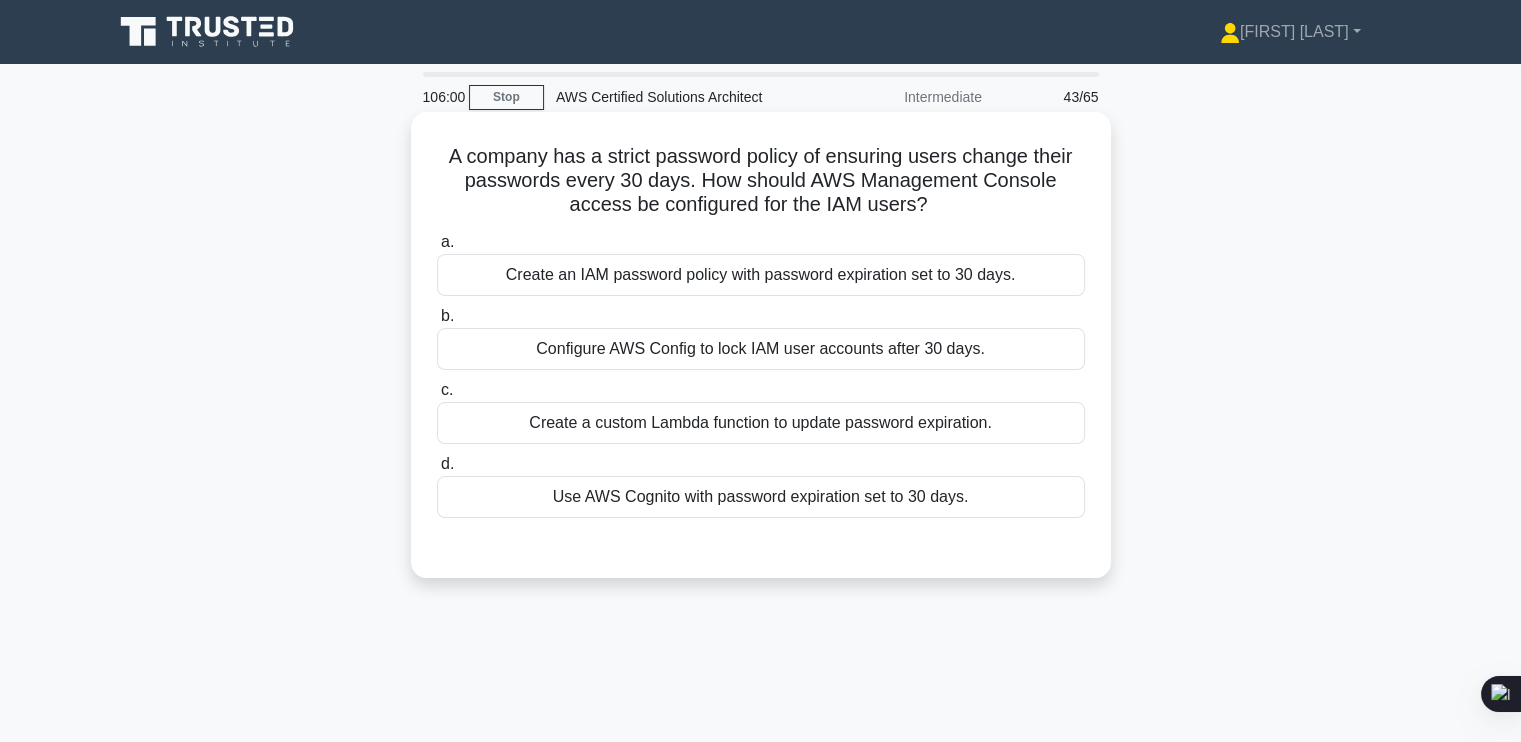 click on "Create a custom Lambda function to update password expiration." at bounding box center (761, 423) 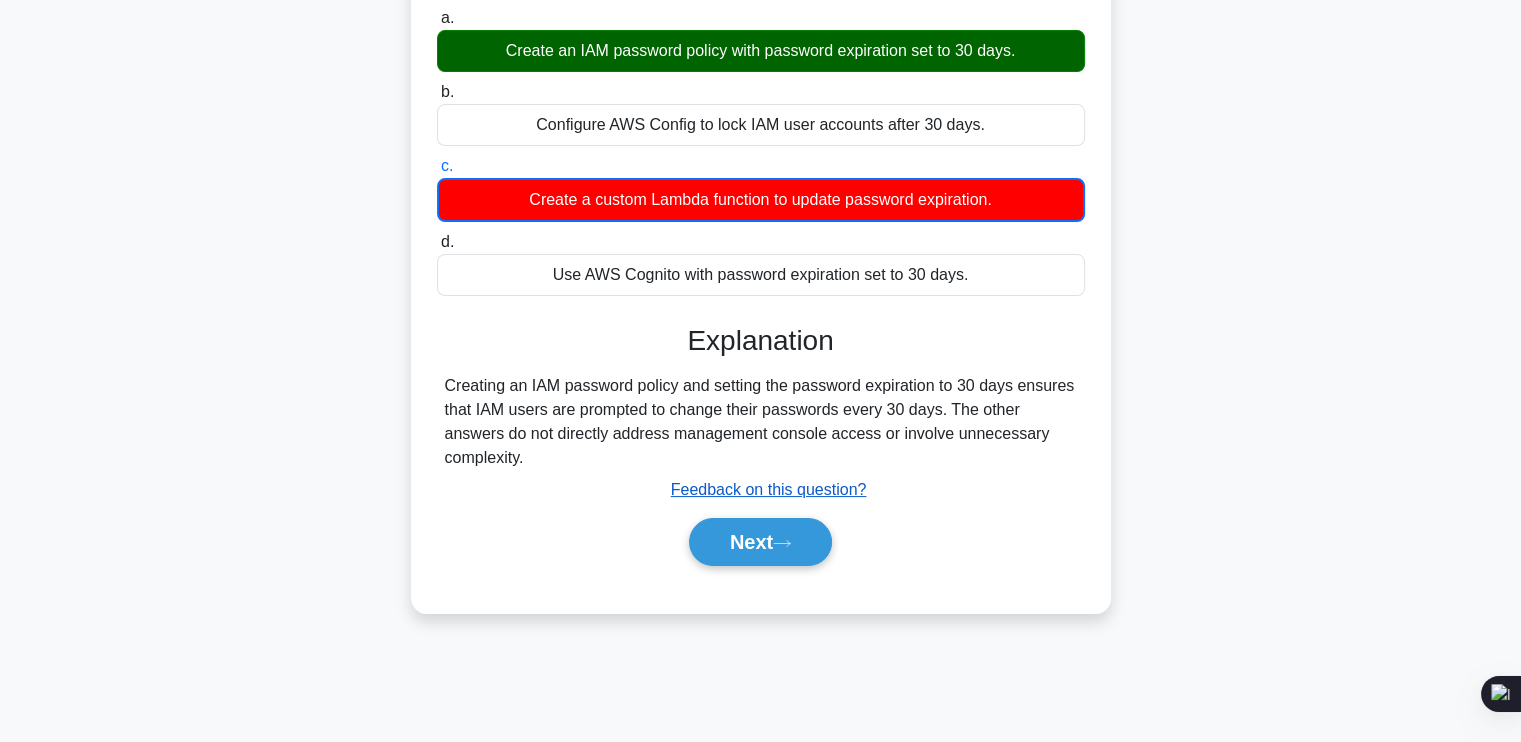 scroll, scrollTop: 224, scrollLeft: 0, axis: vertical 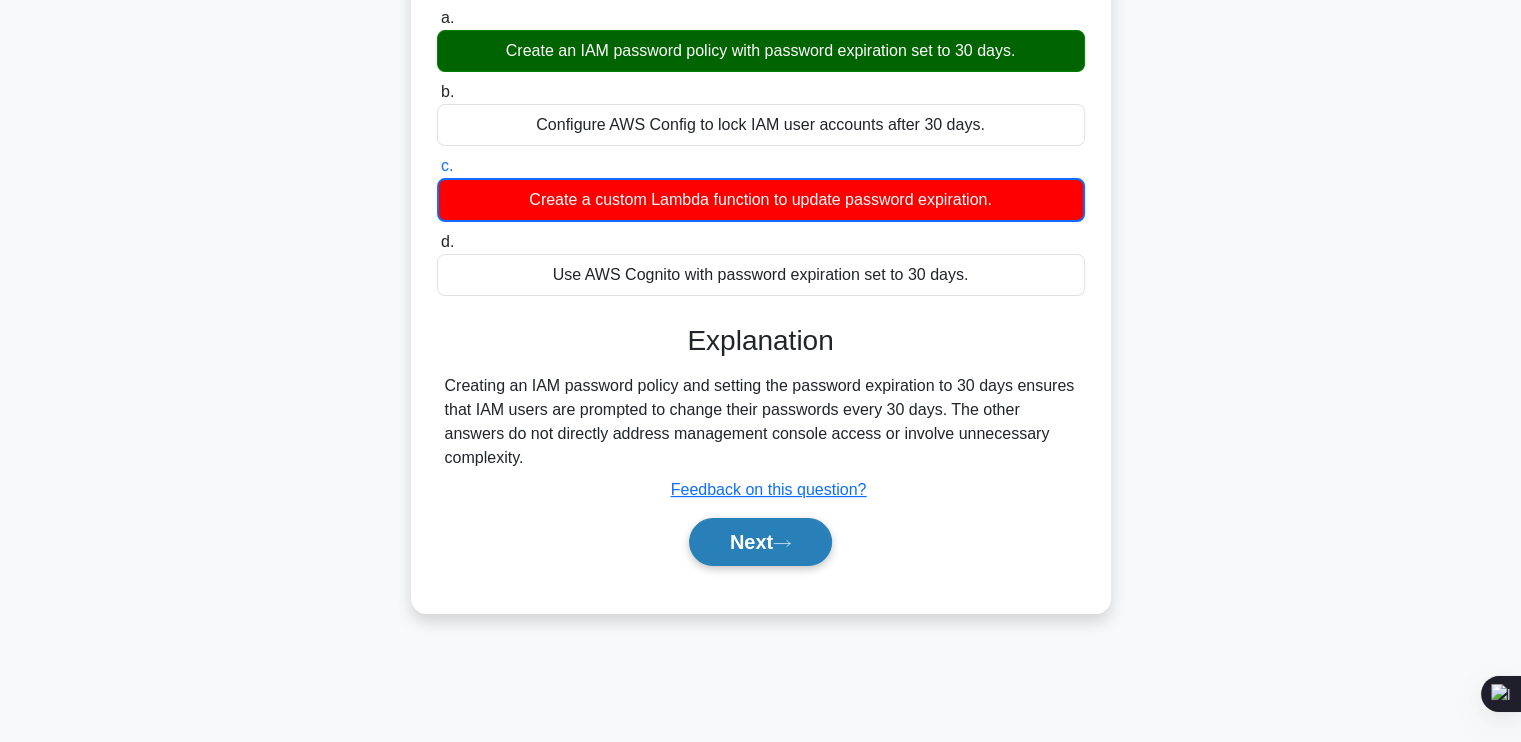 click on "Next" at bounding box center (760, 542) 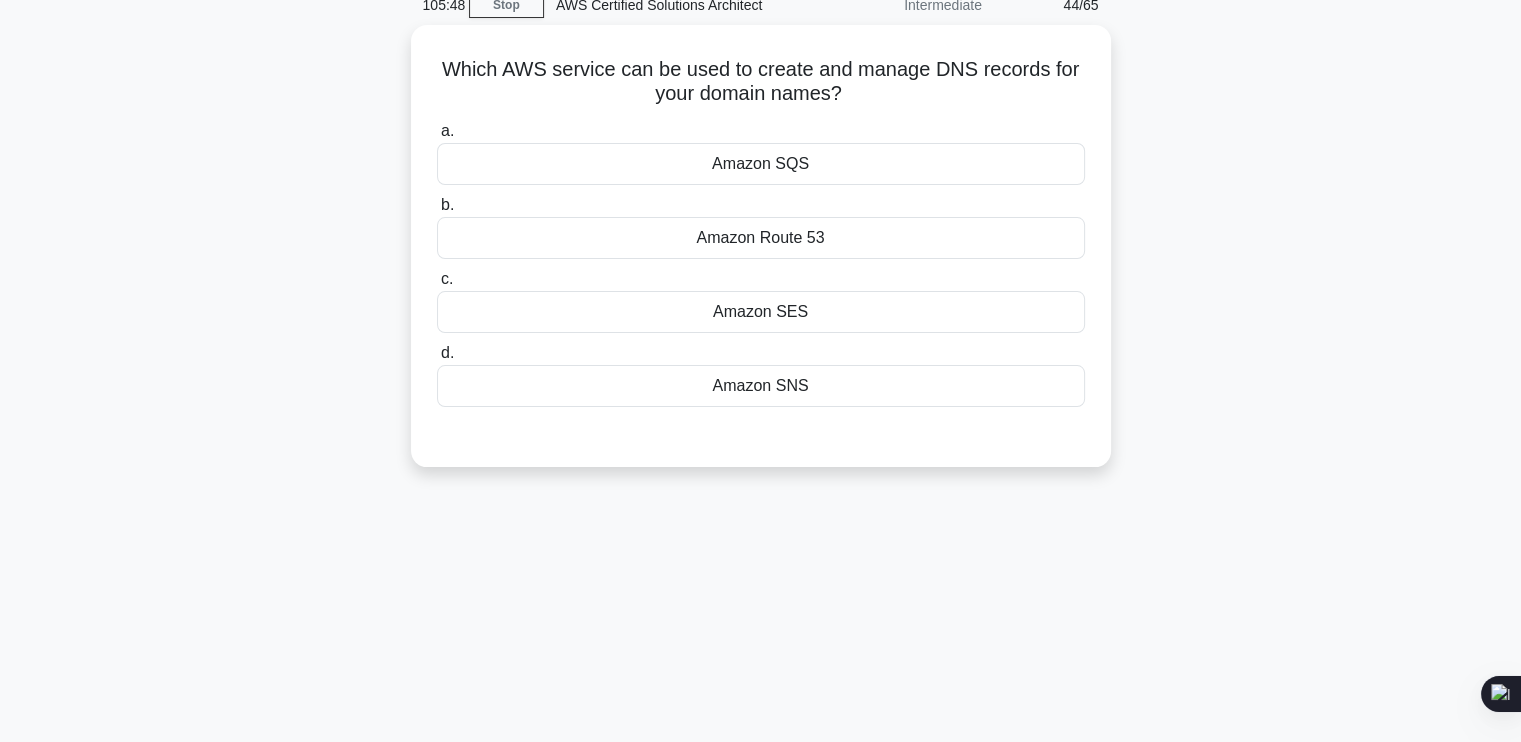 scroll, scrollTop: 68, scrollLeft: 0, axis: vertical 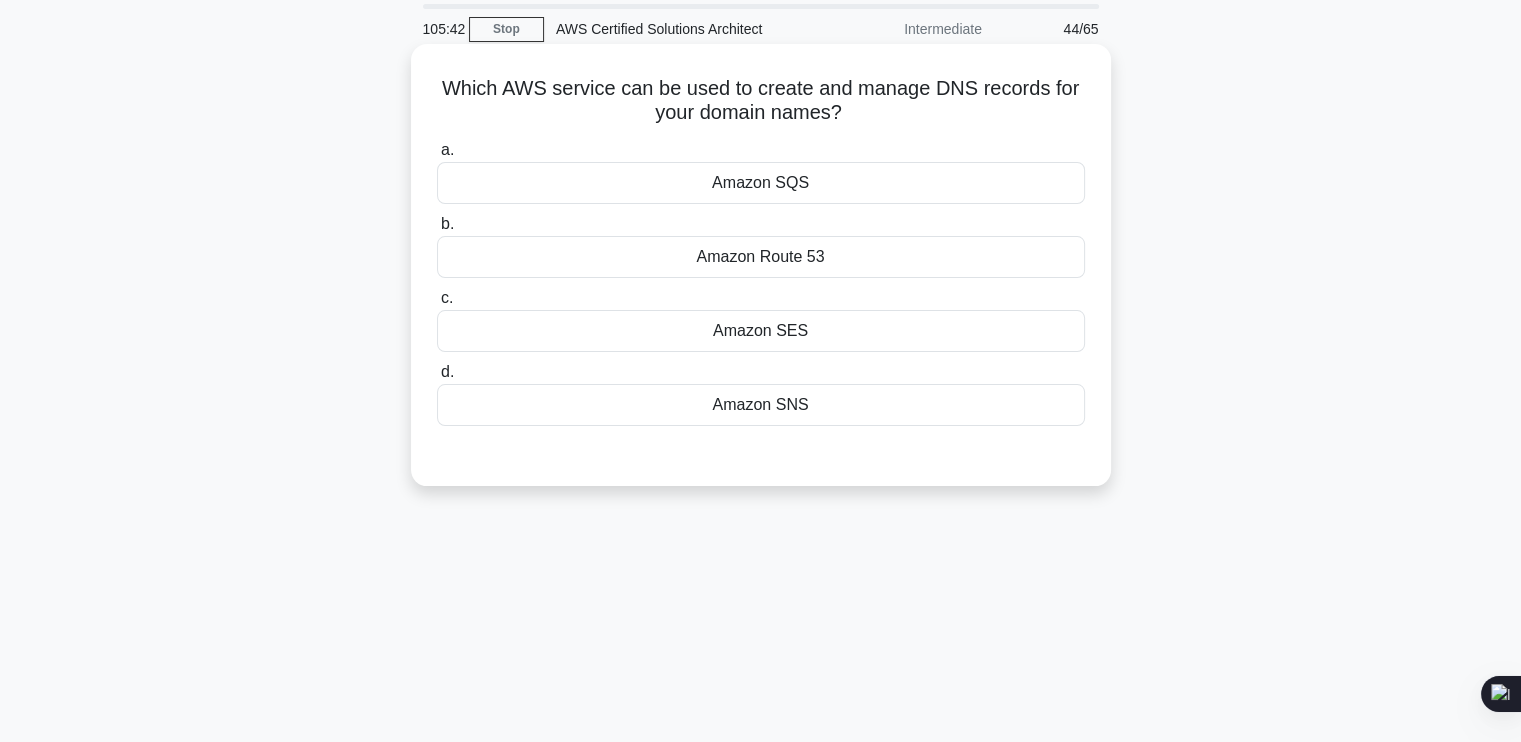 click on "Amazon Route 53" at bounding box center [761, 257] 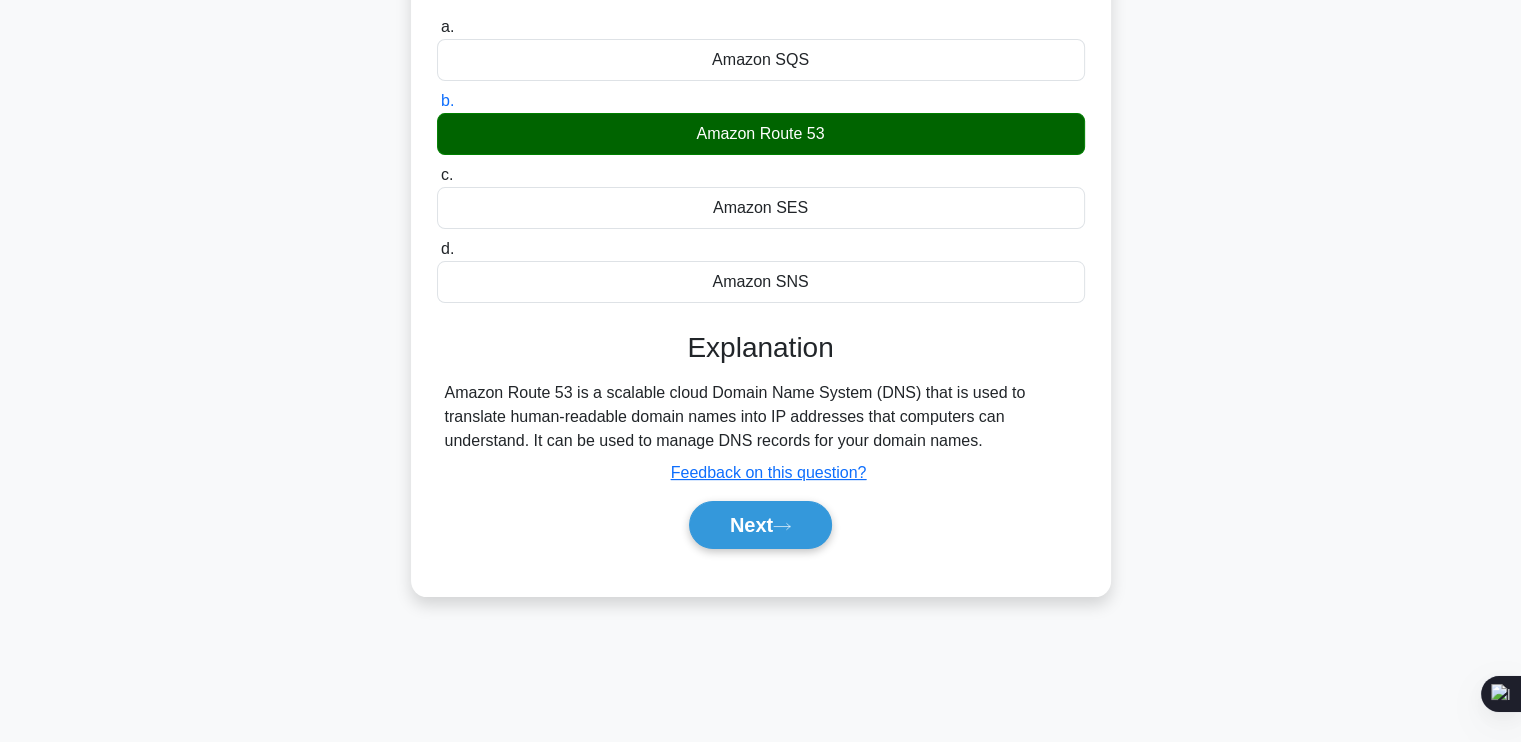 scroll, scrollTop: 224, scrollLeft: 0, axis: vertical 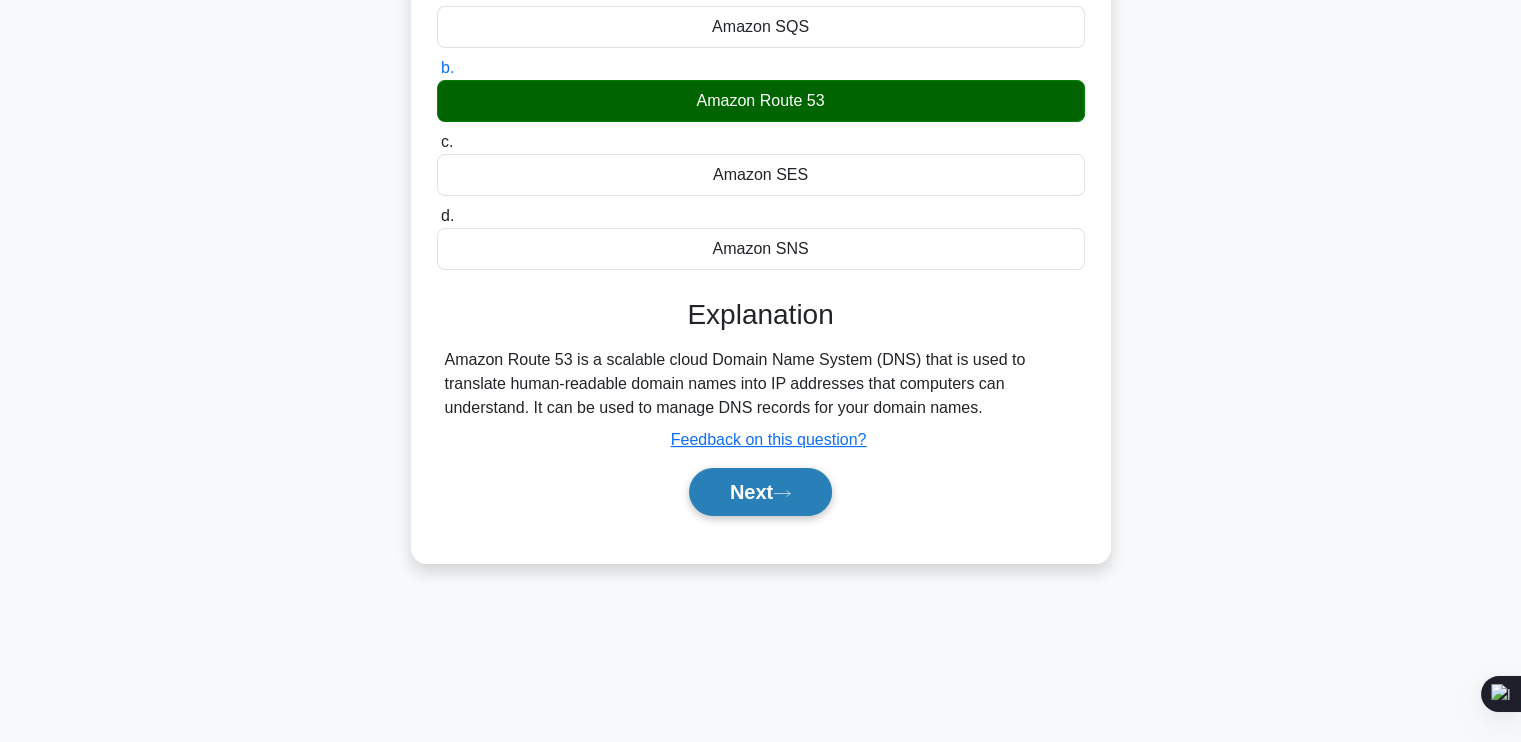 click 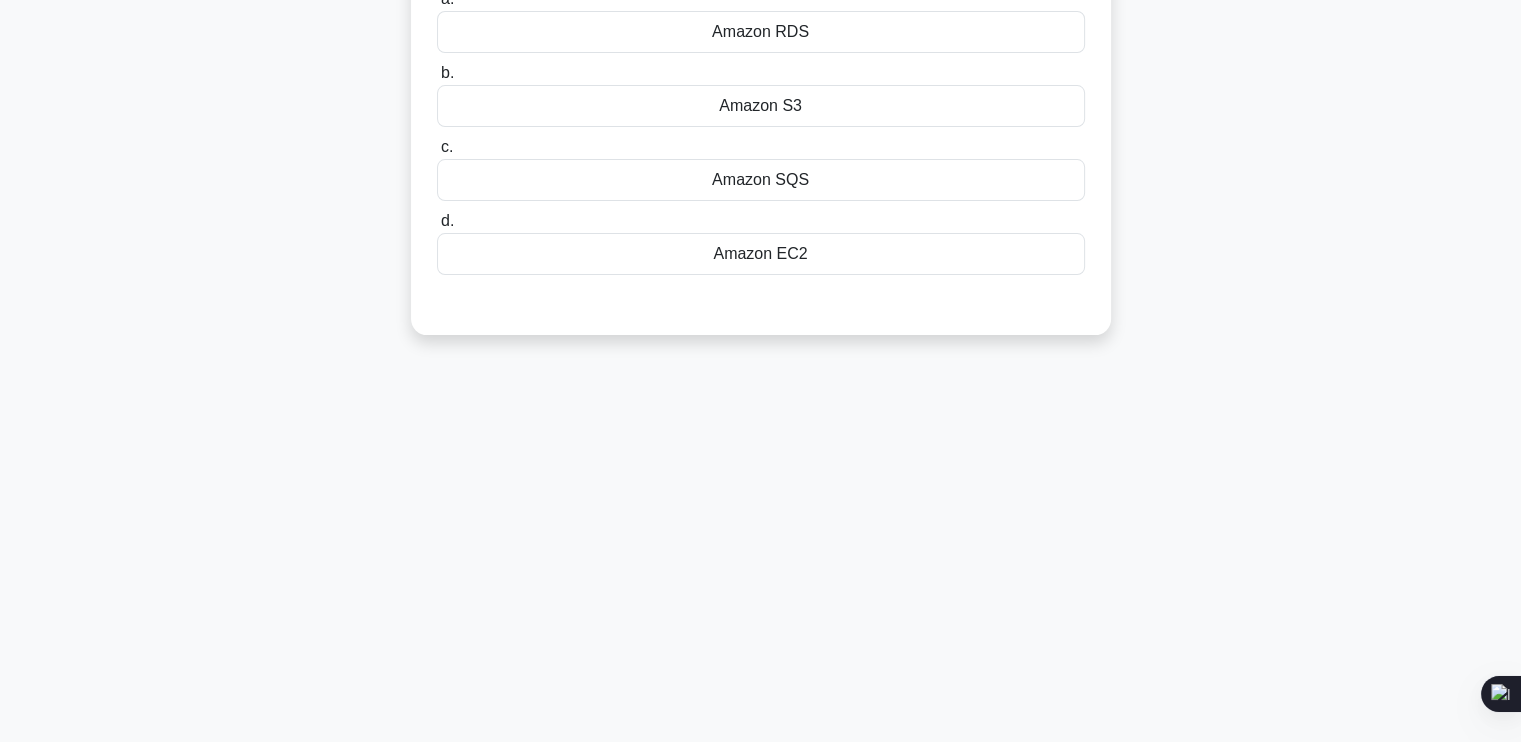 scroll, scrollTop: 0, scrollLeft: 0, axis: both 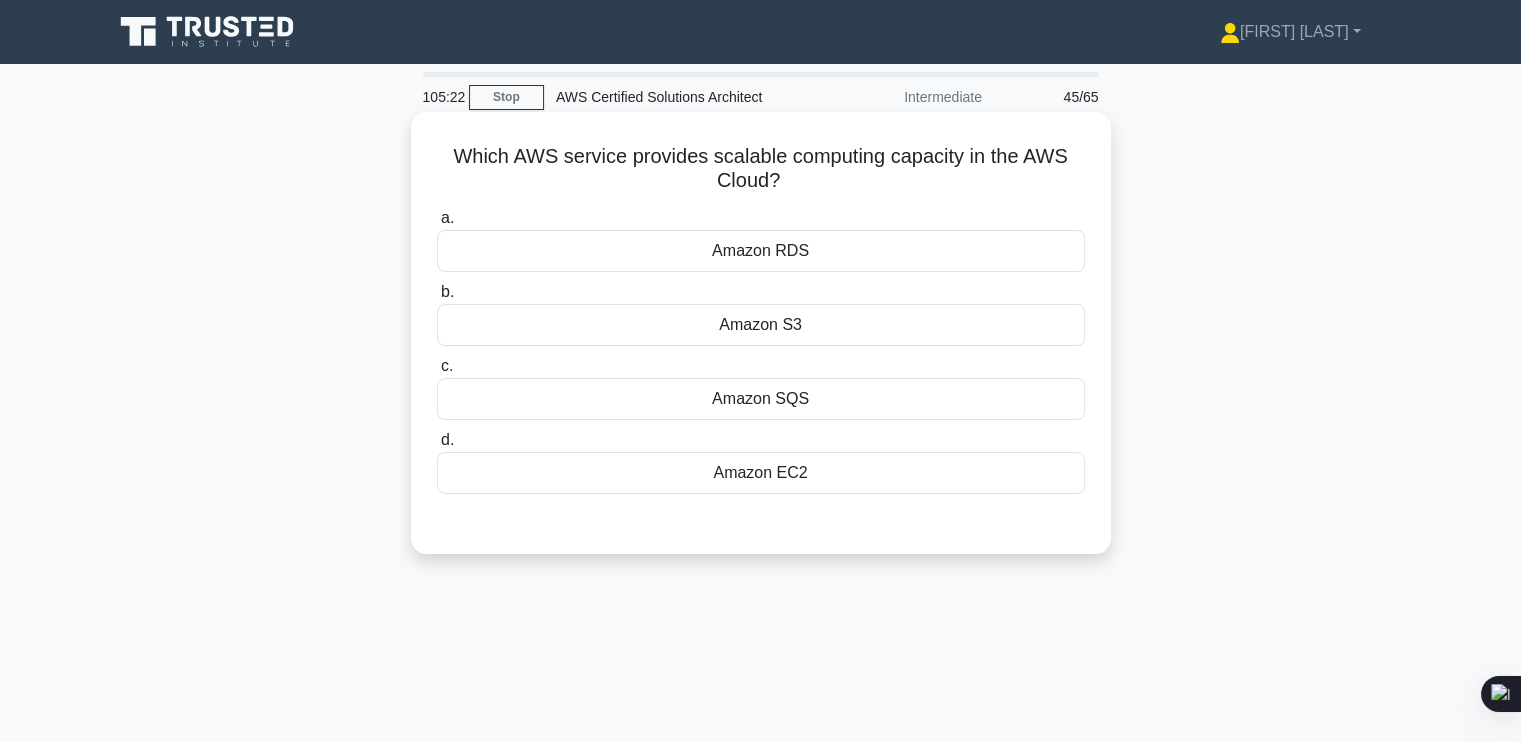 click on "Amazon EC2" at bounding box center (761, 473) 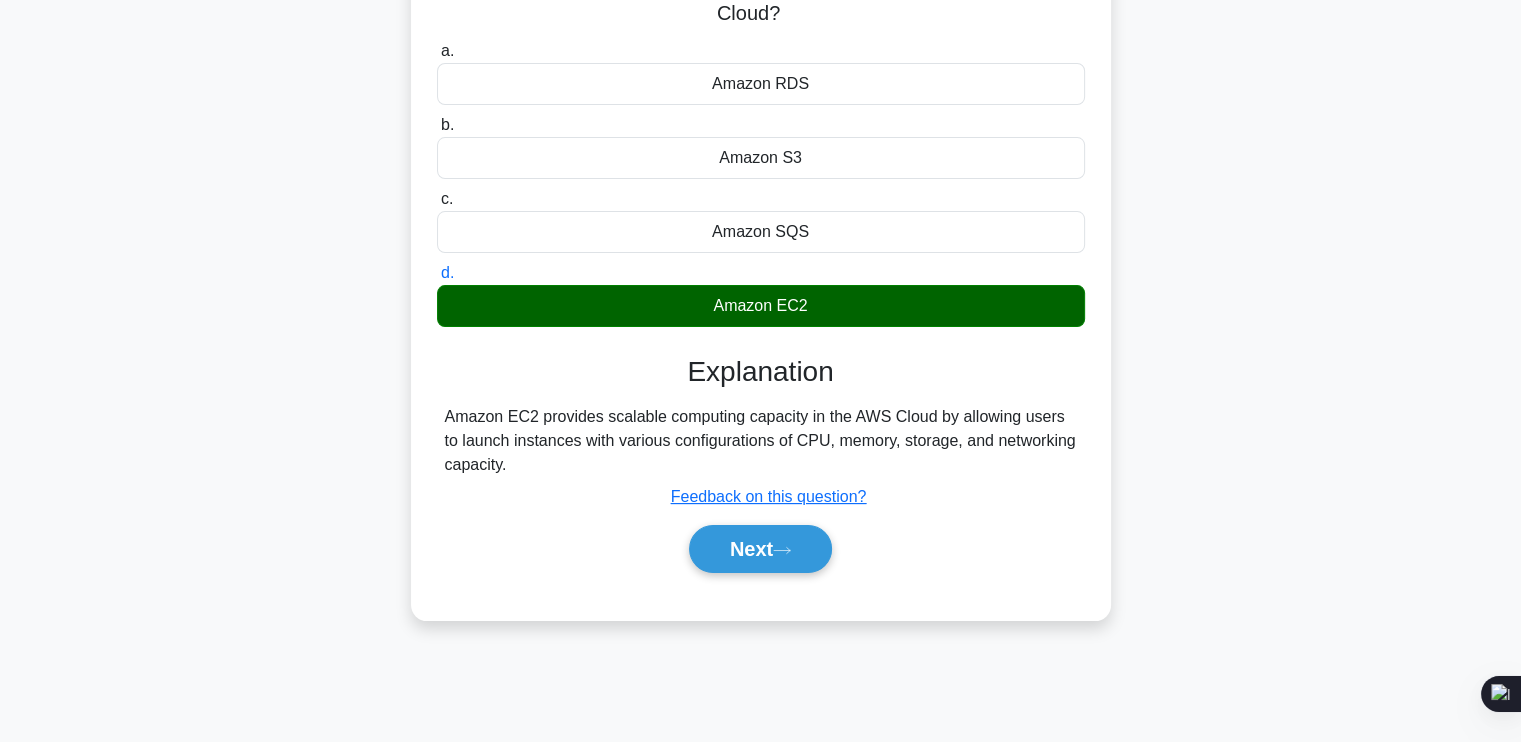 scroll, scrollTop: 248, scrollLeft: 0, axis: vertical 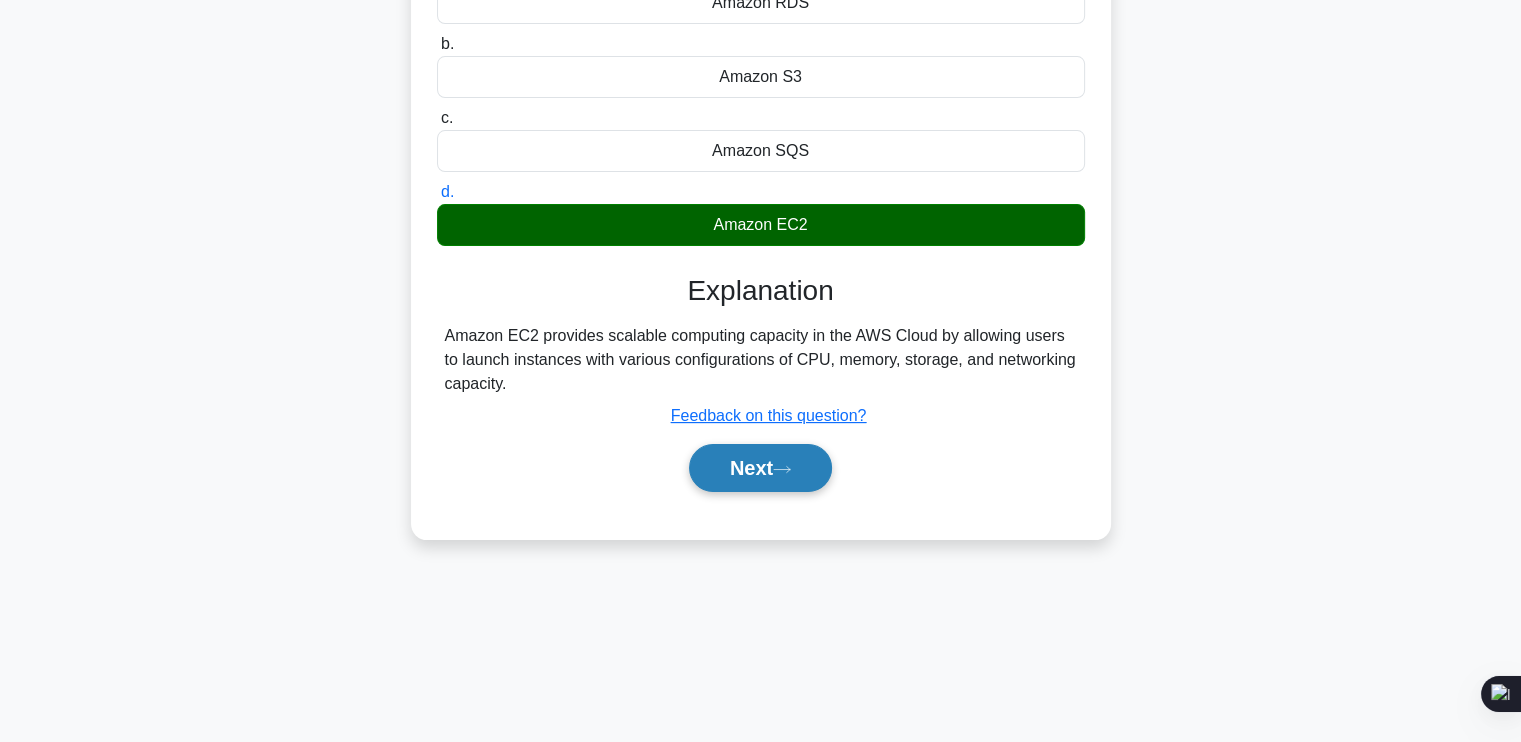 click 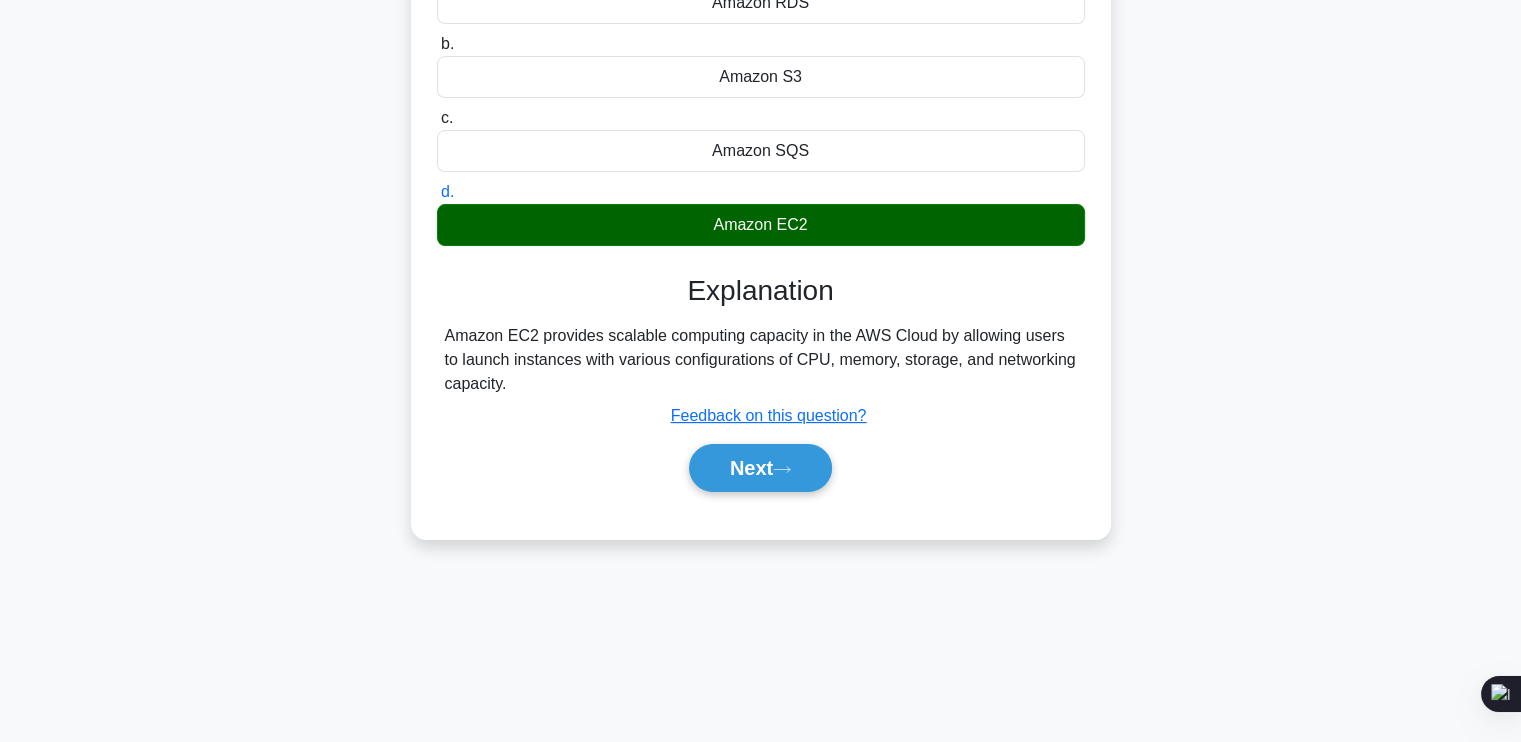 scroll, scrollTop: 0, scrollLeft: 0, axis: both 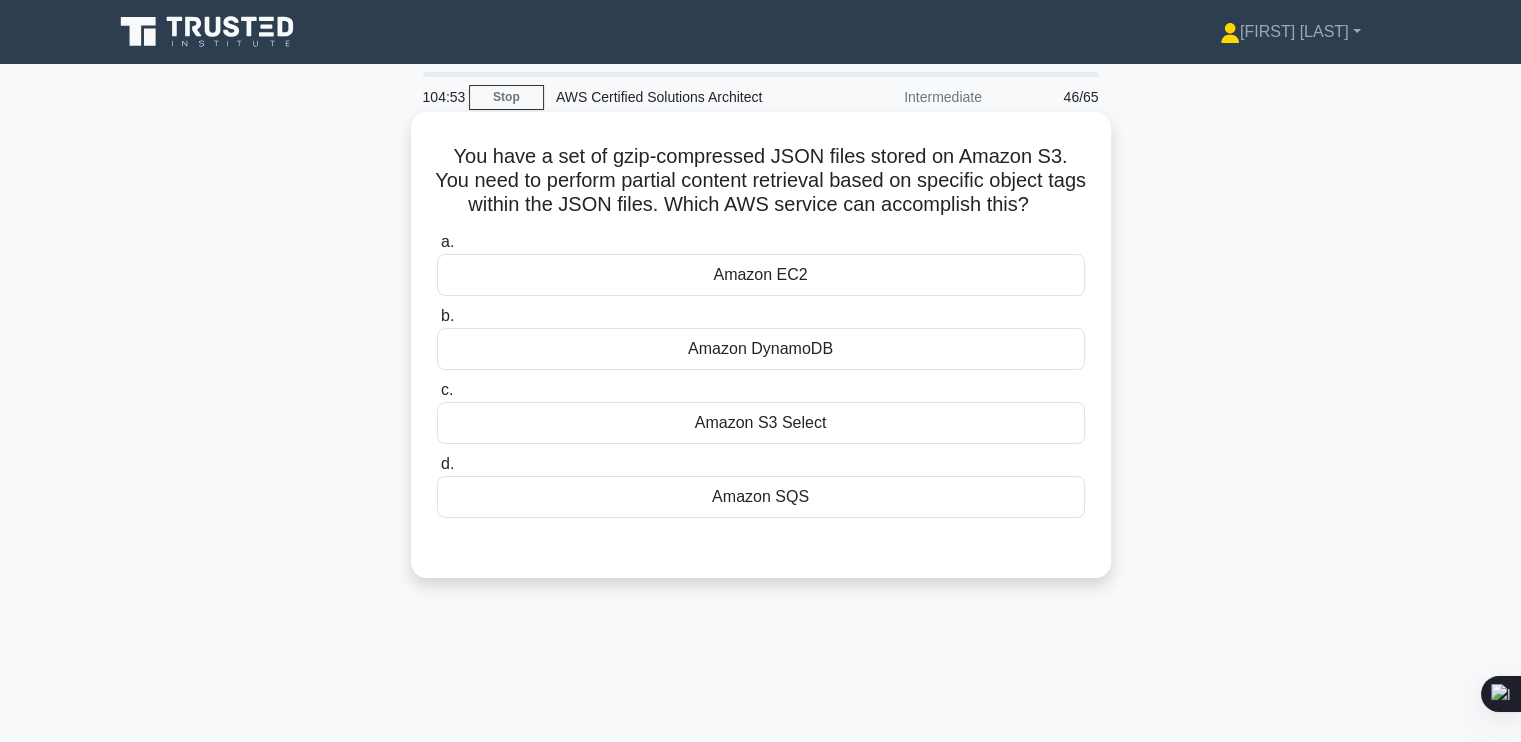 click on "Amazon S3 Select" at bounding box center (761, 423) 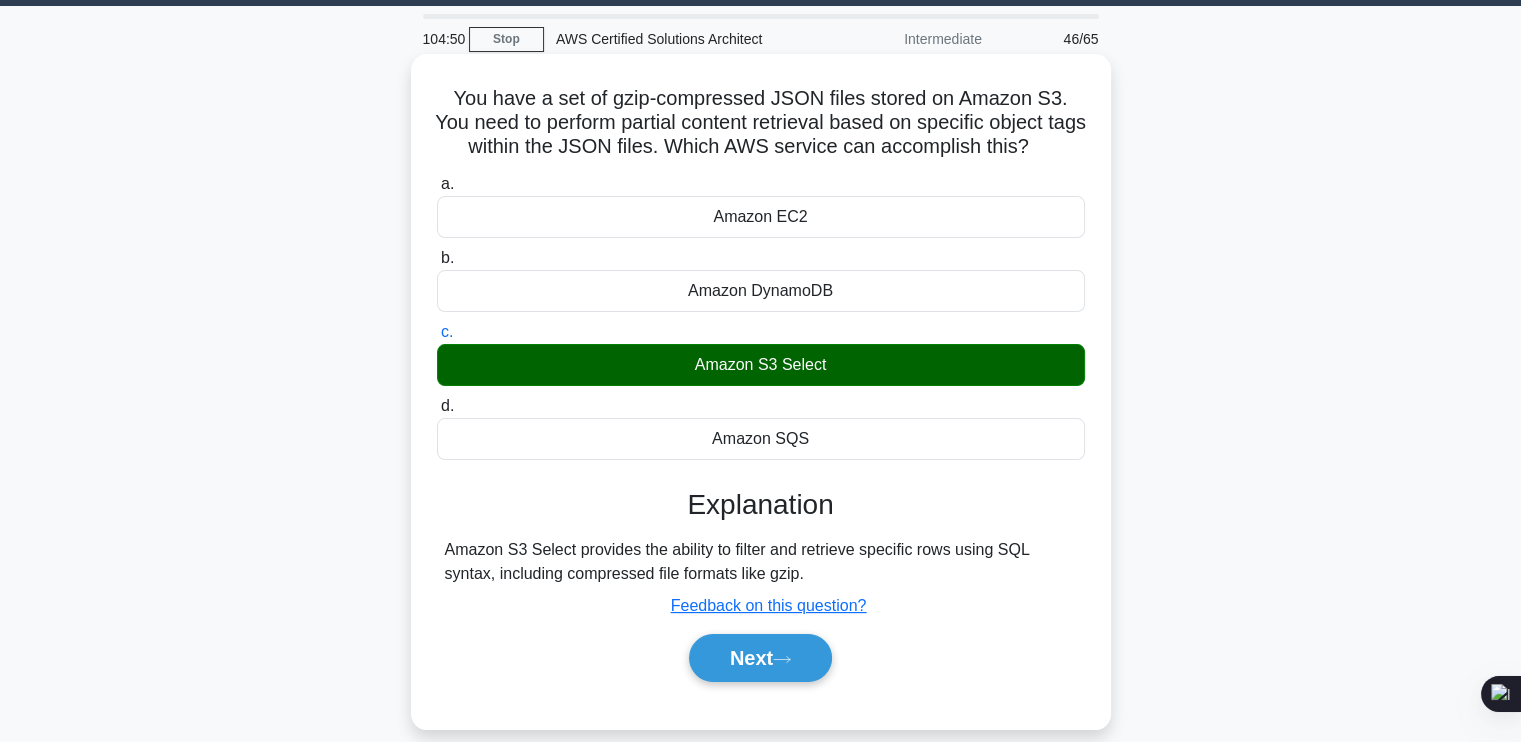 scroll, scrollTop: 60, scrollLeft: 0, axis: vertical 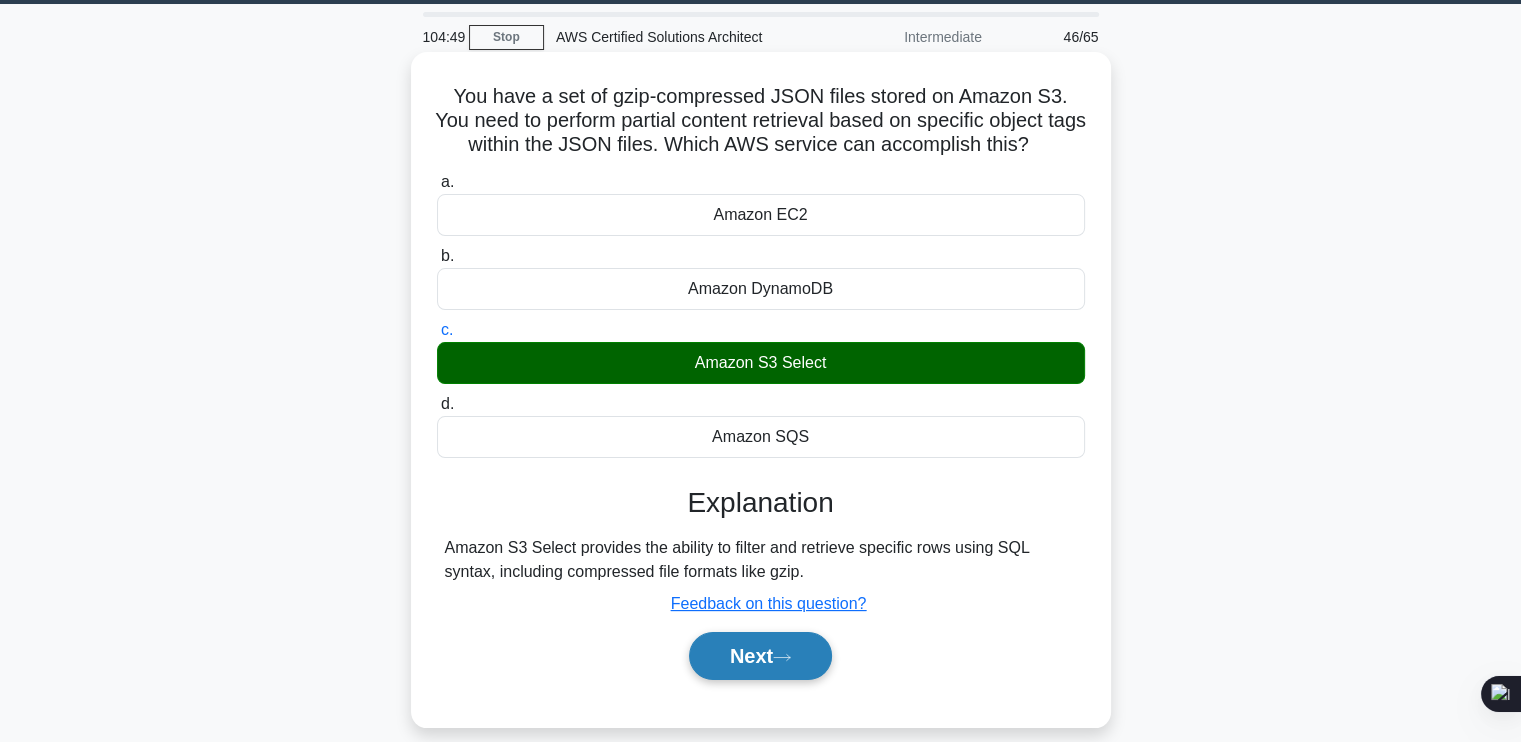 click on "Next" at bounding box center [760, 656] 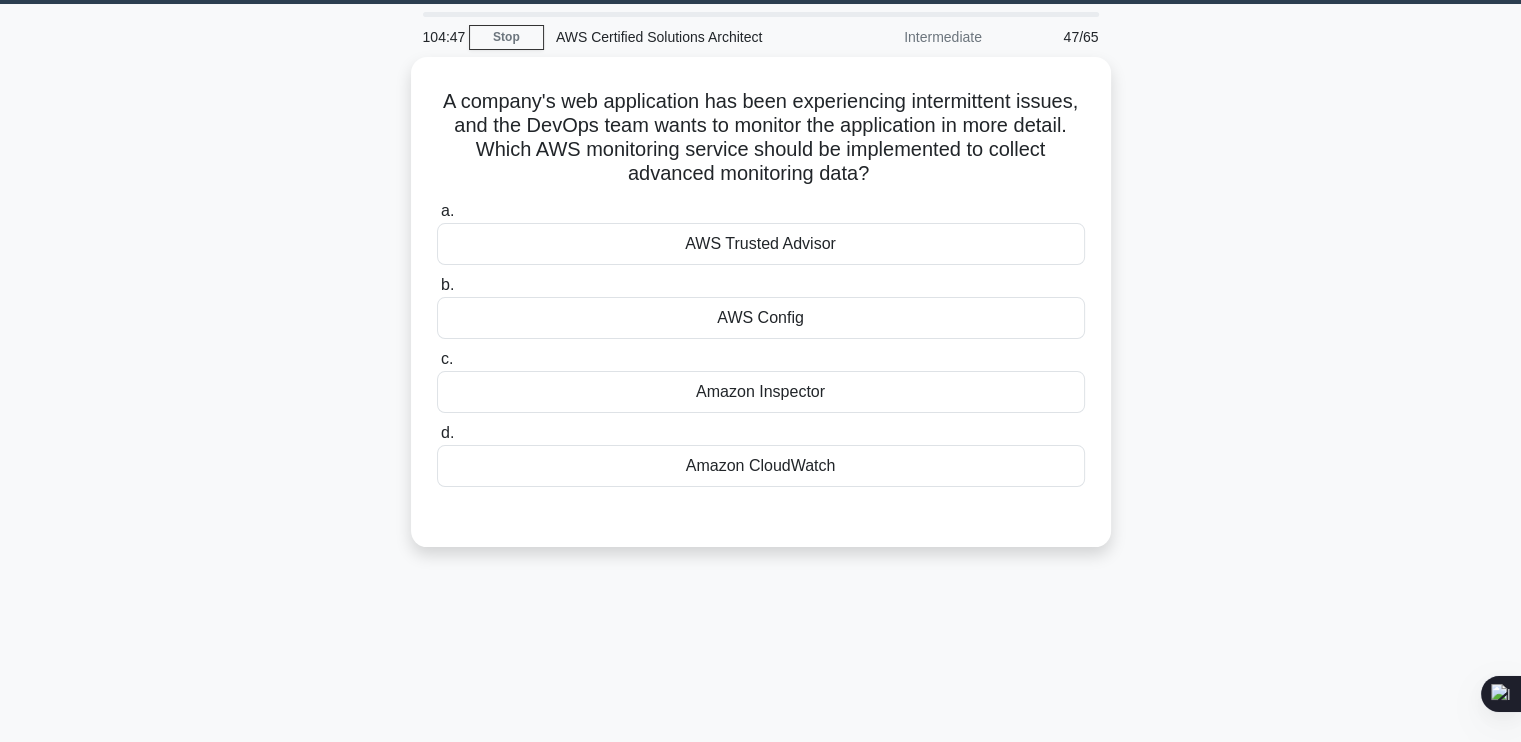 scroll, scrollTop: 46, scrollLeft: 0, axis: vertical 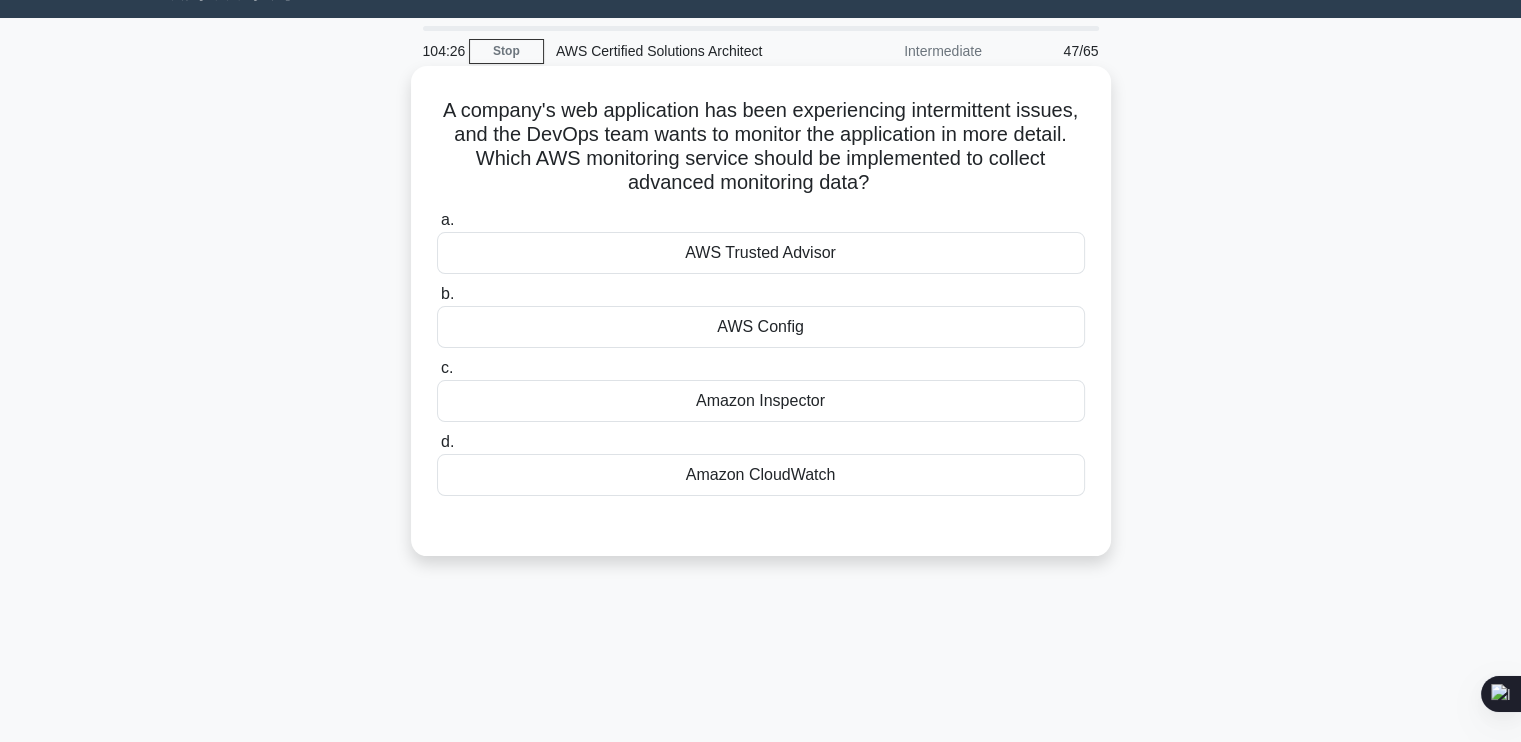click on "Amazon Inspector" at bounding box center (761, 401) 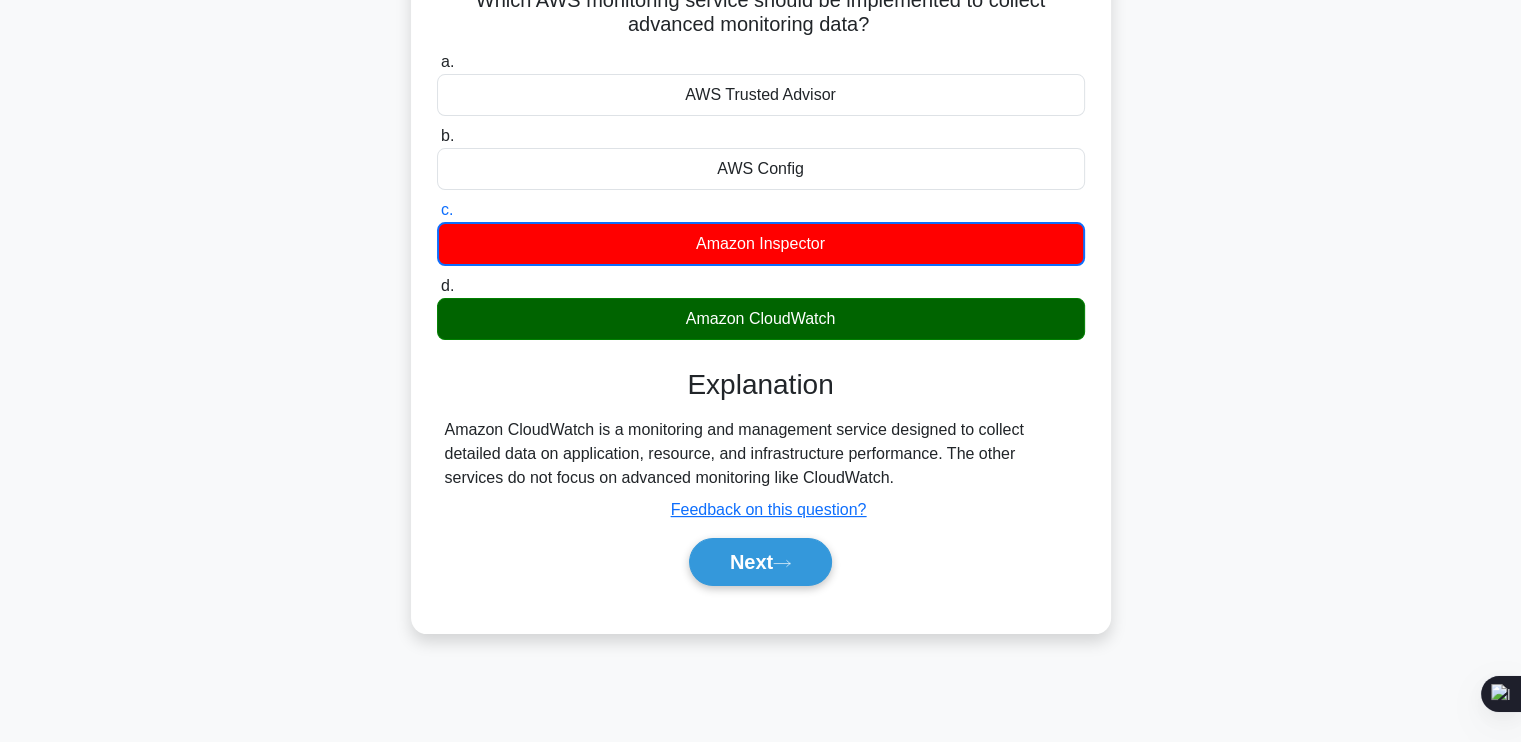 scroll, scrollTop: 220, scrollLeft: 0, axis: vertical 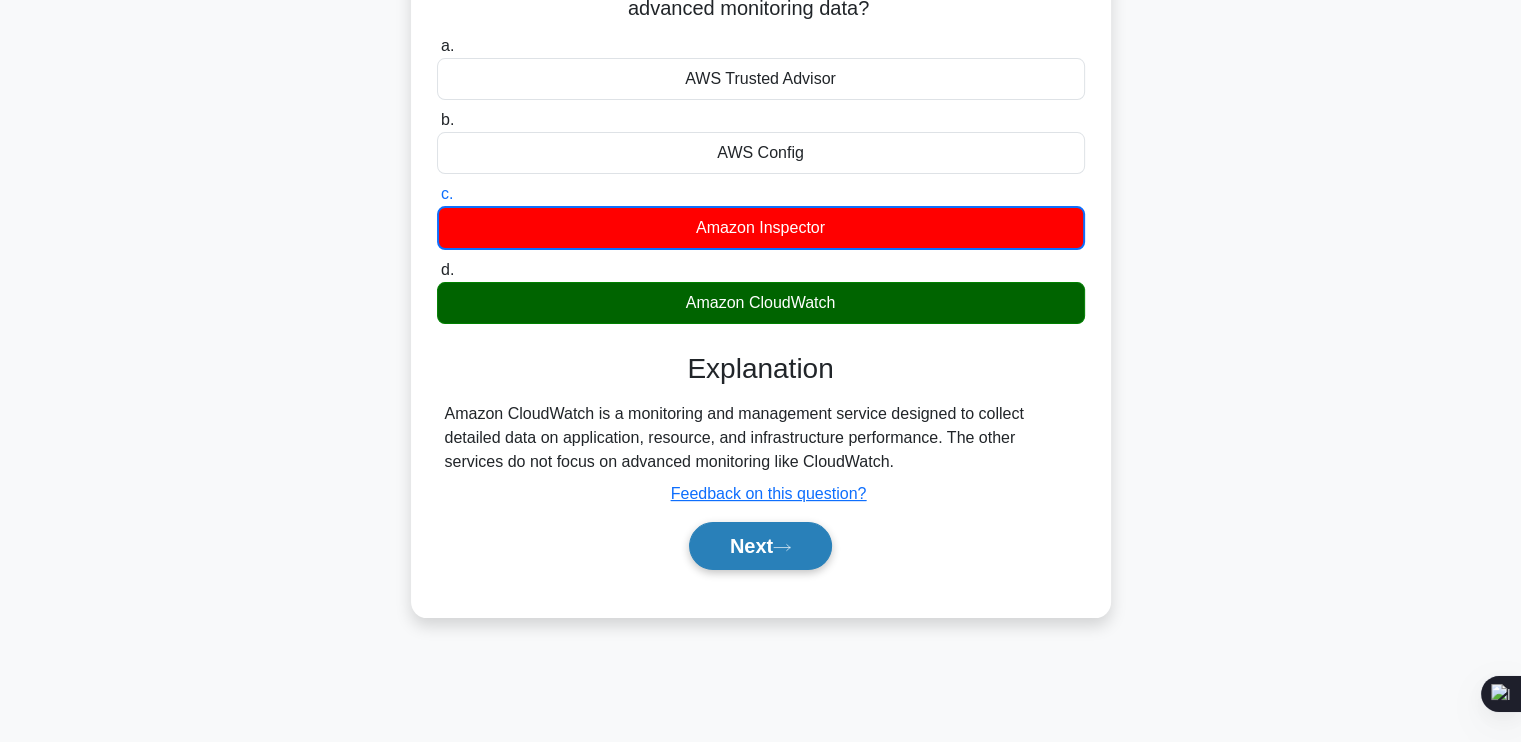 click on "Next" at bounding box center (760, 546) 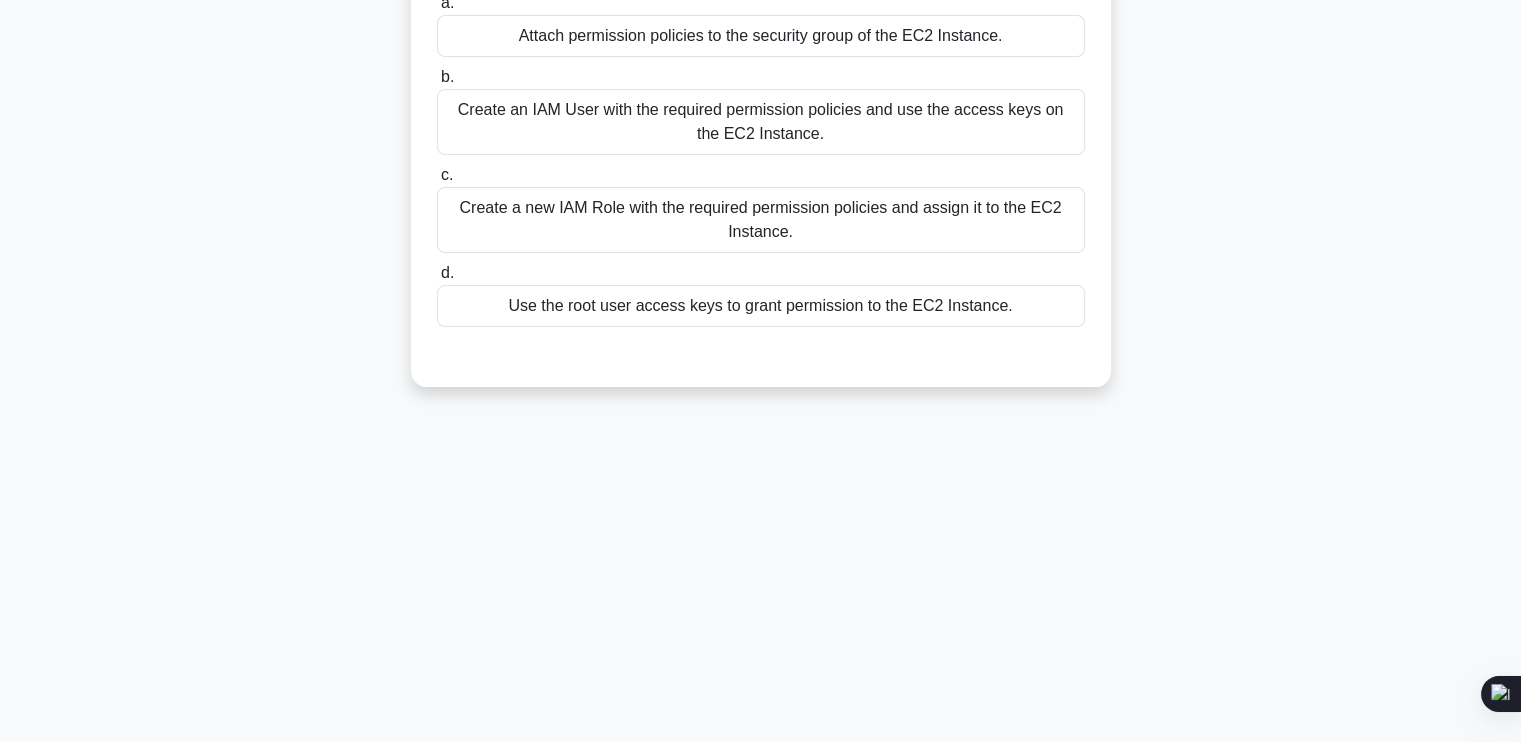 scroll, scrollTop: 0, scrollLeft: 0, axis: both 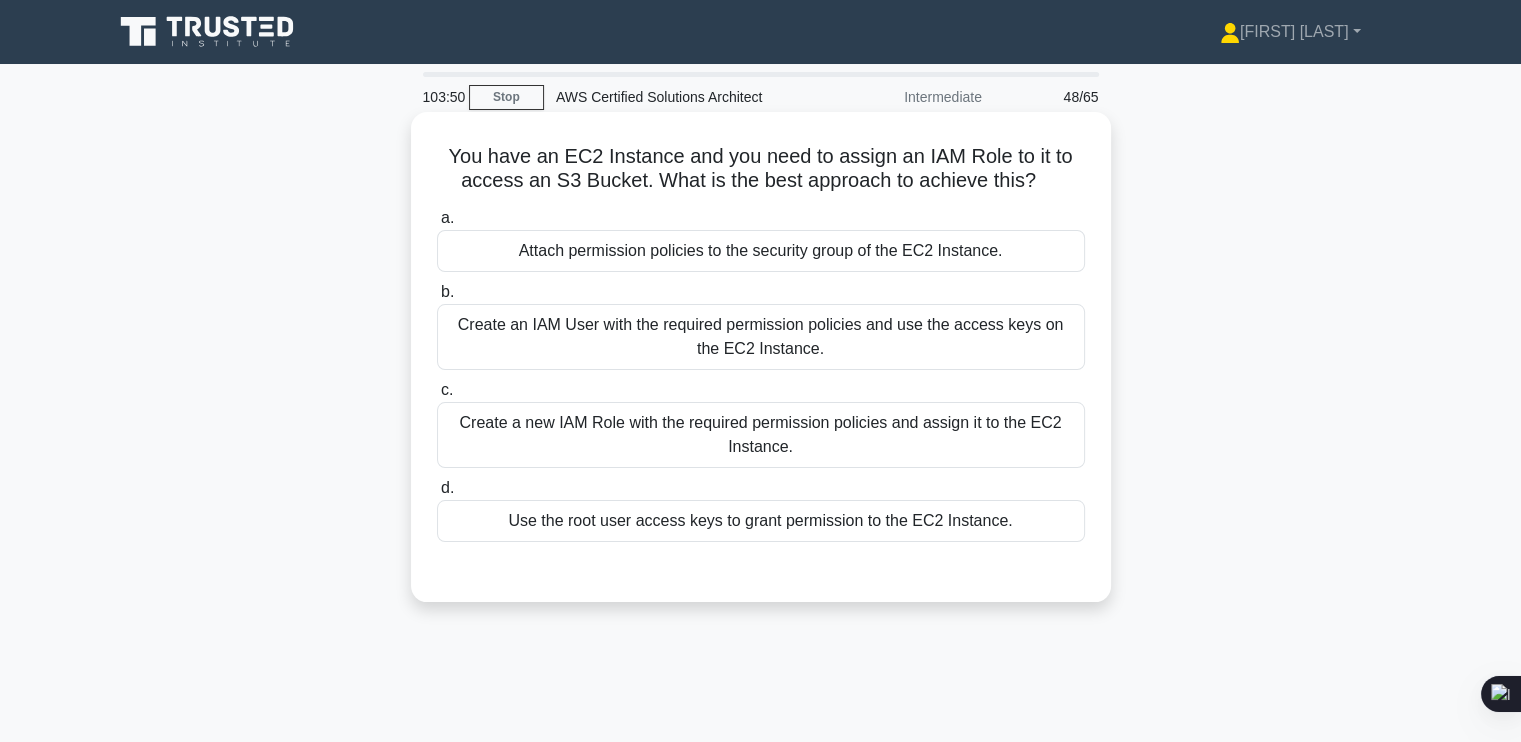 click on "Create a new IAM Role with the required permission policies and assign it to the EC2 Instance." at bounding box center (761, 435) 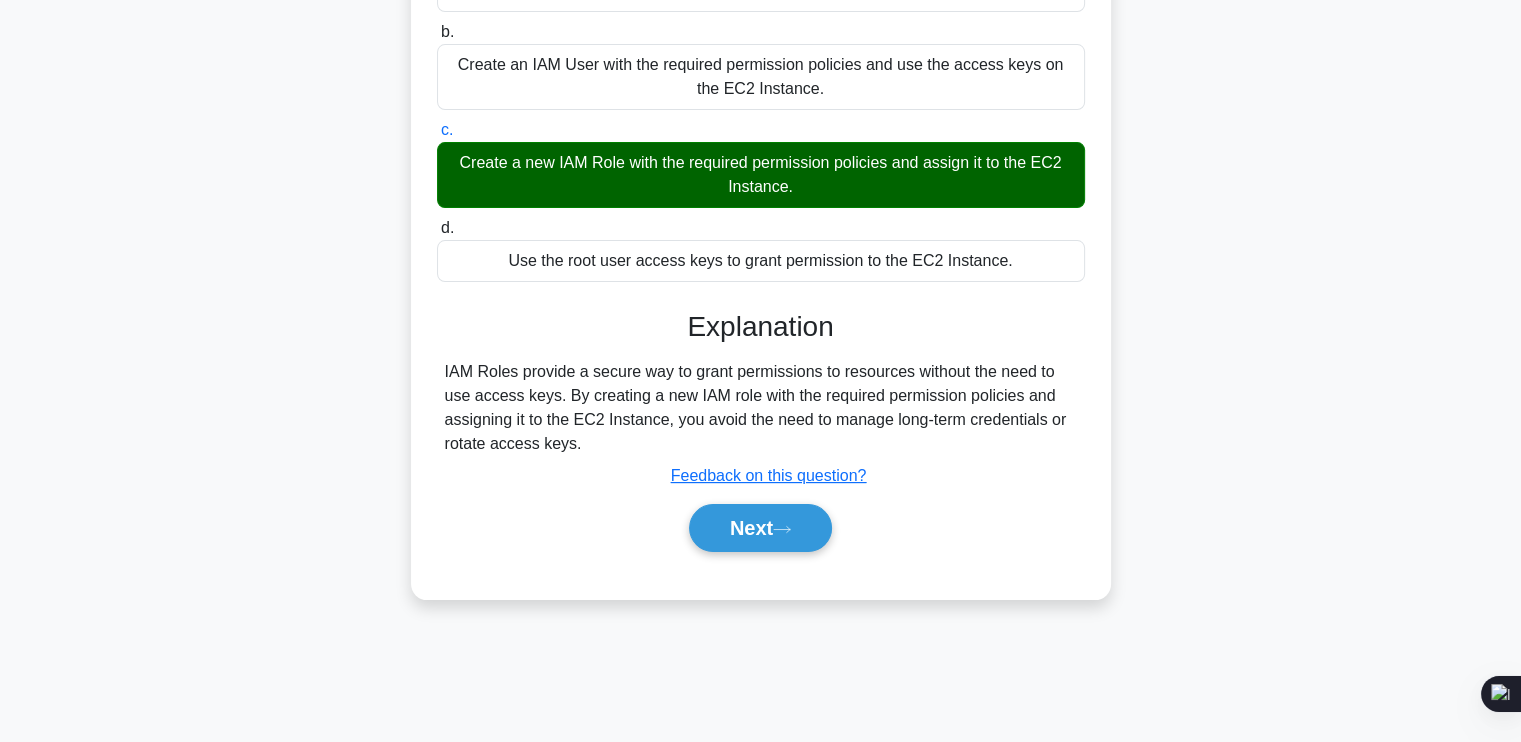 scroll, scrollTop: 287, scrollLeft: 0, axis: vertical 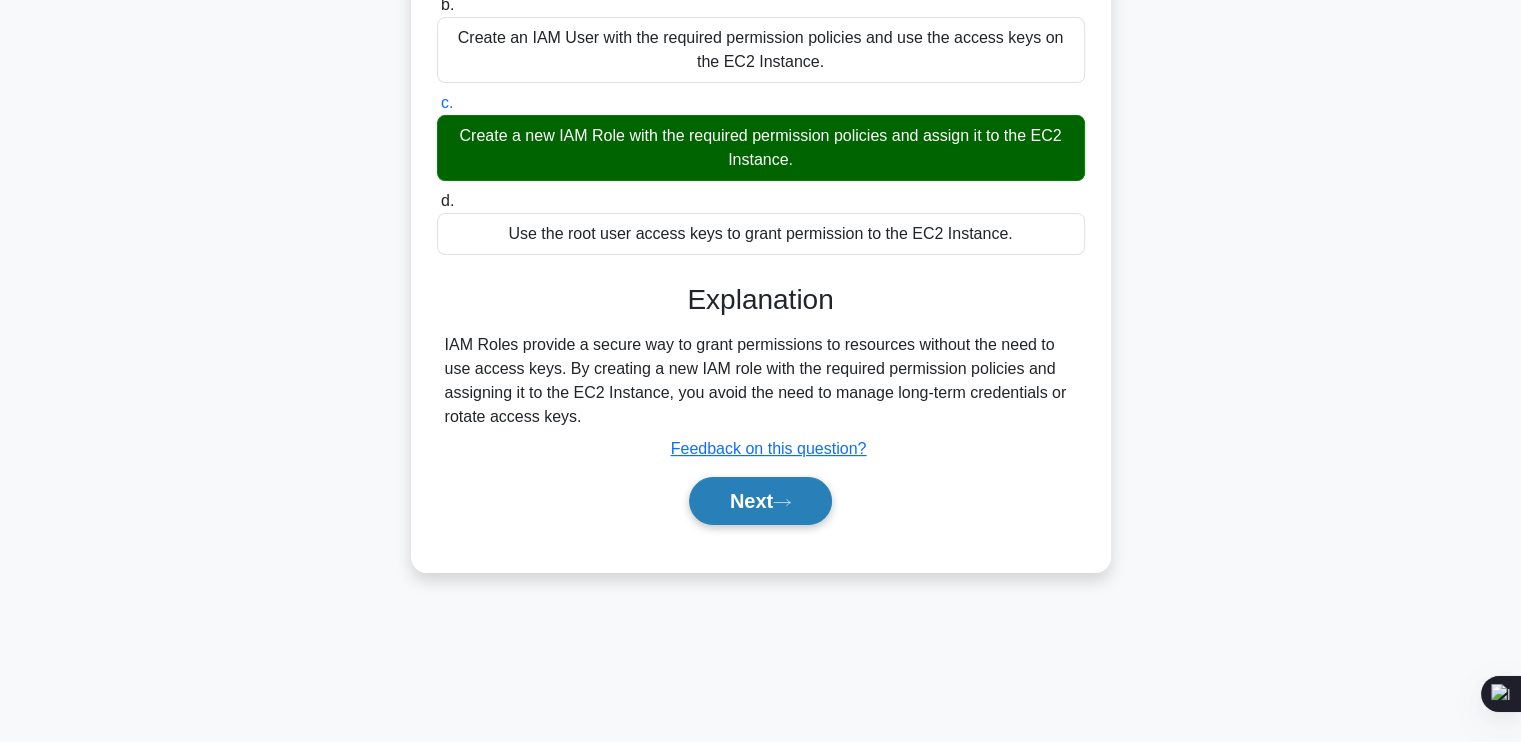 click on "Next" at bounding box center (760, 501) 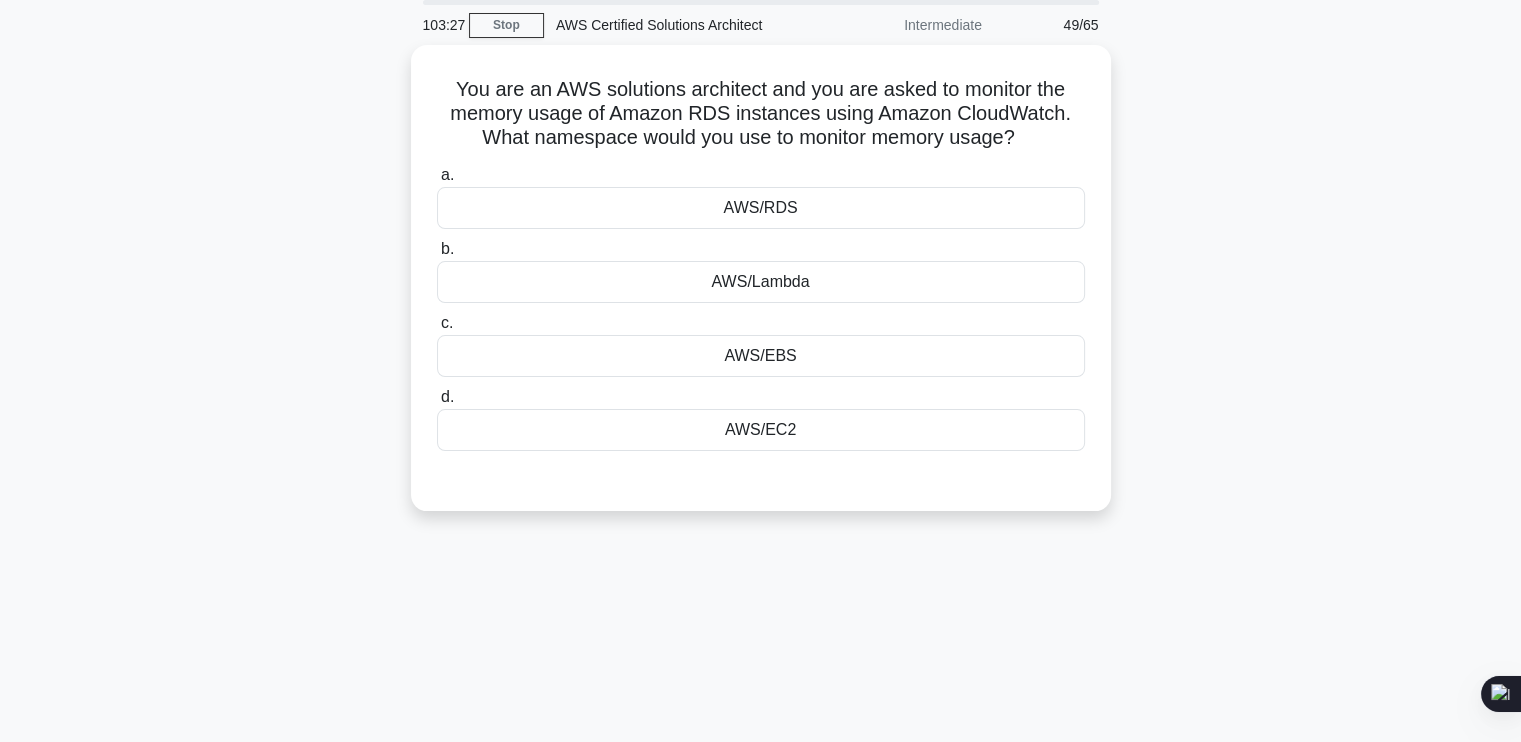 scroll, scrollTop: 70, scrollLeft: 0, axis: vertical 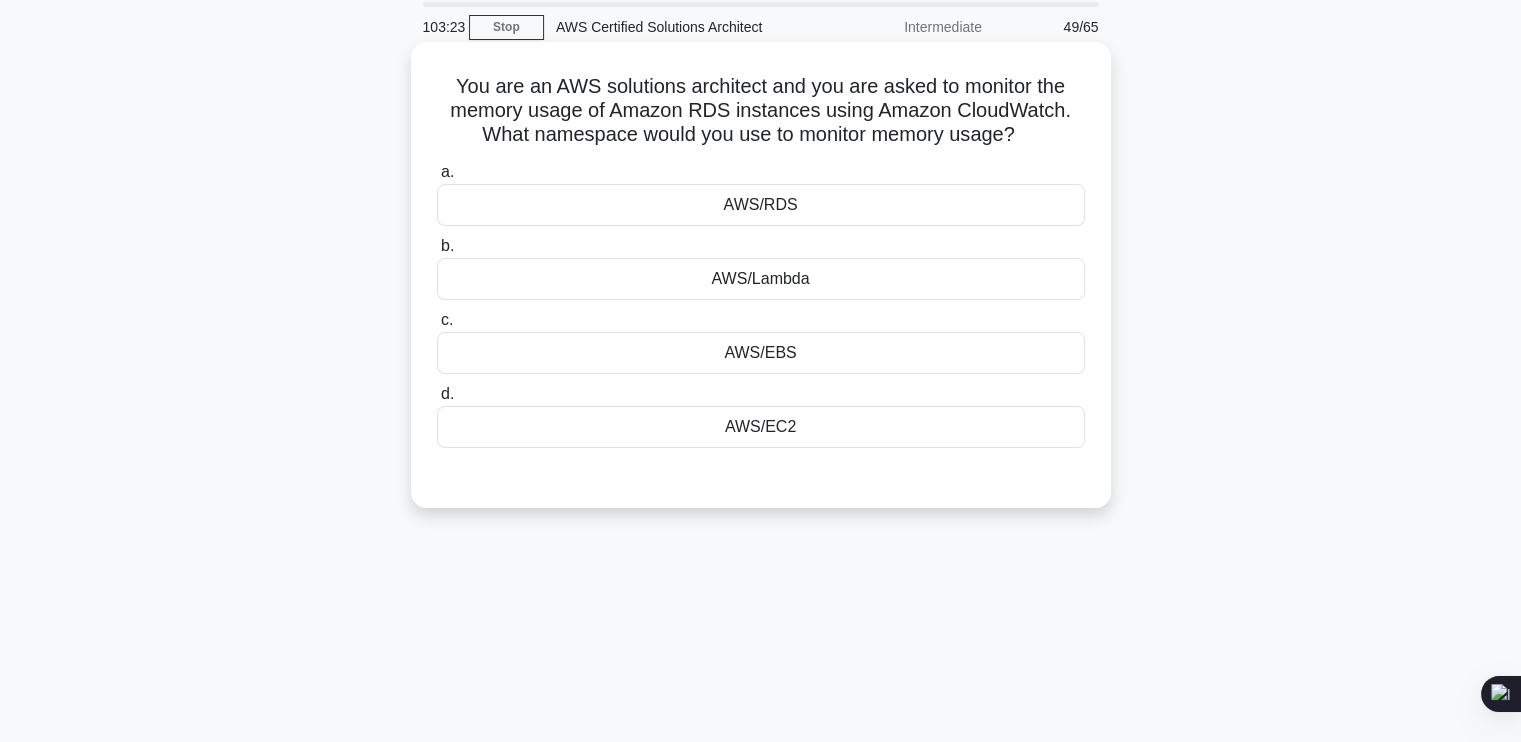 click on "AWS/RDS" at bounding box center [761, 205] 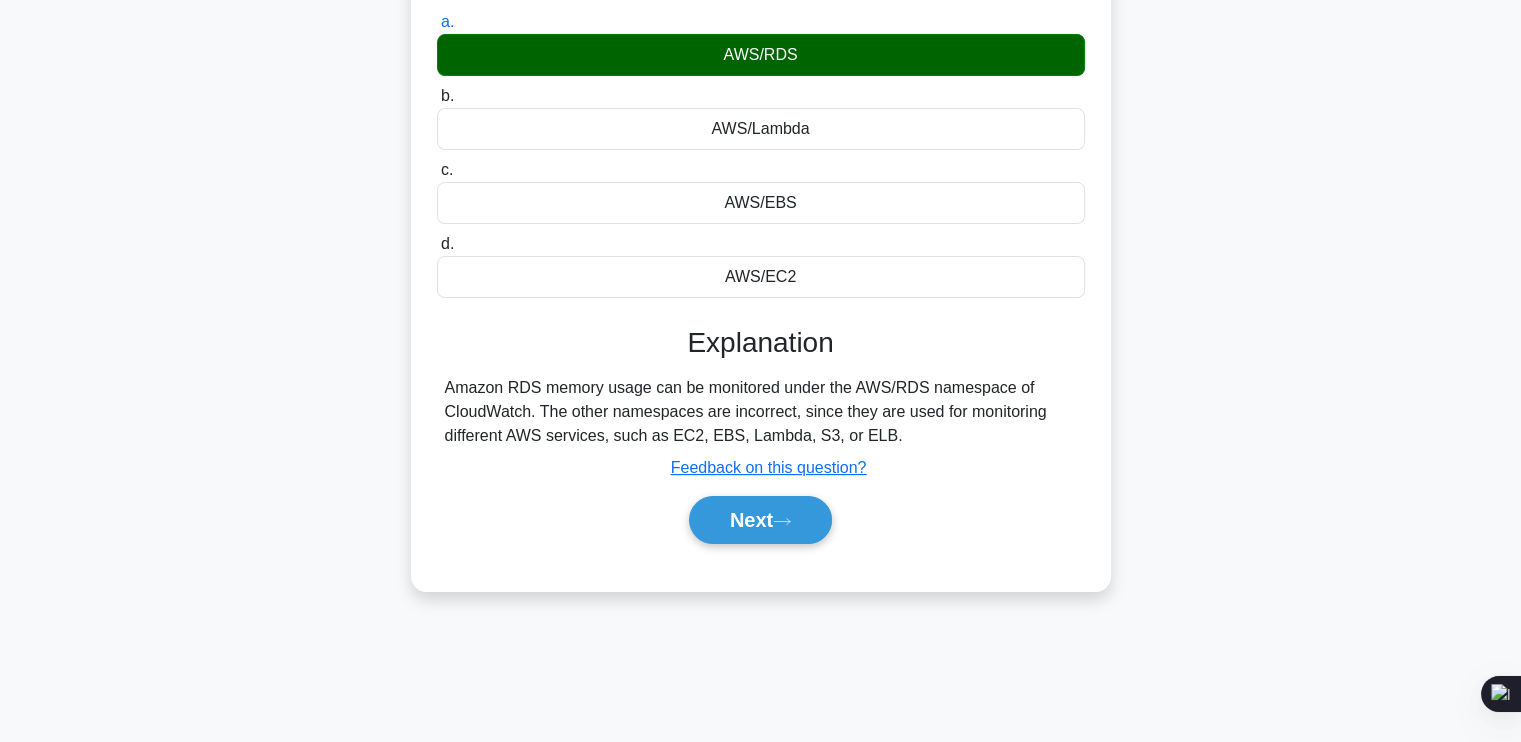 scroll, scrollTop: 222, scrollLeft: 0, axis: vertical 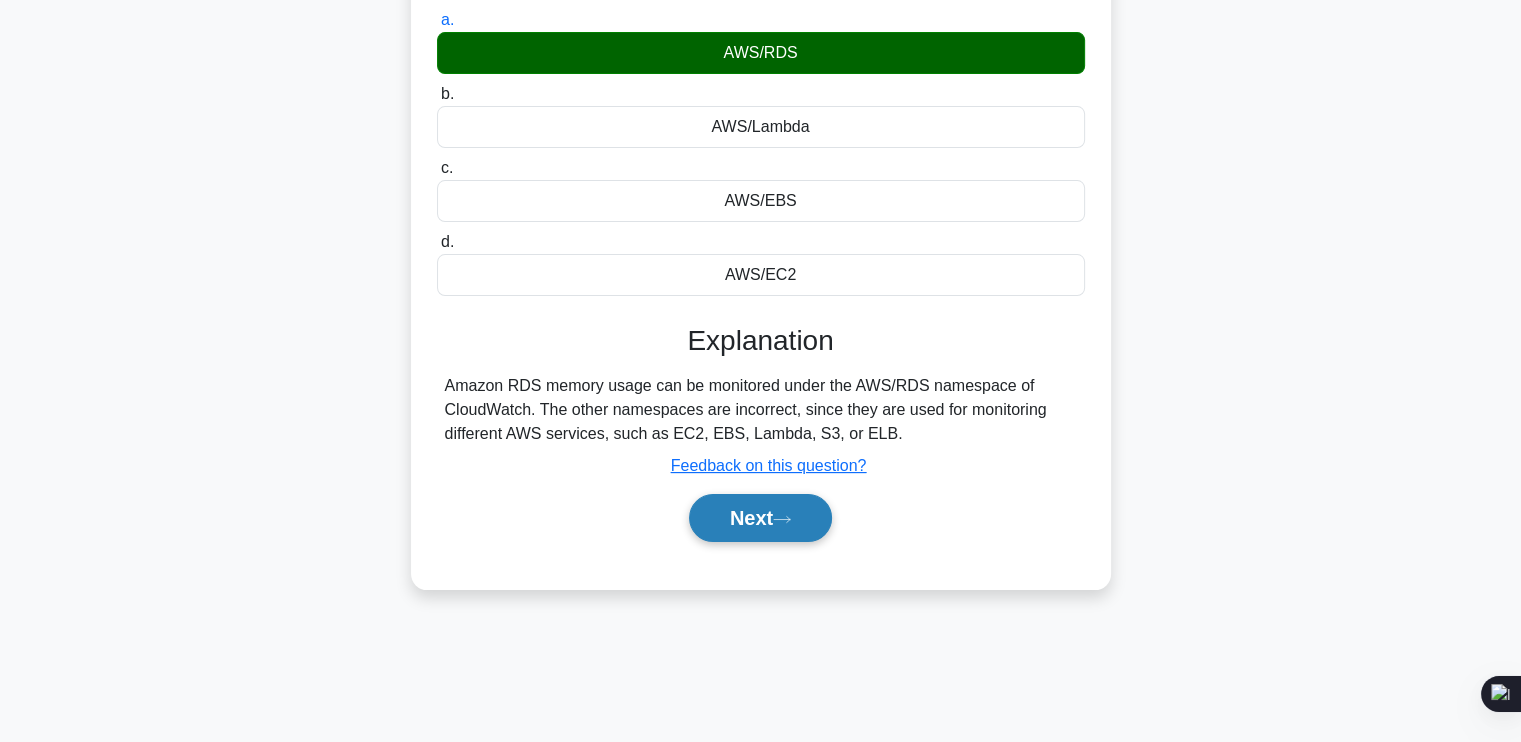 click on "Next" at bounding box center [760, 518] 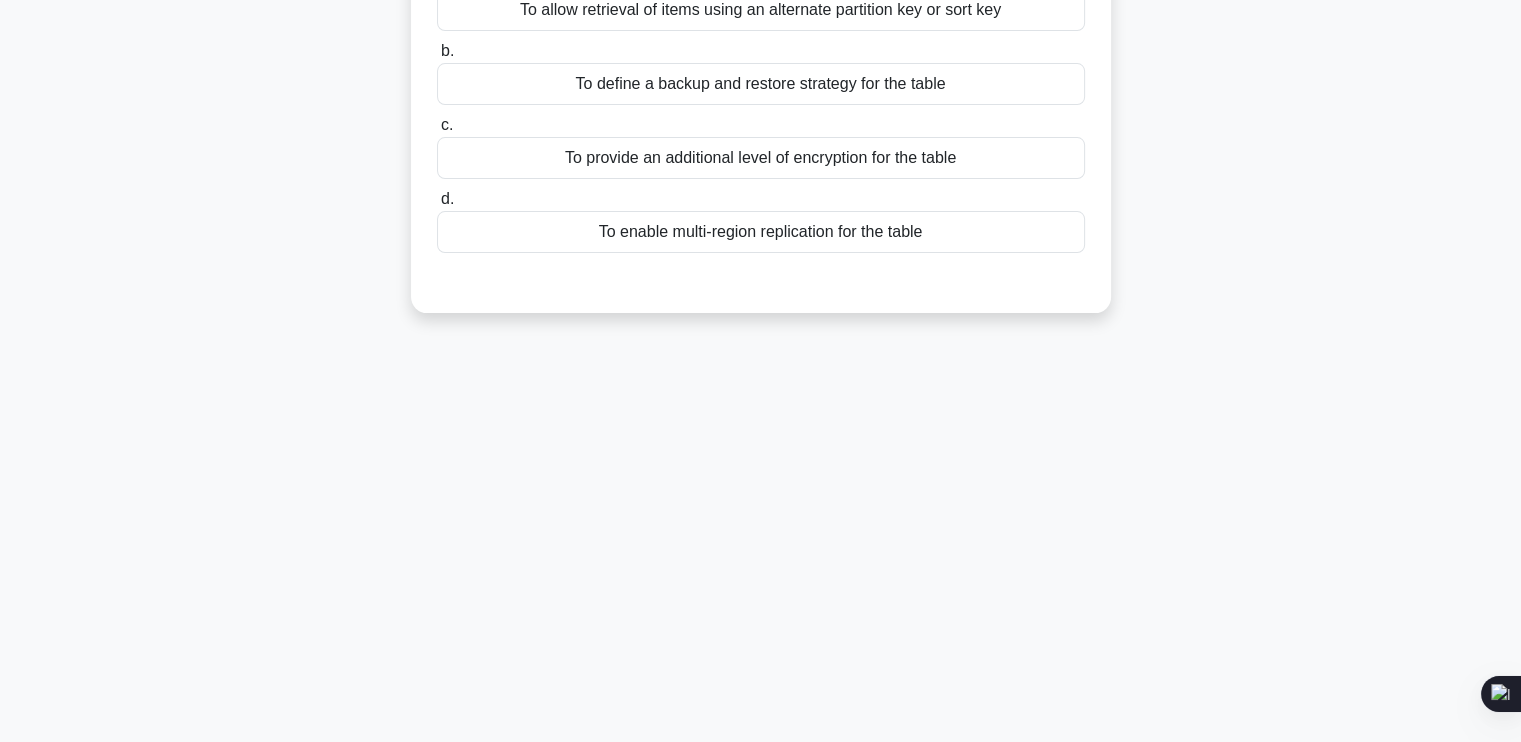 scroll, scrollTop: 0, scrollLeft: 0, axis: both 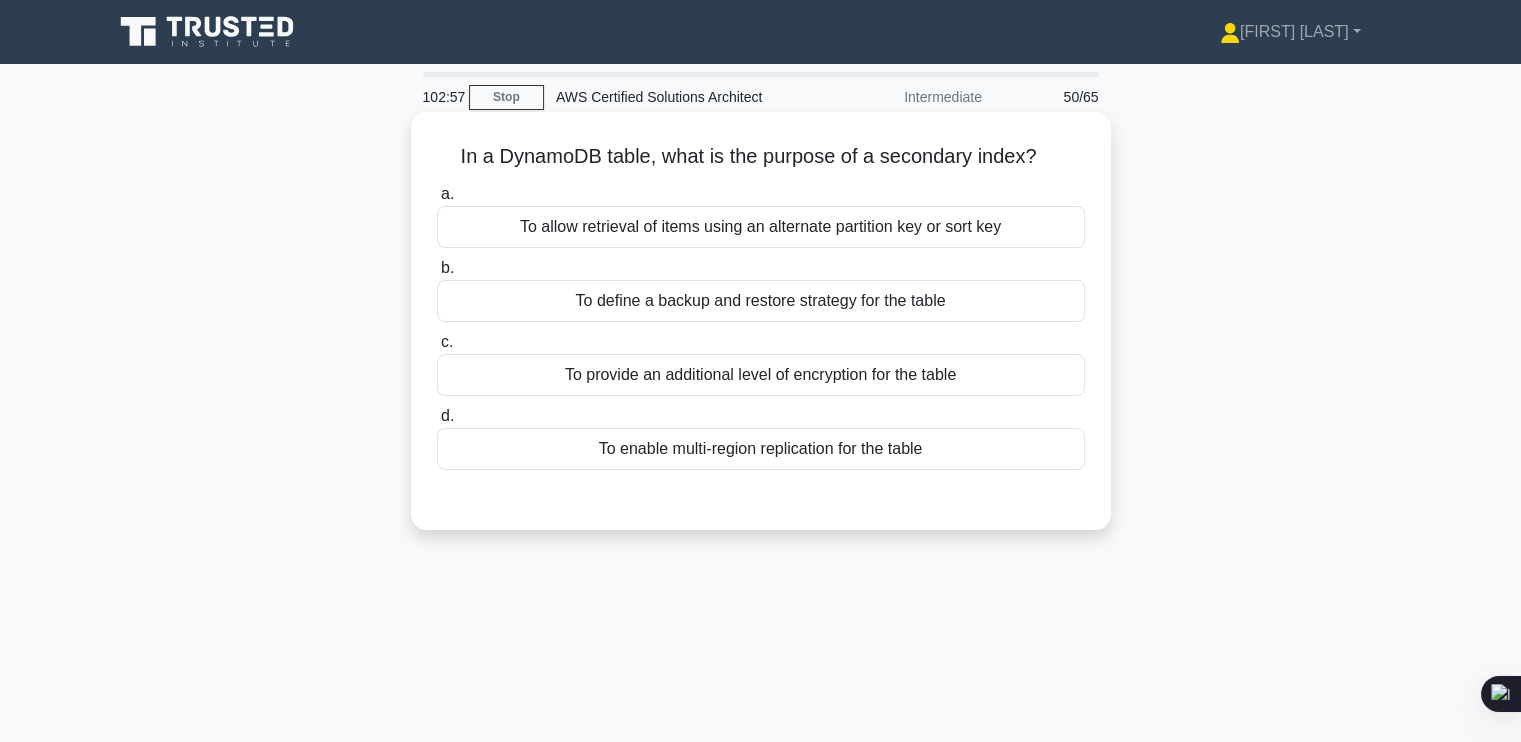 click on "To allow retrieval of items using an alternate partition key or sort key" at bounding box center (761, 227) 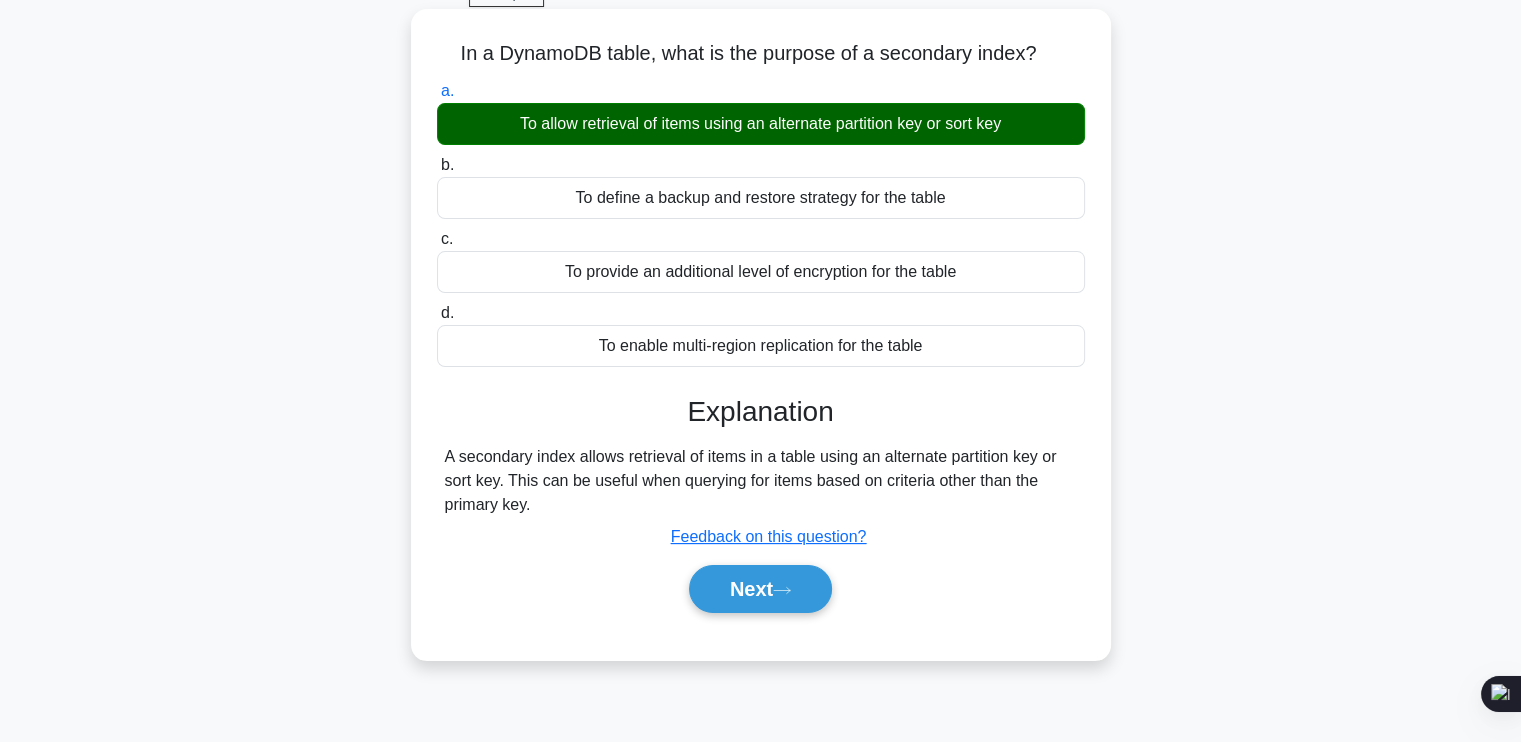 scroll, scrollTop: 110, scrollLeft: 0, axis: vertical 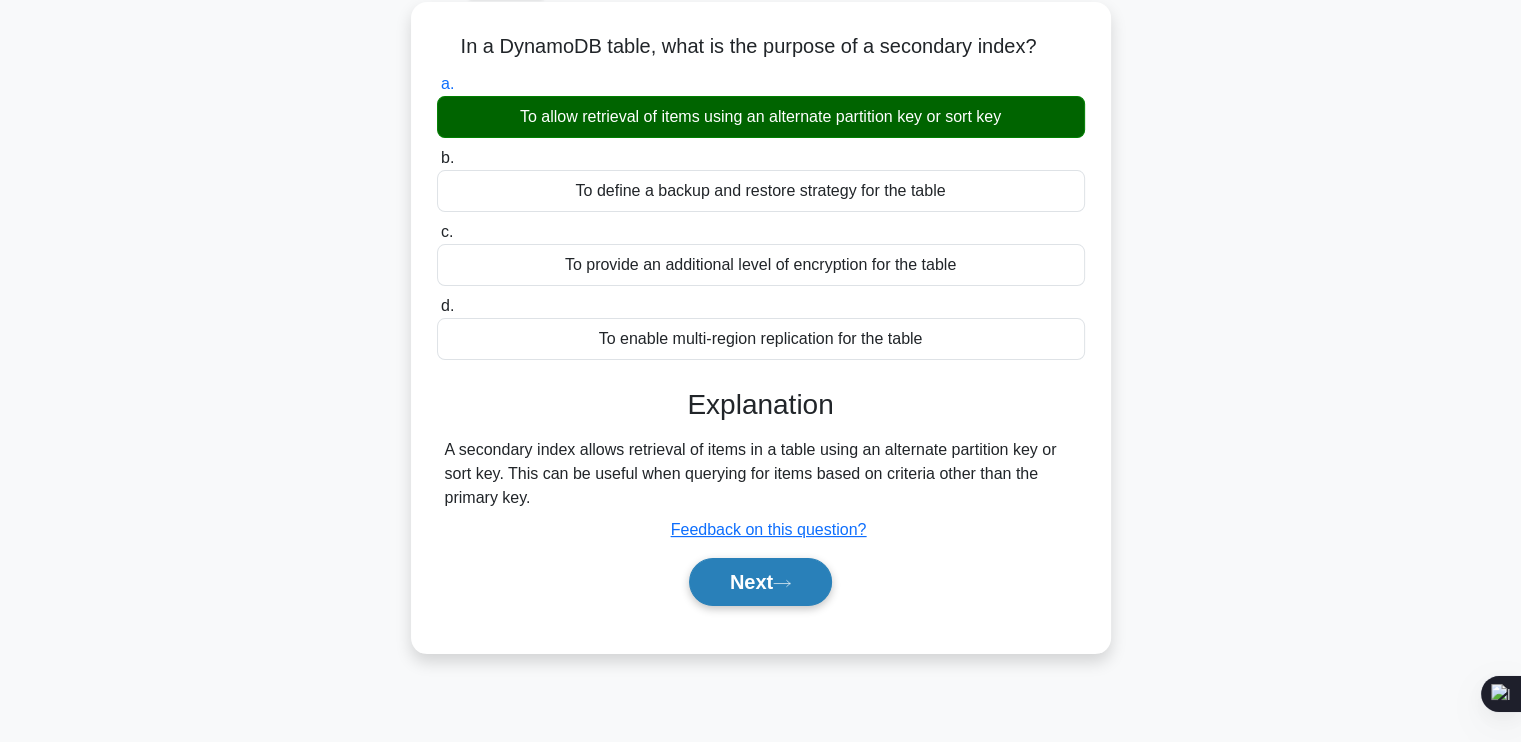 click on "Next" at bounding box center [760, 582] 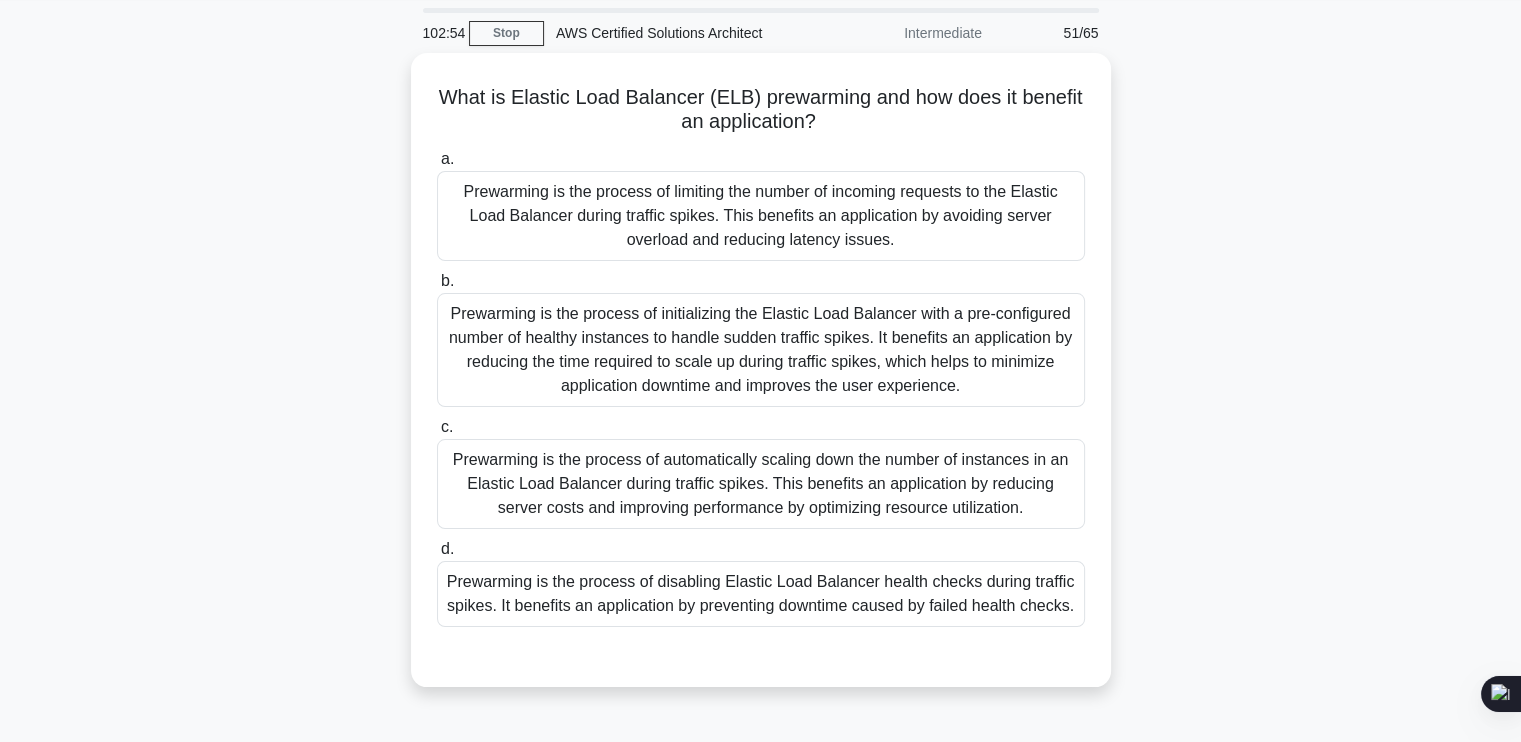 scroll, scrollTop: 44, scrollLeft: 0, axis: vertical 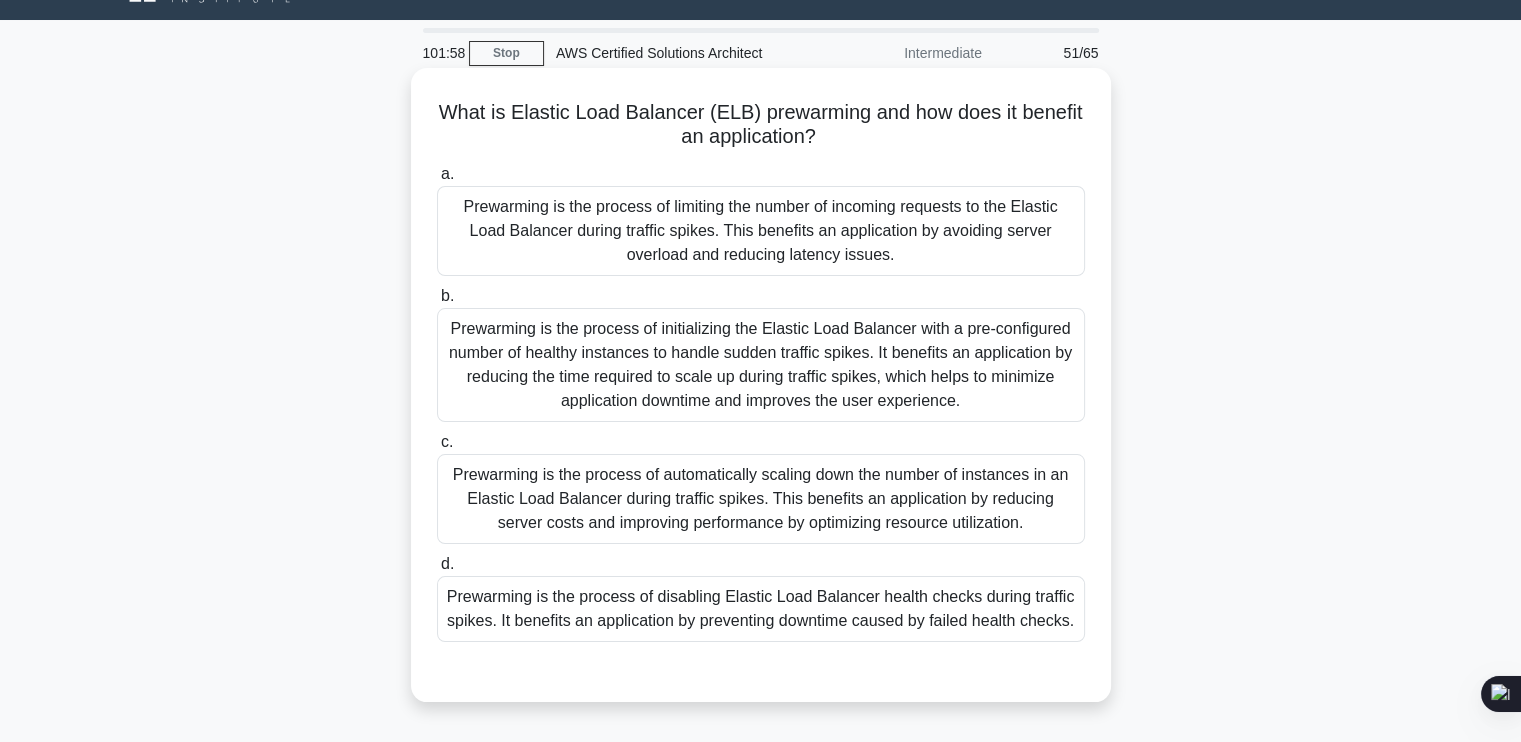 click on "Prewarming is the process of limiting the number of incoming requests to the Elastic Load Balancer during traffic spikes. This benefits an application by avoiding server overload and reducing latency issues." at bounding box center [761, 231] 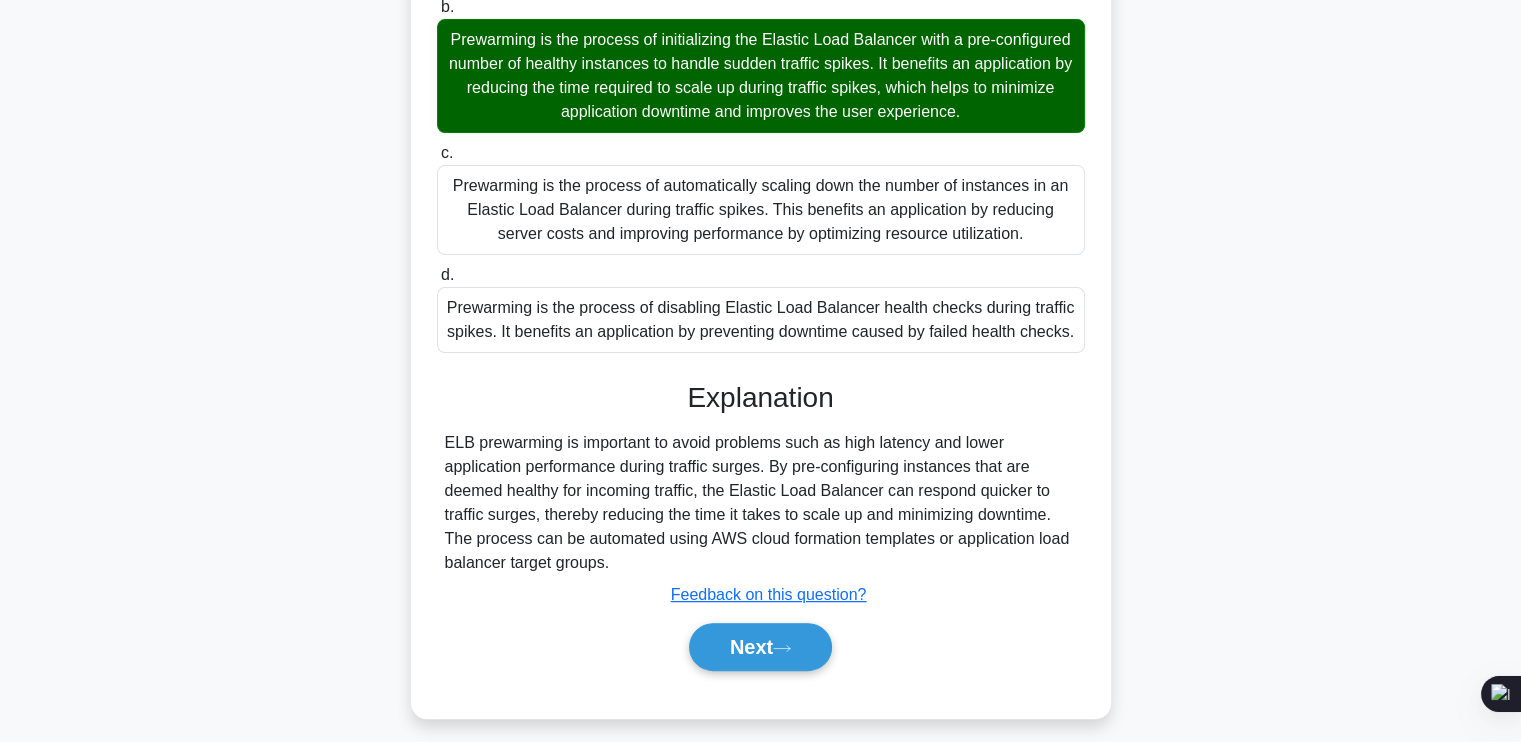 scroll, scrollTop: 338, scrollLeft: 0, axis: vertical 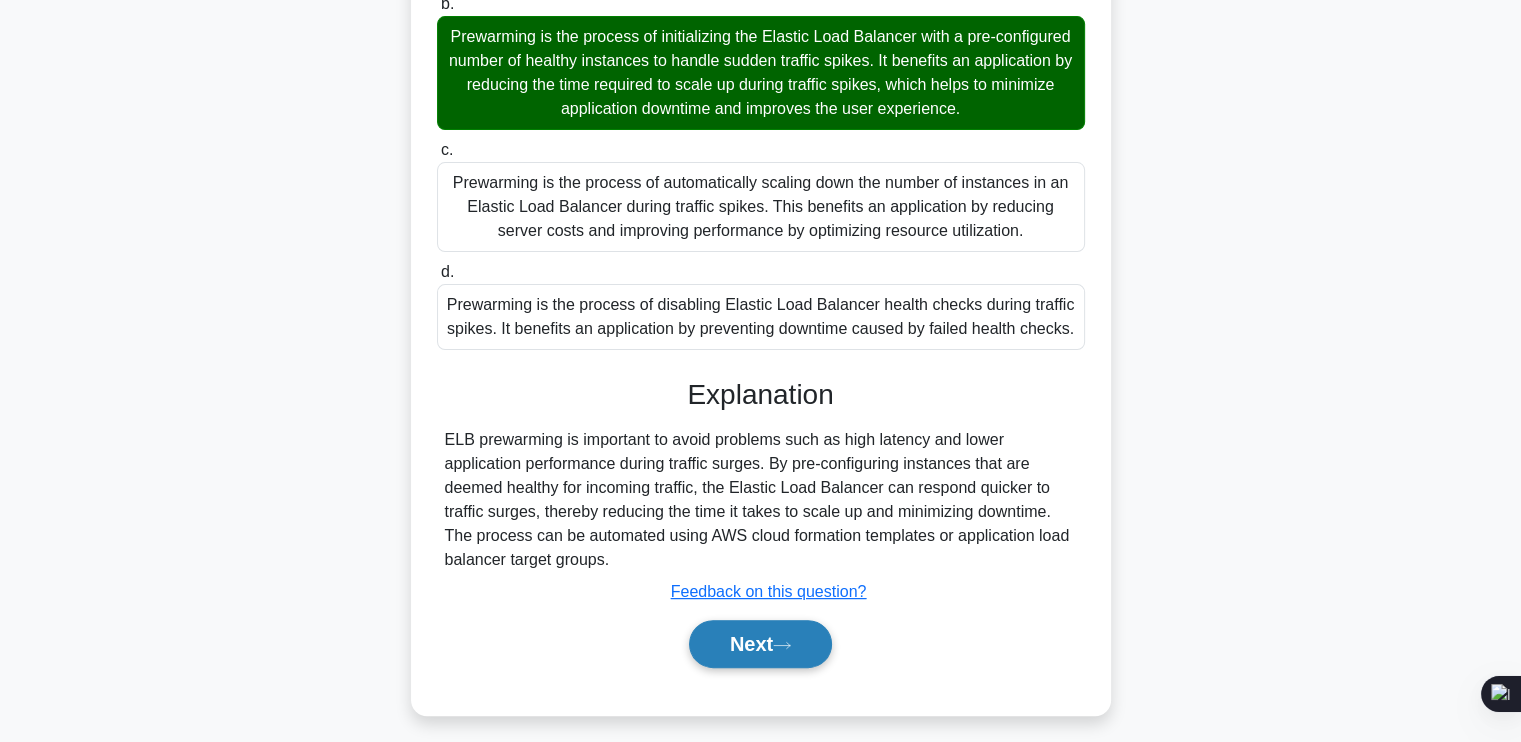 click on "Next" at bounding box center (760, 644) 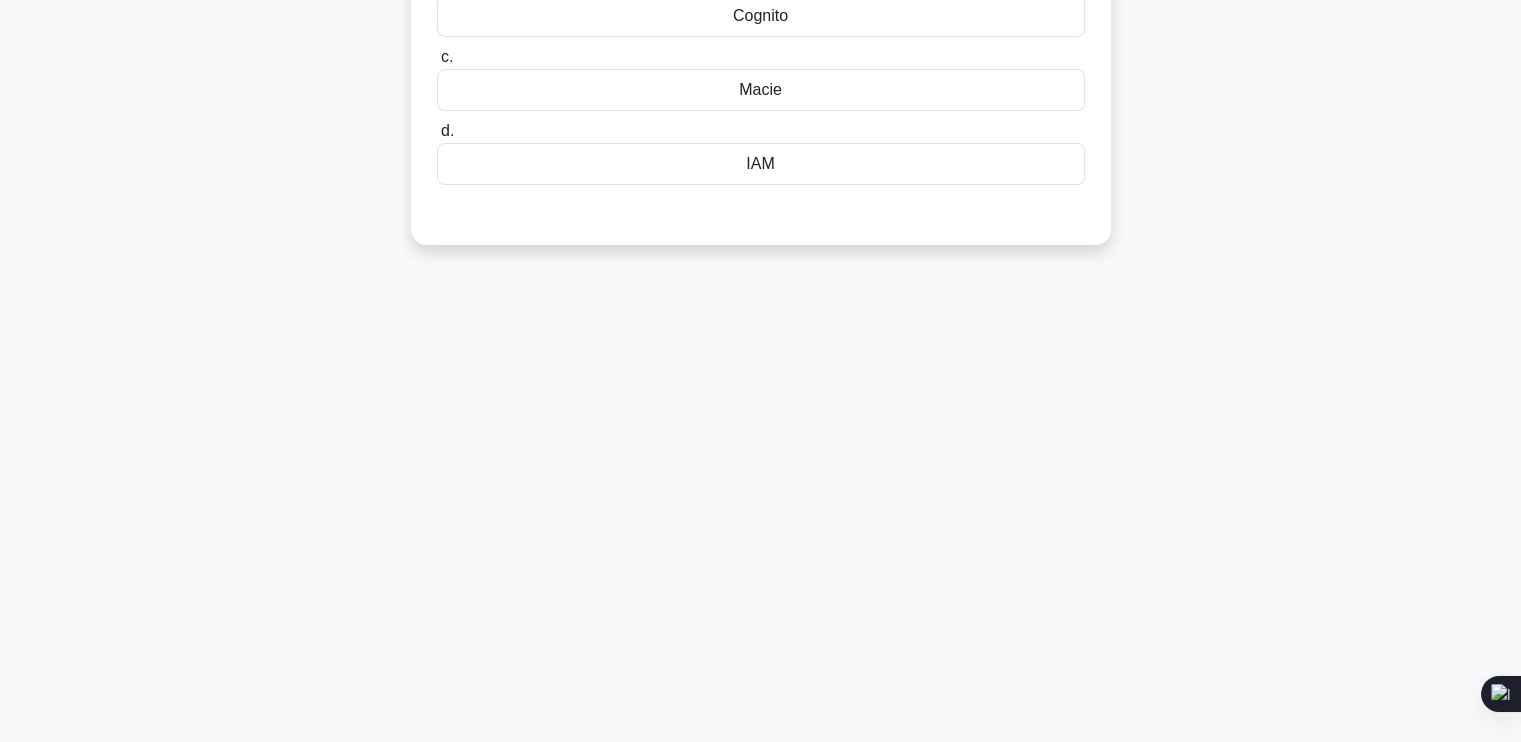 scroll, scrollTop: 56, scrollLeft: 0, axis: vertical 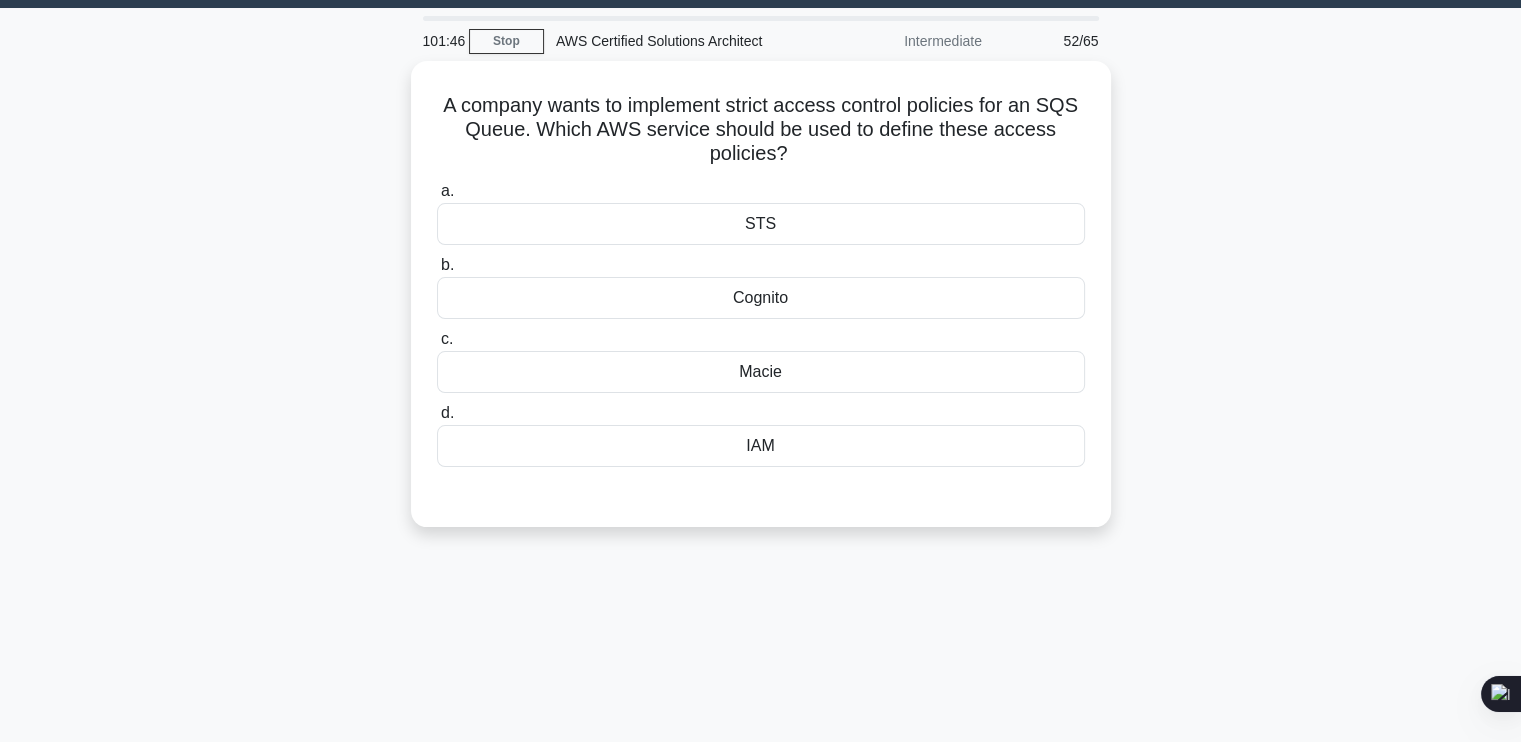 click on "Macie" at bounding box center (761, 372) 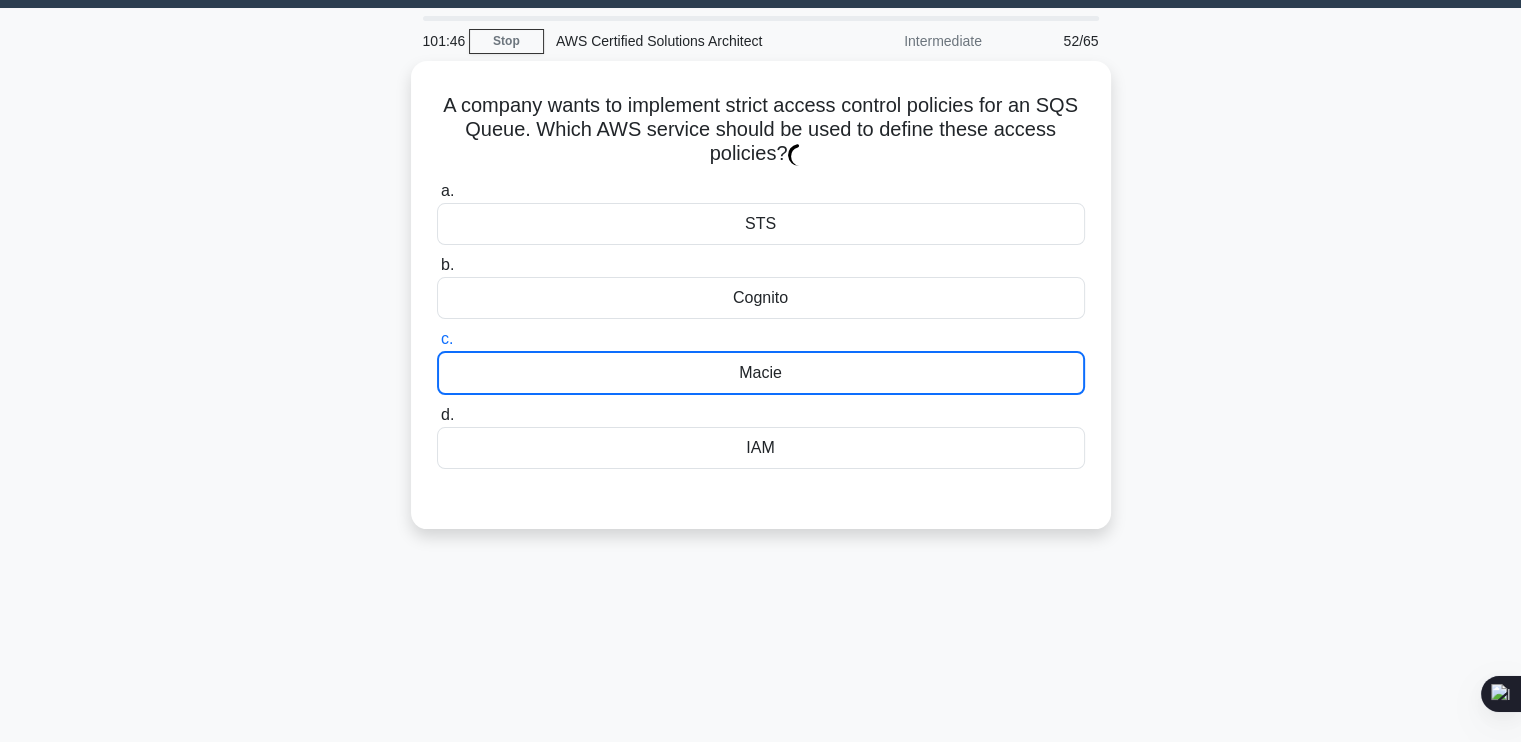 click on "Macie" at bounding box center [761, 373] 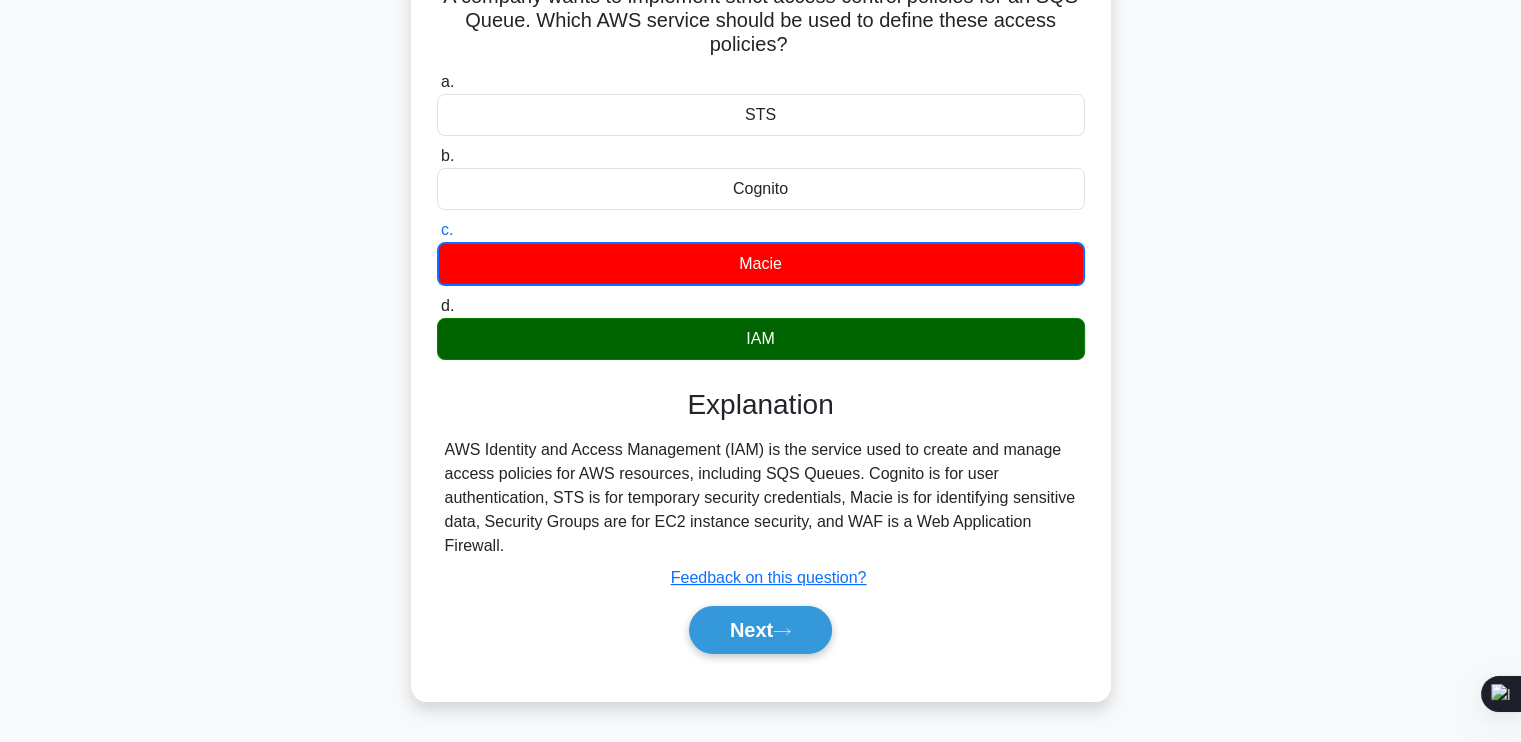 scroll, scrollTop: 163, scrollLeft: 0, axis: vertical 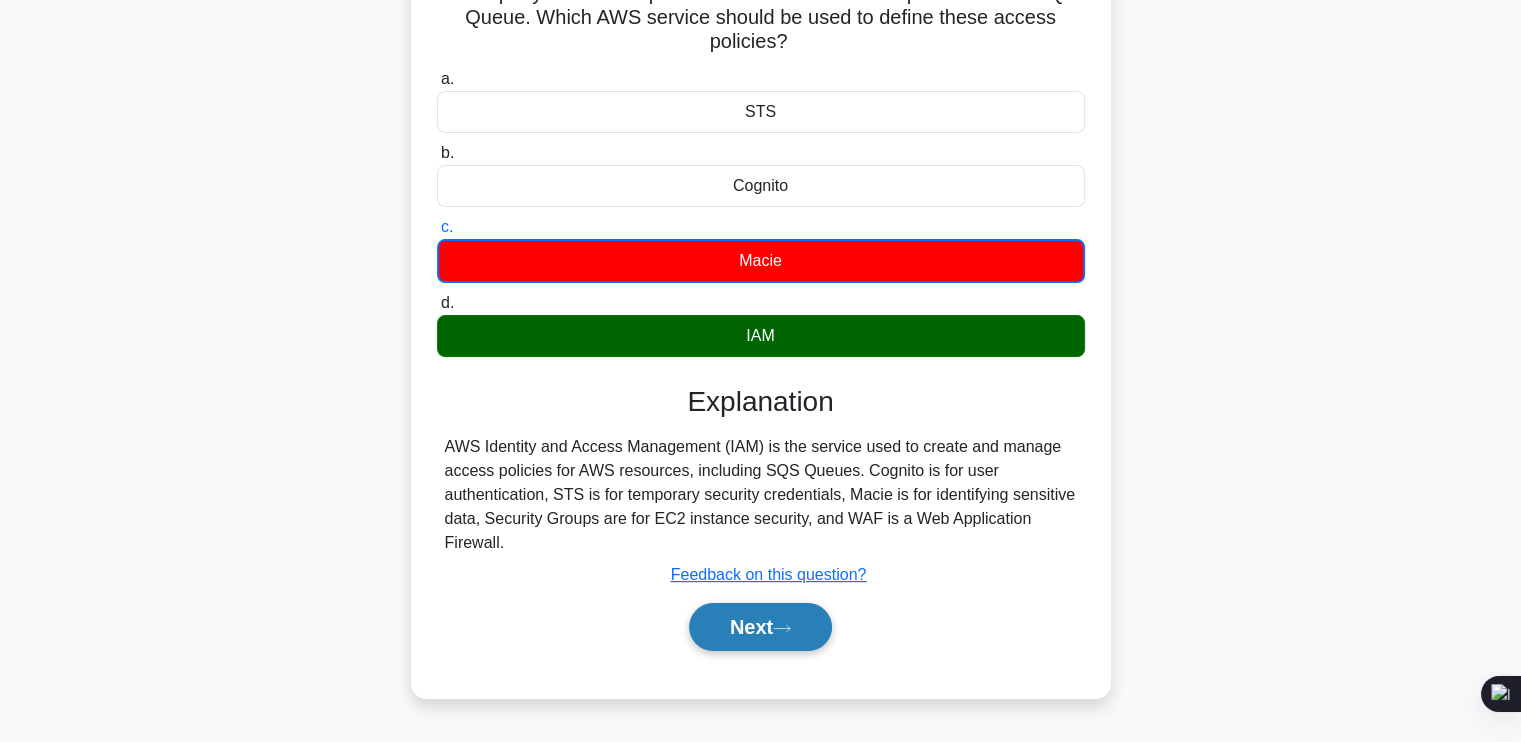 click on "Next" at bounding box center [760, 627] 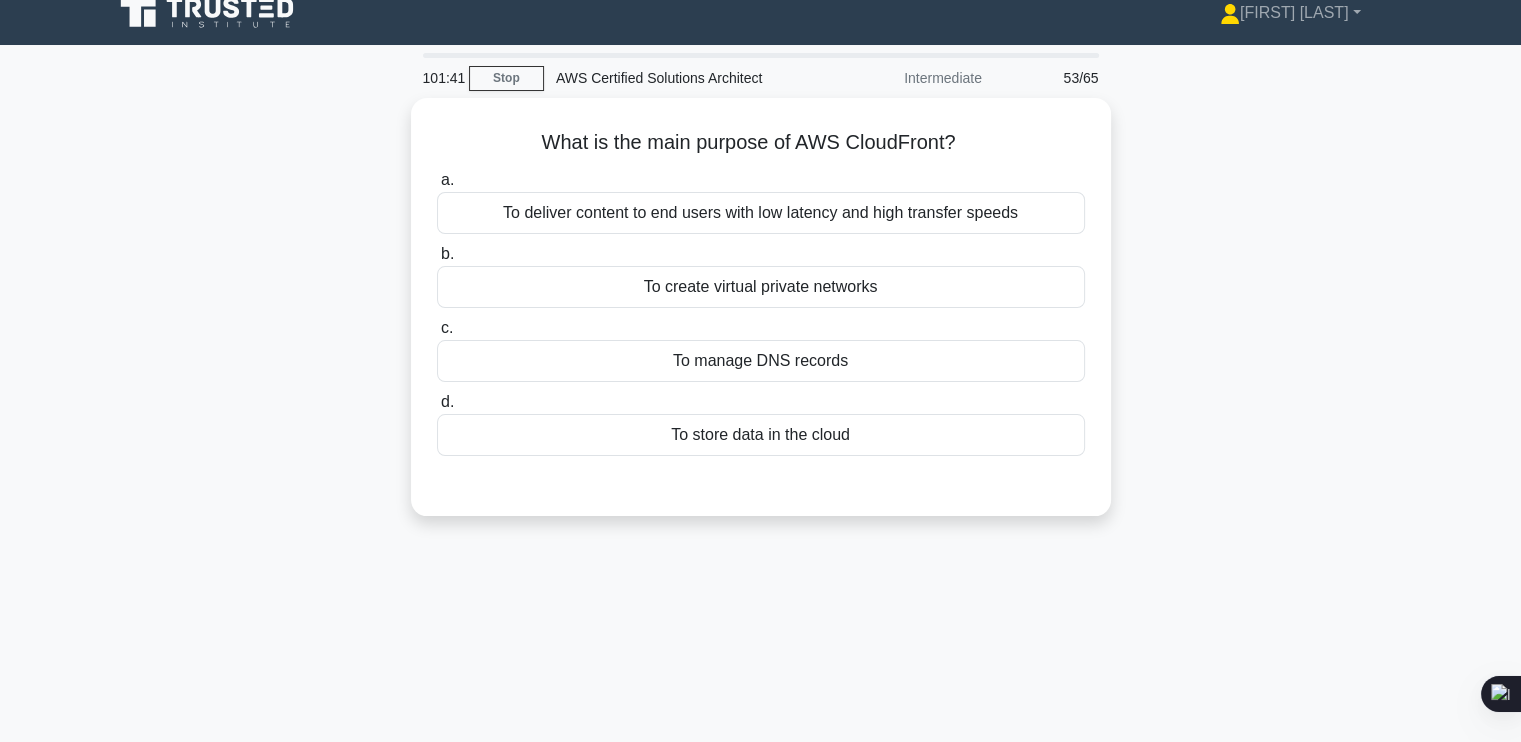 scroll, scrollTop: 18, scrollLeft: 0, axis: vertical 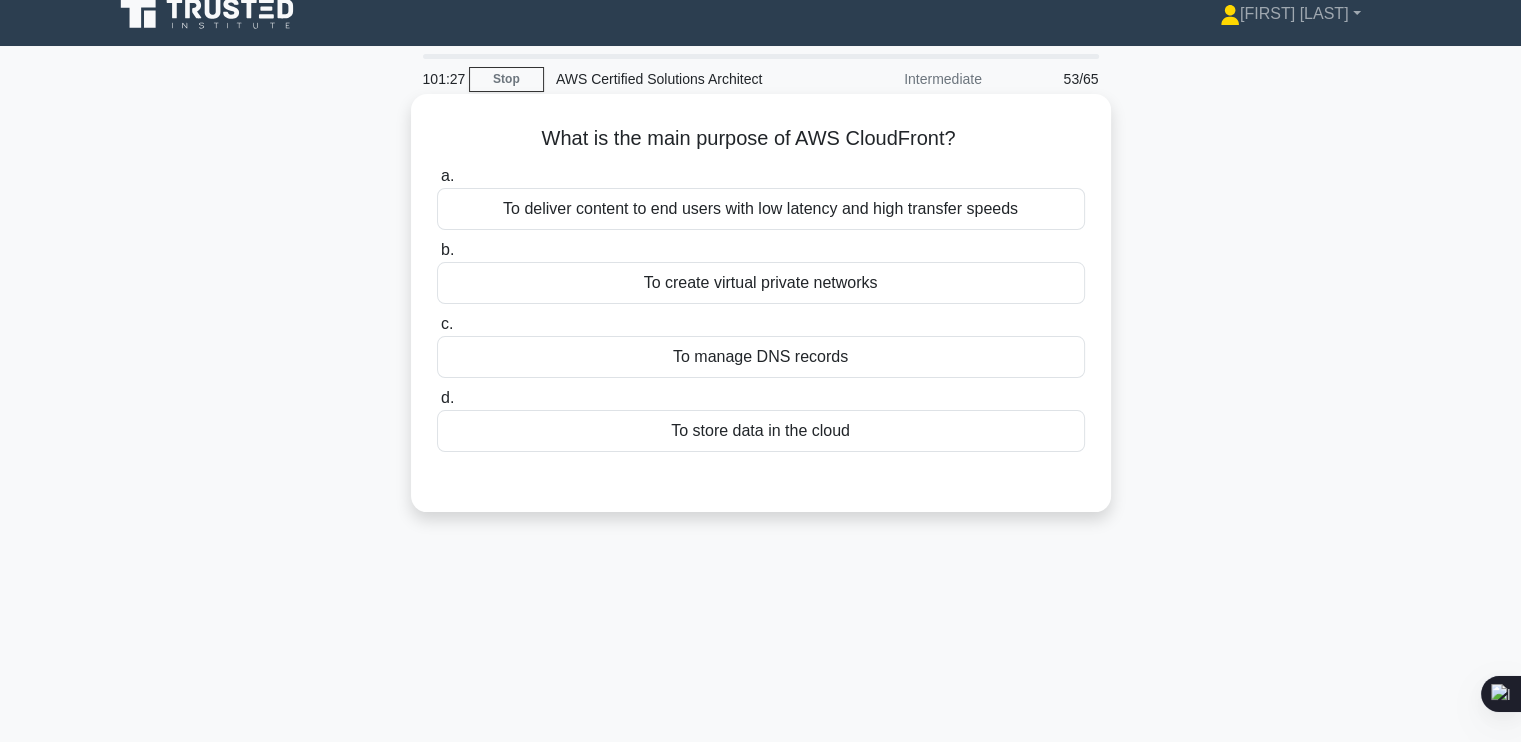 click on "To deliver content to end users with low latency and high transfer speeds" at bounding box center [761, 209] 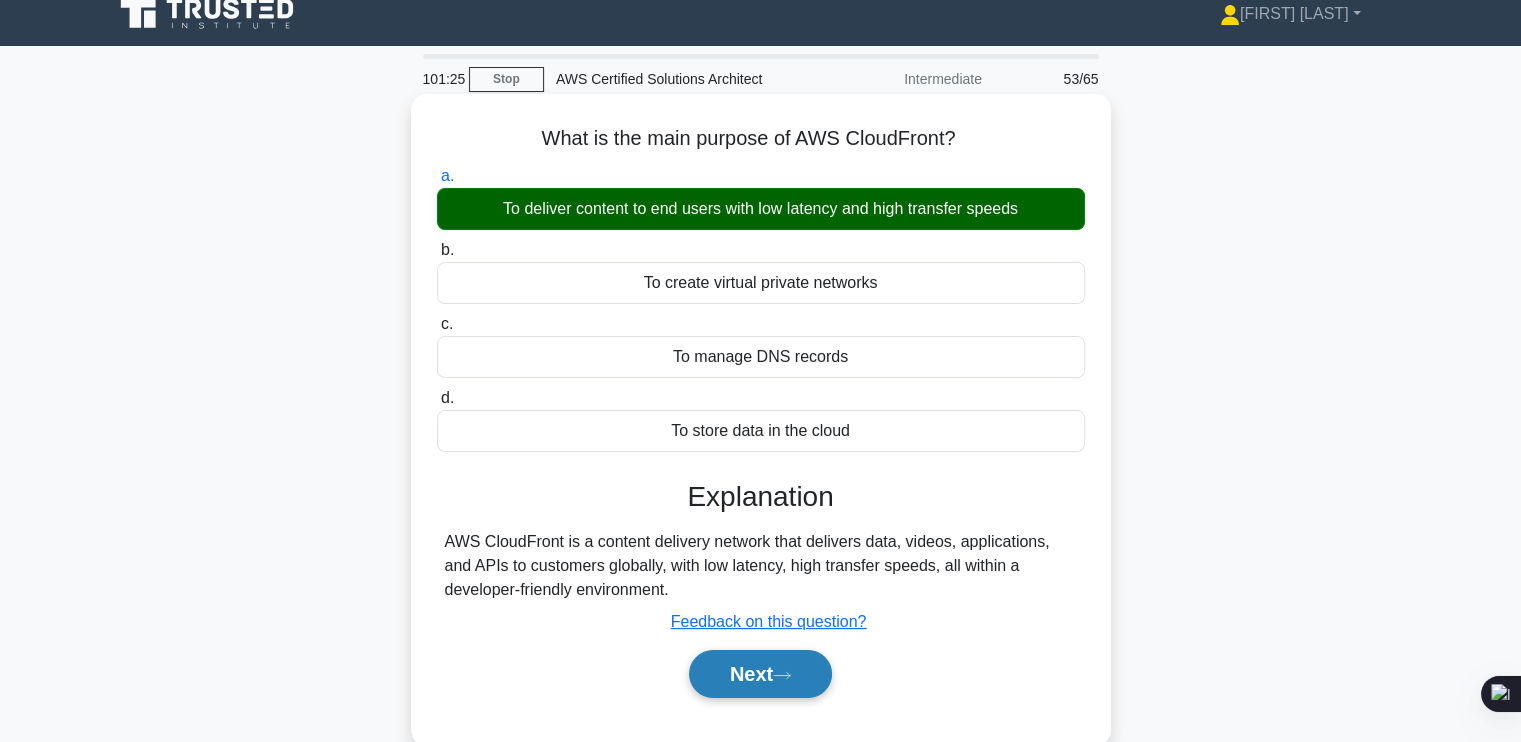 click on "Next" at bounding box center [760, 674] 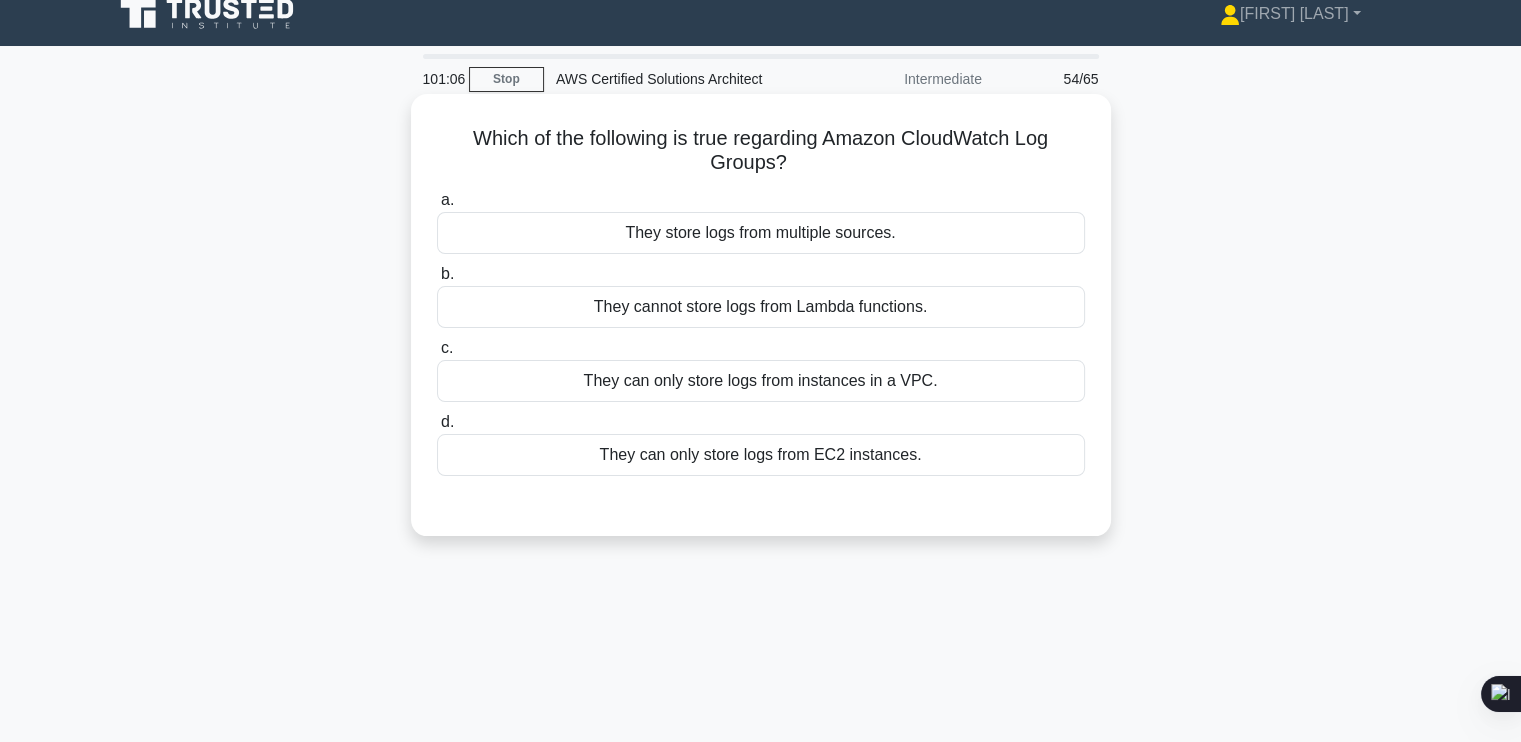 click on "They store logs from multiple sources." at bounding box center [761, 233] 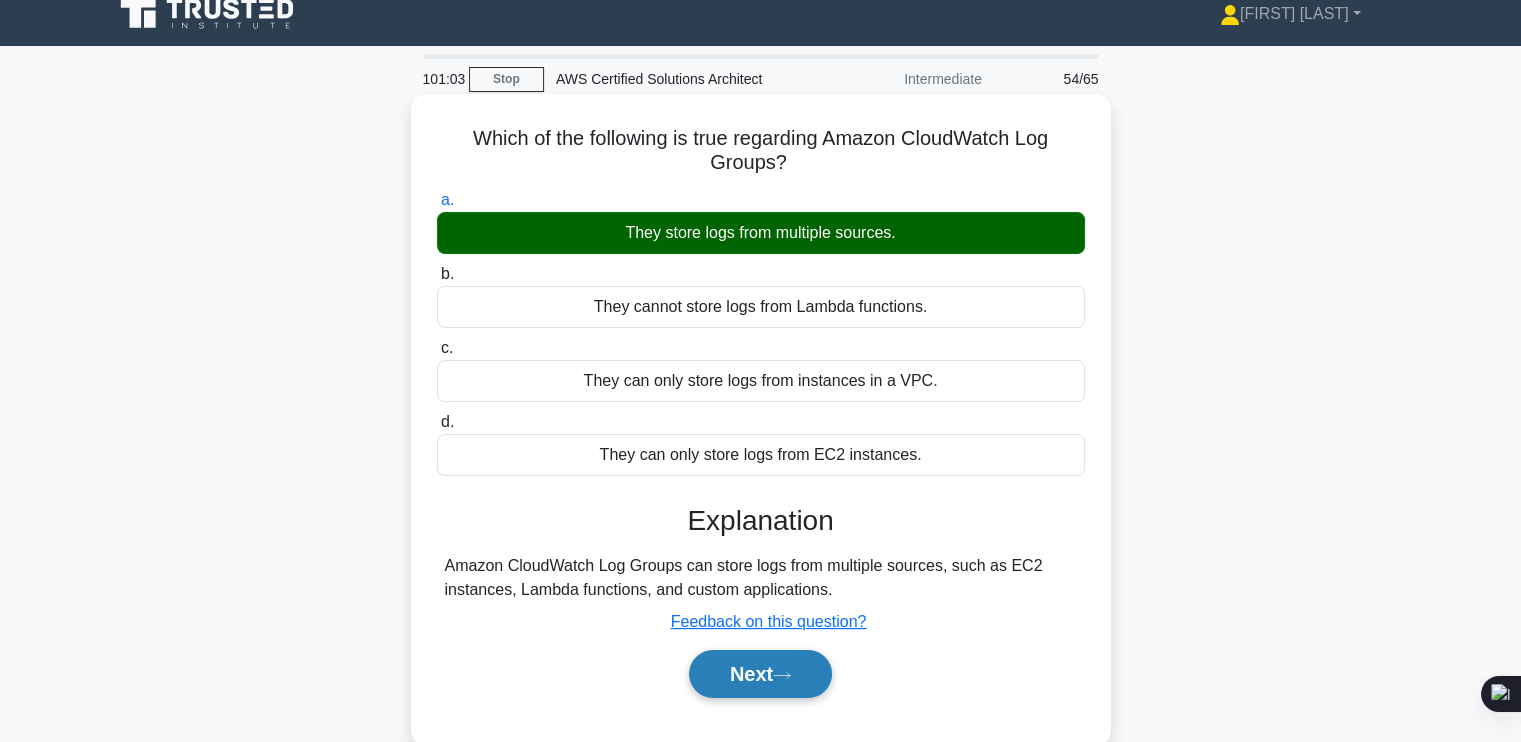 click on "Next" at bounding box center [760, 674] 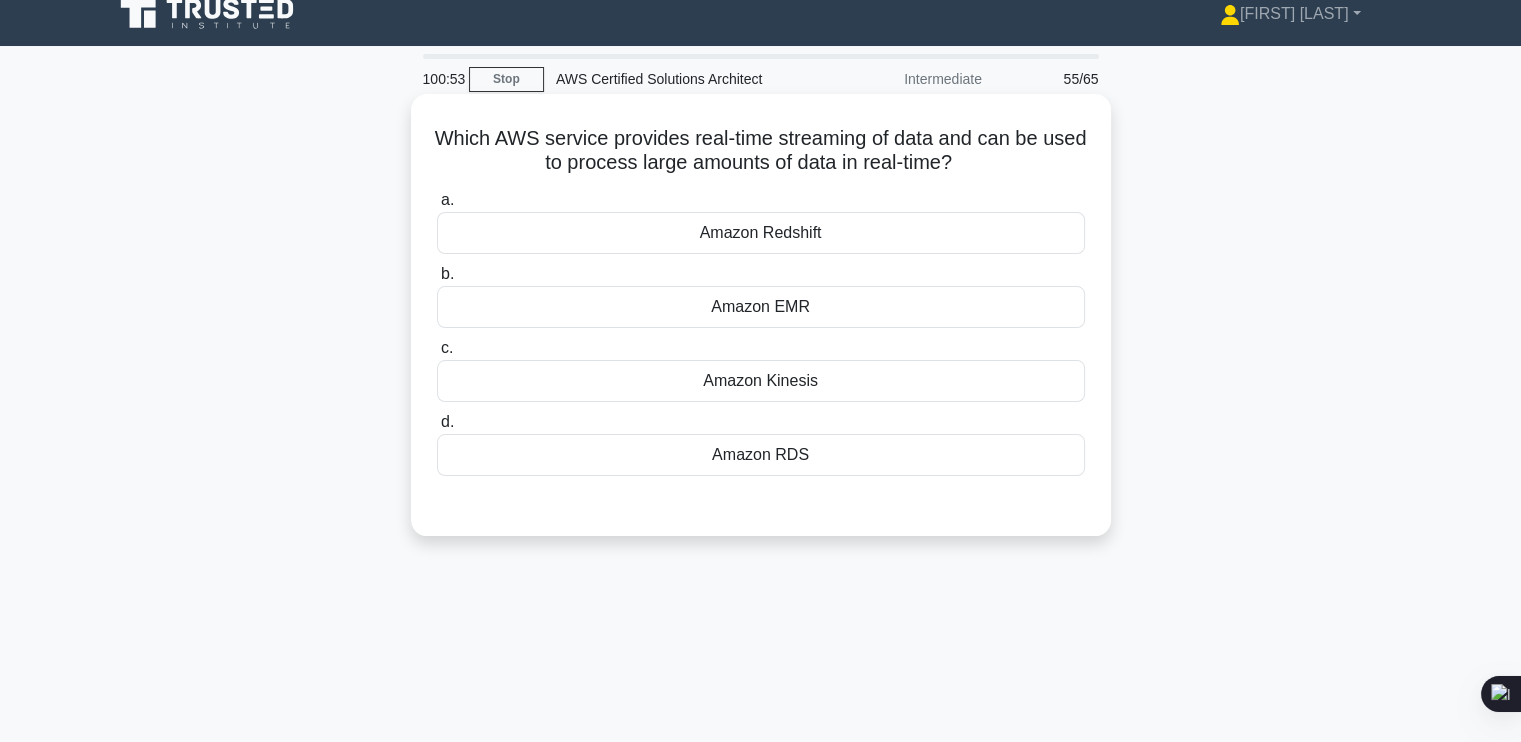 click on "Amazon Kinesis" at bounding box center (761, 381) 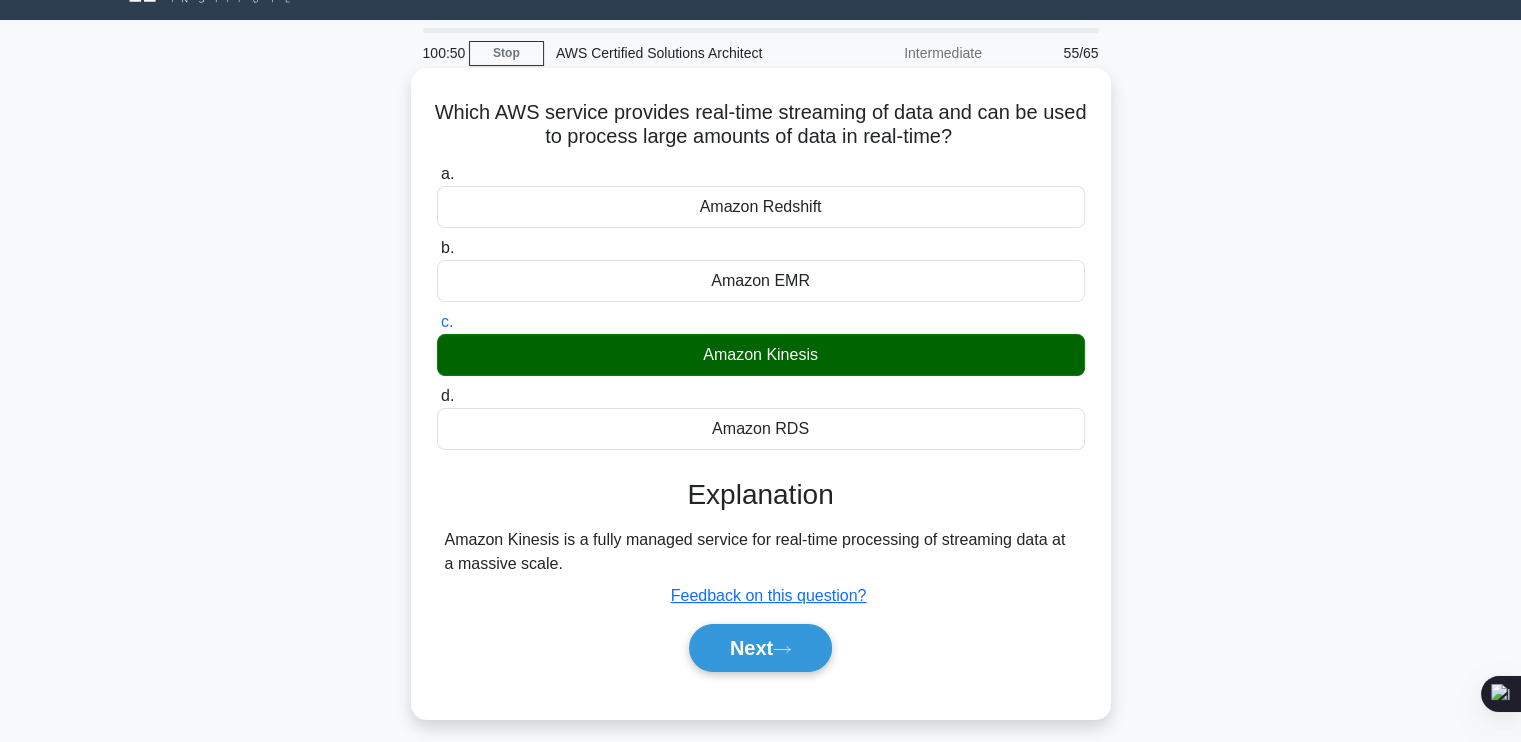 scroll, scrollTop: 46, scrollLeft: 0, axis: vertical 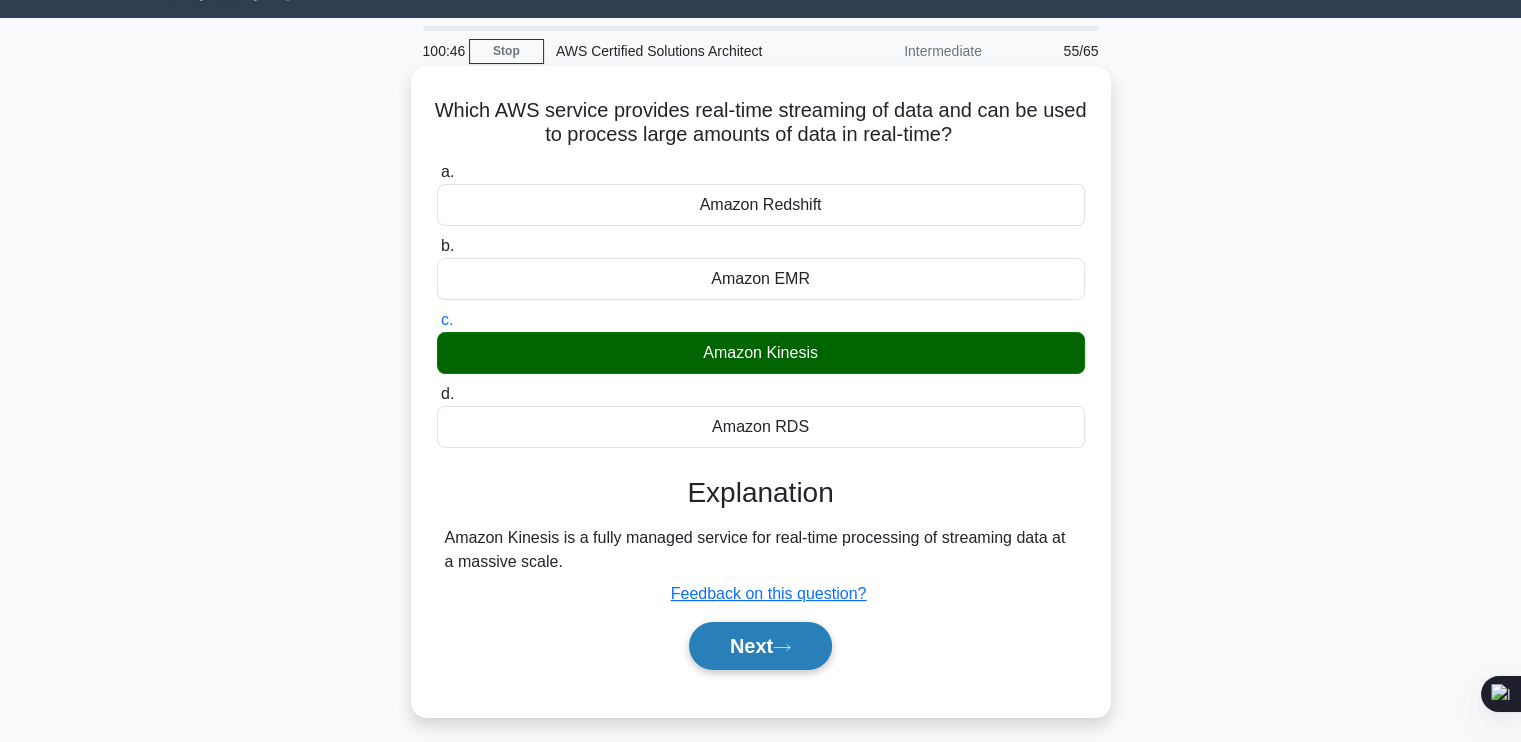 click on "Next" at bounding box center (760, 646) 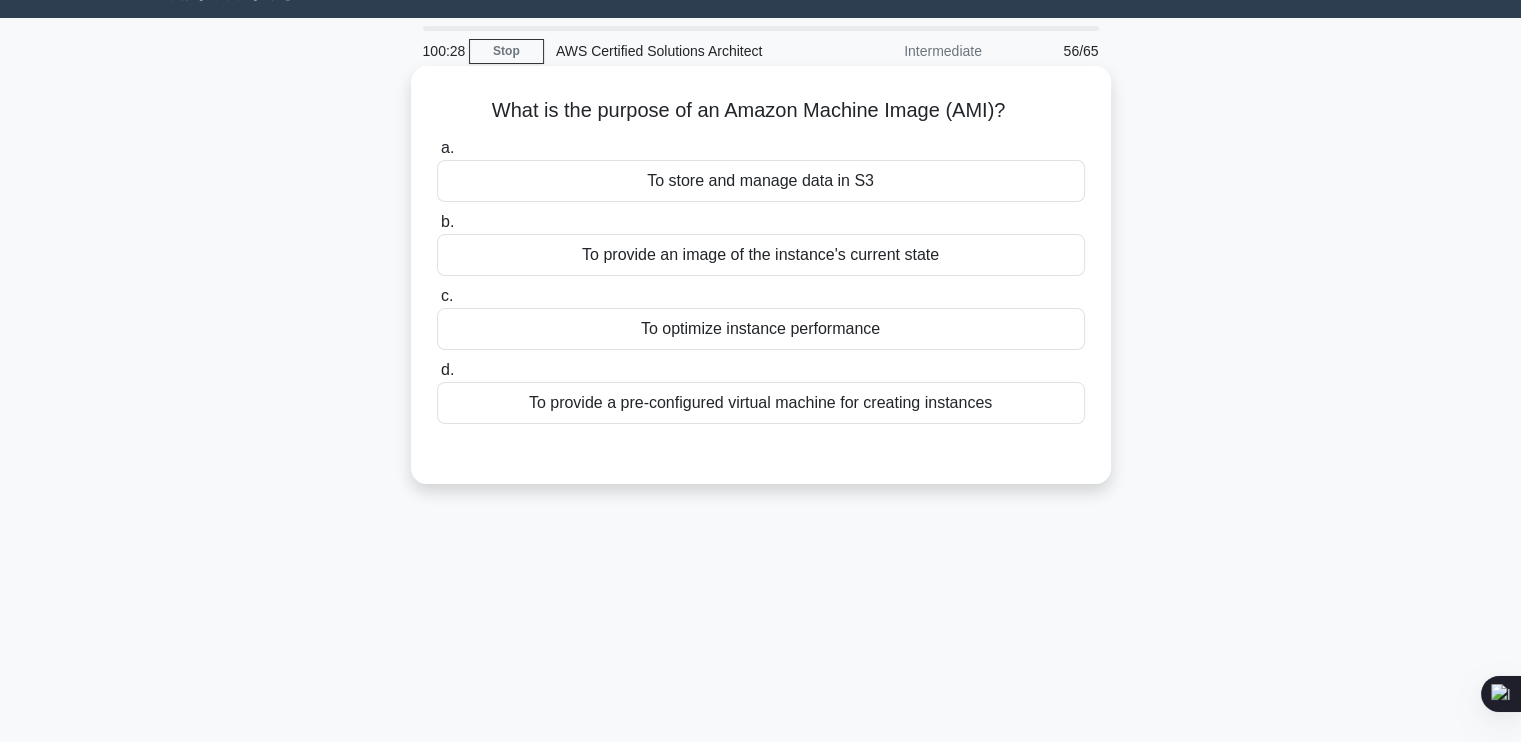 click on "To provide a pre-configured virtual machine for creating instances" at bounding box center [761, 403] 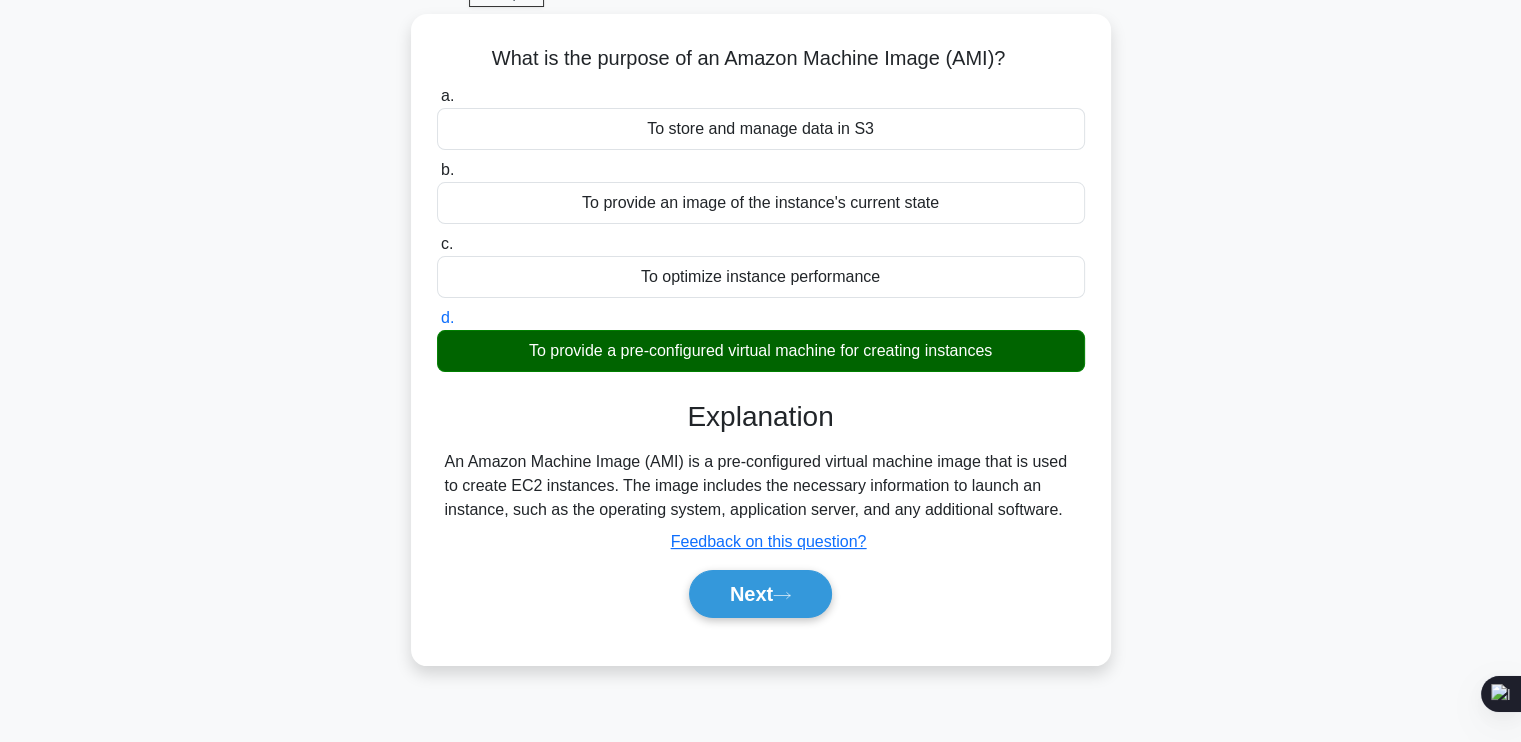 scroll, scrollTop: 183, scrollLeft: 0, axis: vertical 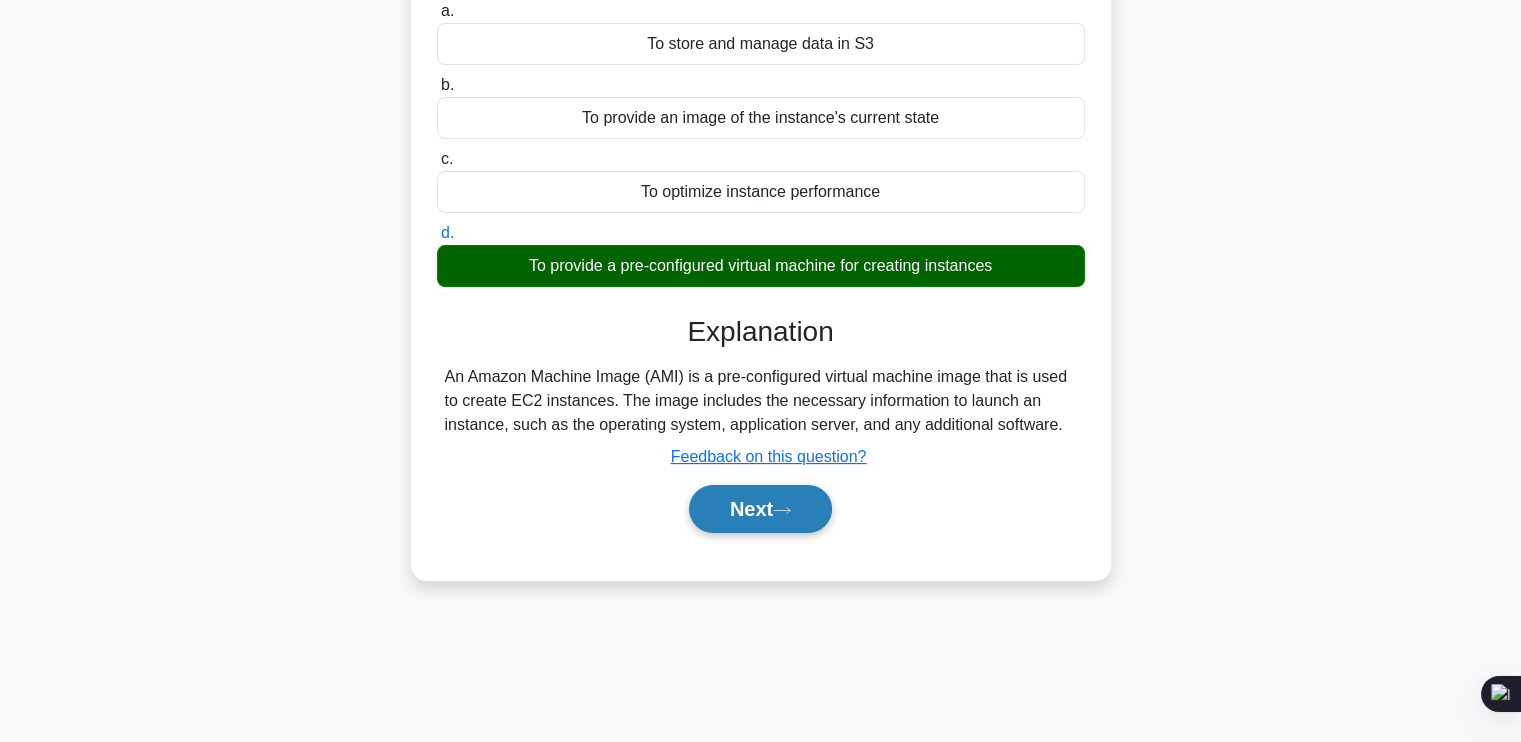 click 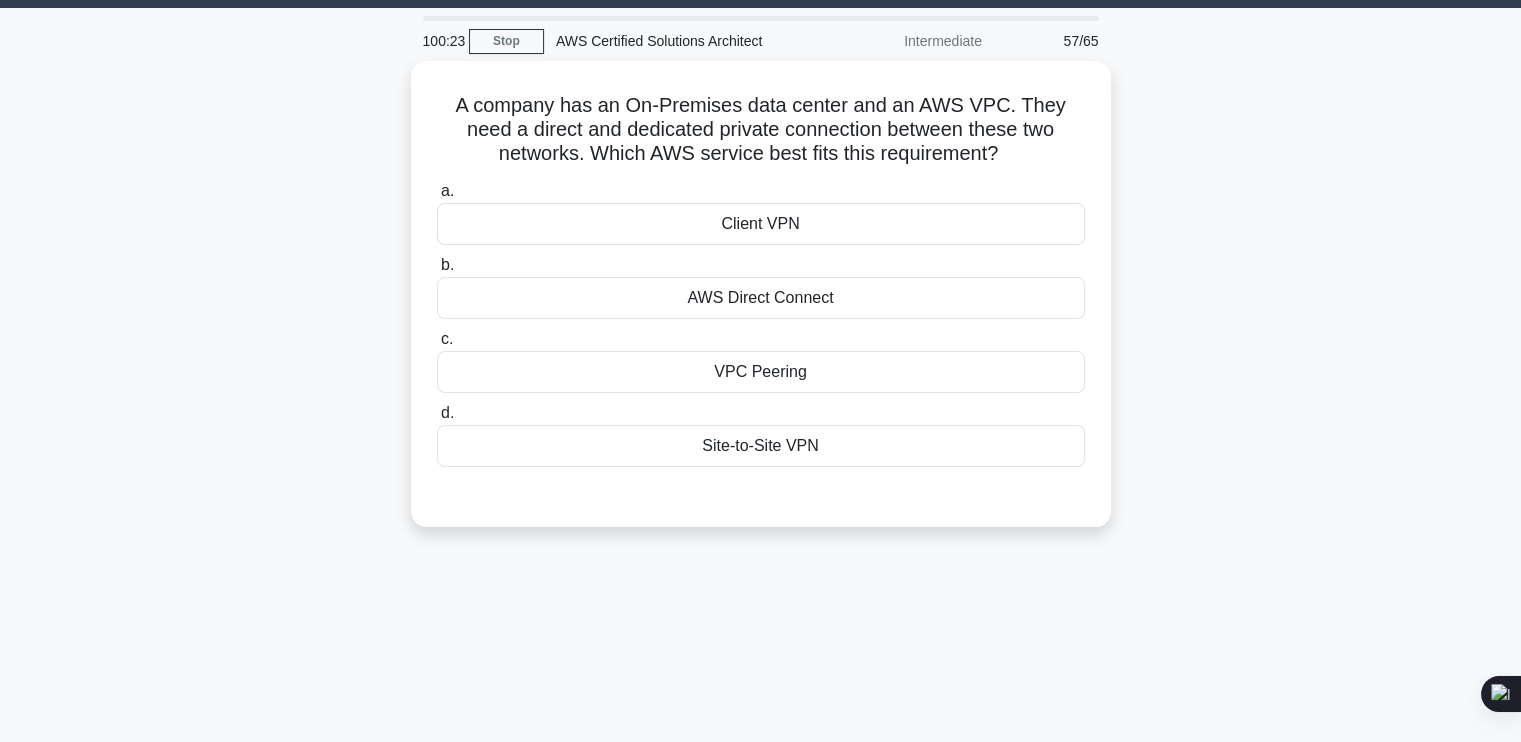 scroll, scrollTop: 52, scrollLeft: 0, axis: vertical 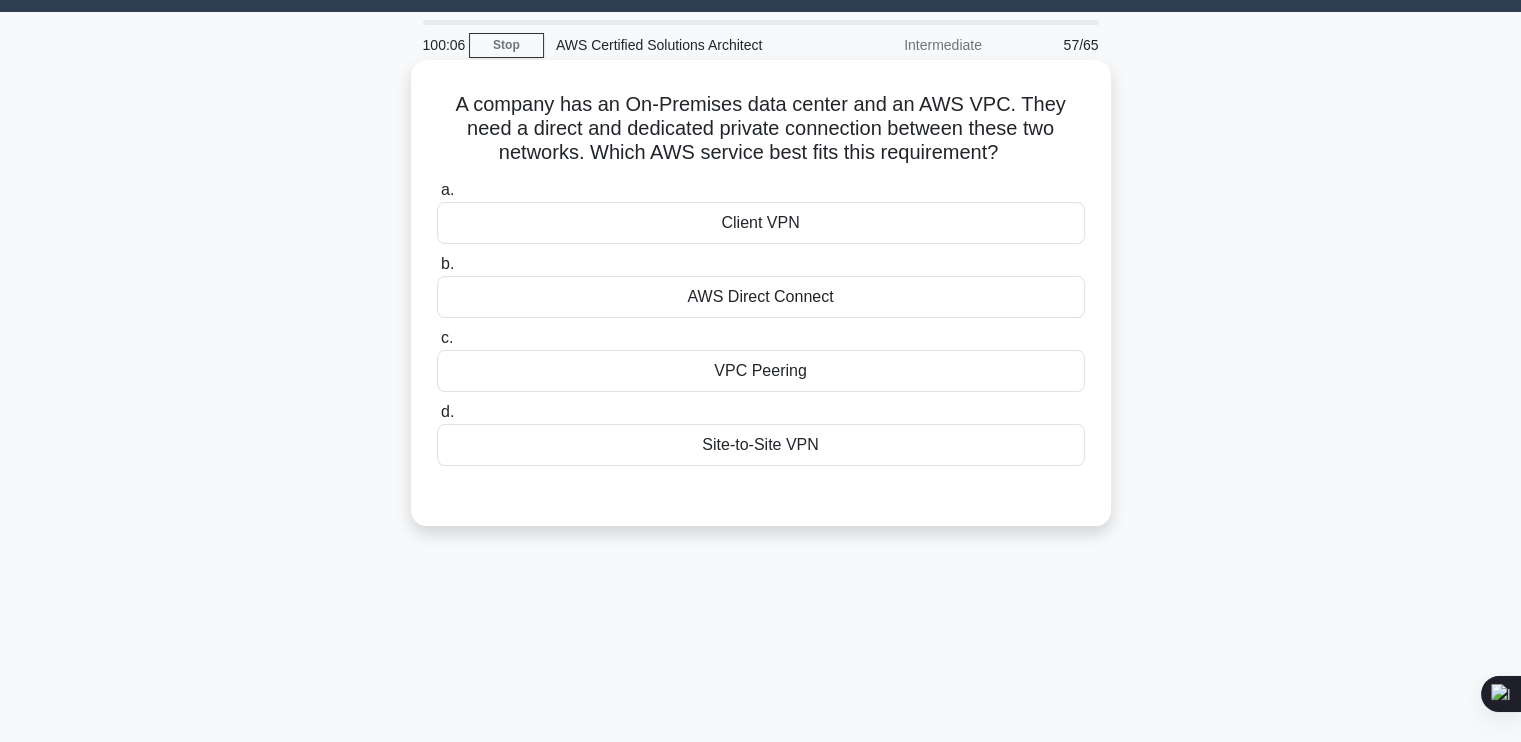 click on "AWS Direct Connect" at bounding box center [761, 297] 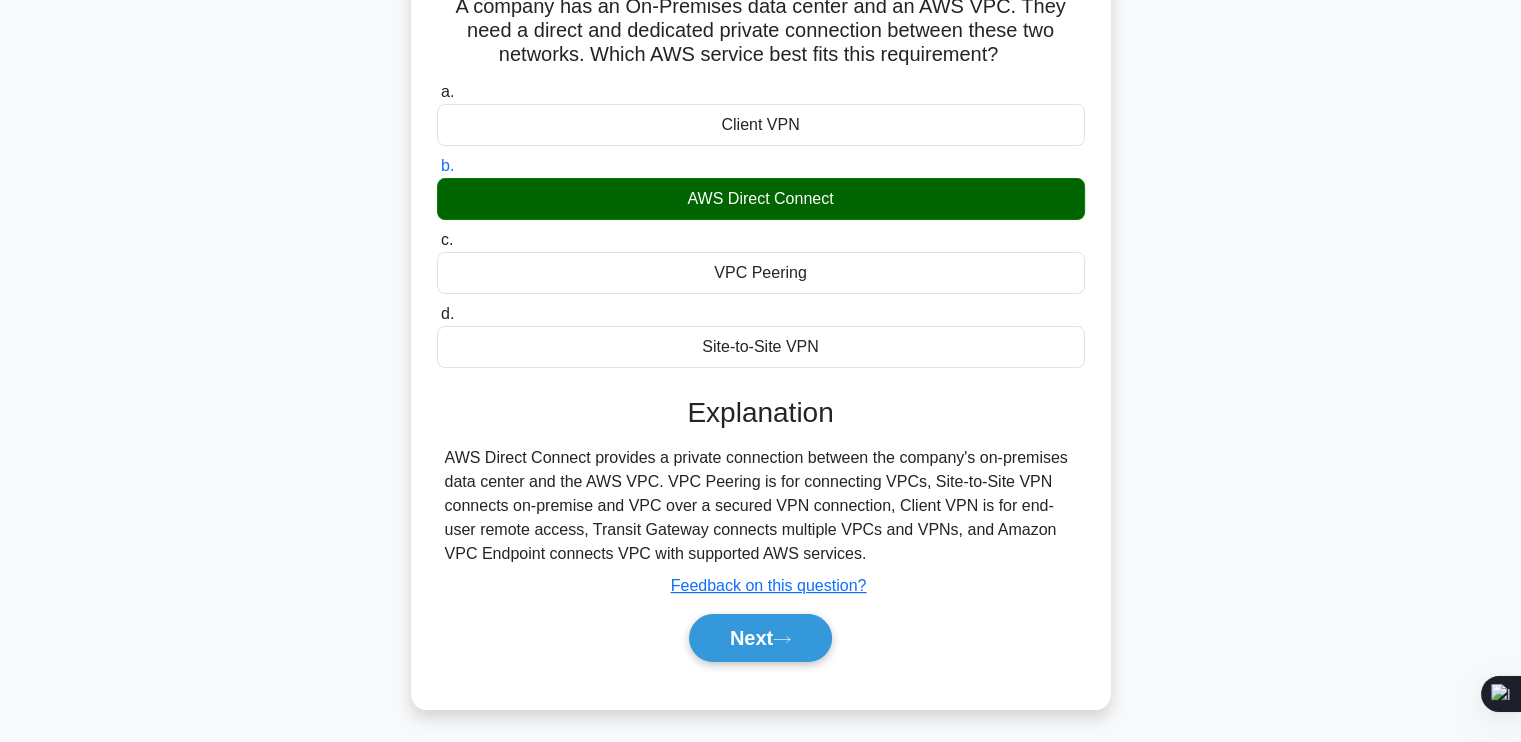 scroll, scrollTop: 176, scrollLeft: 0, axis: vertical 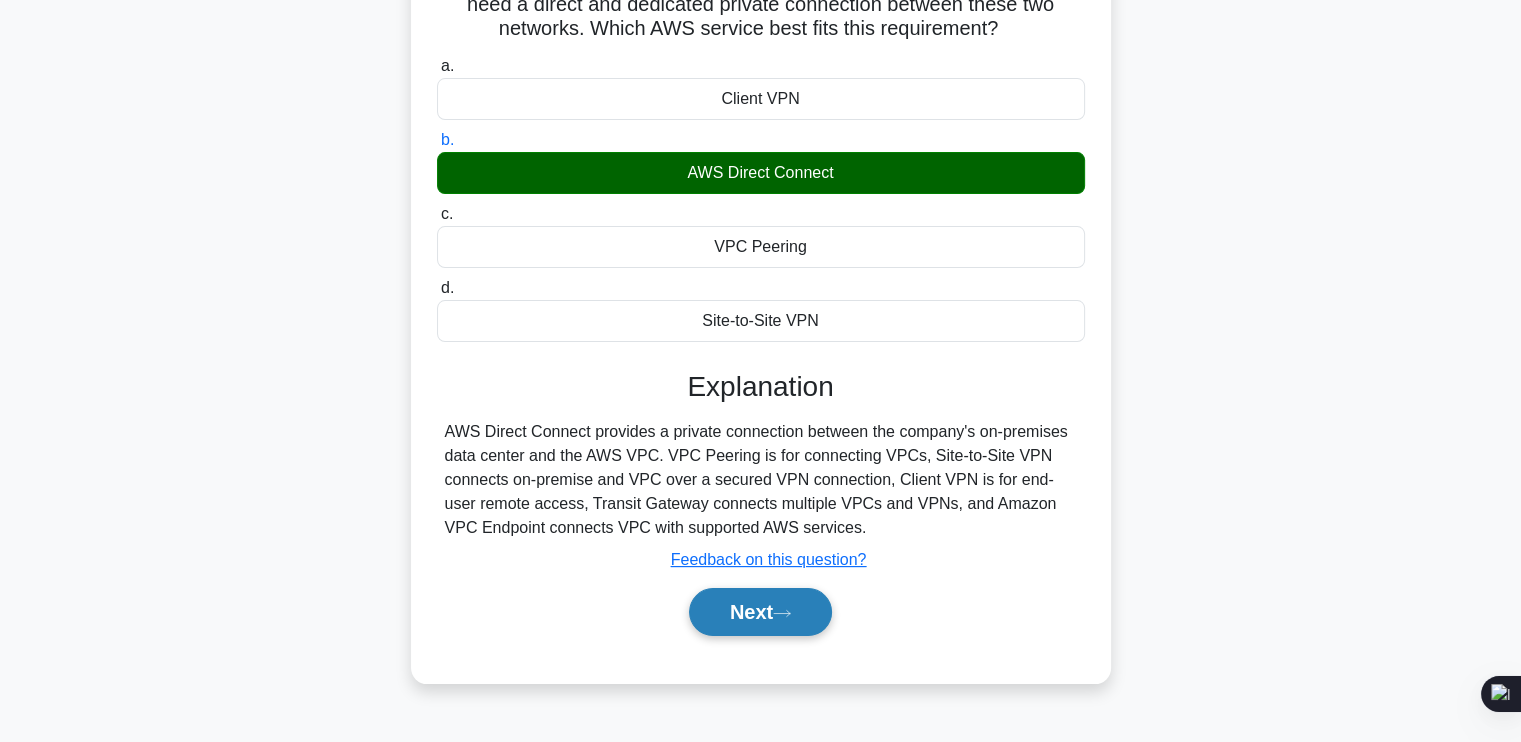 click on "Next" at bounding box center [760, 612] 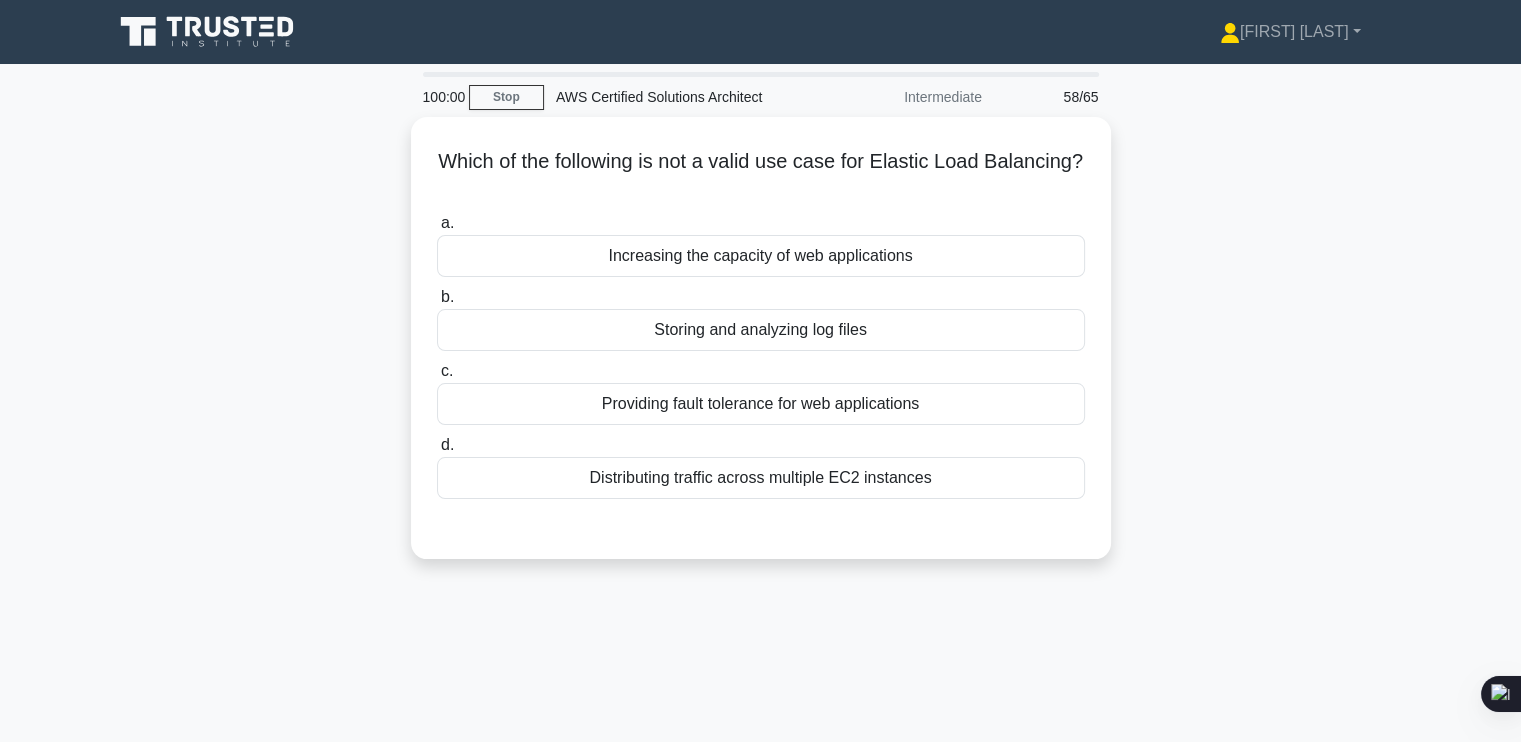 scroll, scrollTop: 0, scrollLeft: 0, axis: both 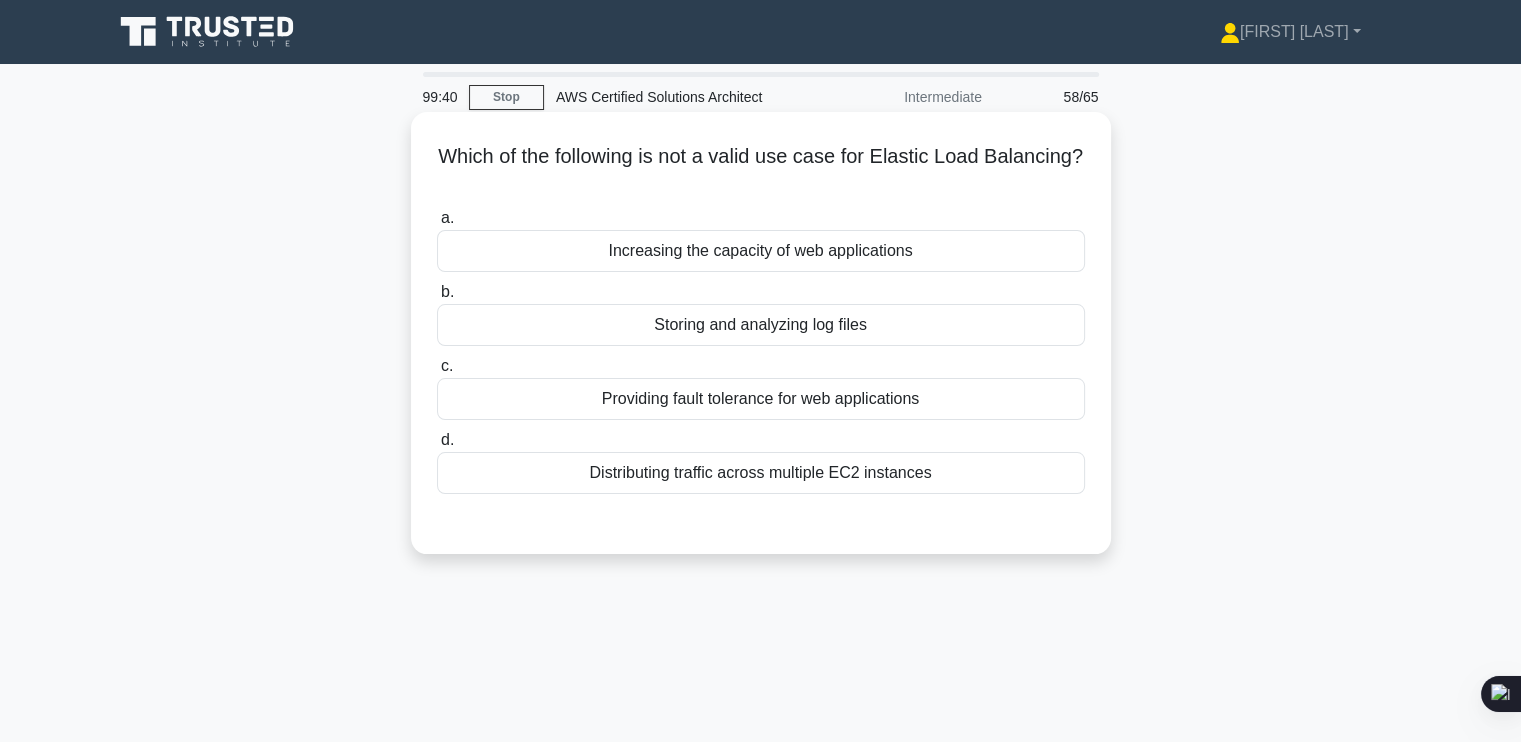 click on "Increasing the capacity of web applications" at bounding box center [761, 251] 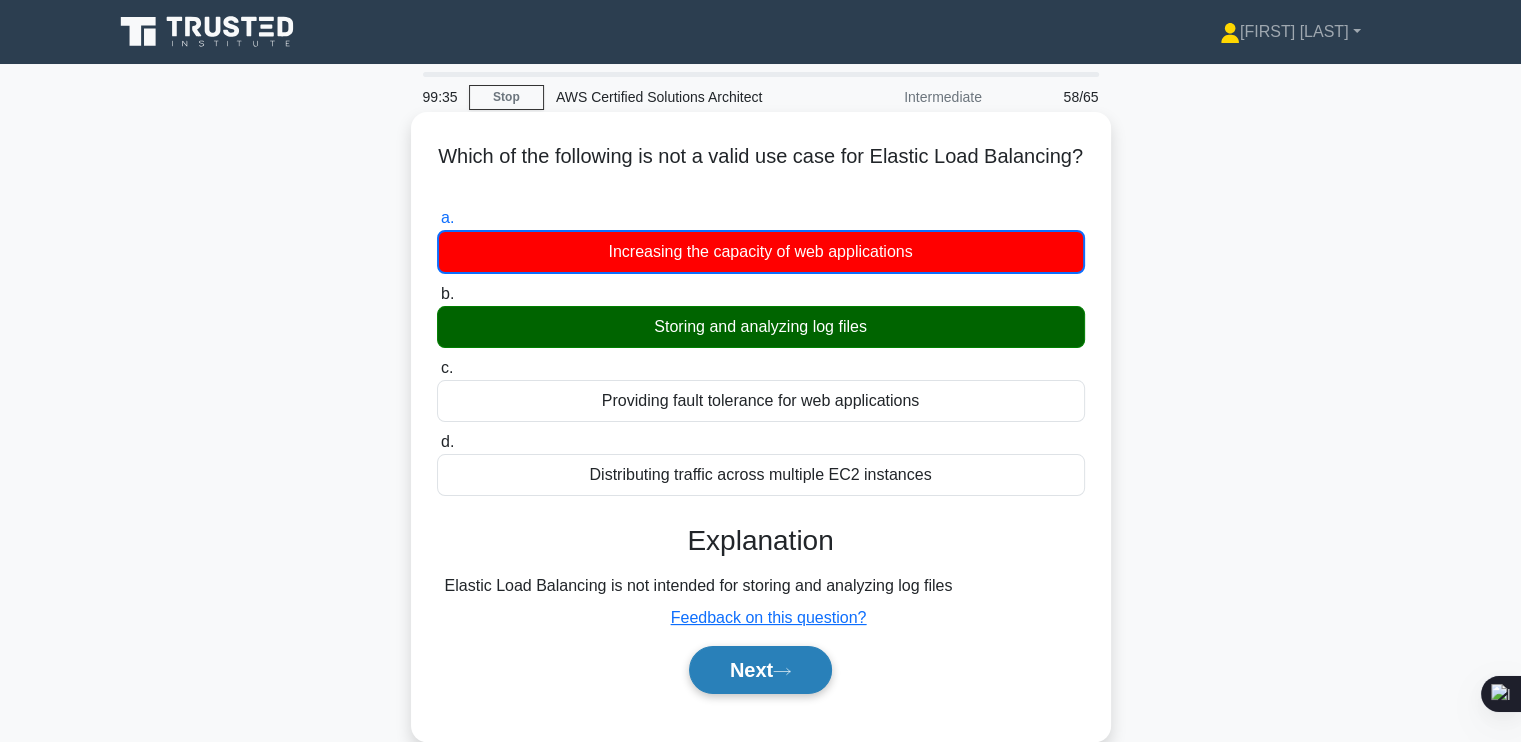 click on "Next" at bounding box center (760, 670) 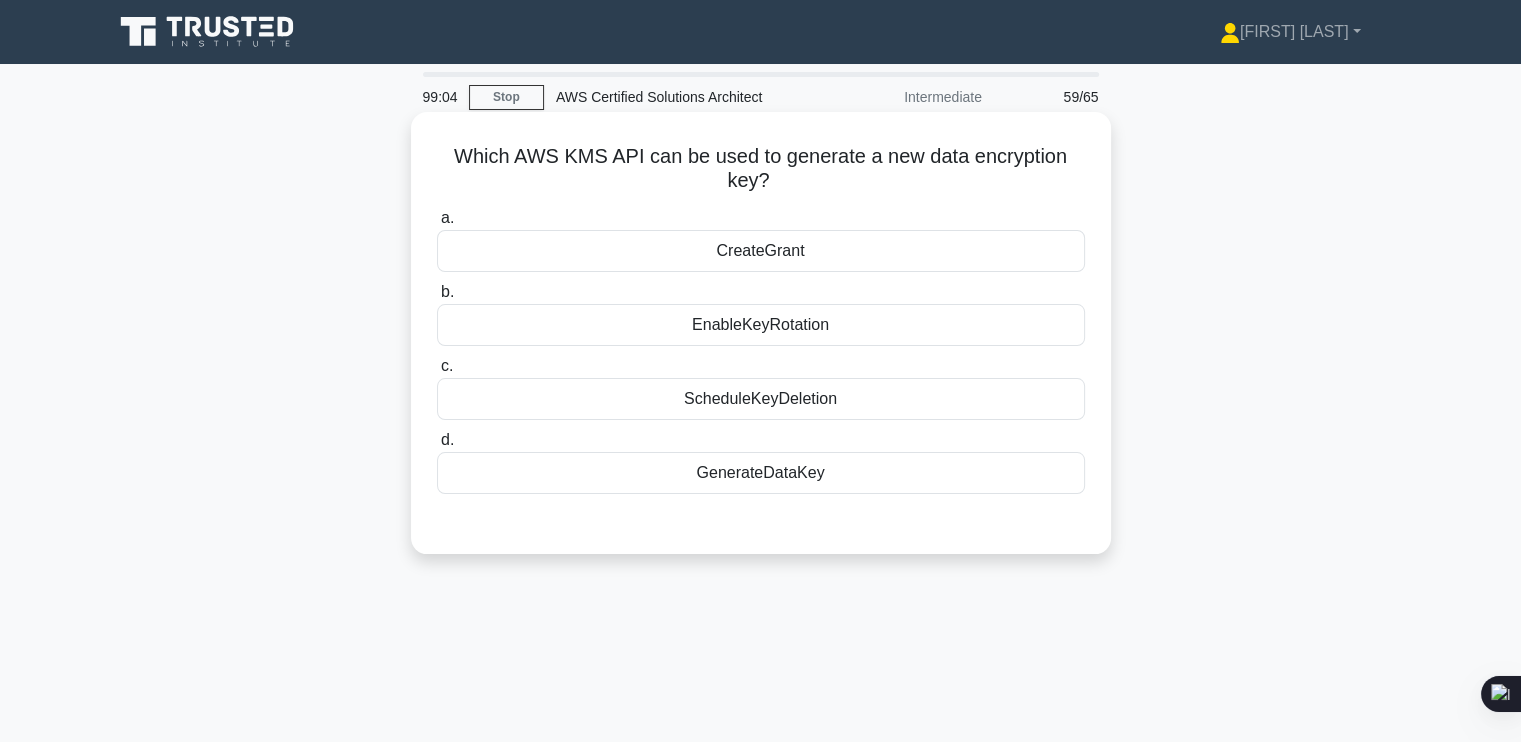 click on "GenerateDataKey" at bounding box center (761, 473) 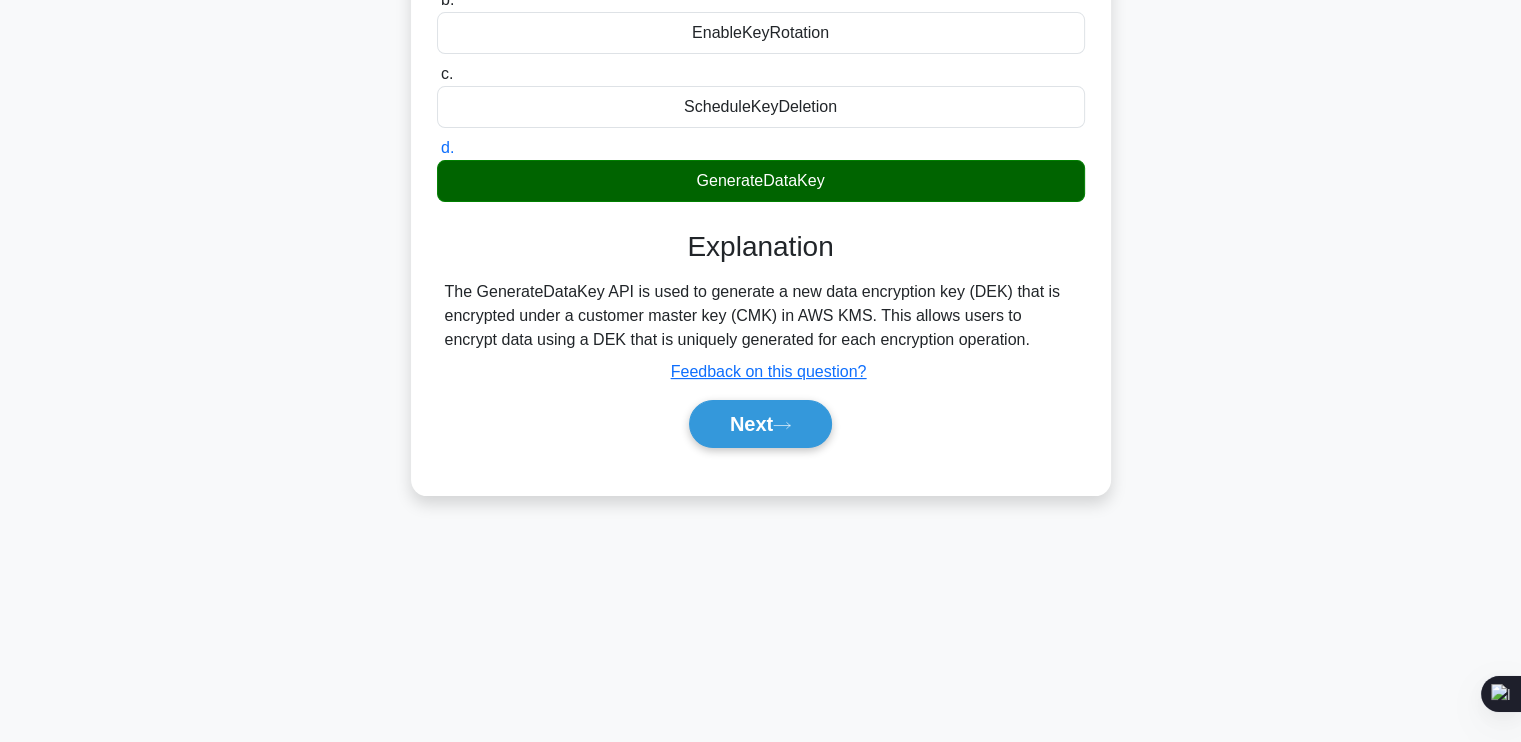 scroll, scrollTop: 299, scrollLeft: 0, axis: vertical 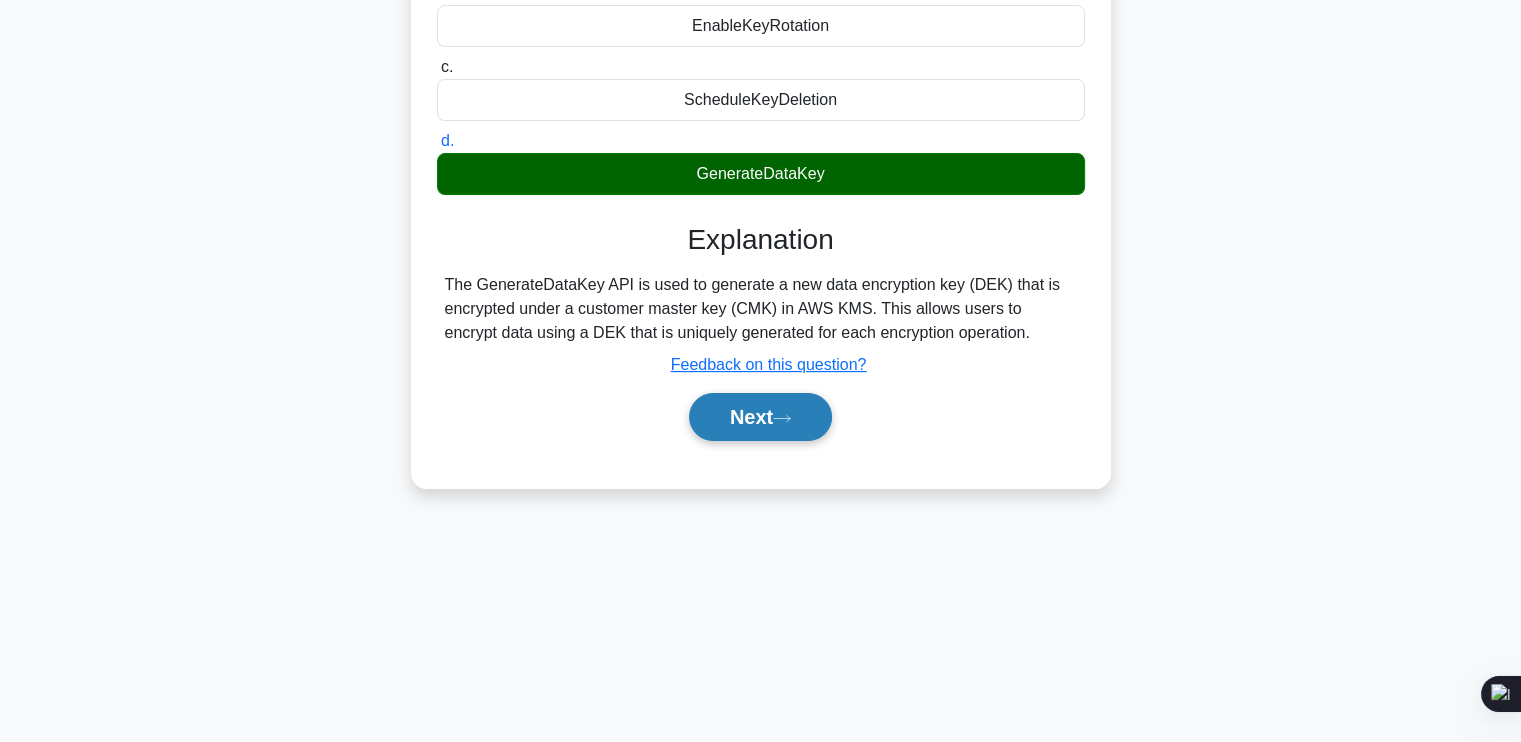 click 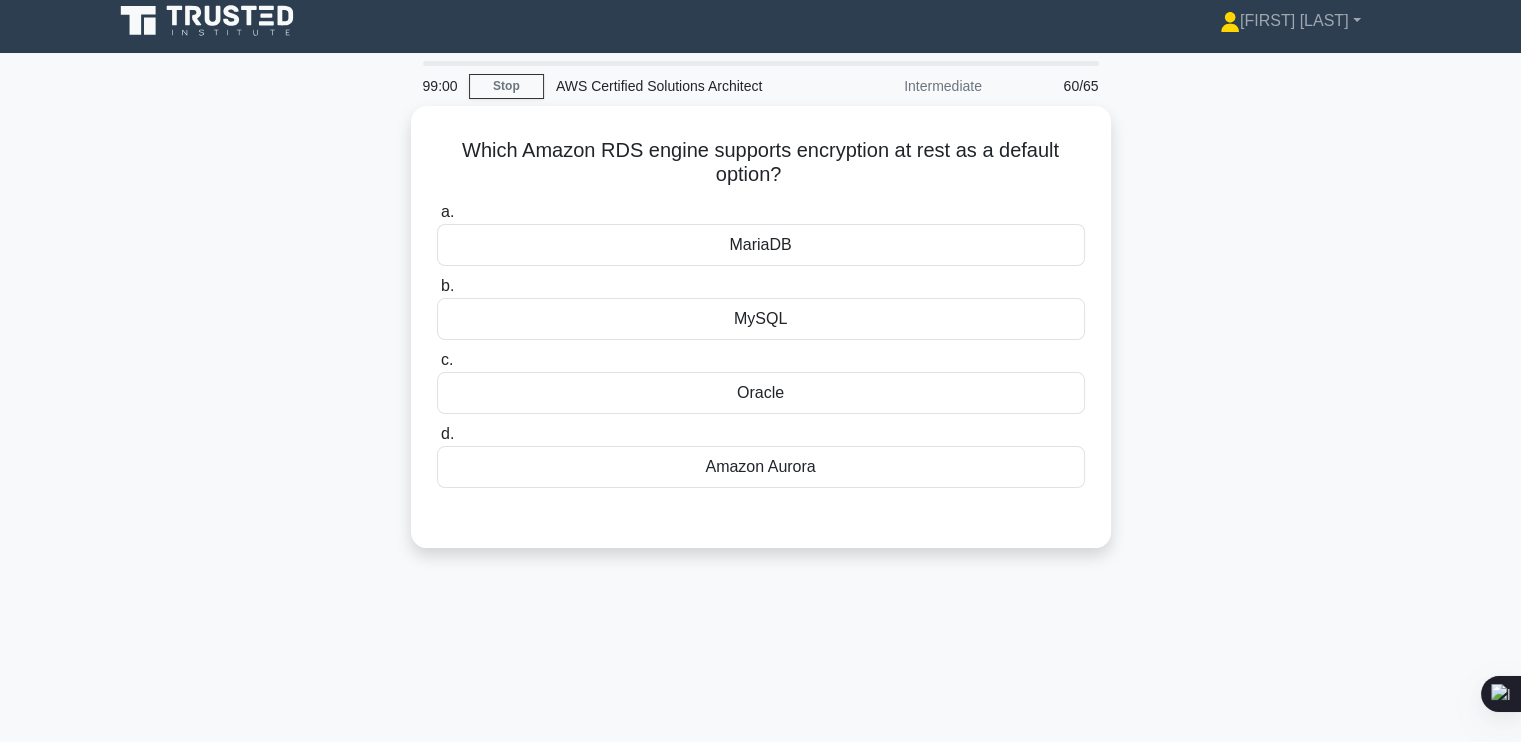 scroll, scrollTop: 0, scrollLeft: 0, axis: both 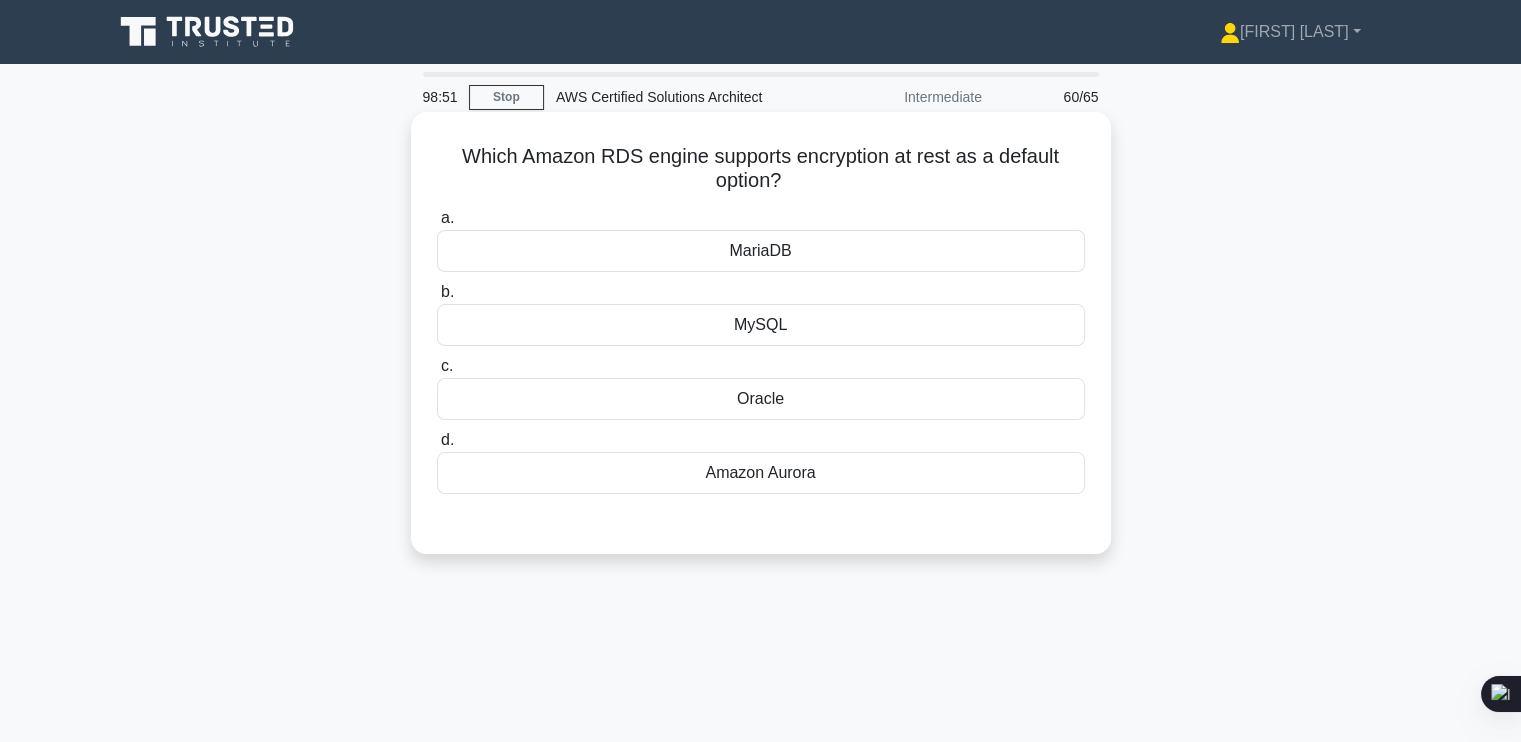click on "Amazon Aurora" at bounding box center (761, 473) 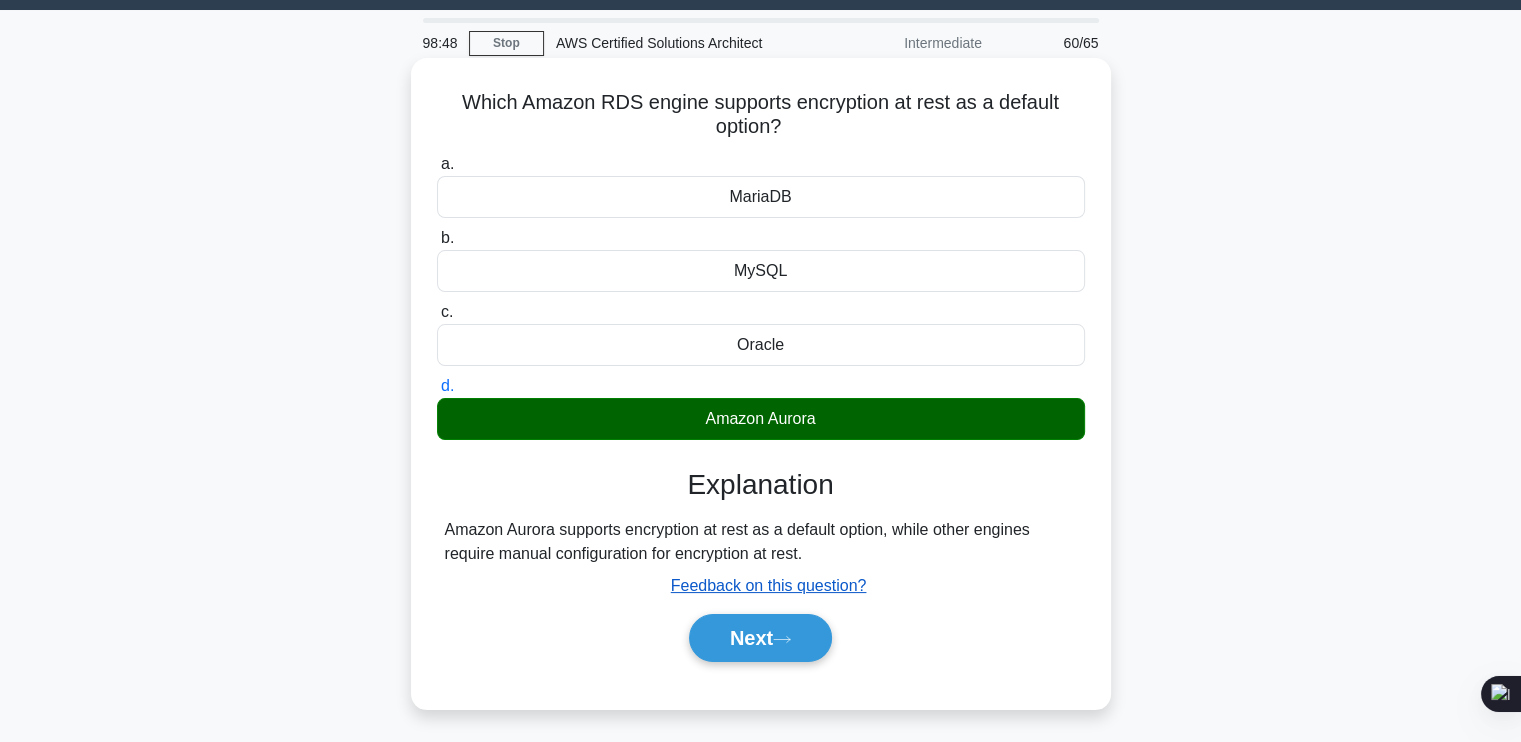 scroll, scrollTop: 55, scrollLeft: 0, axis: vertical 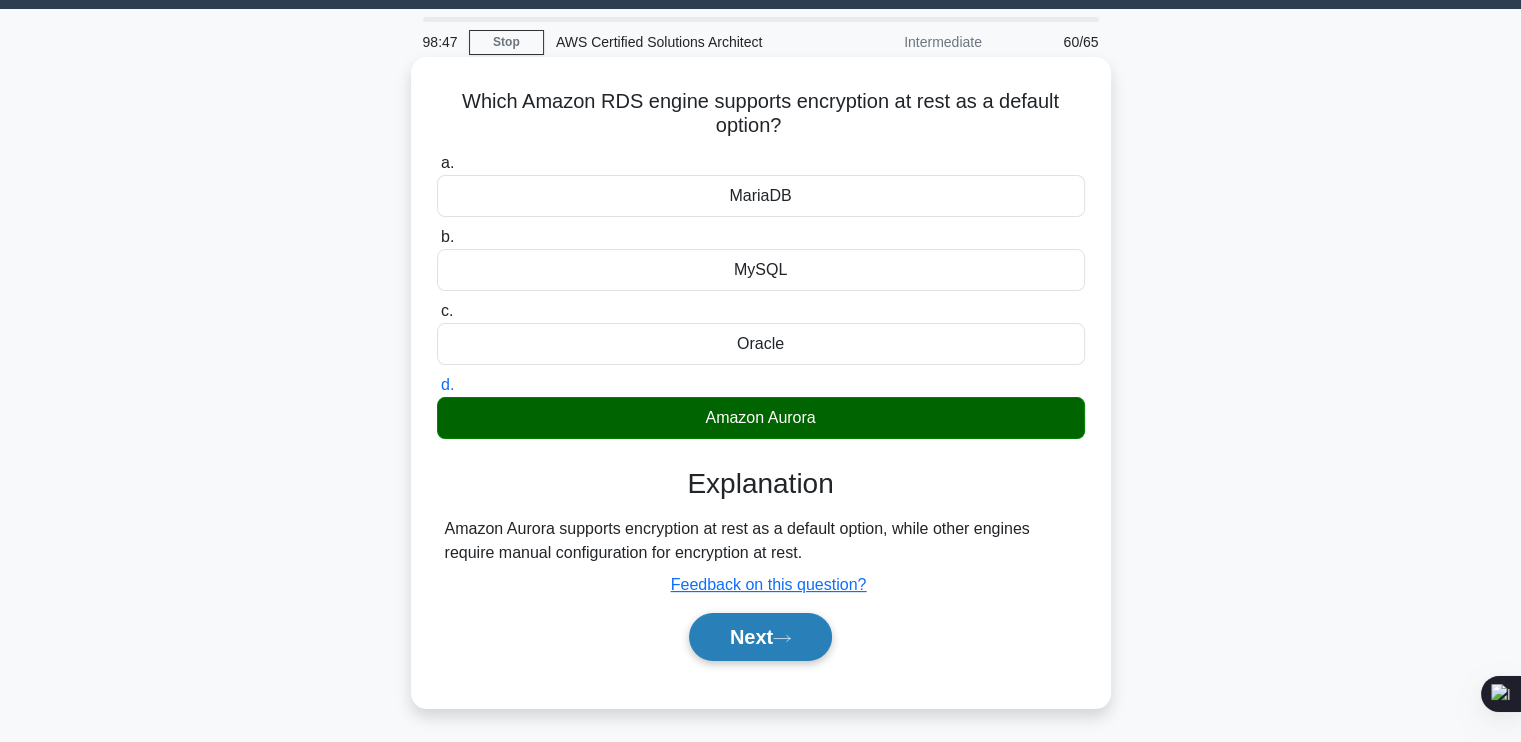 click on "Next" at bounding box center [760, 637] 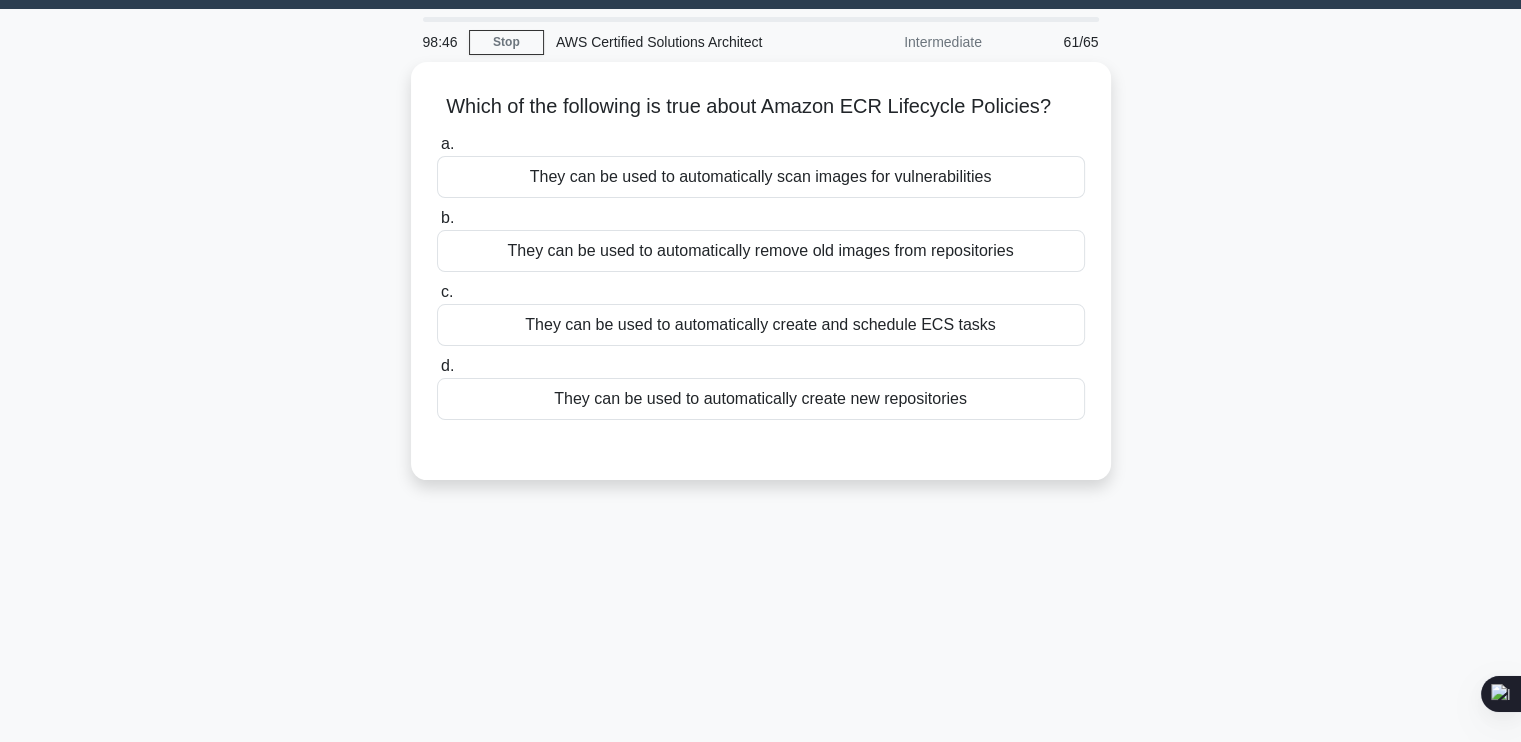 scroll, scrollTop: 0, scrollLeft: 0, axis: both 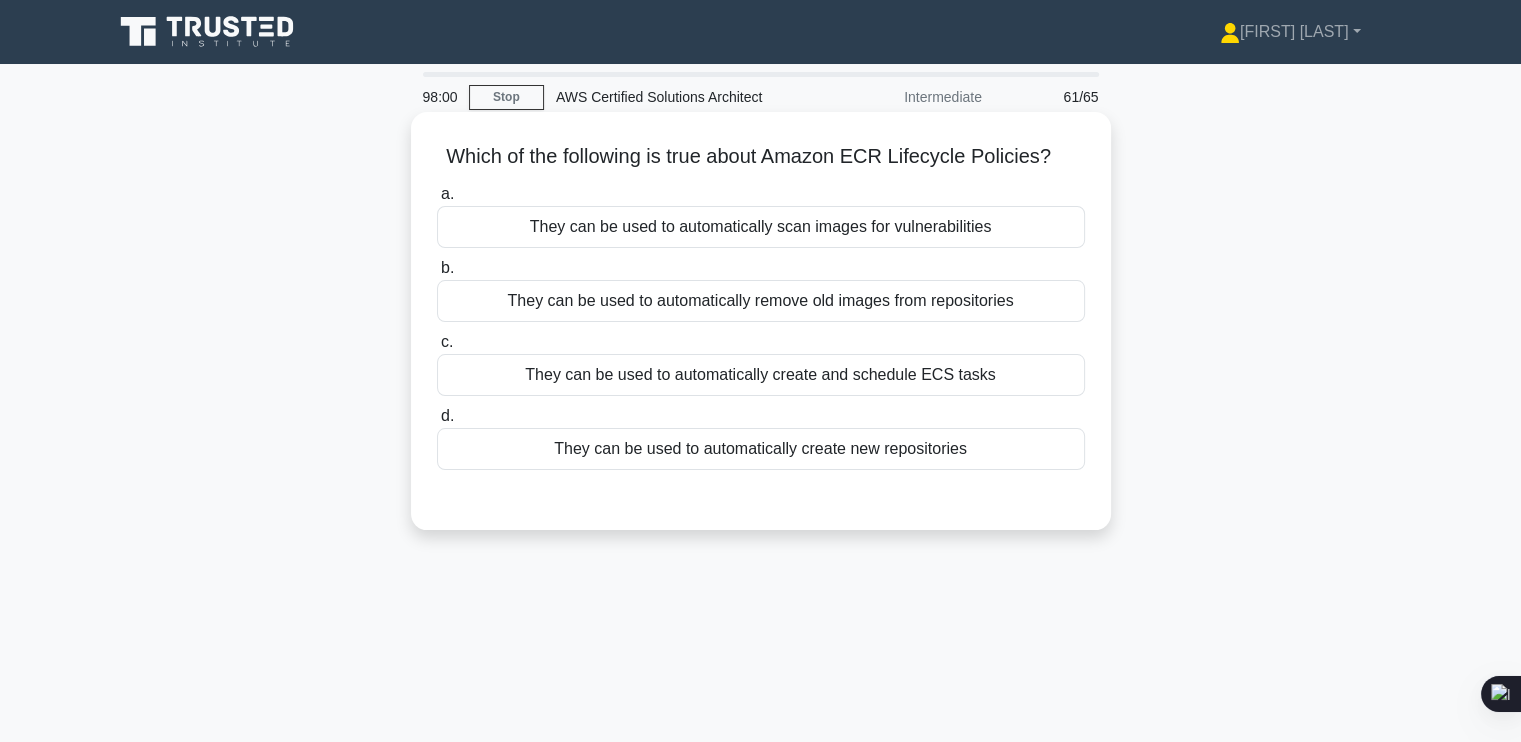 click on "They can be used to automatically remove old images from repositories" at bounding box center (761, 301) 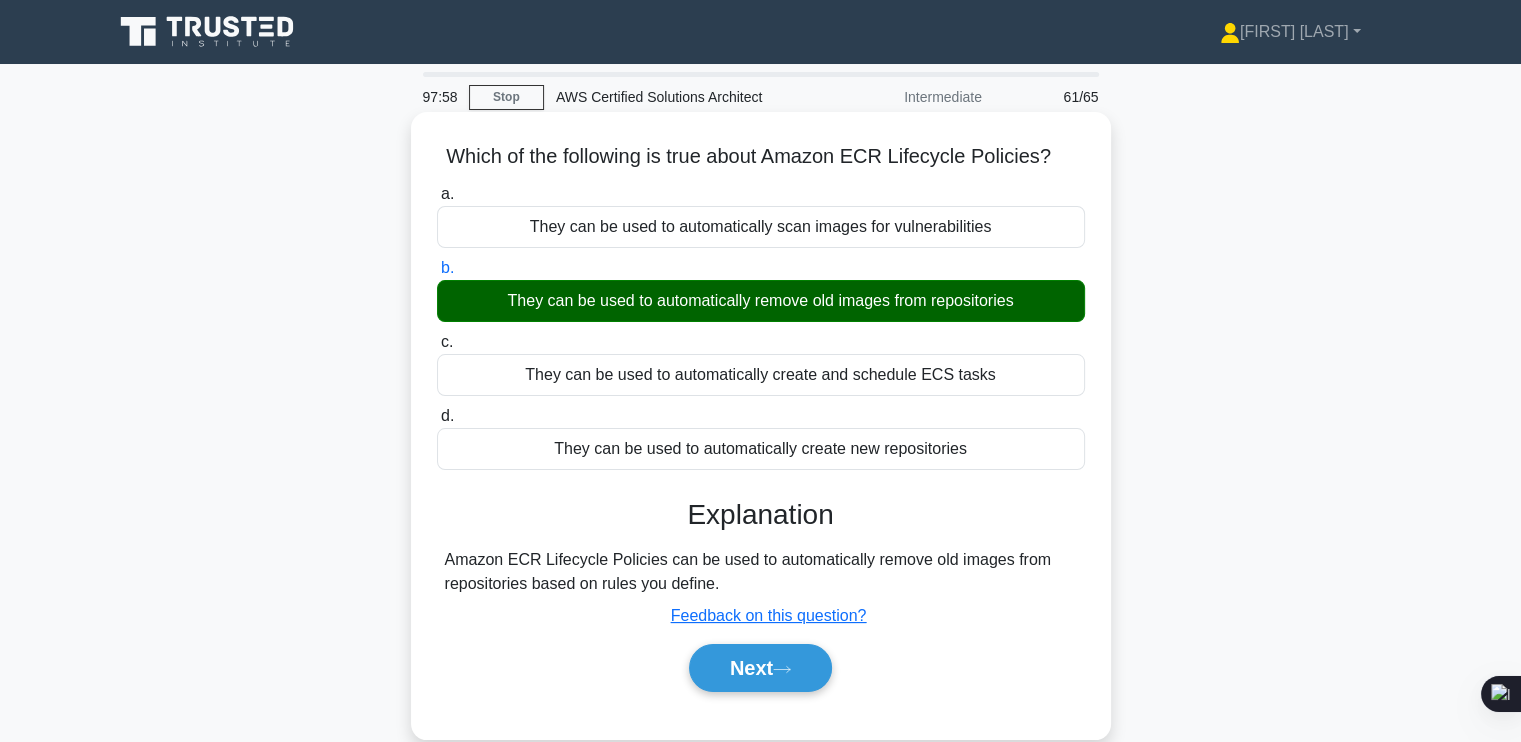 scroll, scrollTop: 106, scrollLeft: 0, axis: vertical 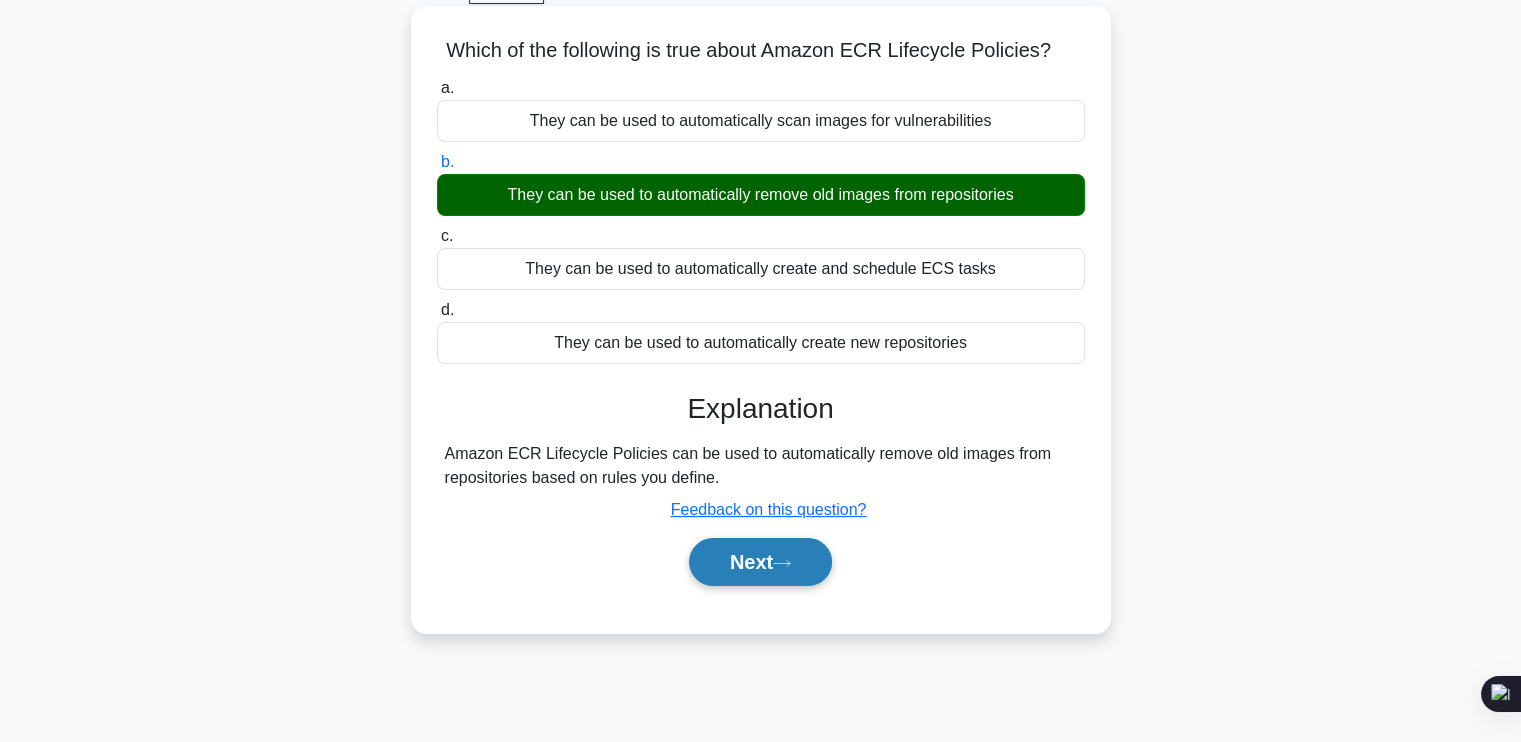 click on "Next" at bounding box center (760, 562) 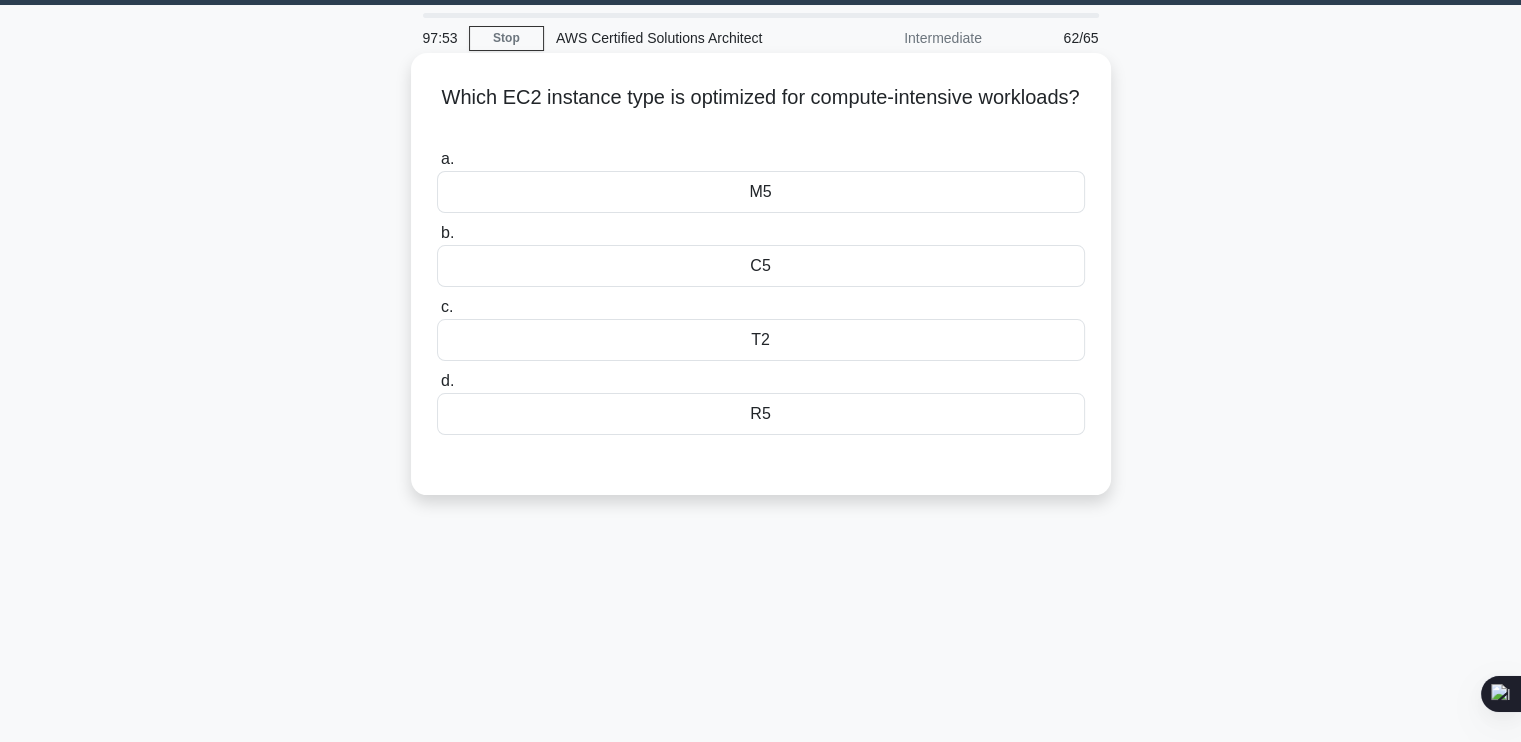 scroll, scrollTop: 18, scrollLeft: 0, axis: vertical 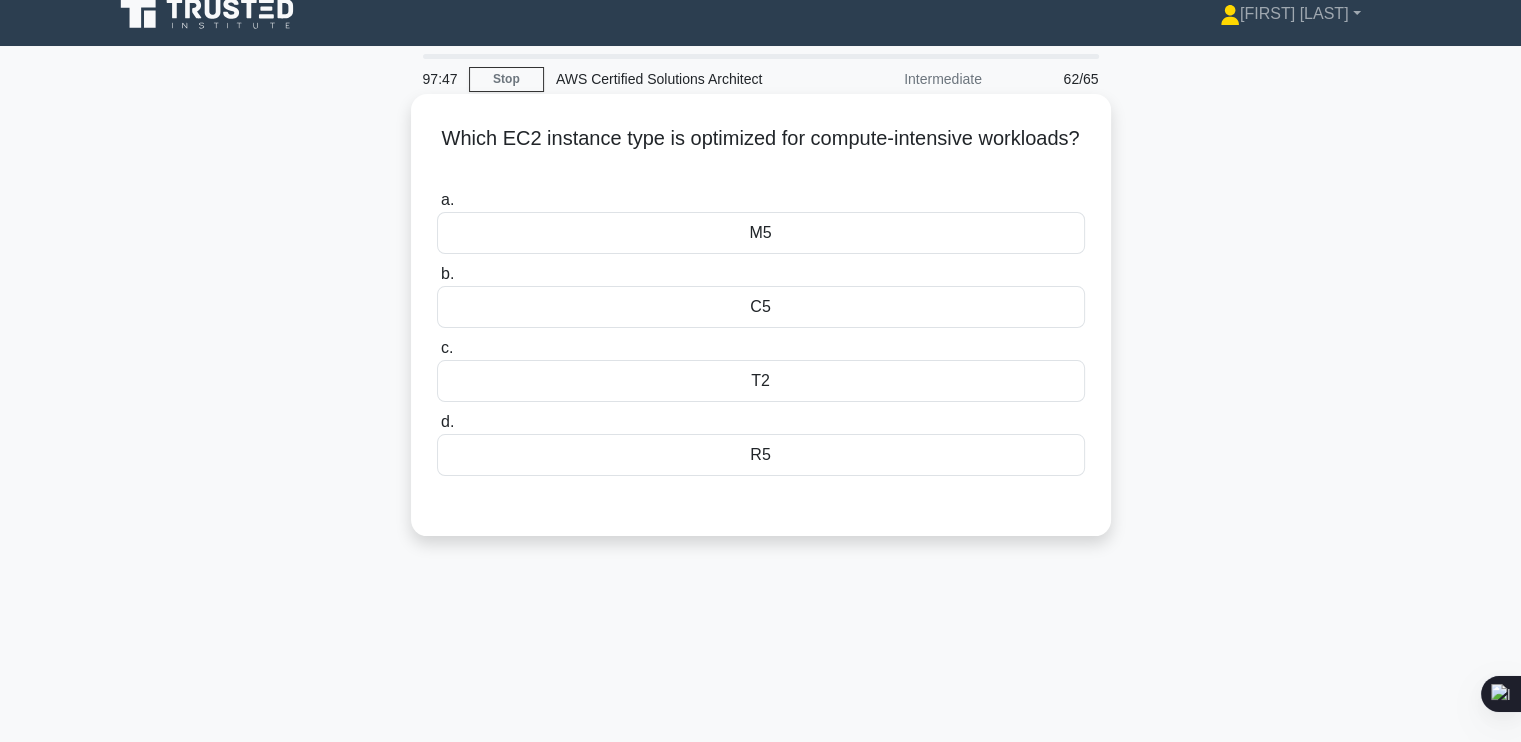 click on "C5" at bounding box center [761, 307] 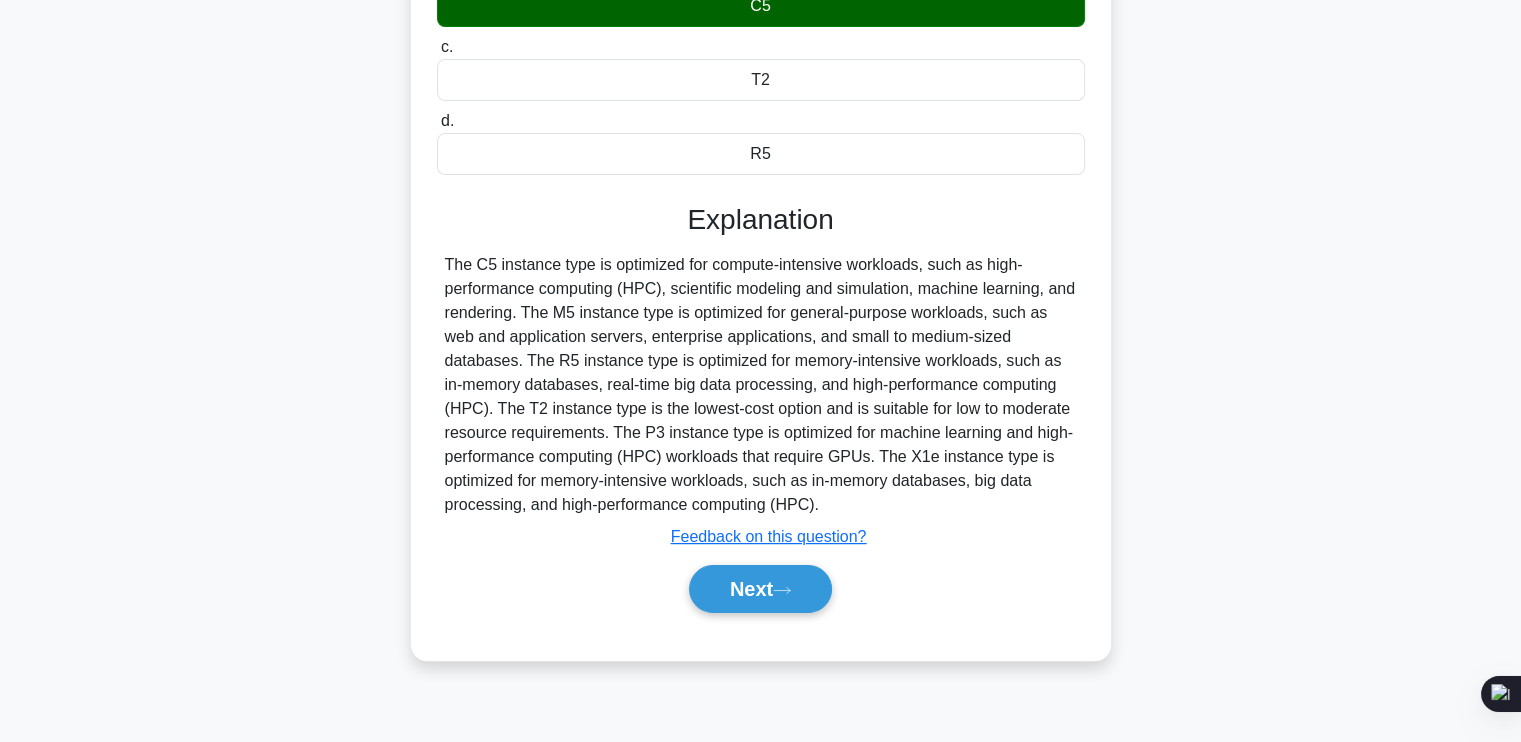 scroll, scrollTop: 338, scrollLeft: 0, axis: vertical 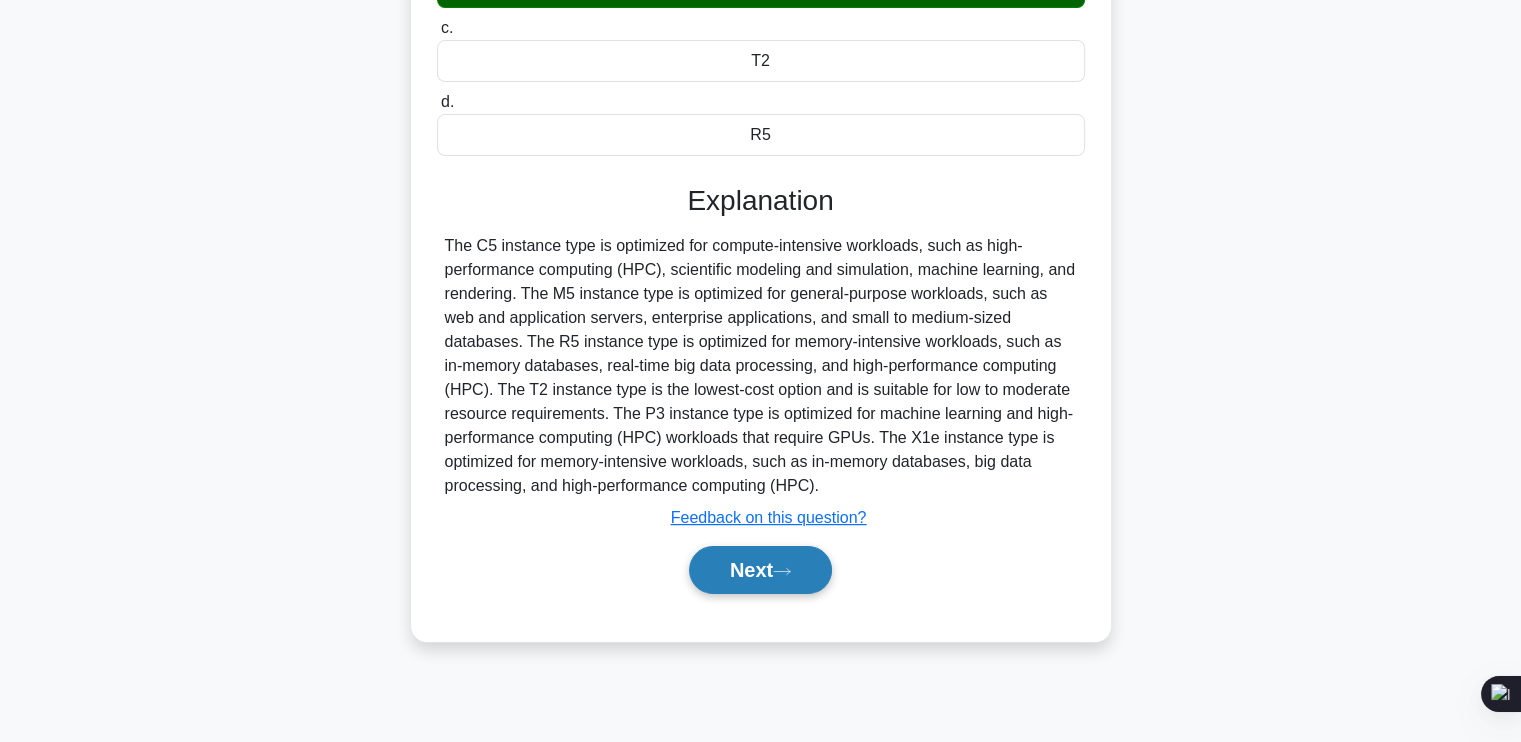 click on "Next" at bounding box center (760, 570) 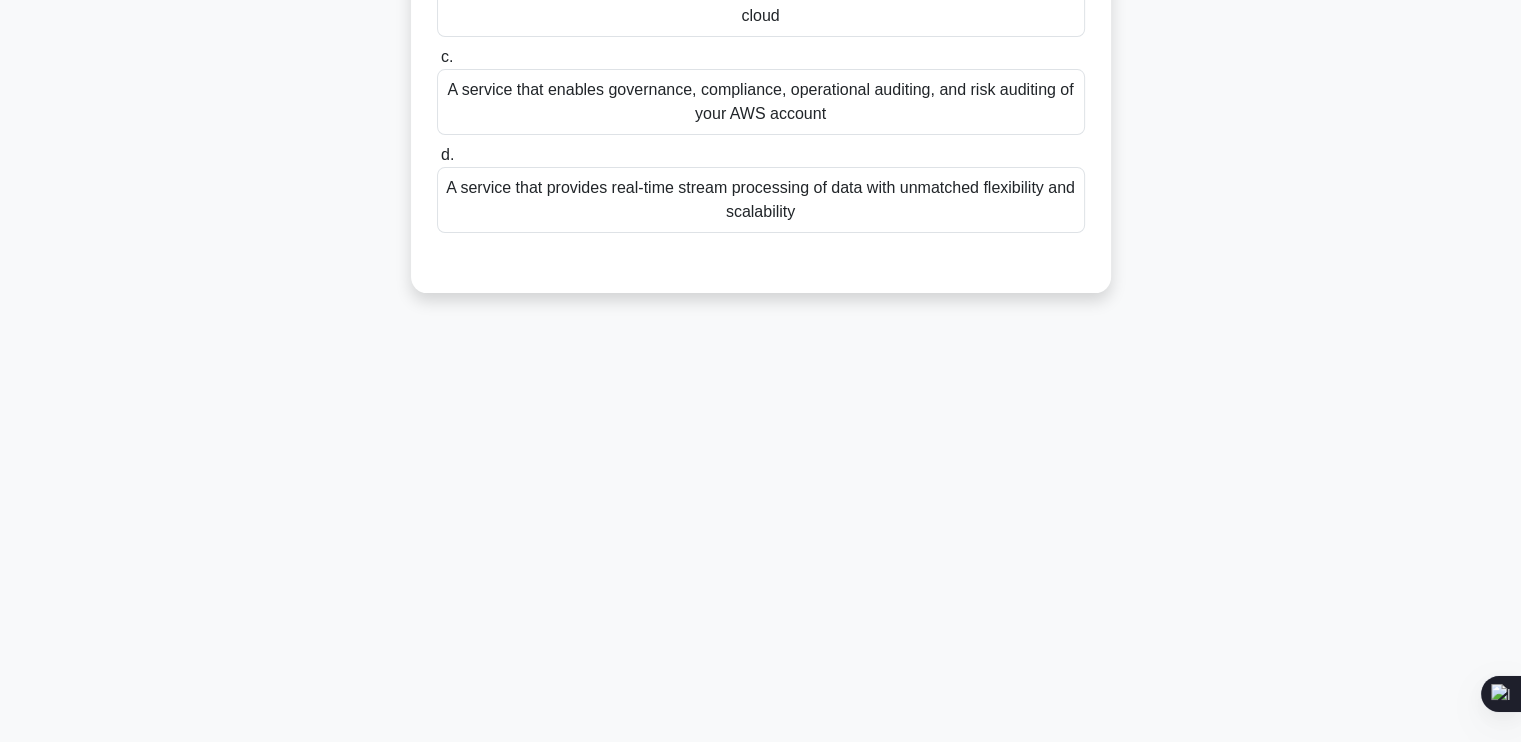 scroll, scrollTop: 0, scrollLeft: 0, axis: both 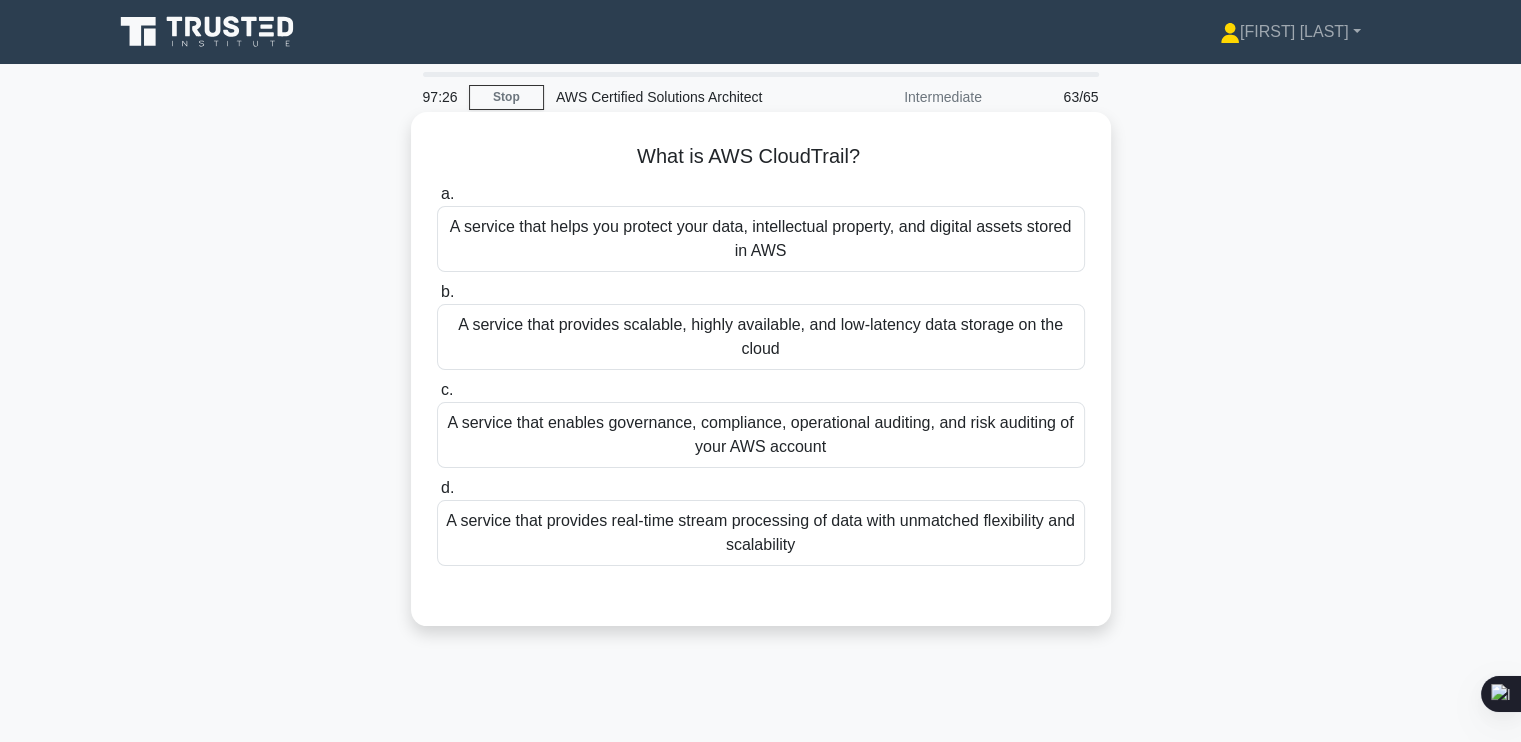 click on "A service that enables governance, compliance, operational auditing, and risk auditing of your AWS account" at bounding box center (761, 435) 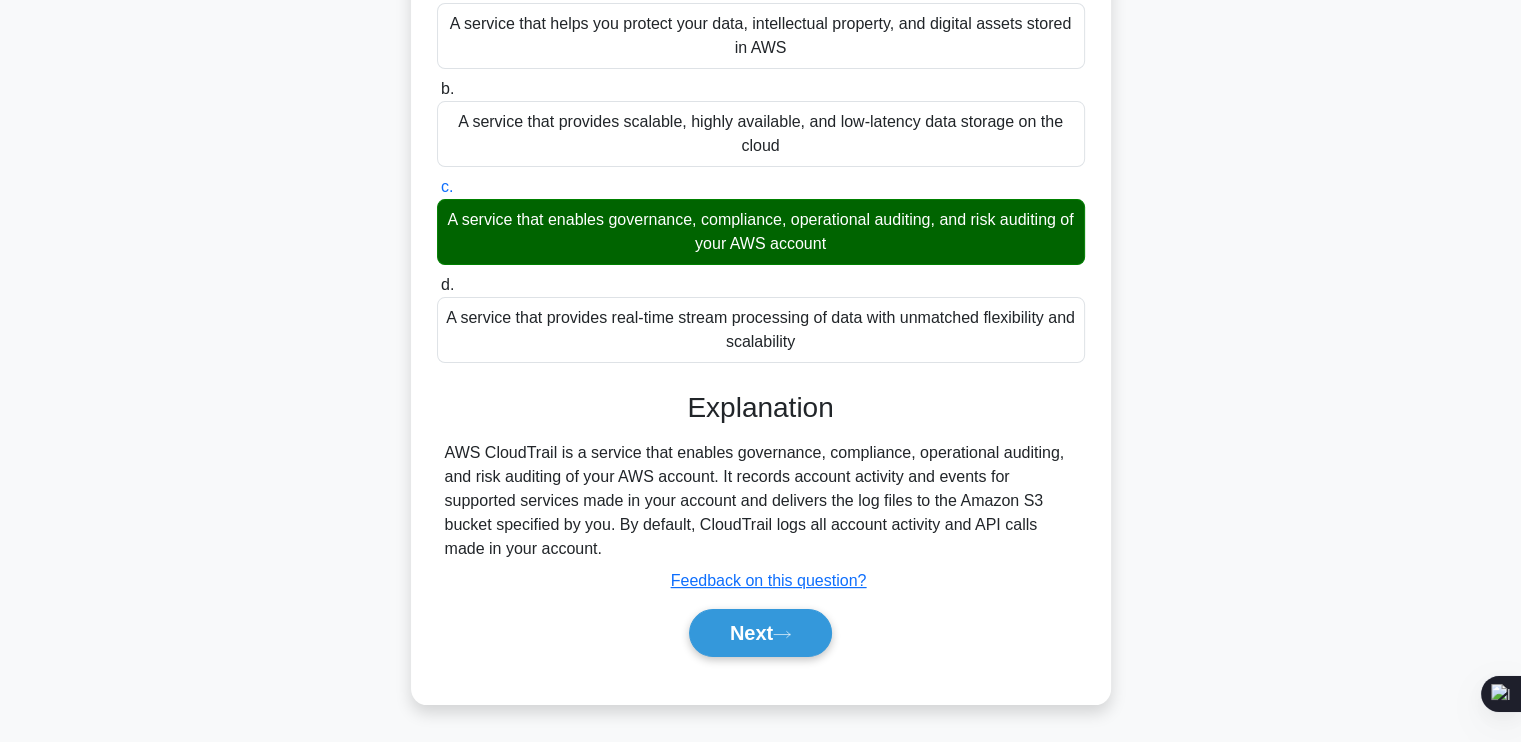 scroll, scrollTop: 242, scrollLeft: 0, axis: vertical 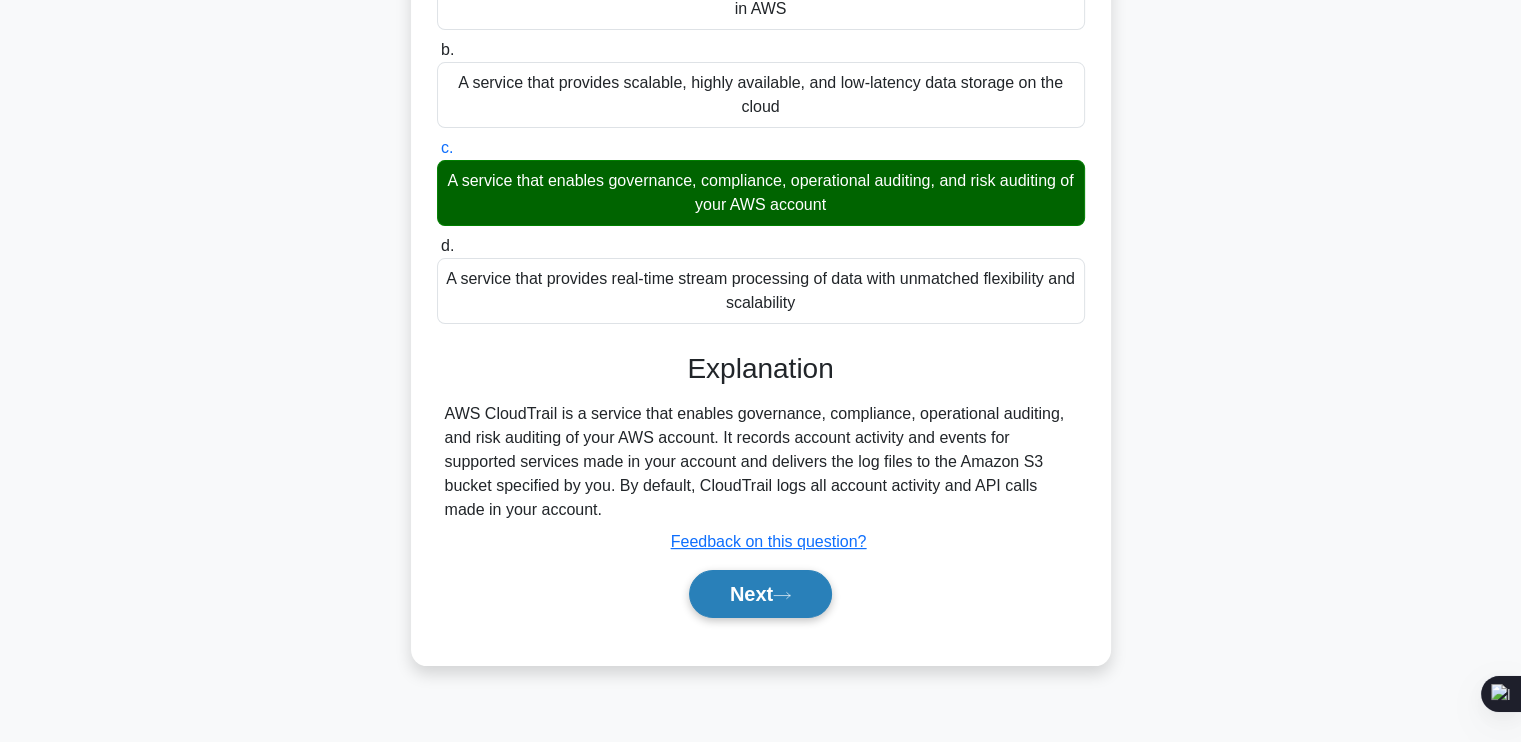 click on "Next" at bounding box center (760, 594) 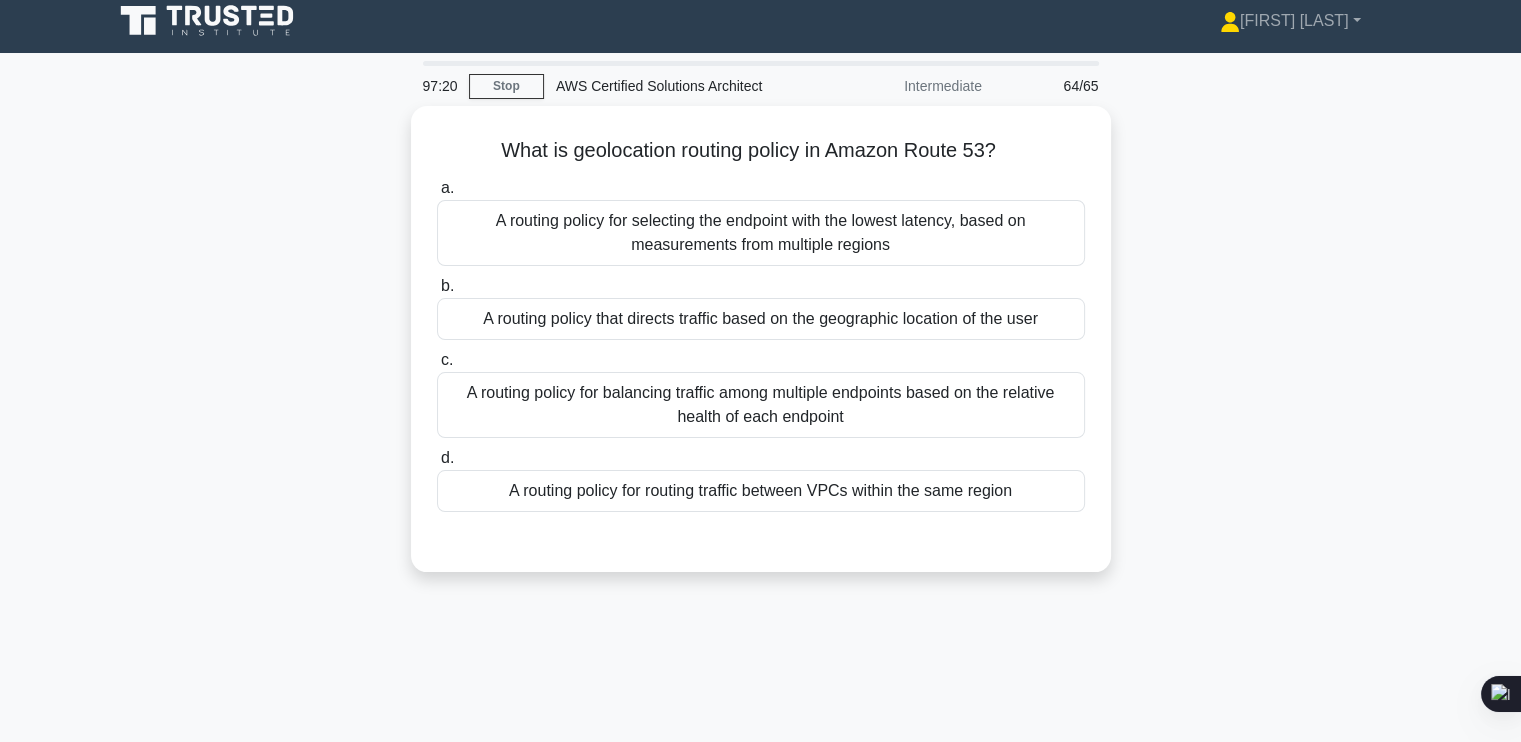scroll, scrollTop: 0, scrollLeft: 0, axis: both 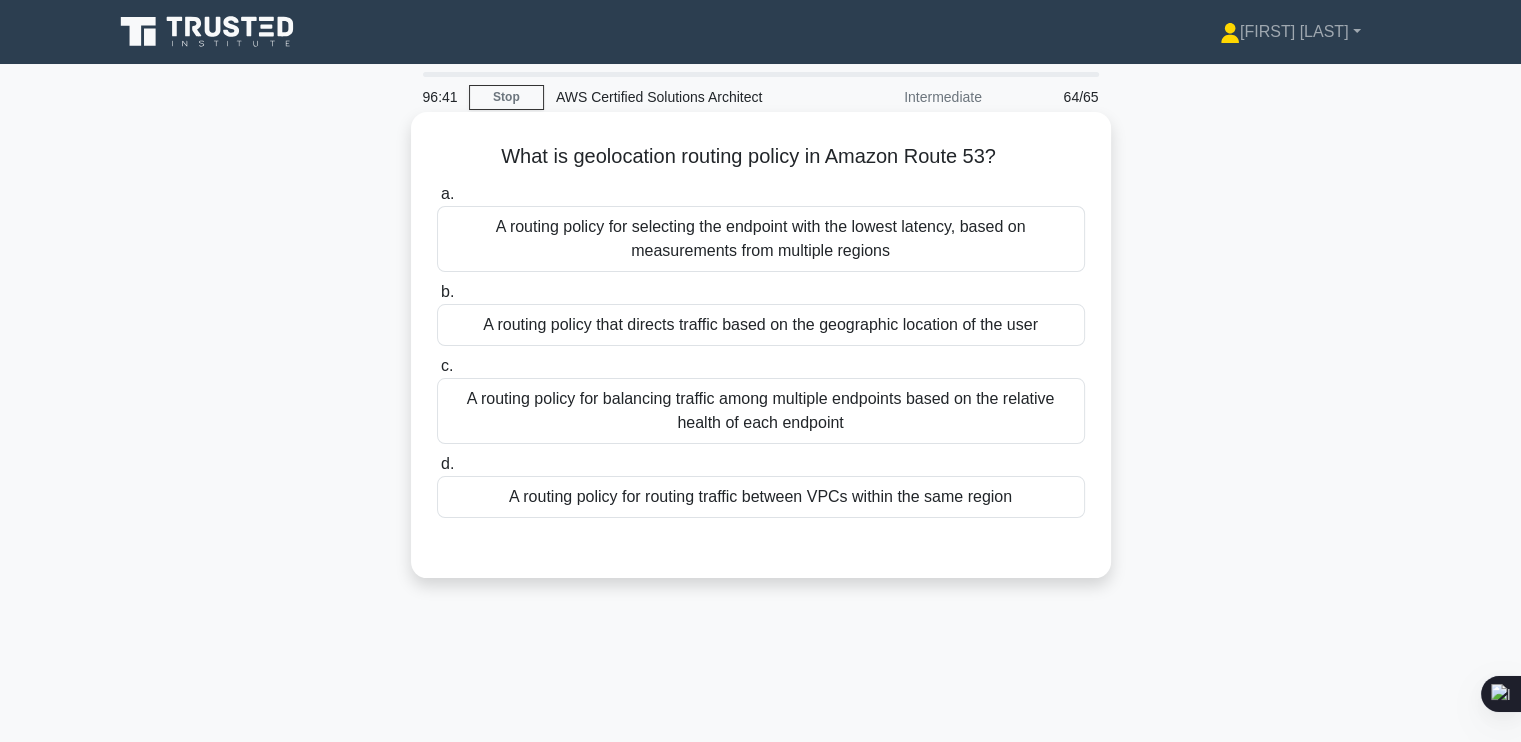 click on "A routing policy for balancing traffic among multiple endpoints based on the relative health of each endpoint" at bounding box center (761, 411) 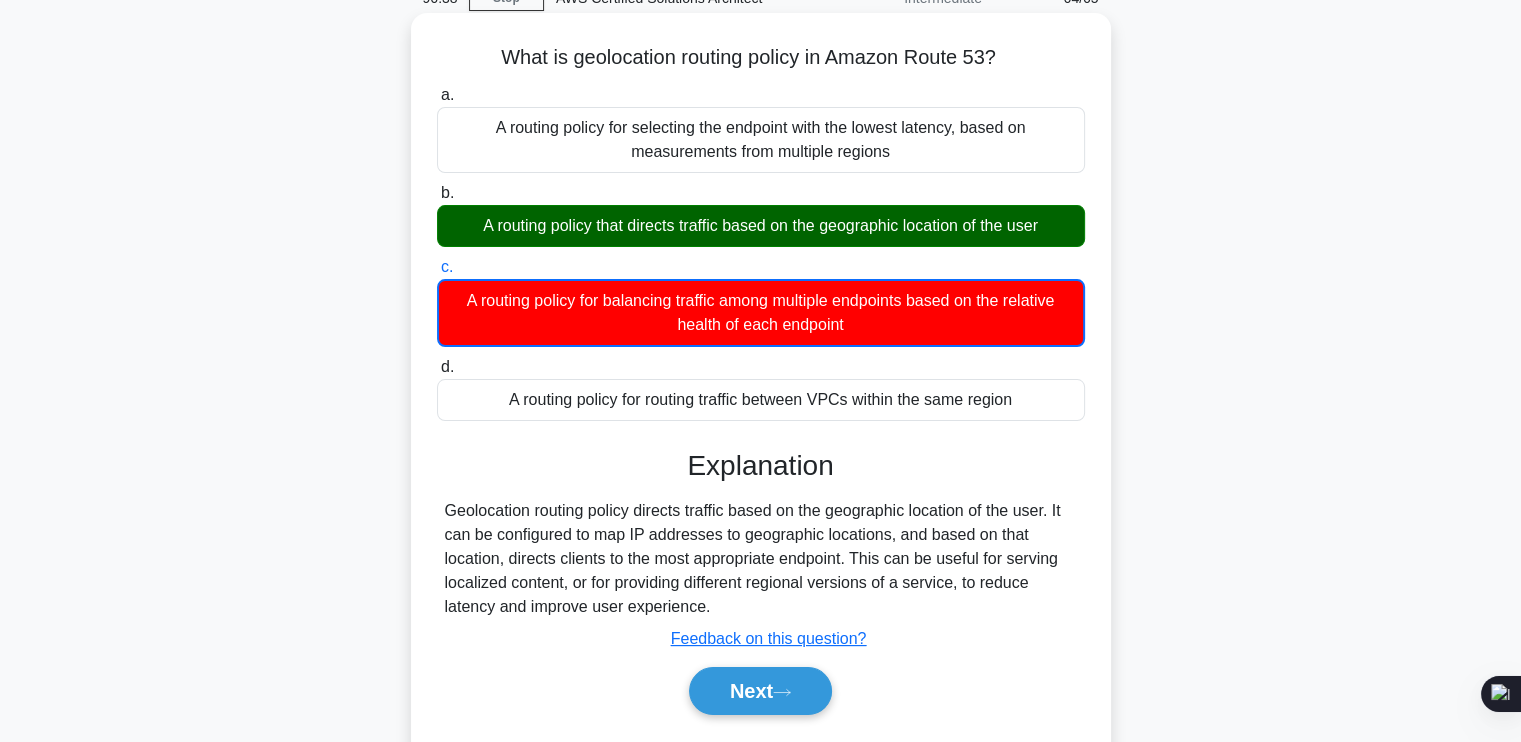 scroll, scrollTop: 111, scrollLeft: 0, axis: vertical 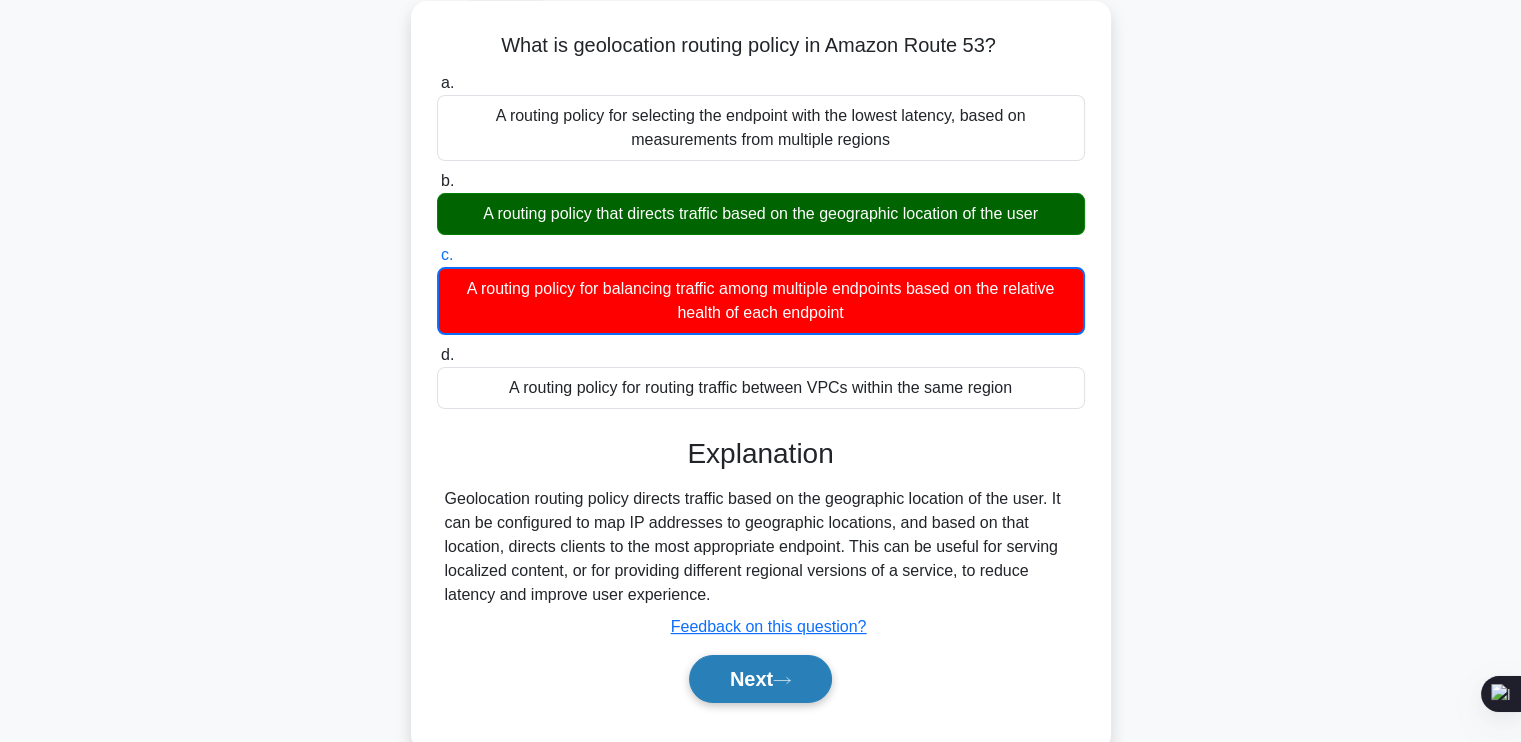 click on "Next" at bounding box center (760, 679) 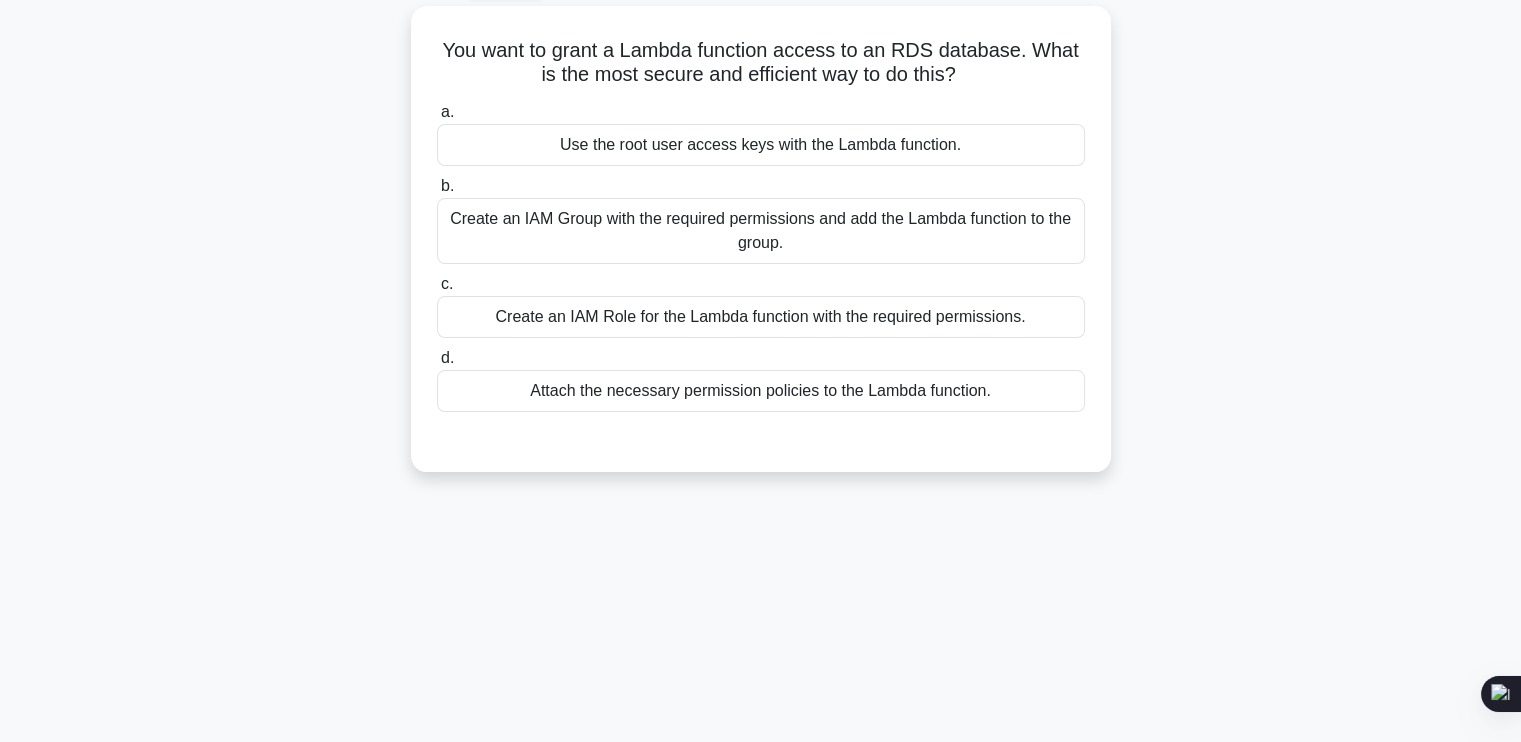 scroll, scrollTop: 0, scrollLeft: 0, axis: both 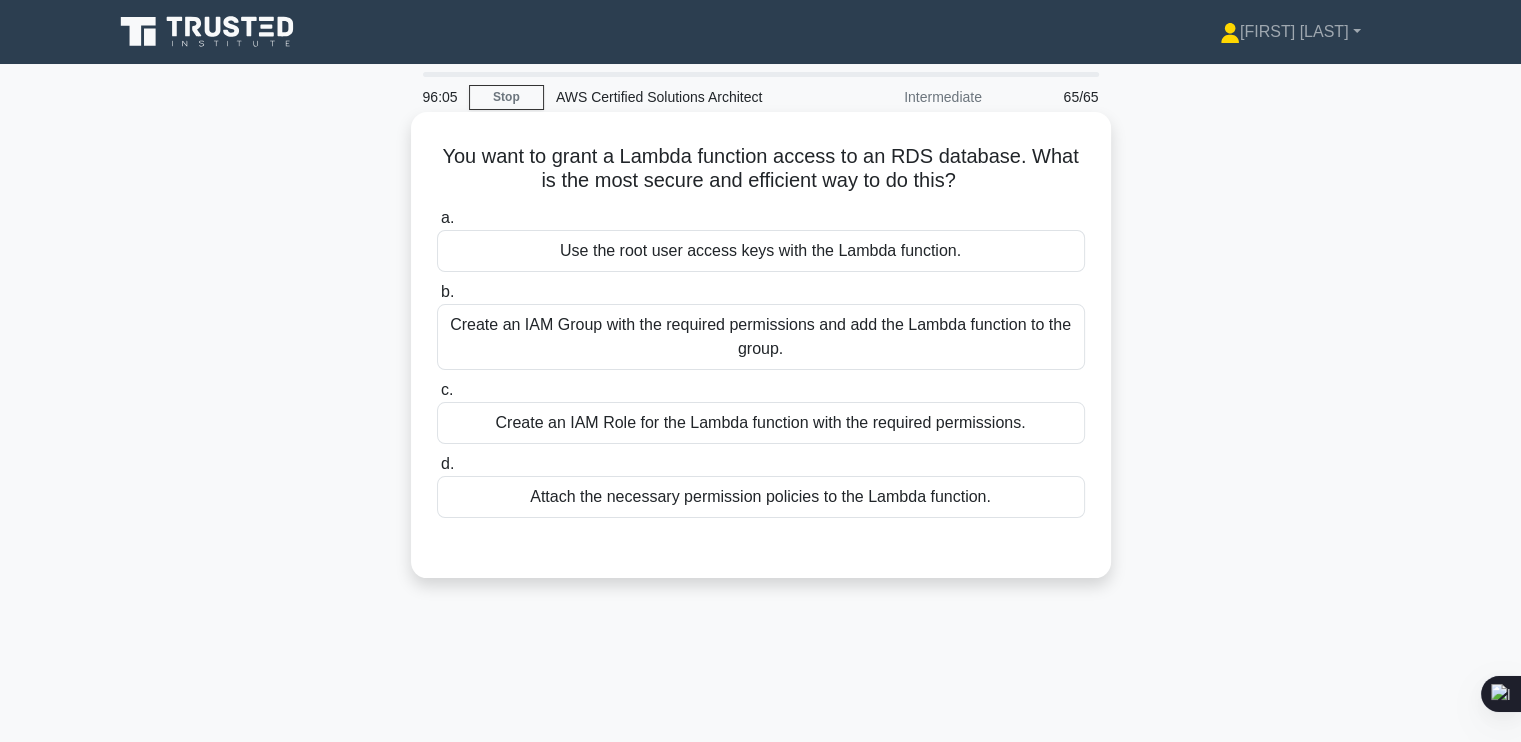 click on "Create an IAM Role for the Lambda function with the required permissions." at bounding box center (761, 423) 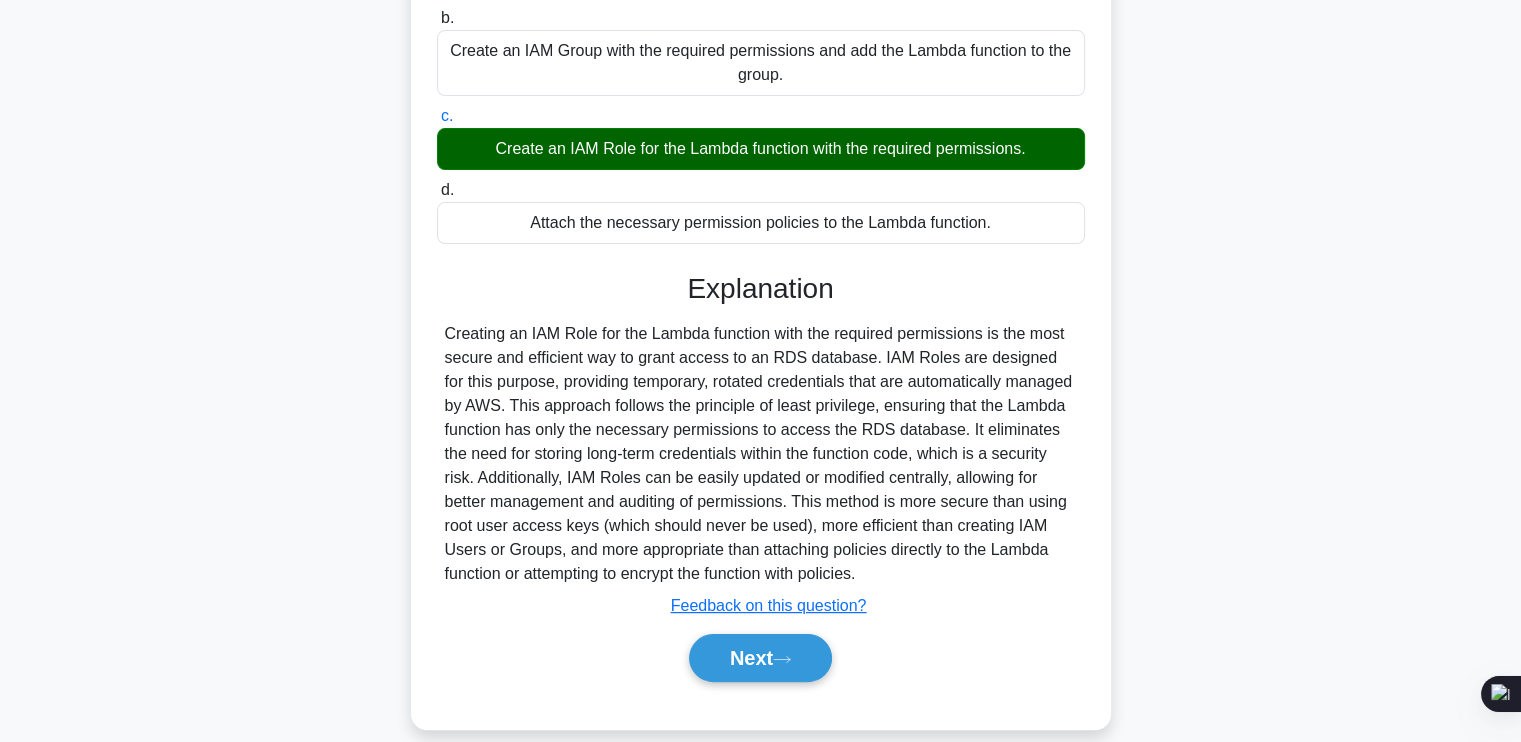 scroll, scrollTop: 338, scrollLeft: 0, axis: vertical 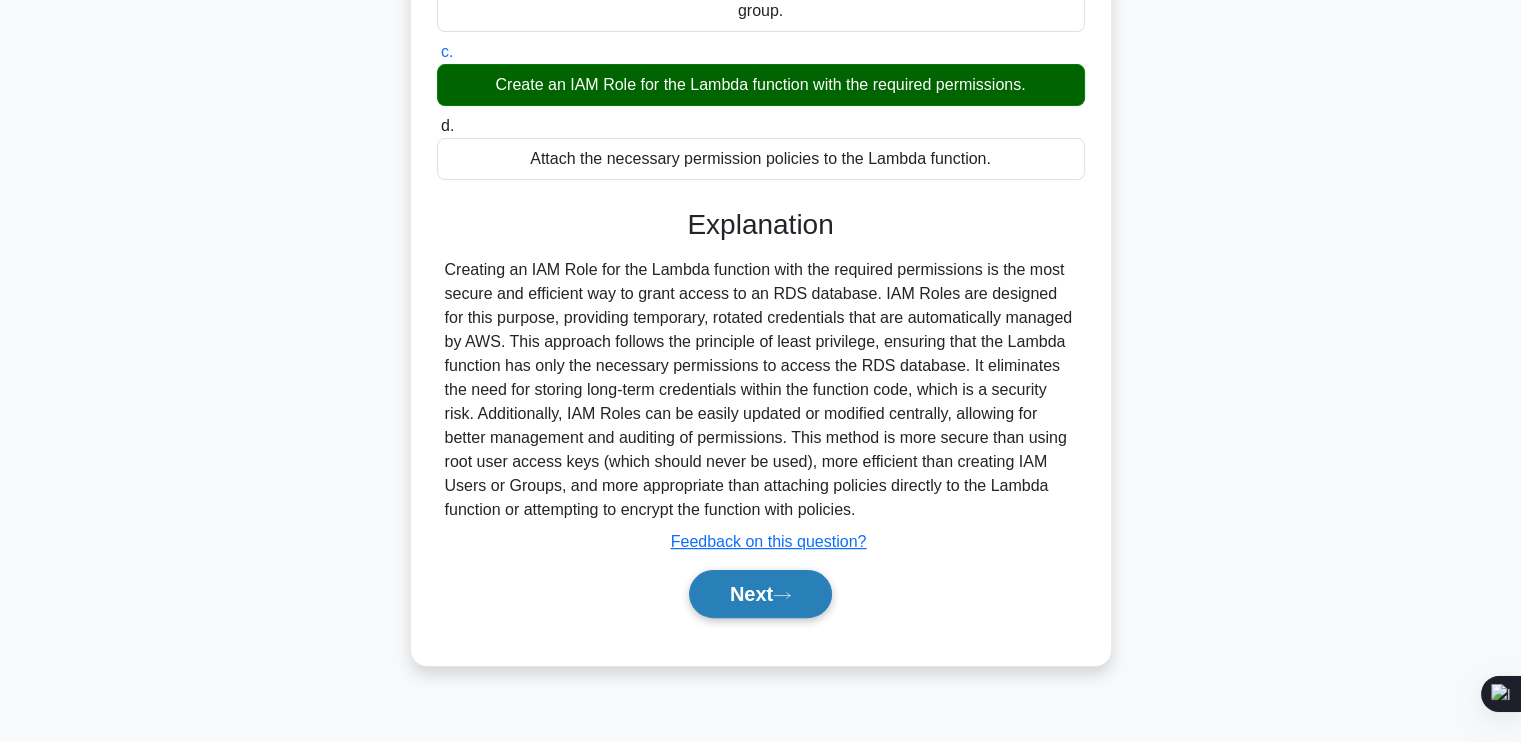 click on "Next" at bounding box center (760, 594) 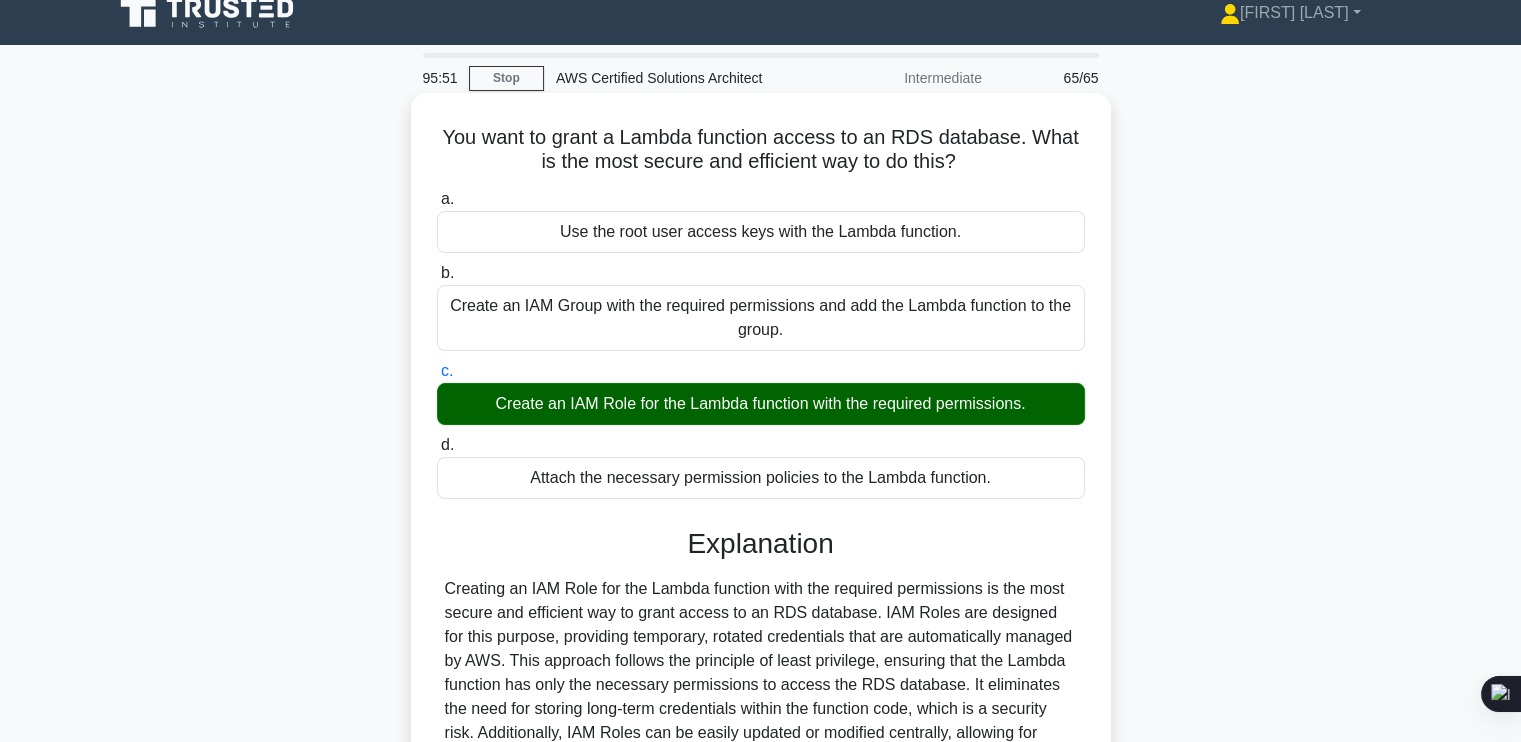 scroll, scrollTop: 18, scrollLeft: 0, axis: vertical 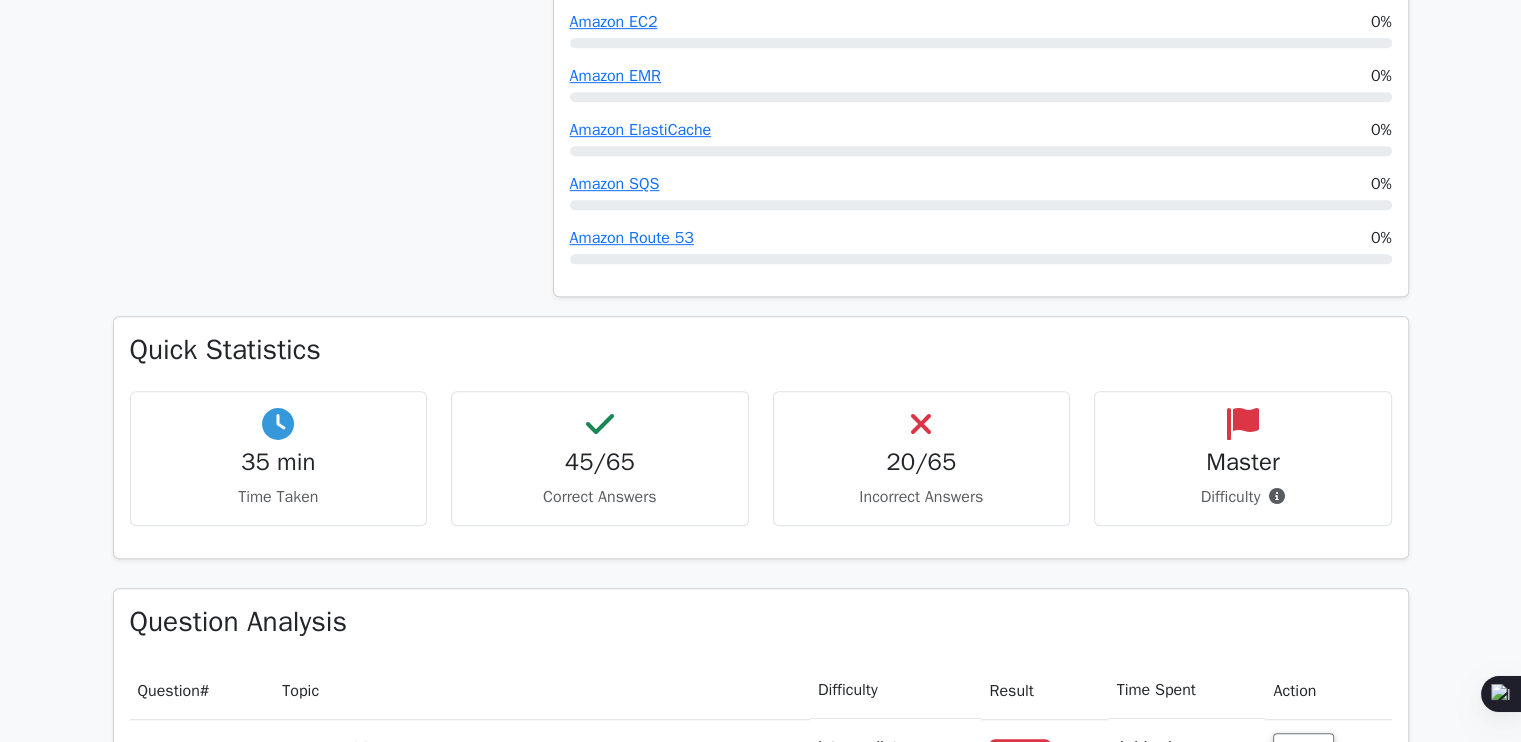 click on "Master
Difficulty" at bounding box center [1243, 458] 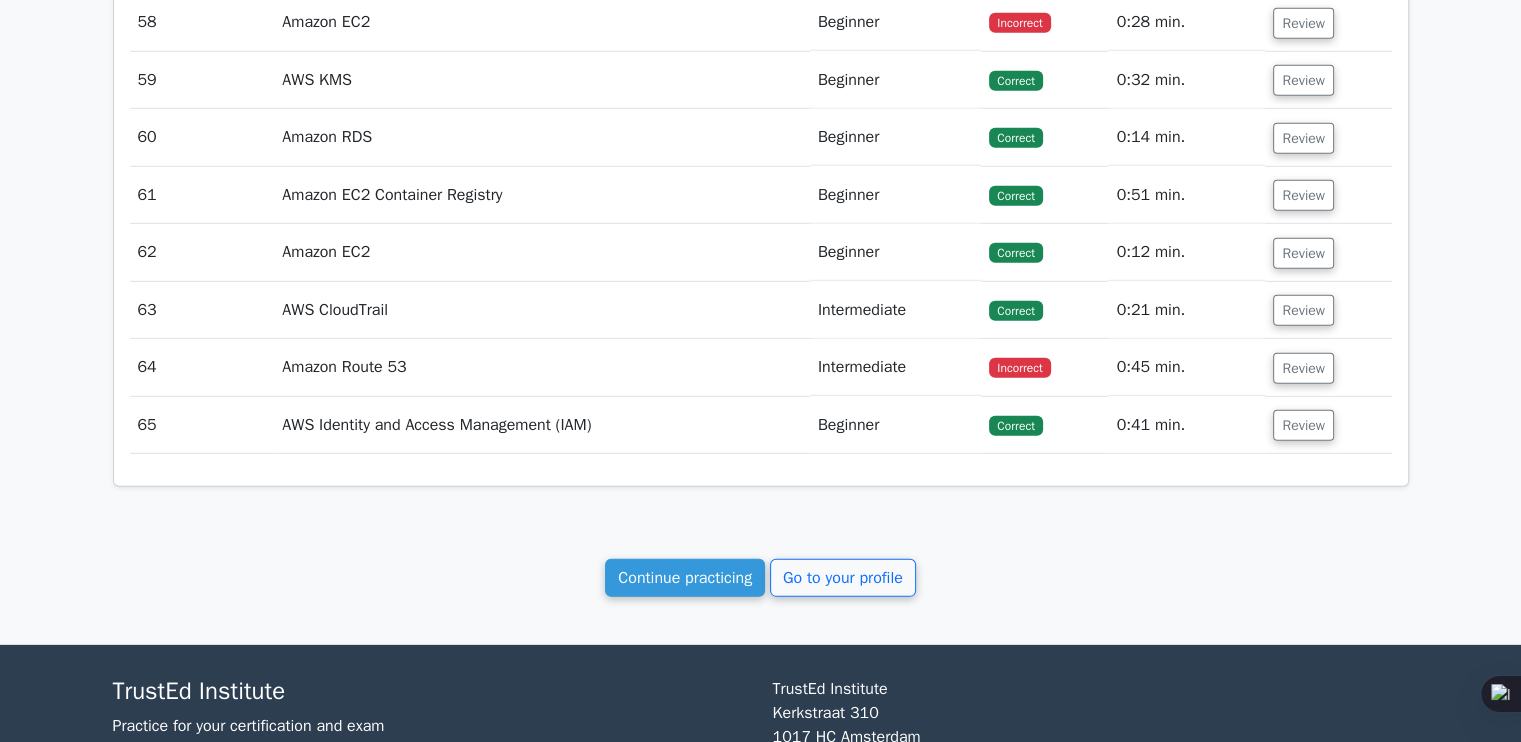 scroll, scrollTop: 6009, scrollLeft: 0, axis: vertical 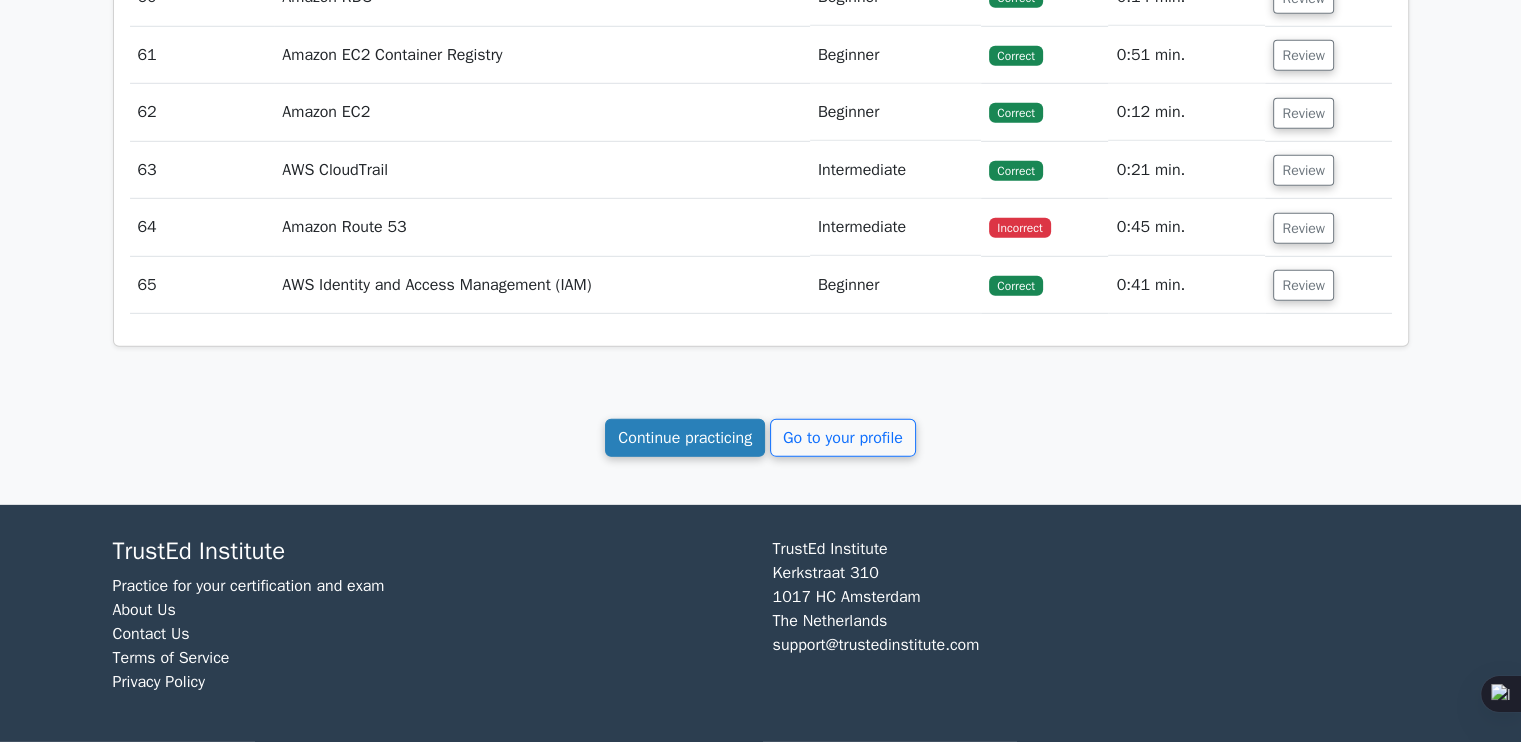 click on "Continue practicing" at bounding box center [685, 438] 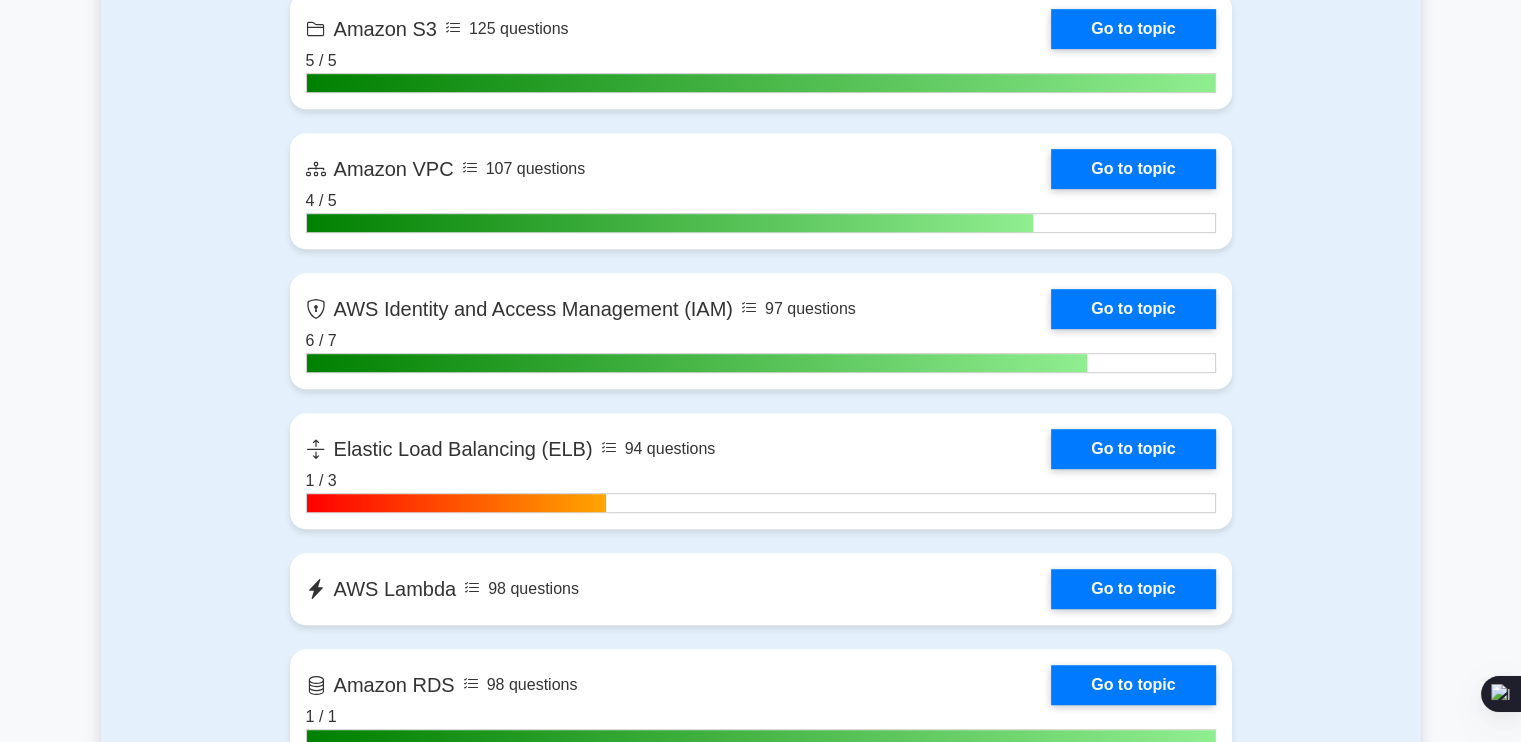 scroll, scrollTop: 2124, scrollLeft: 0, axis: vertical 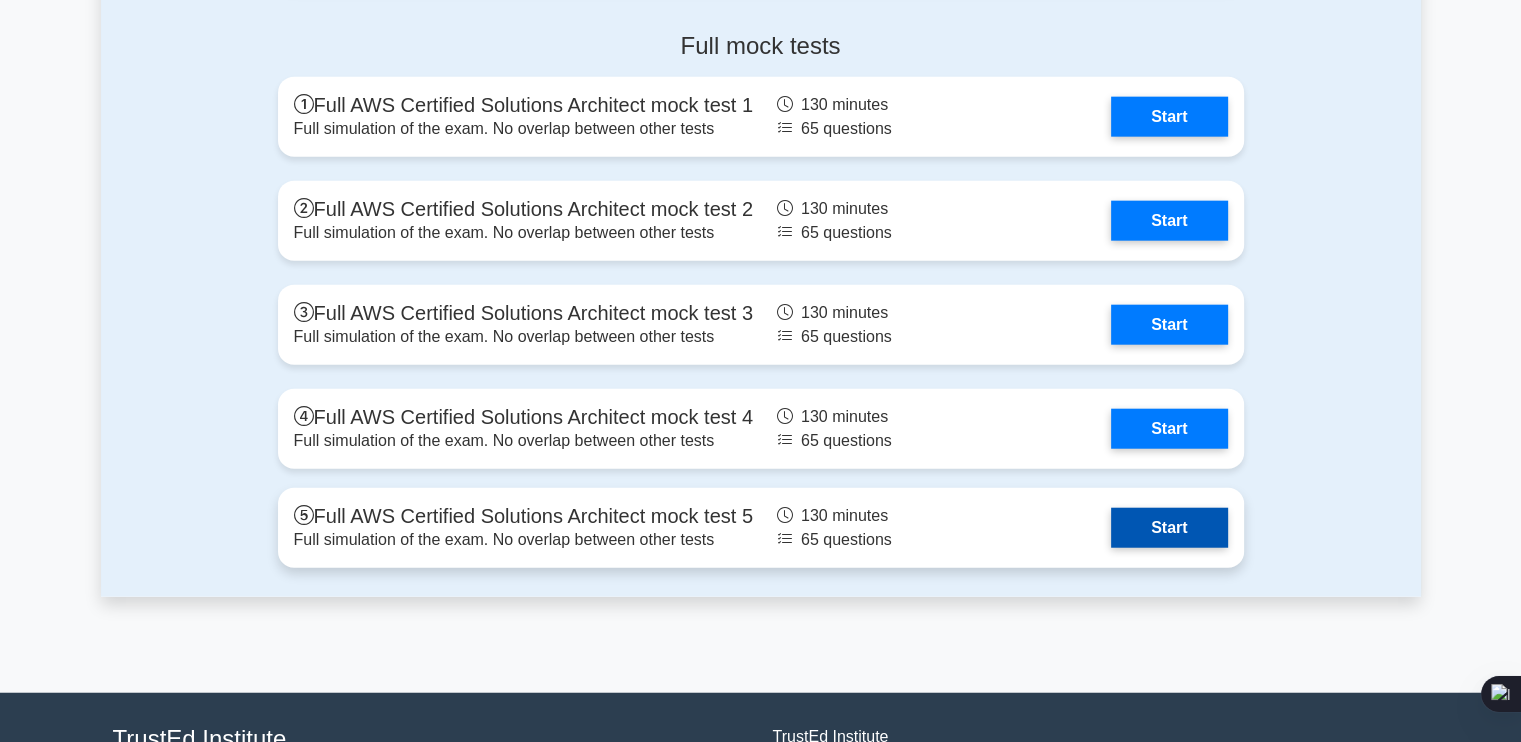 click on "Start" at bounding box center (1169, 528) 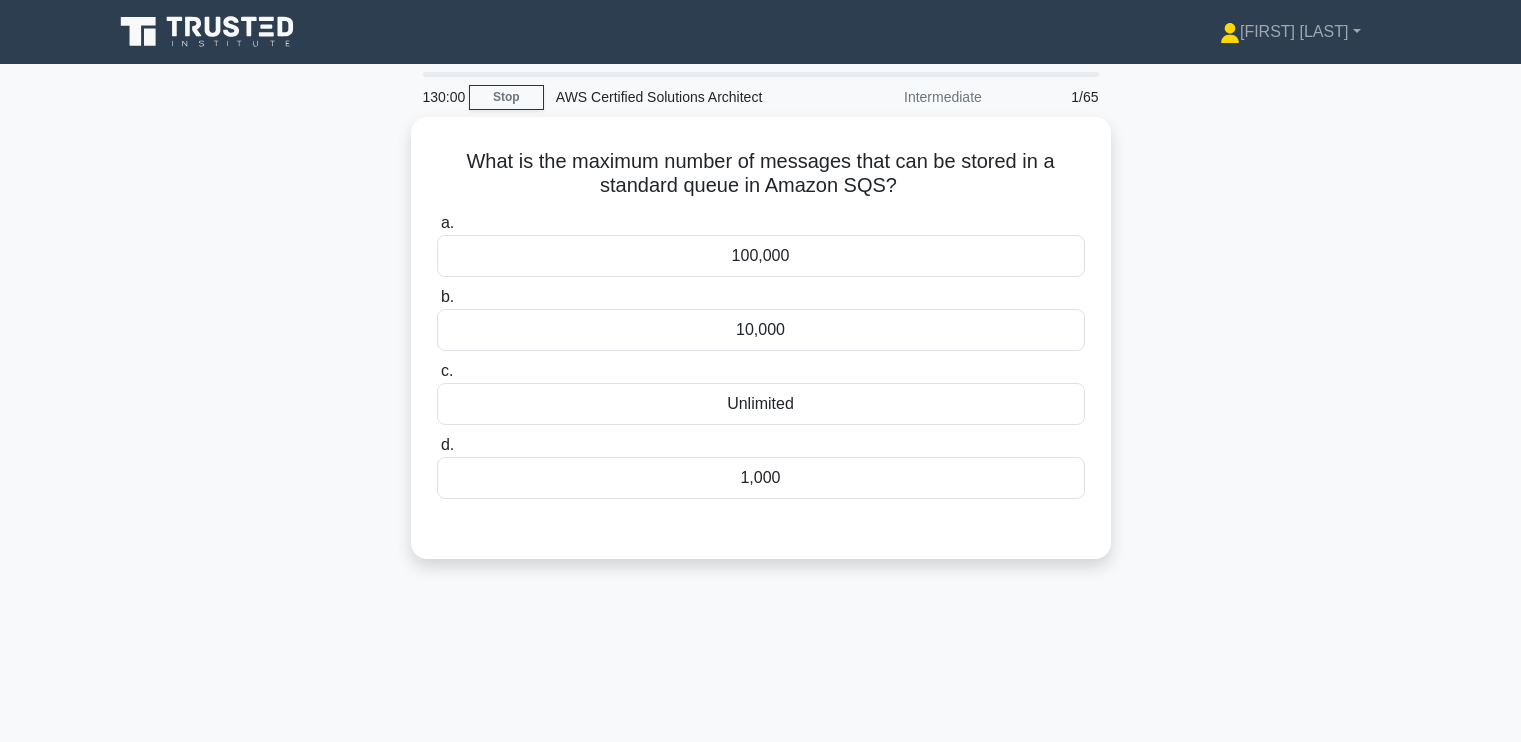 scroll, scrollTop: 0, scrollLeft: 0, axis: both 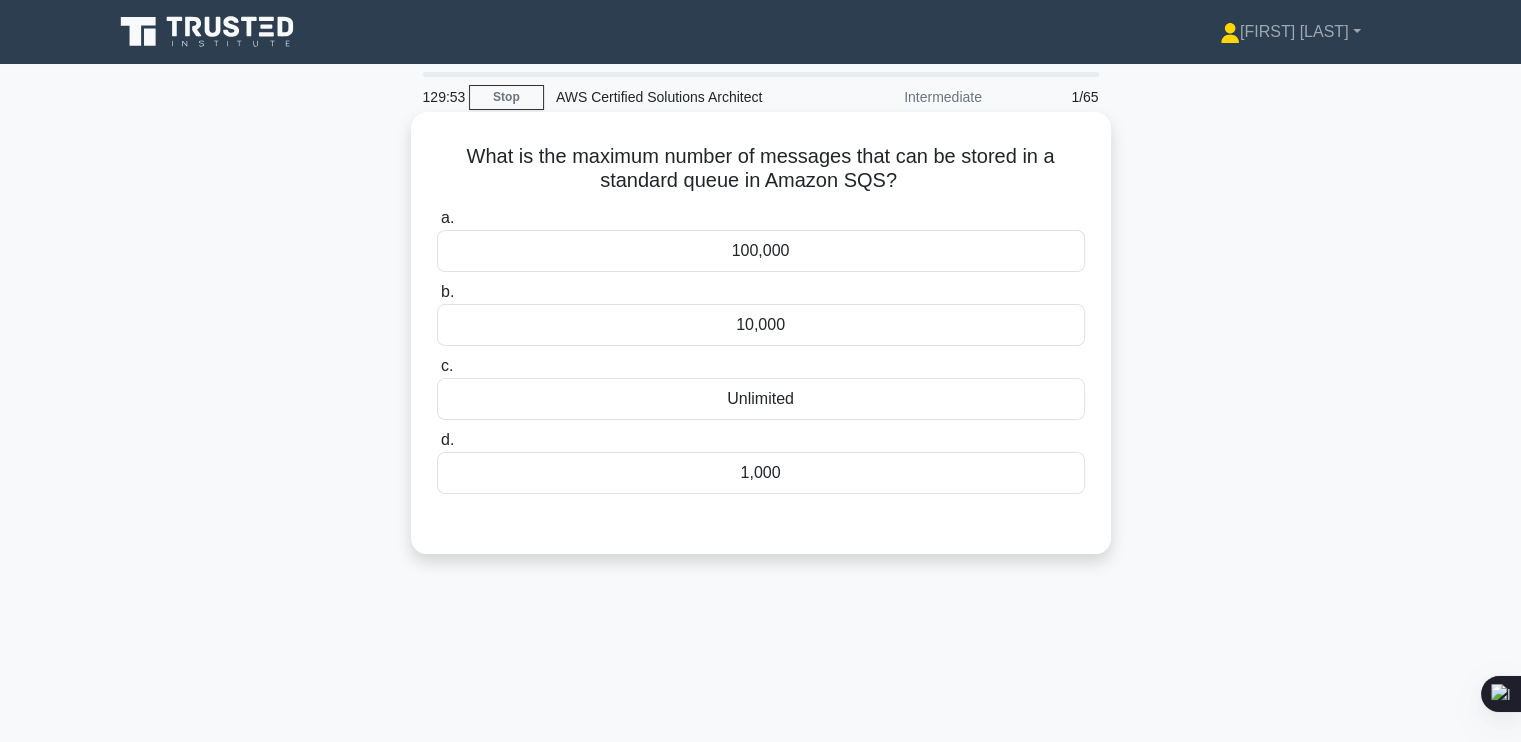 click on "Unlimited" at bounding box center [761, 399] 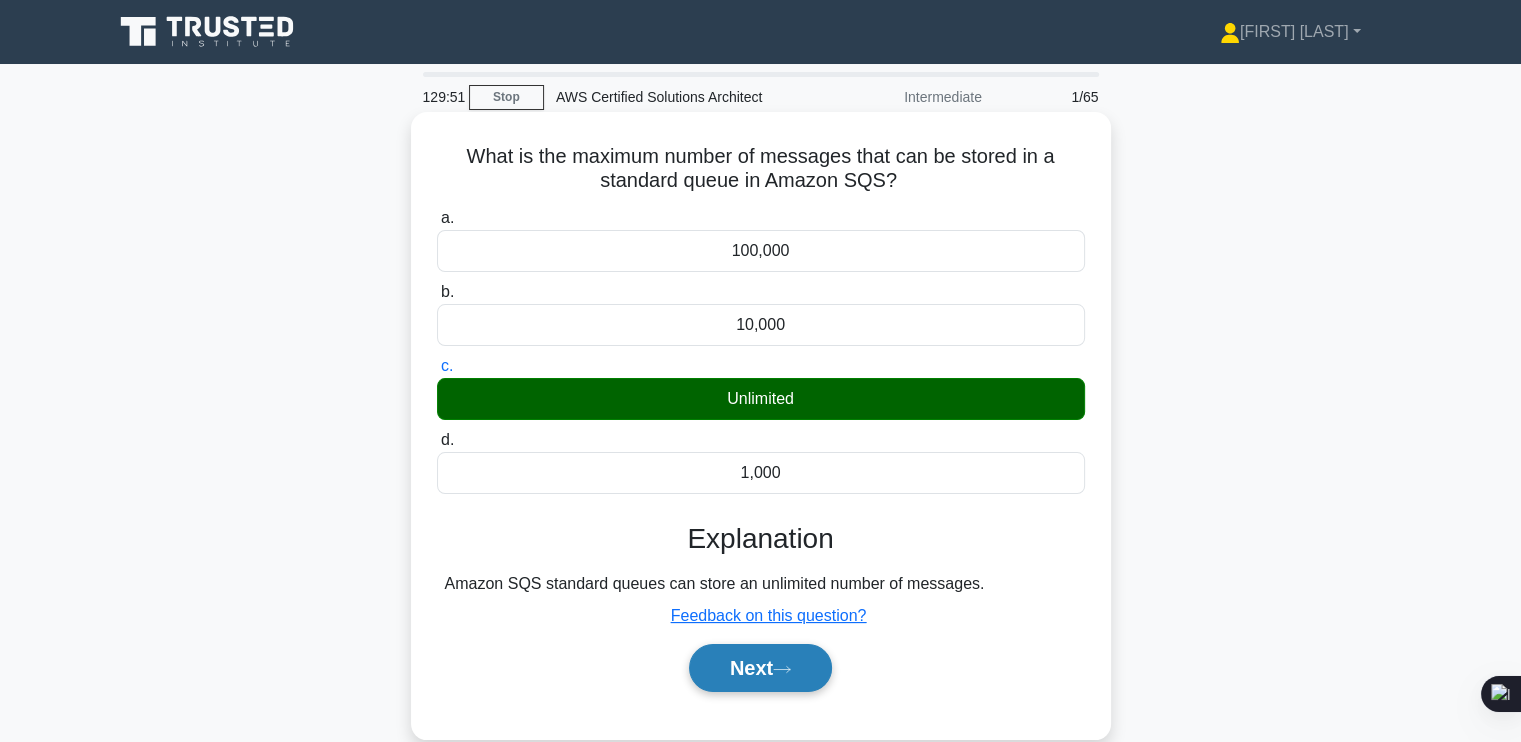 click on "Next" at bounding box center (760, 668) 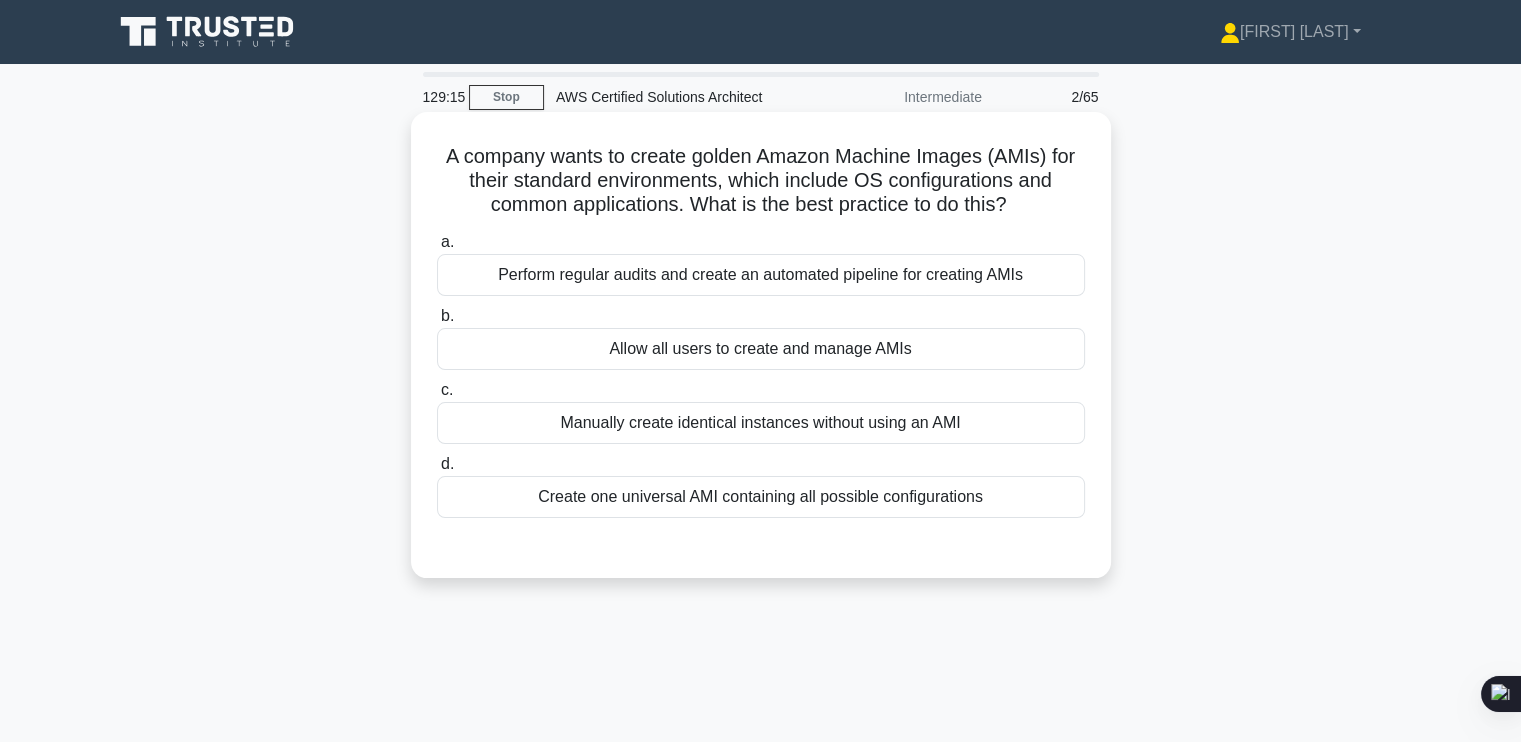 click on "Perform regular audits and create an automated pipeline for creating AMIs" at bounding box center (761, 275) 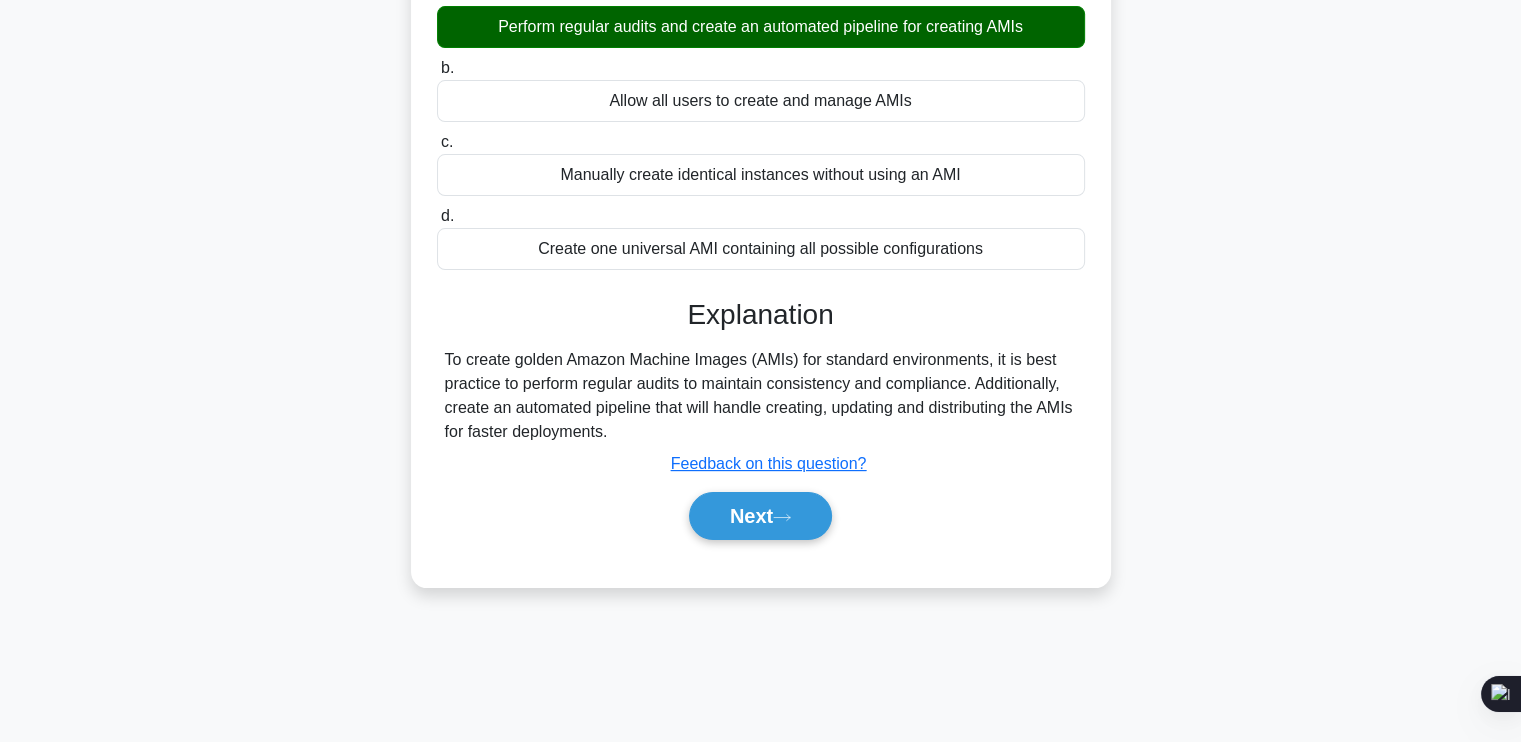 scroll, scrollTop: 338, scrollLeft: 0, axis: vertical 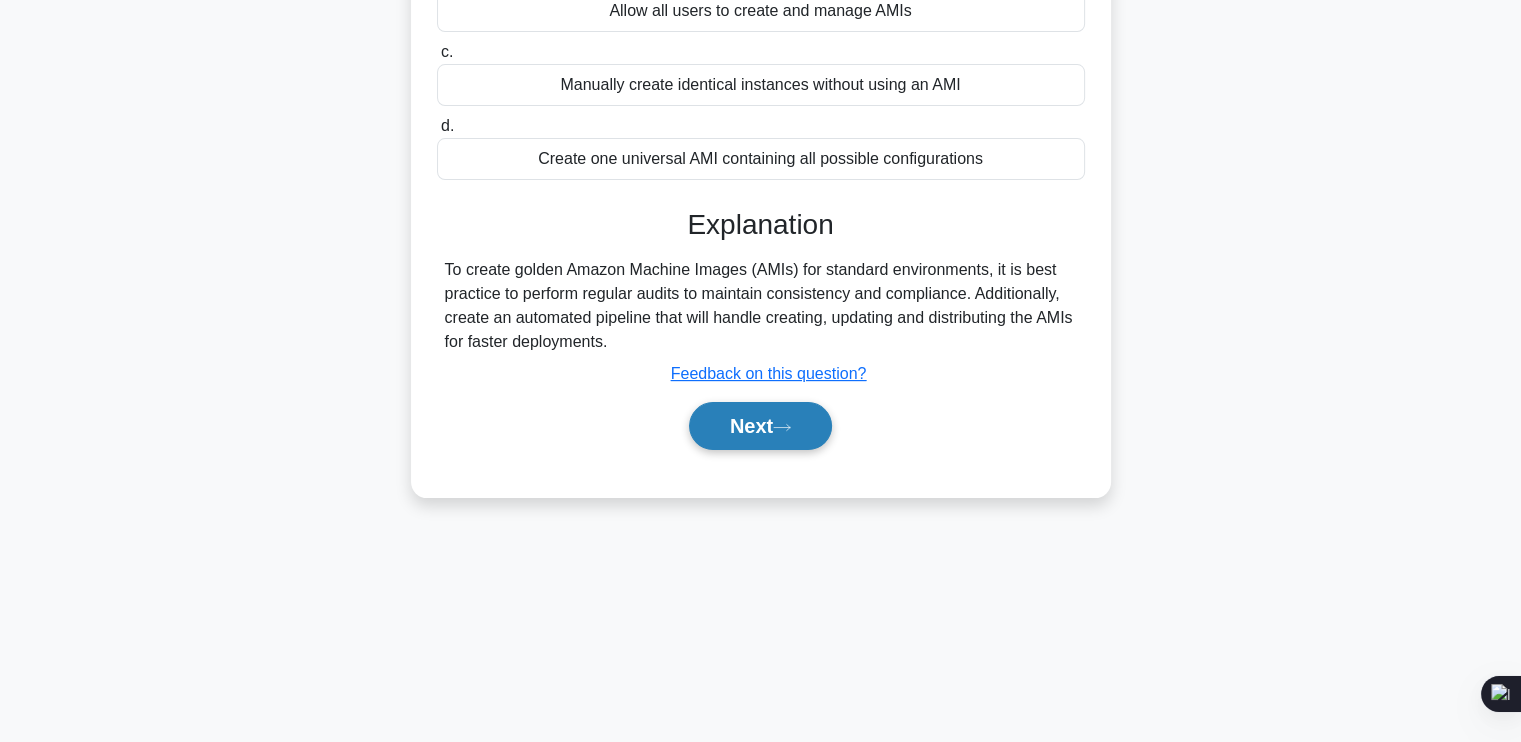 click on "Next" at bounding box center (760, 426) 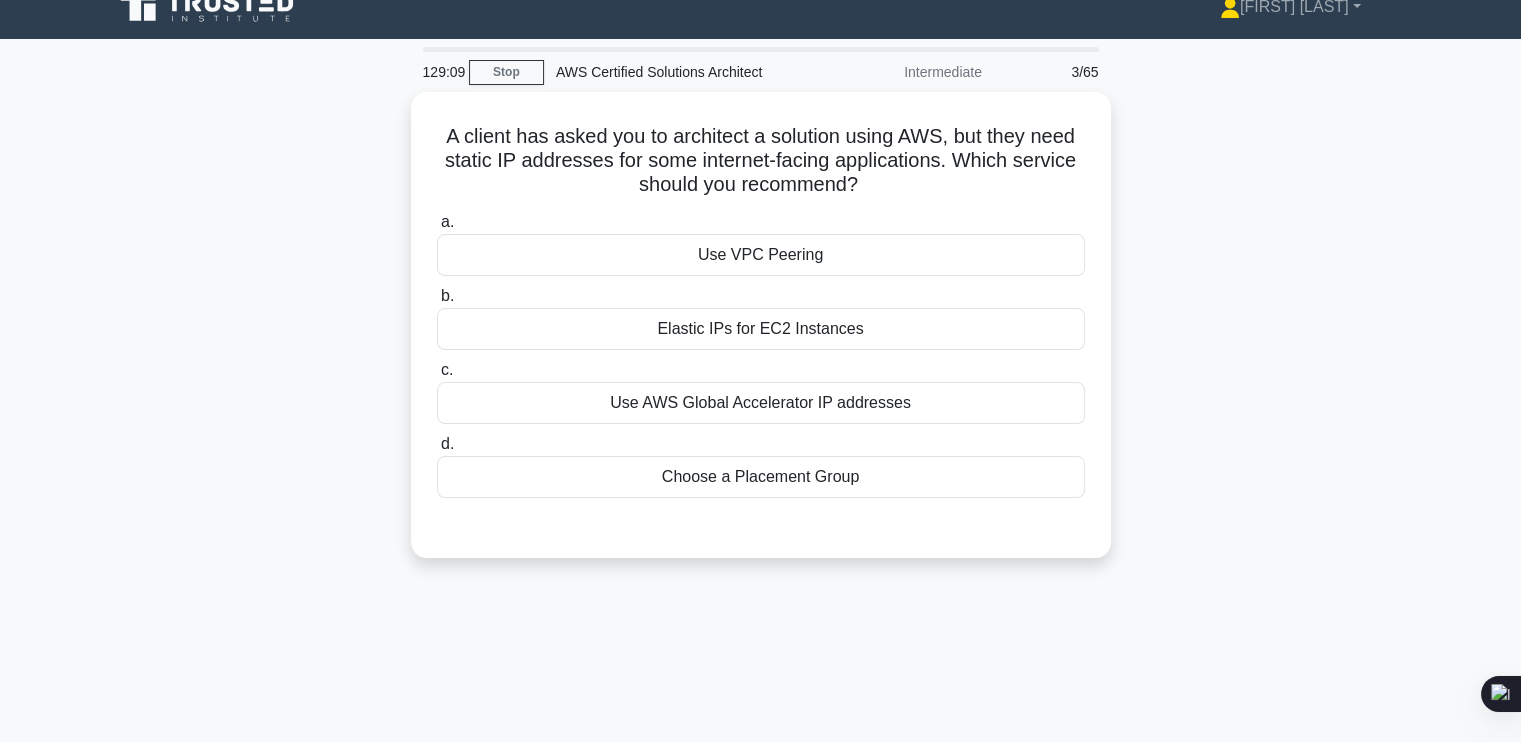 scroll, scrollTop: 0, scrollLeft: 0, axis: both 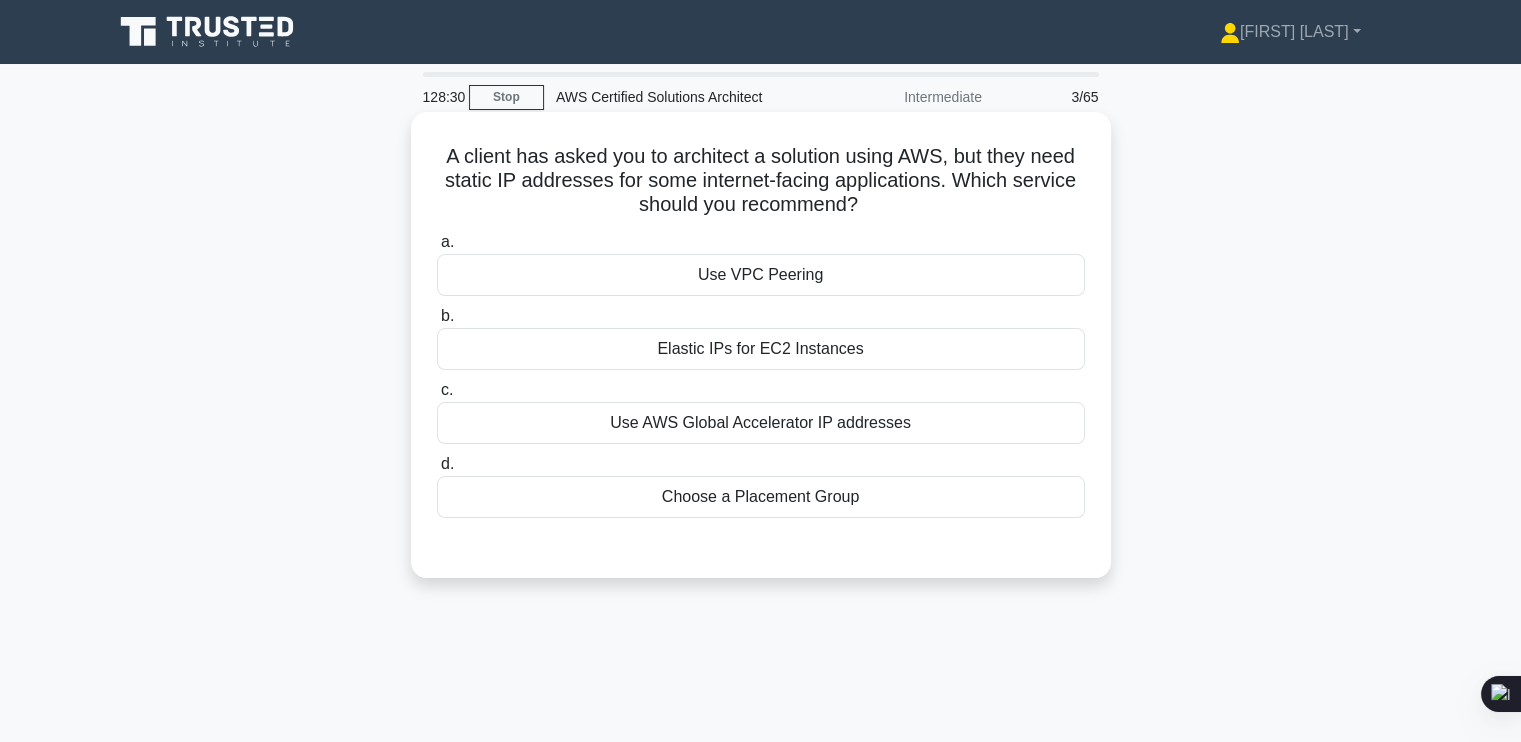 click on "Use VPC Peering" at bounding box center [761, 275] 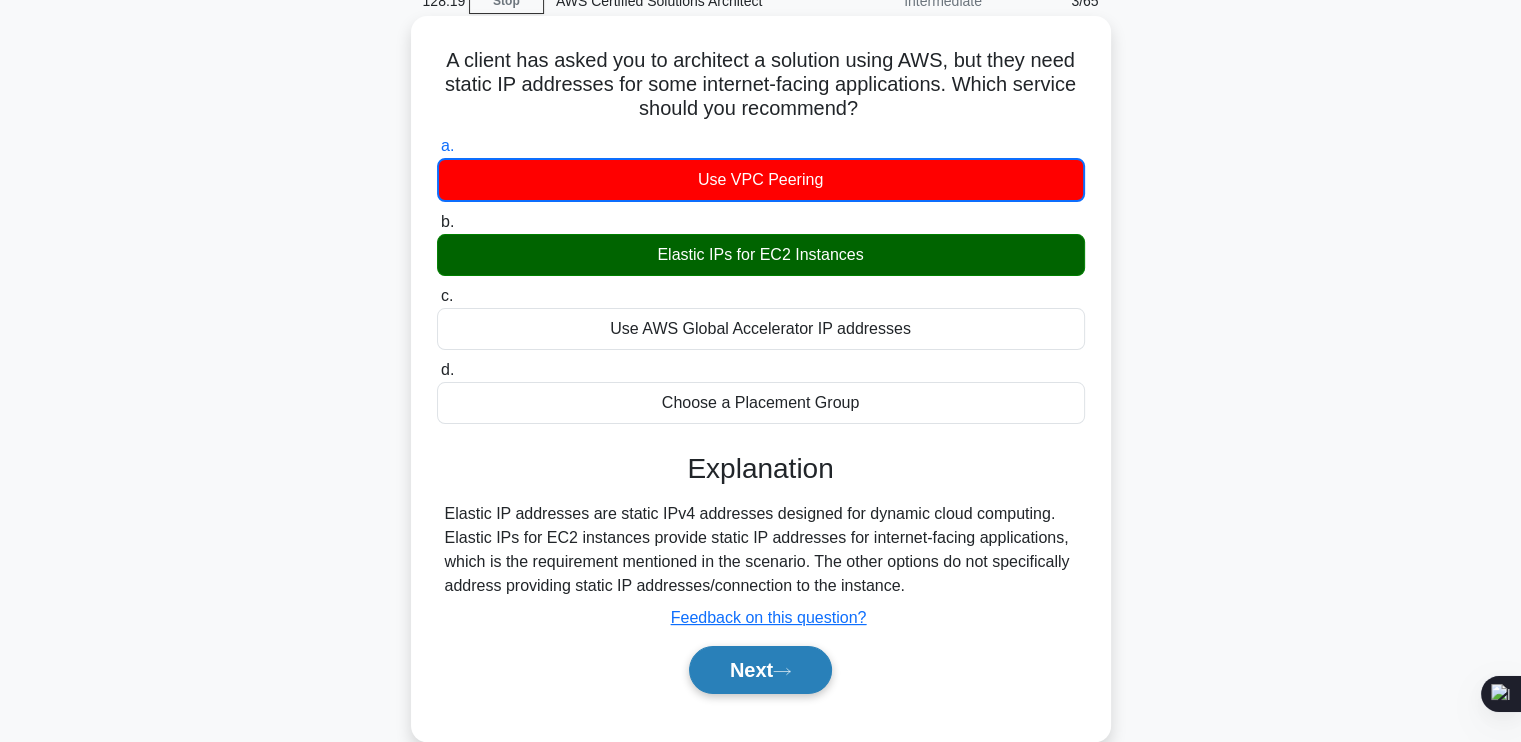 scroll, scrollTop: 96, scrollLeft: 0, axis: vertical 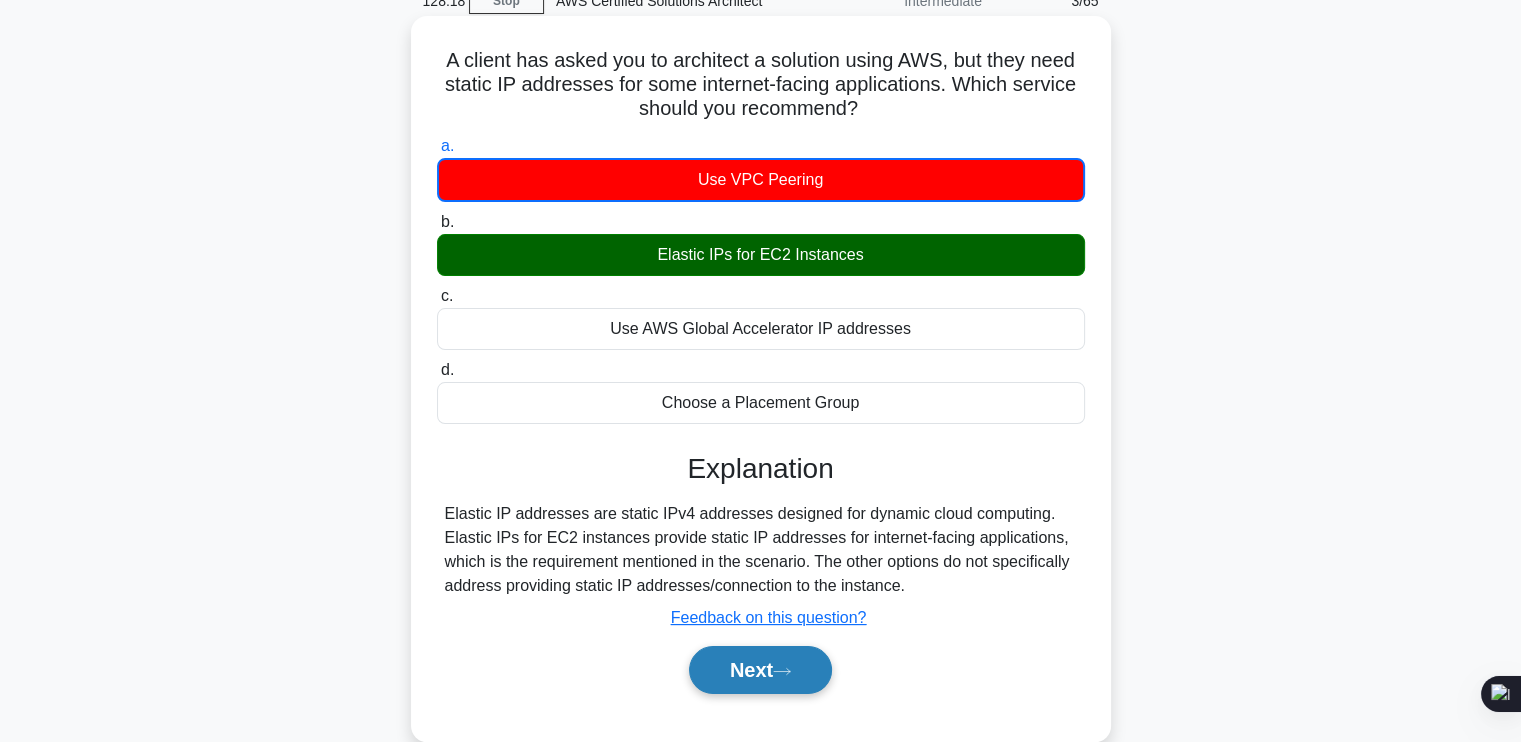 click on "Next" at bounding box center (760, 670) 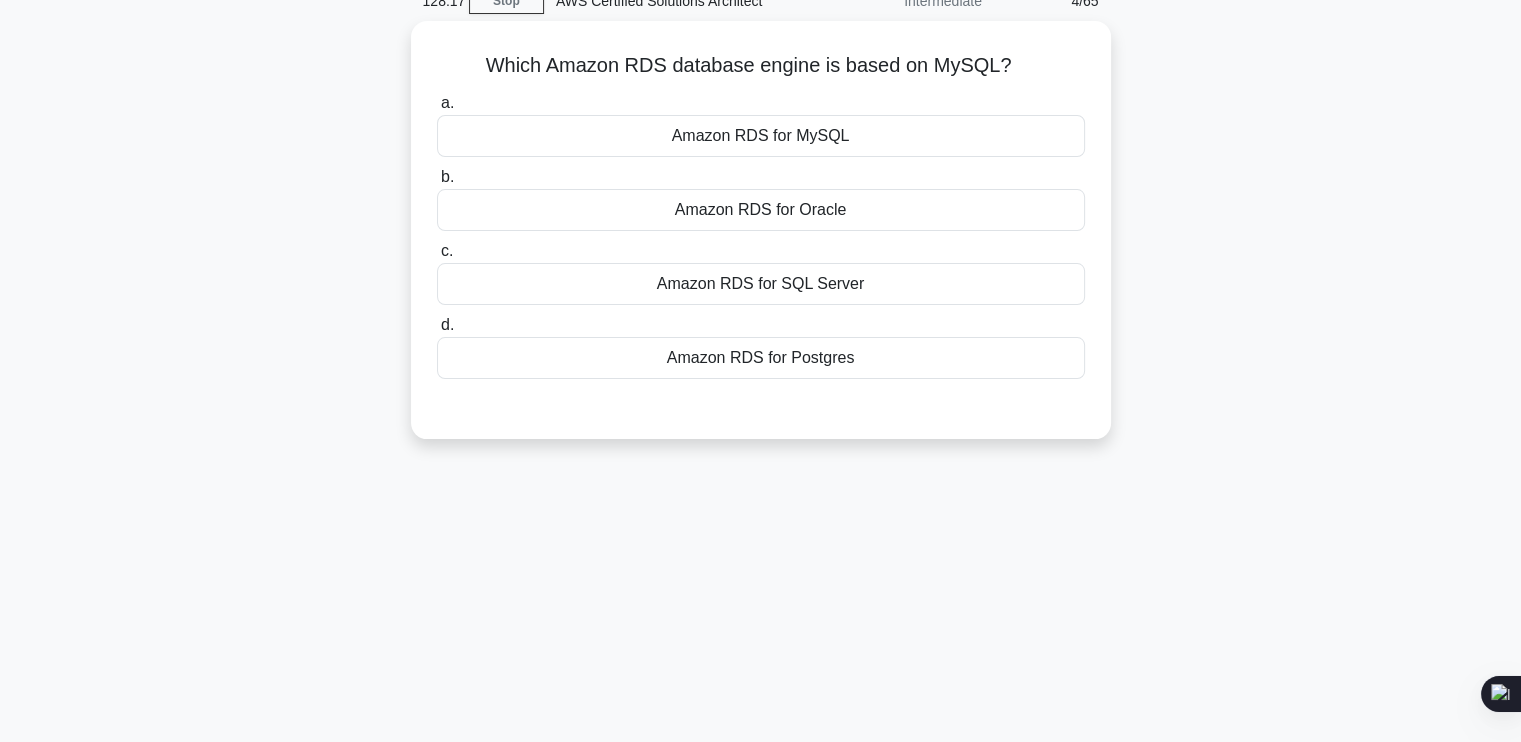 scroll, scrollTop: 48, scrollLeft: 0, axis: vertical 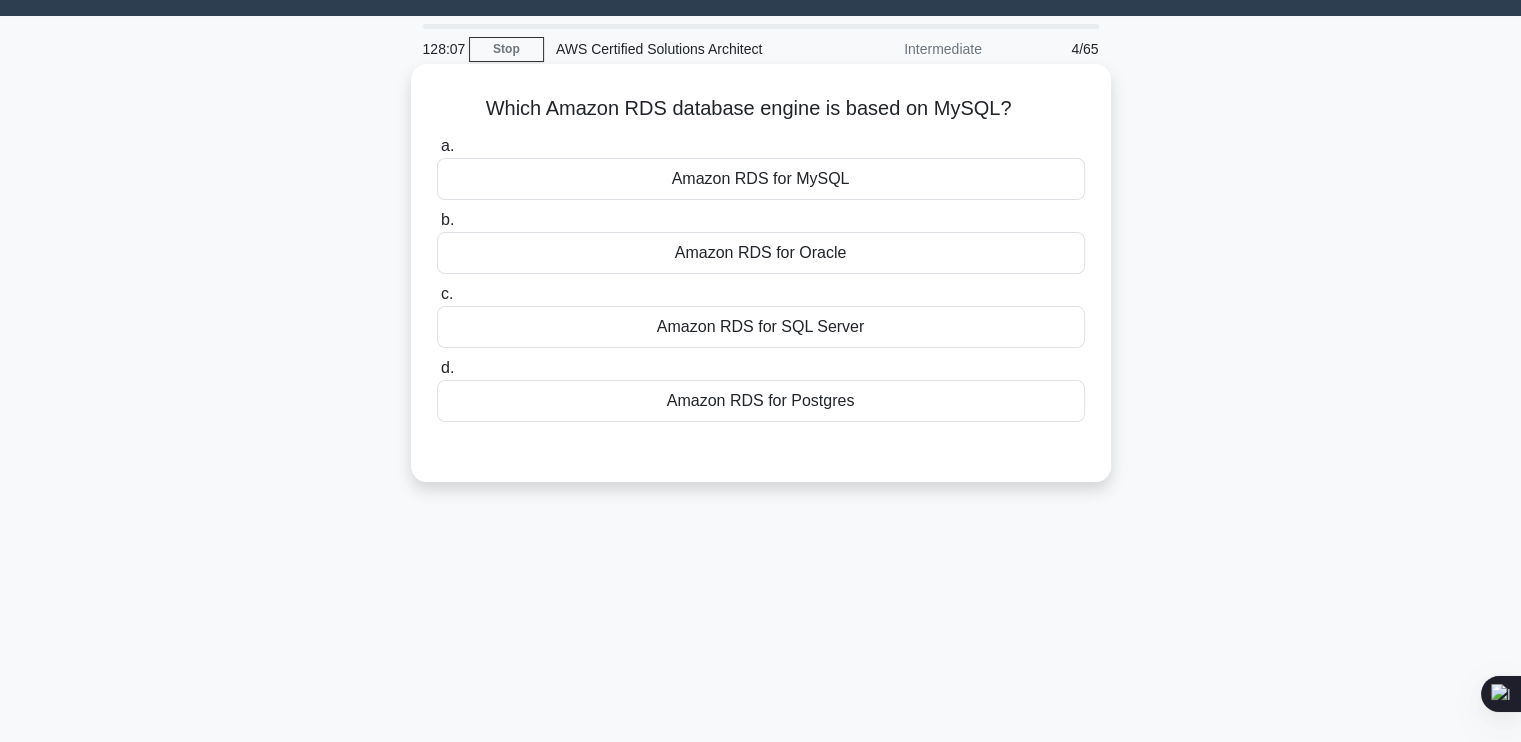 click on "Amazon RDS for MySQL" at bounding box center (761, 179) 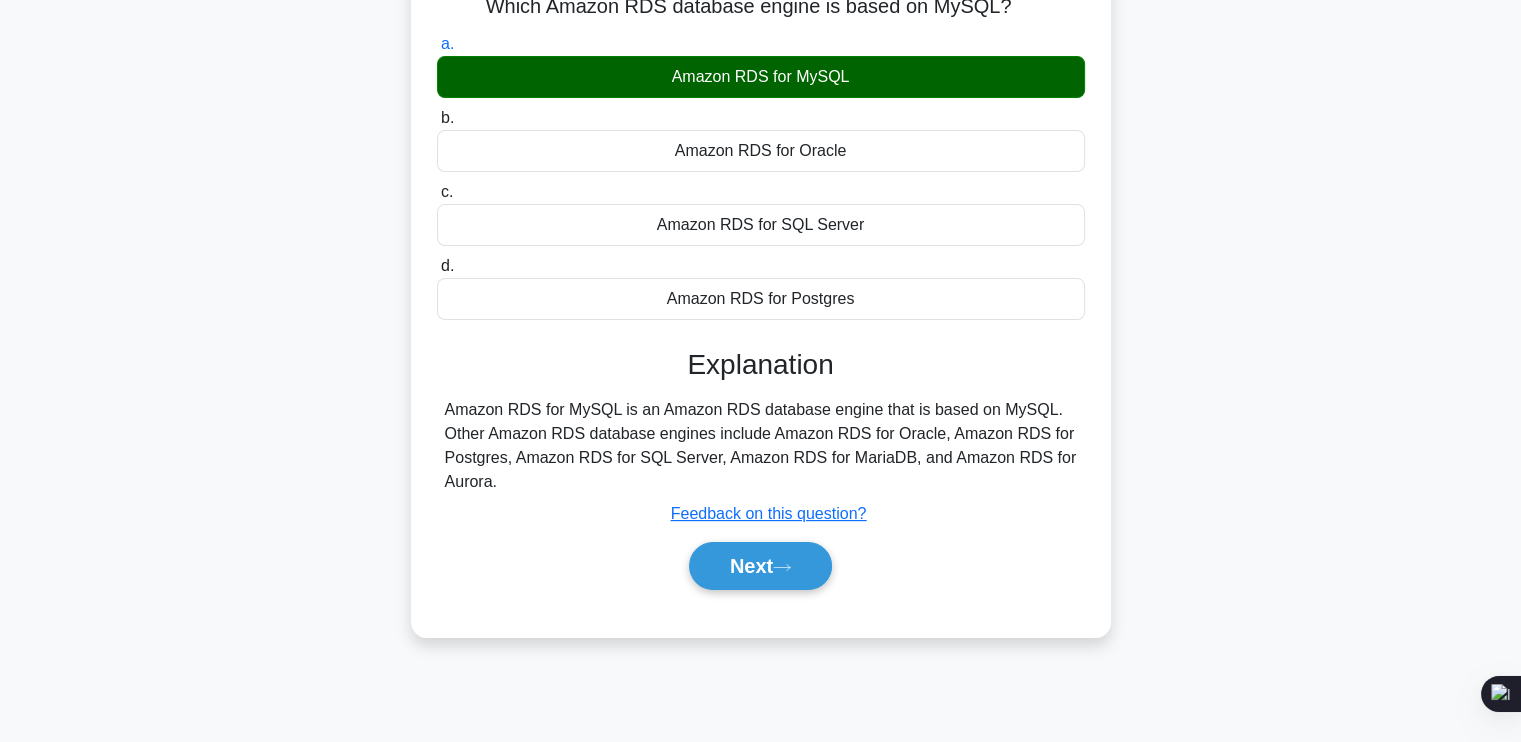 scroll, scrollTop: 160, scrollLeft: 0, axis: vertical 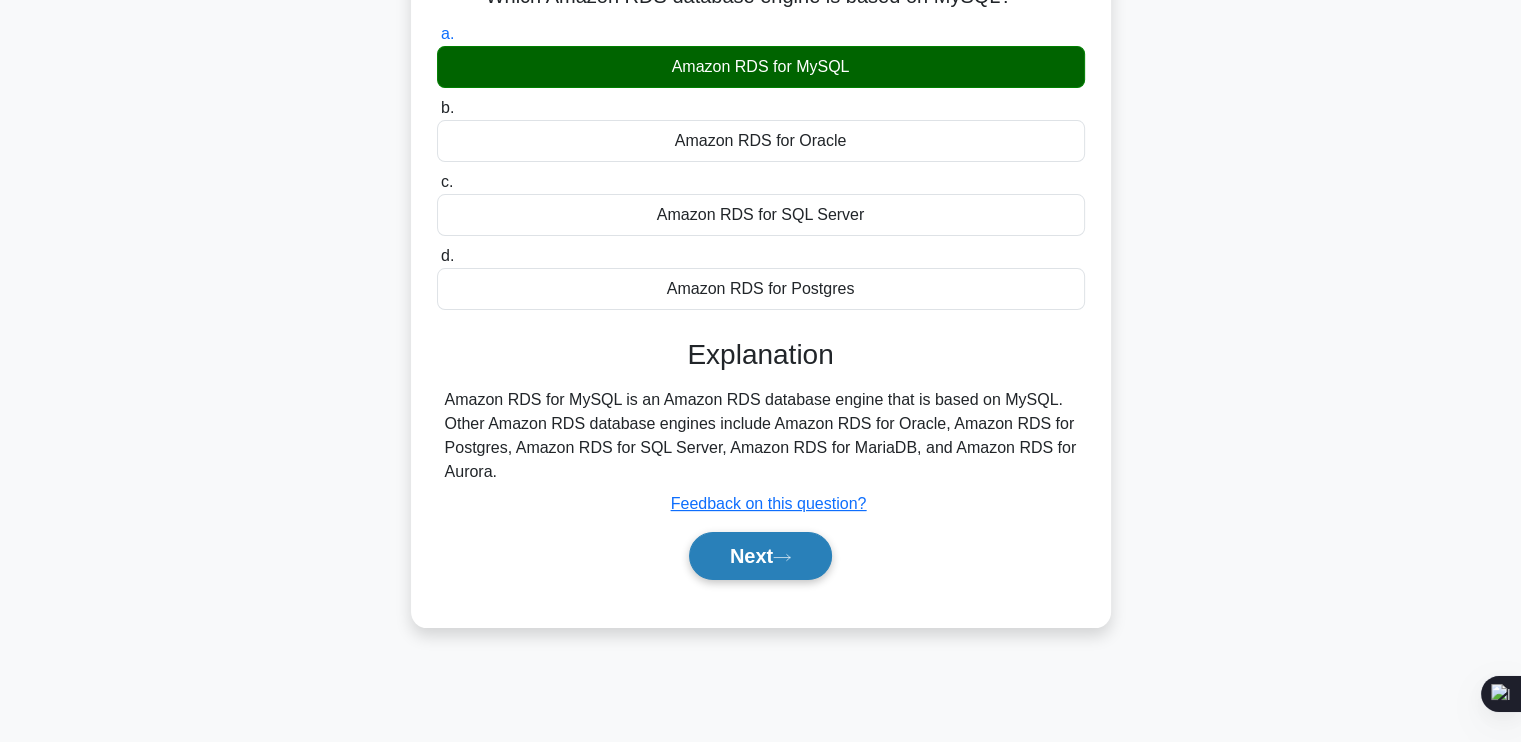 click 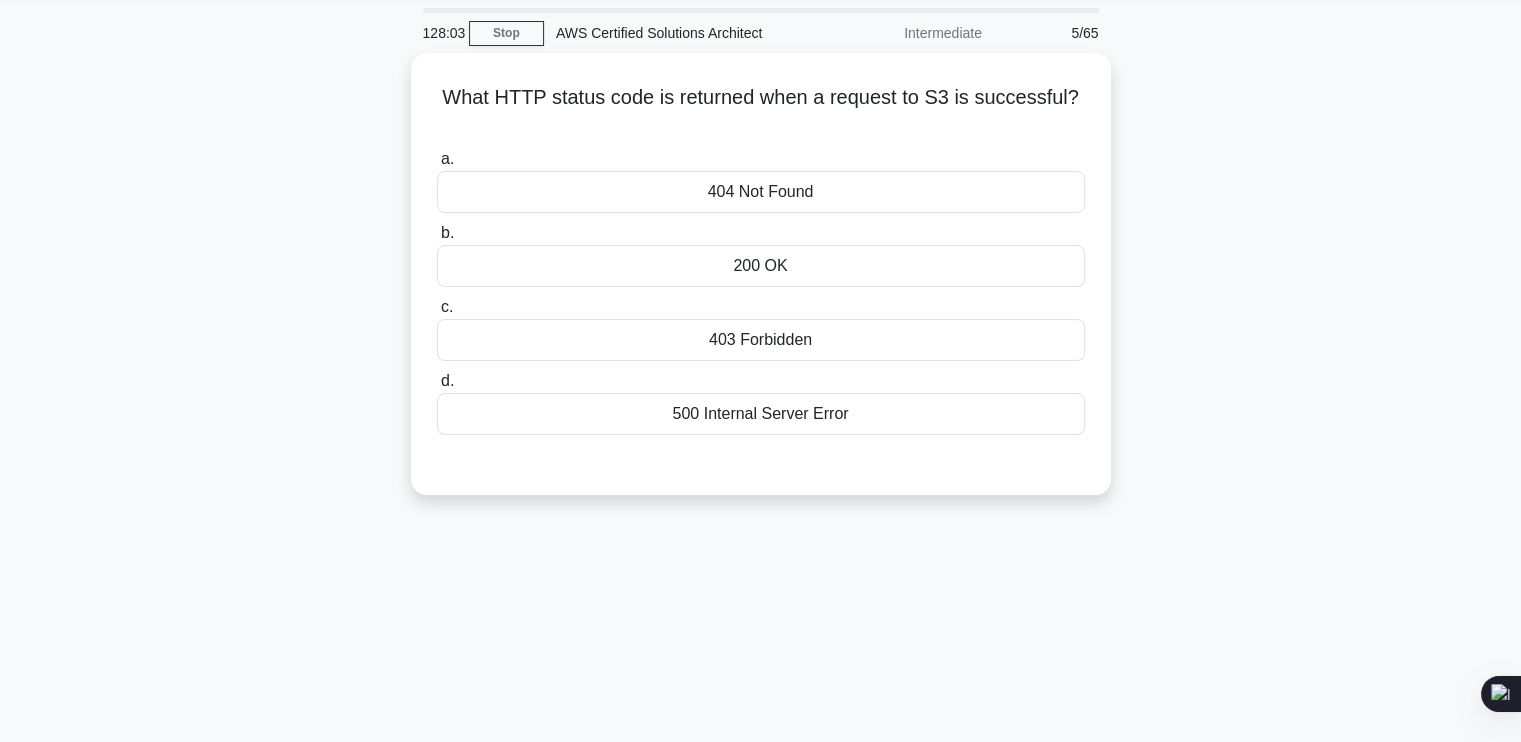 scroll, scrollTop: 64, scrollLeft: 0, axis: vertical 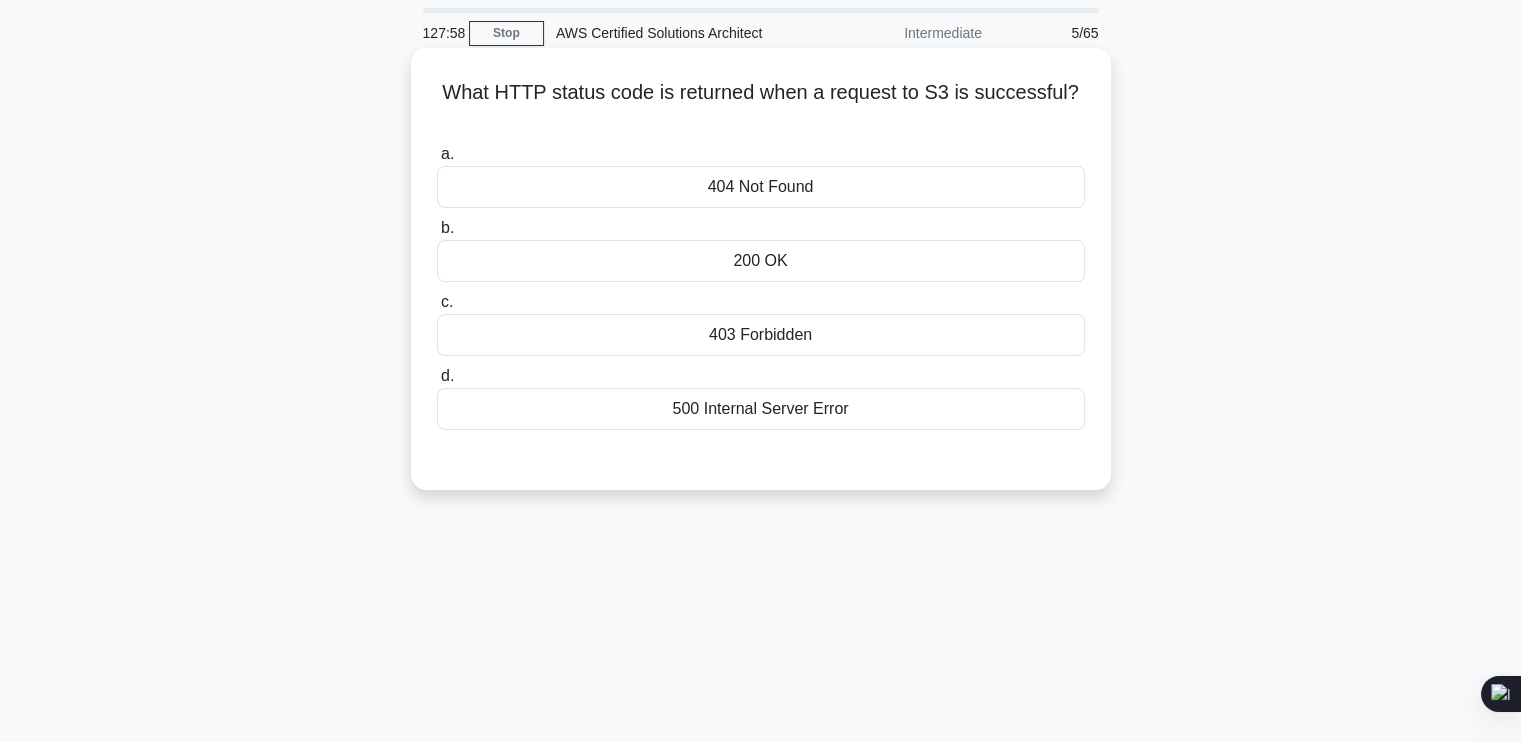 click on "200 OK" at bounding box center [761, 261] 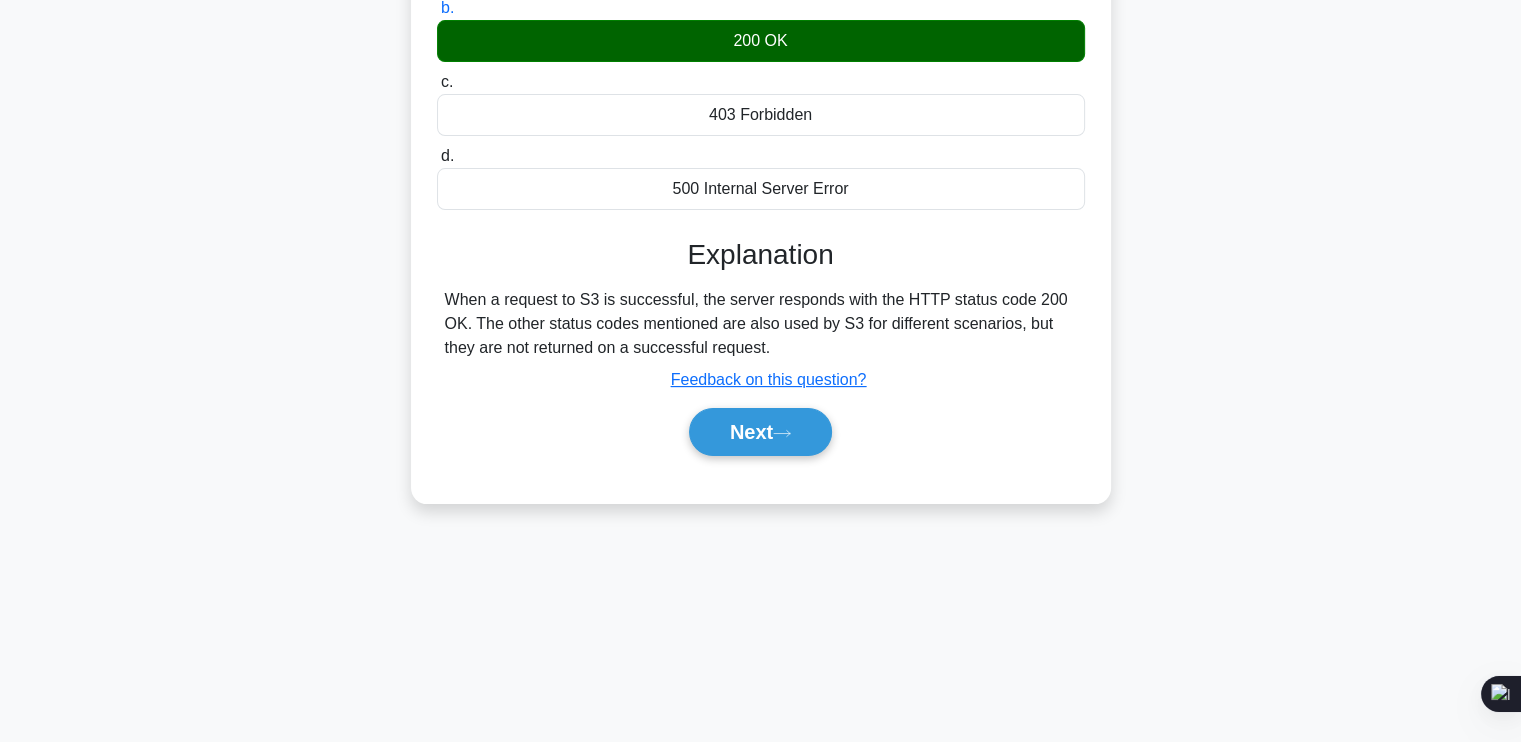 scroll, scrollTop: 286, scrollLeft: 0, axis: vertical 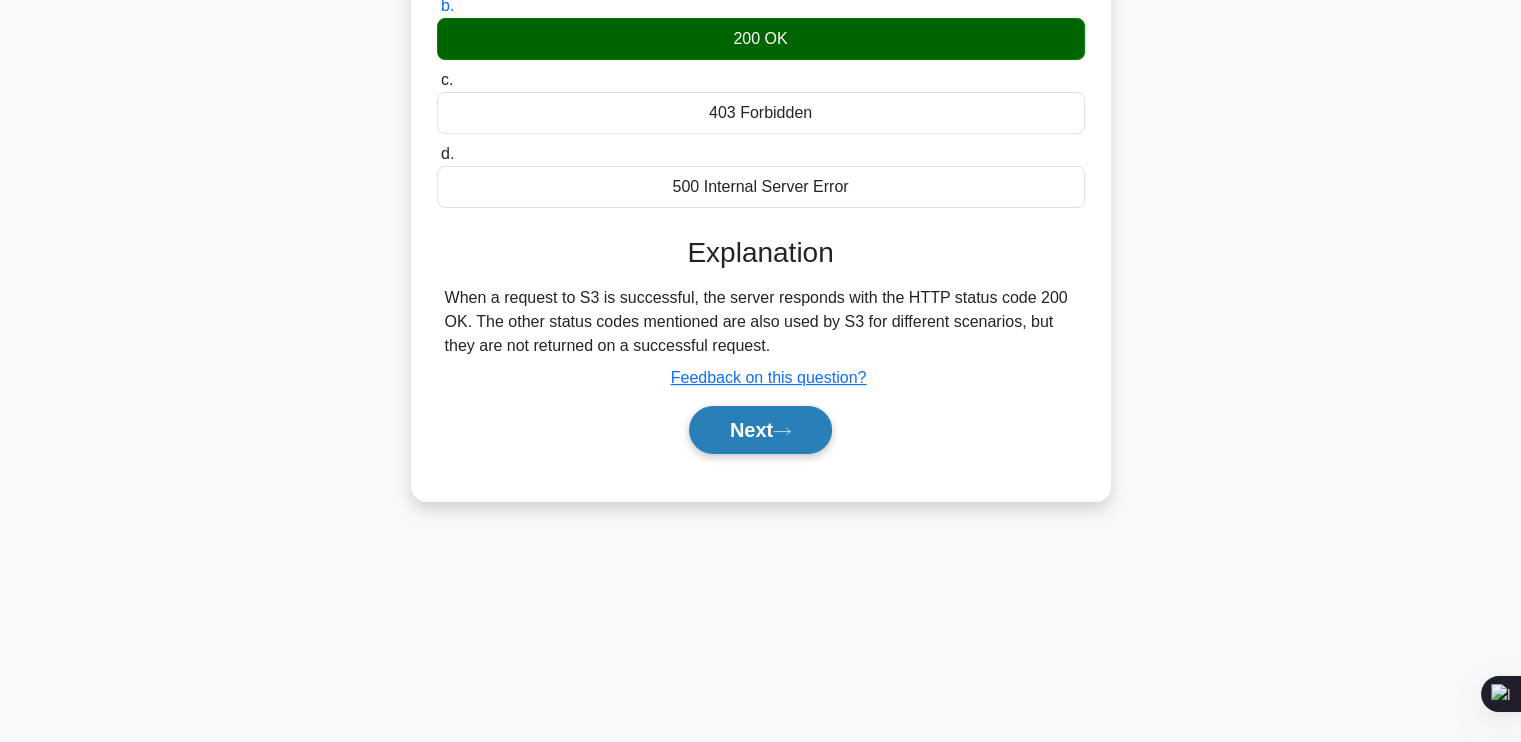 click on "Next" at bounding box center (760, 430) 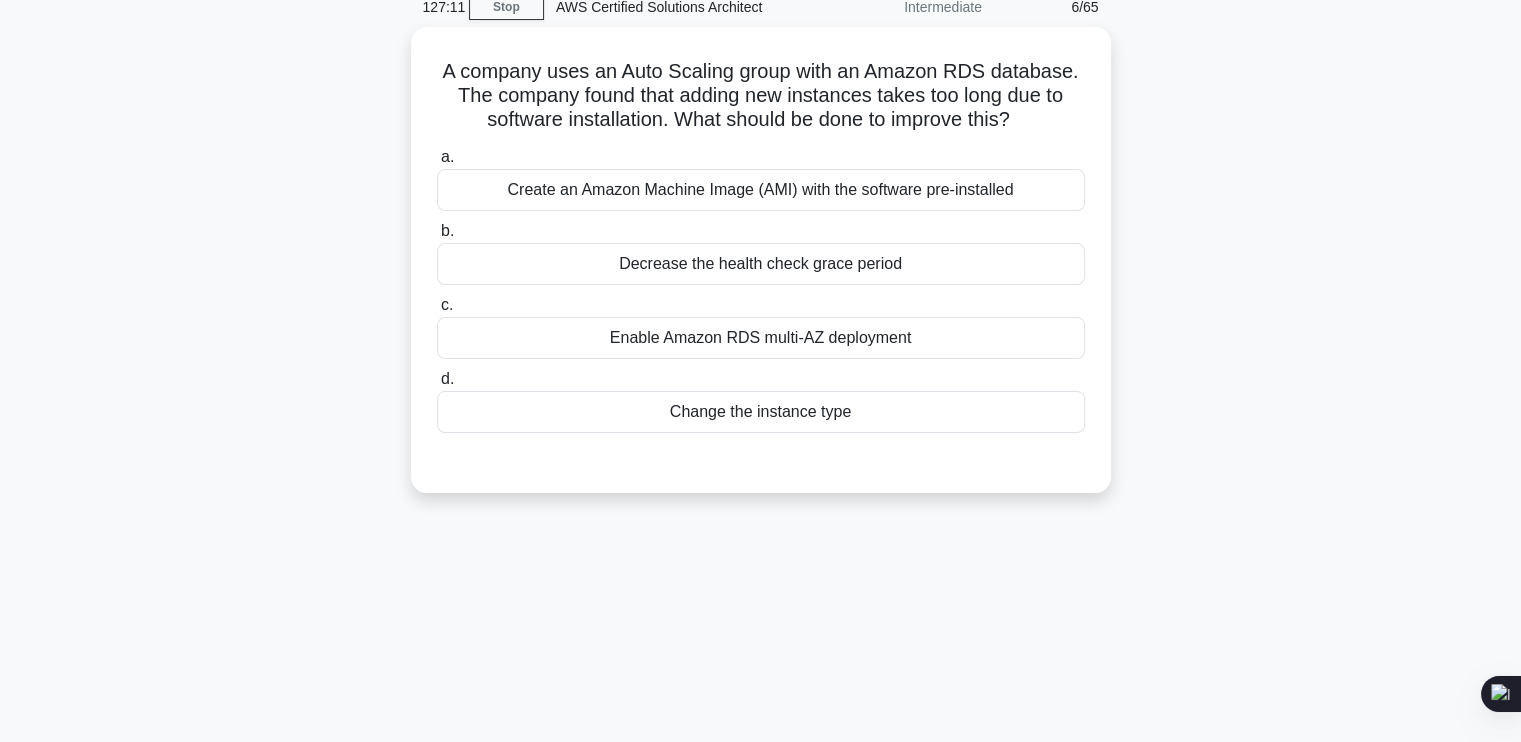 scroll, scrollTop: 91, scrollLeft: 0, axis: vertical 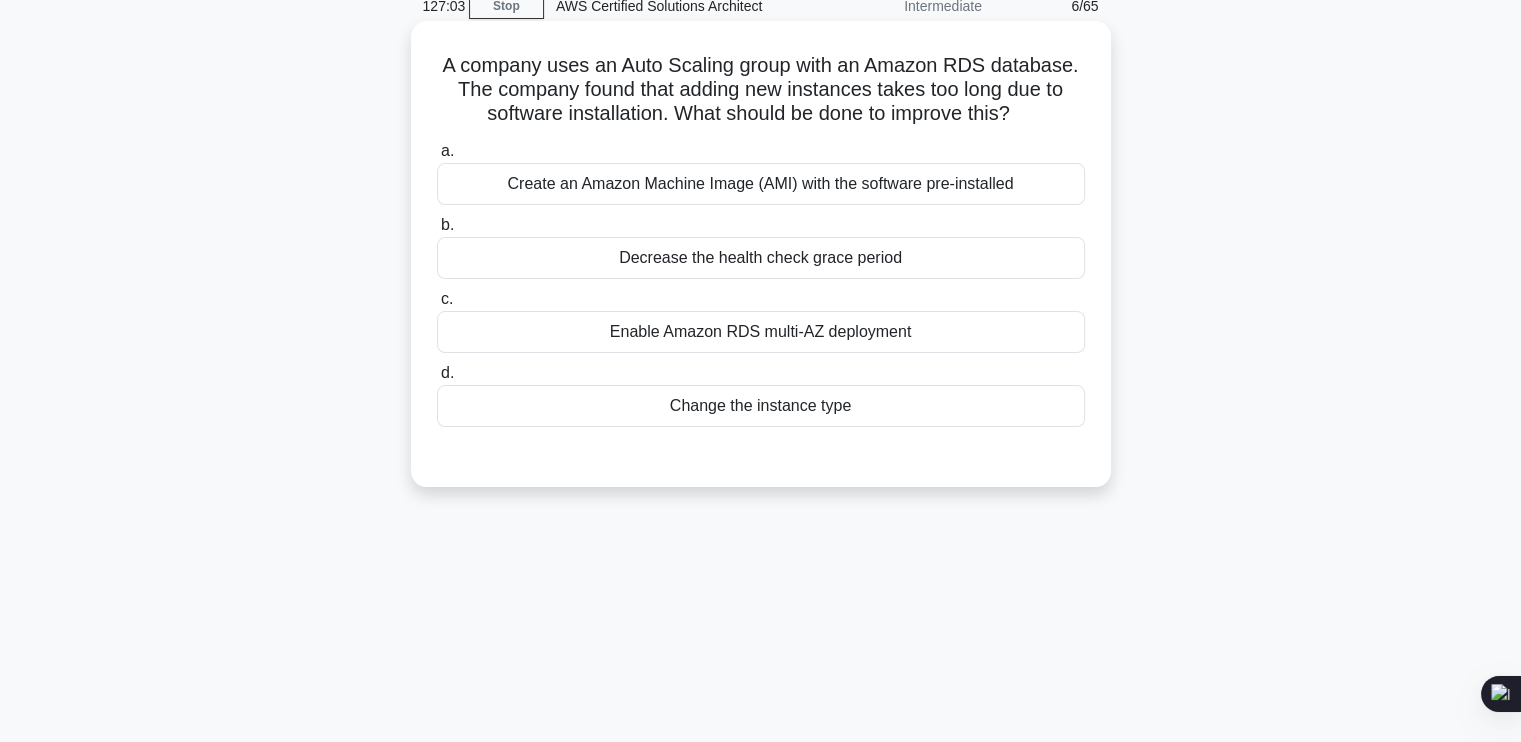 click on "Enable Amazon RDS multi-AZ deployment" at bounding box center [761, 332] 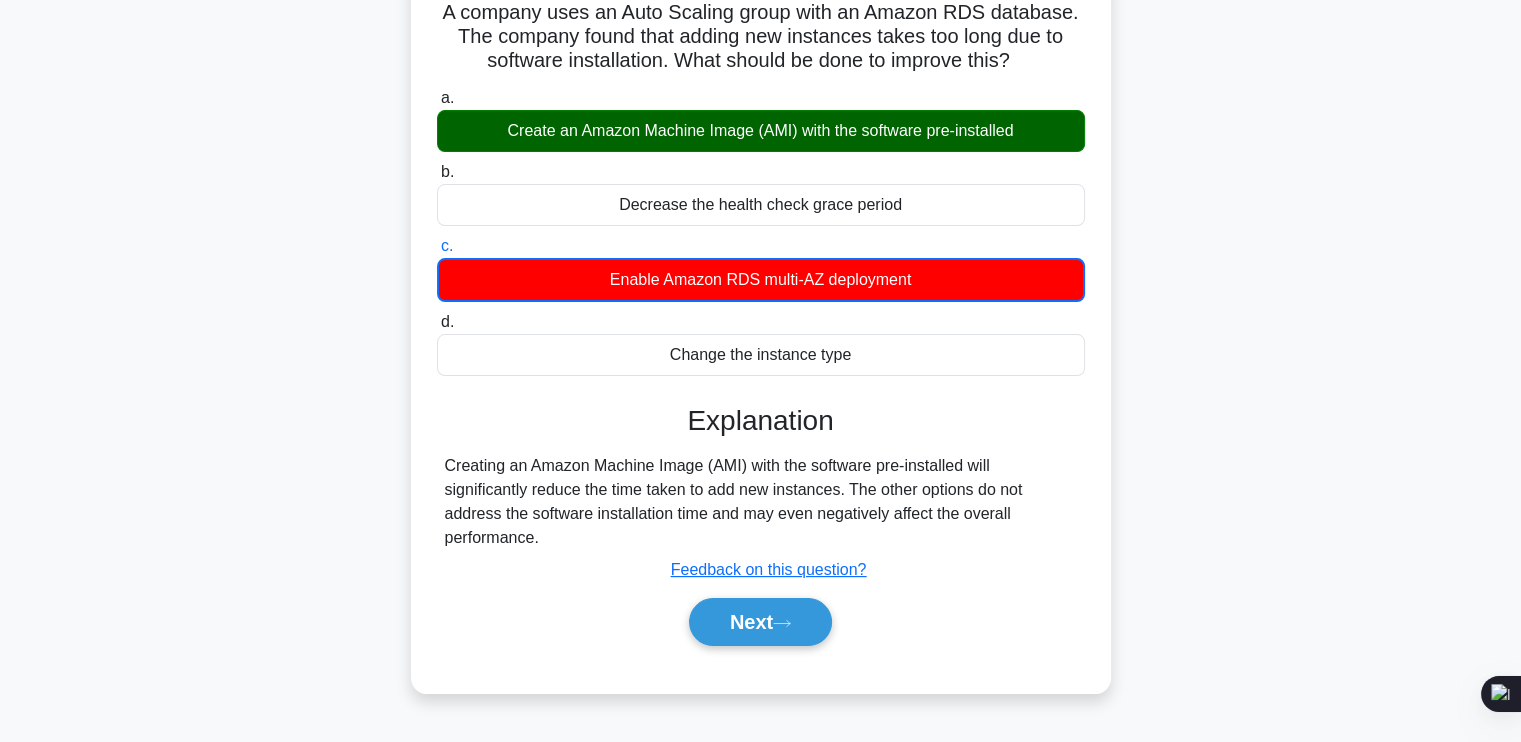 scroll, scrollTop: 146, scrollLeft: 0, axis: vertical 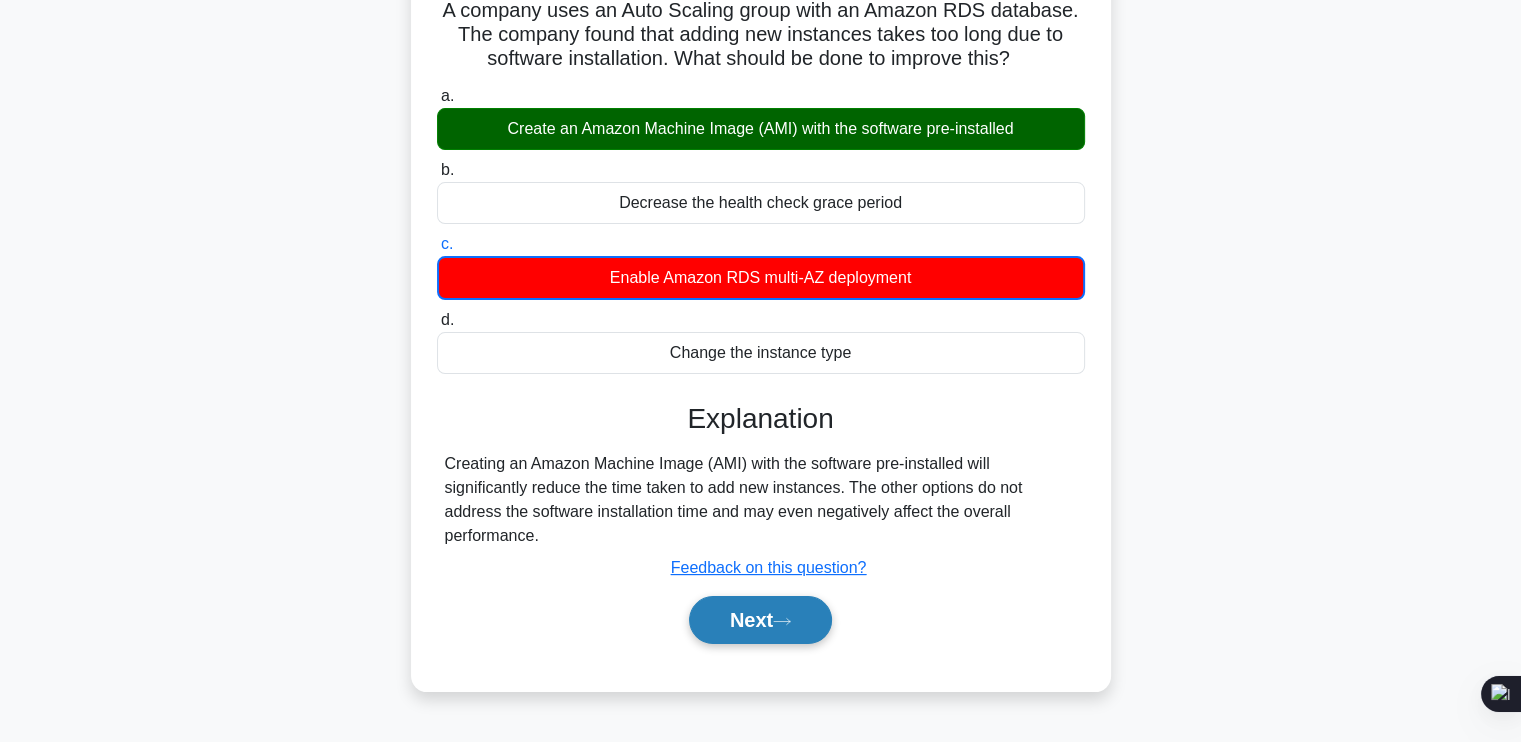 click 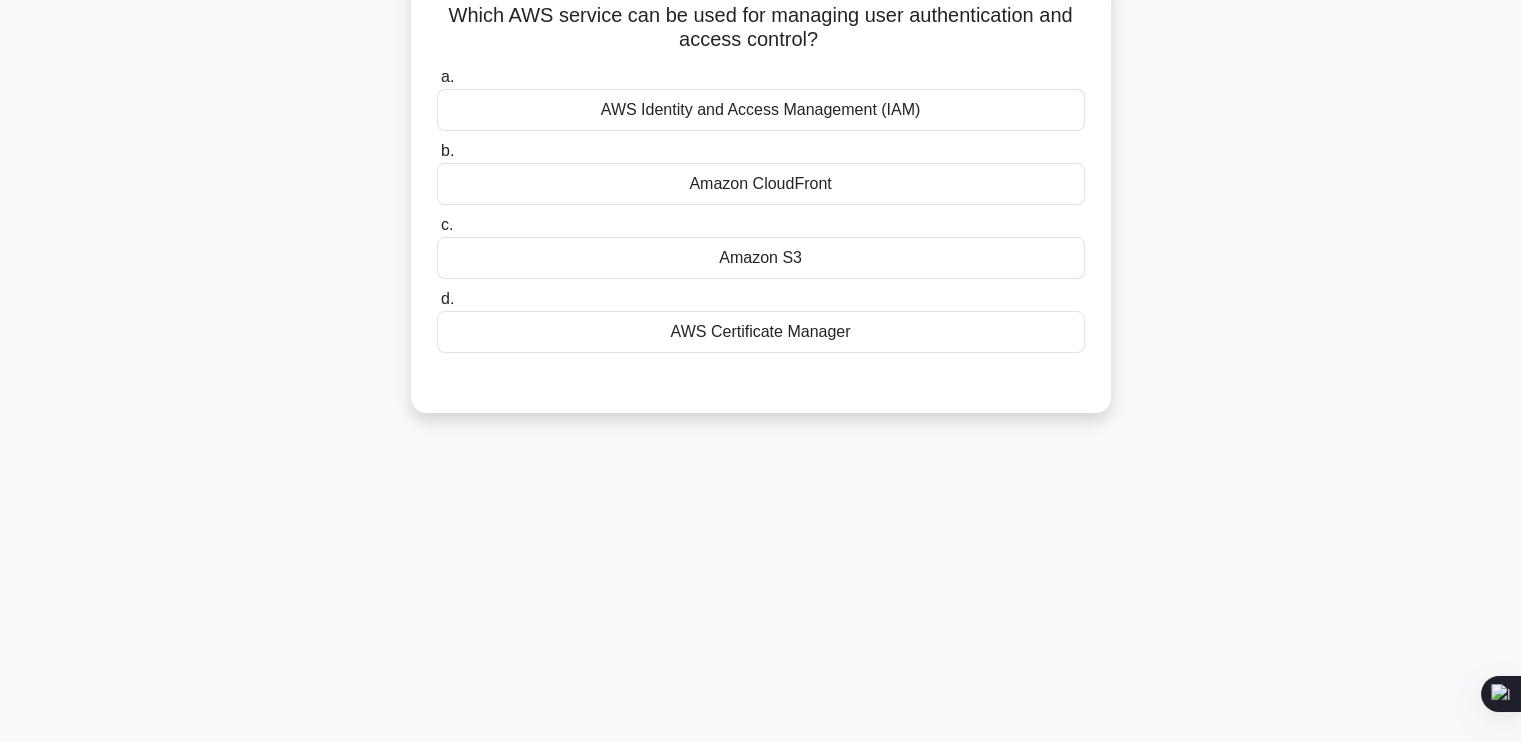scroll, scrollTop: 0, scrollLeft: 0, axis: both 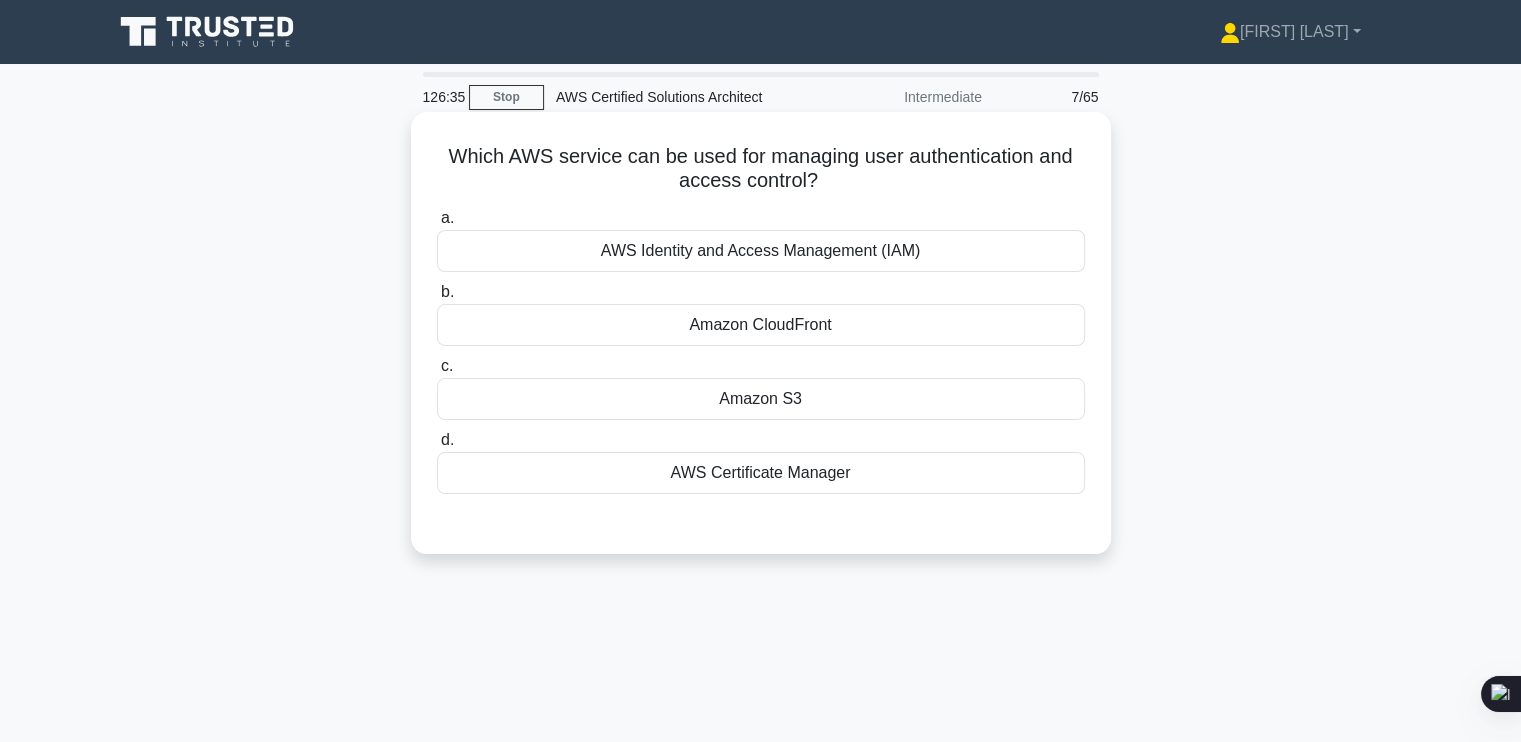 click on "AWS Identity and Access Management (IAM)" at bounding box center [761, 251] 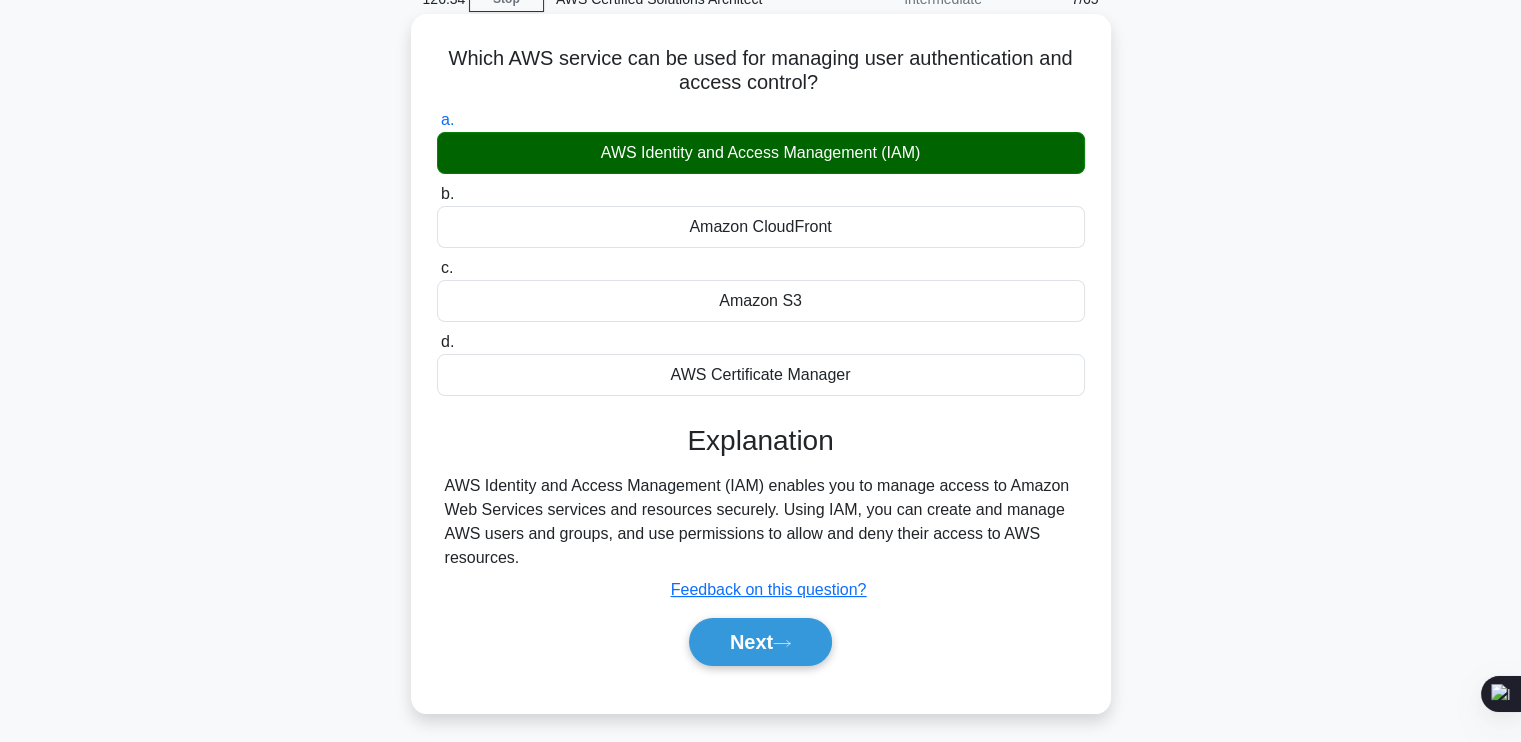 scroll, scrollTop: 99, scrollLeft: 0, axis: vertical 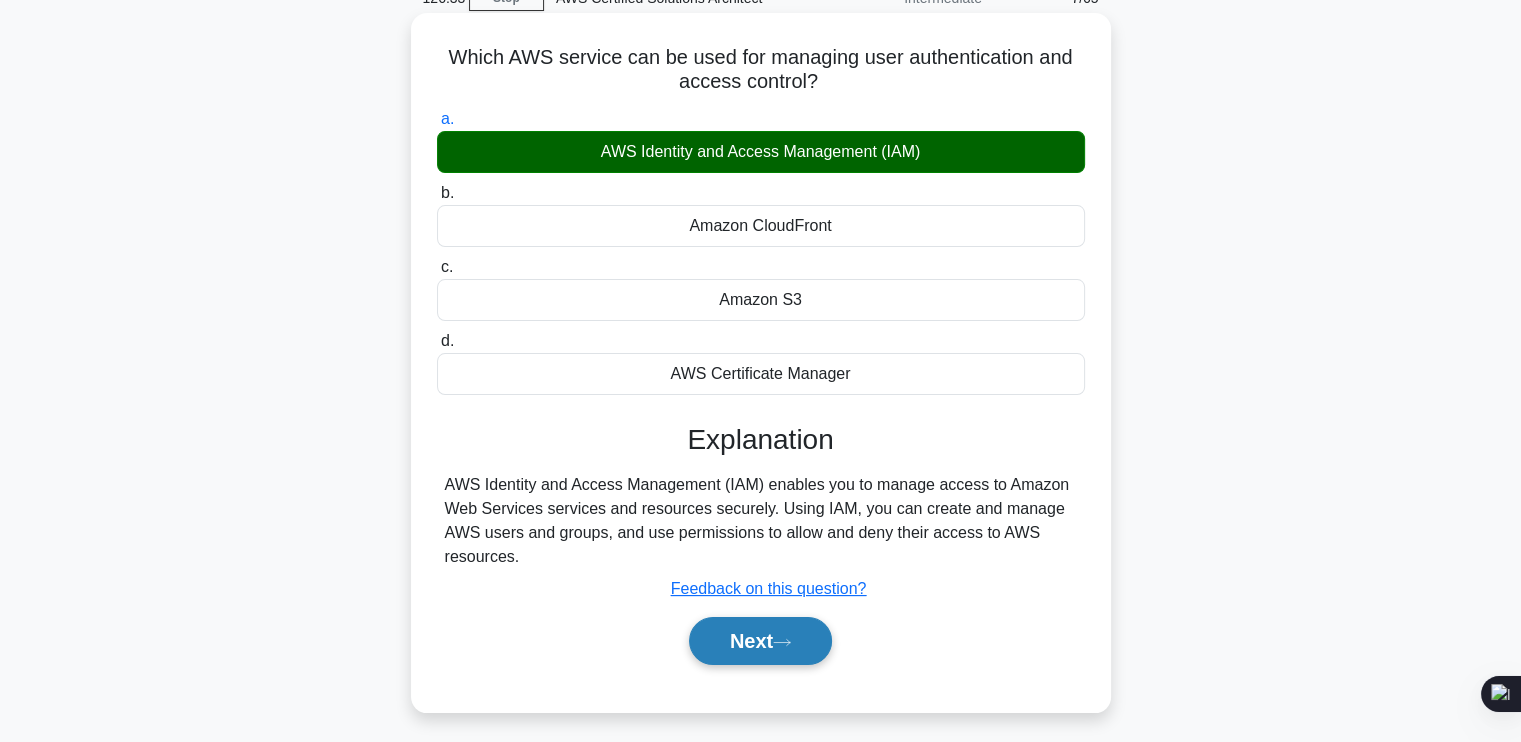 click on "Next" at bounding box center [760, 641] 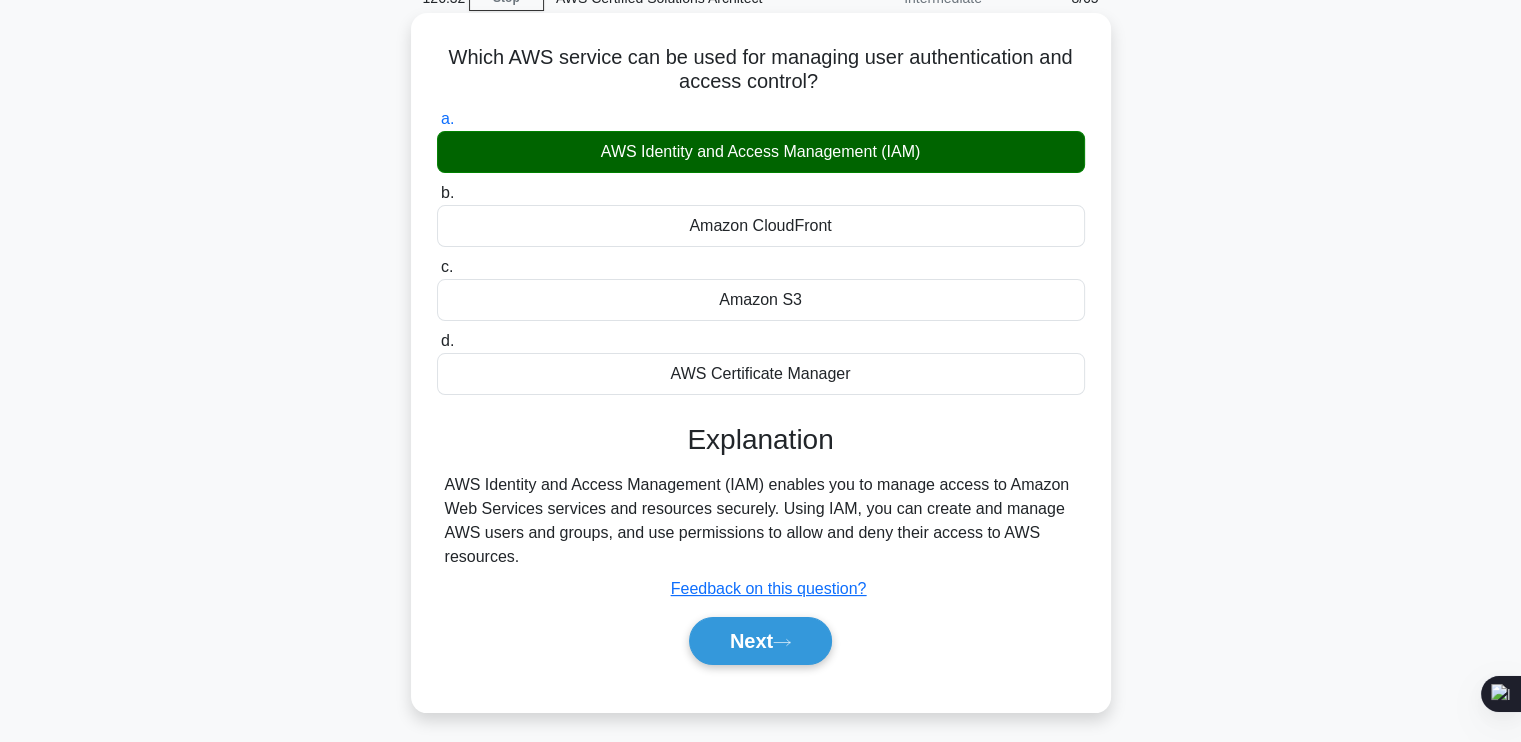 scroll, scrollTop: 0, scrollLeft: 0, axis: both 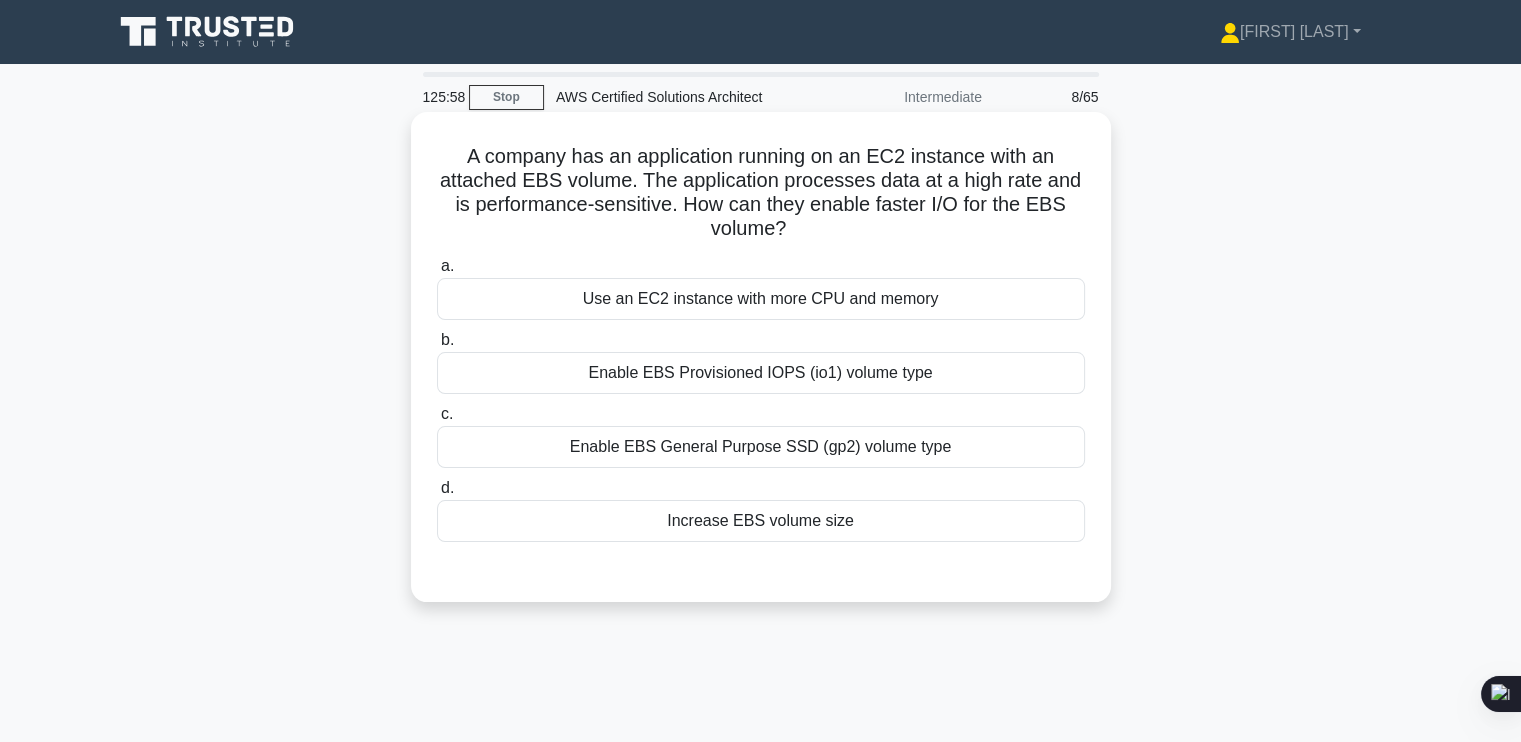 click on "Enable EBS Provisioned IOPS (io1) volume type" at bounding box center [761, 373] 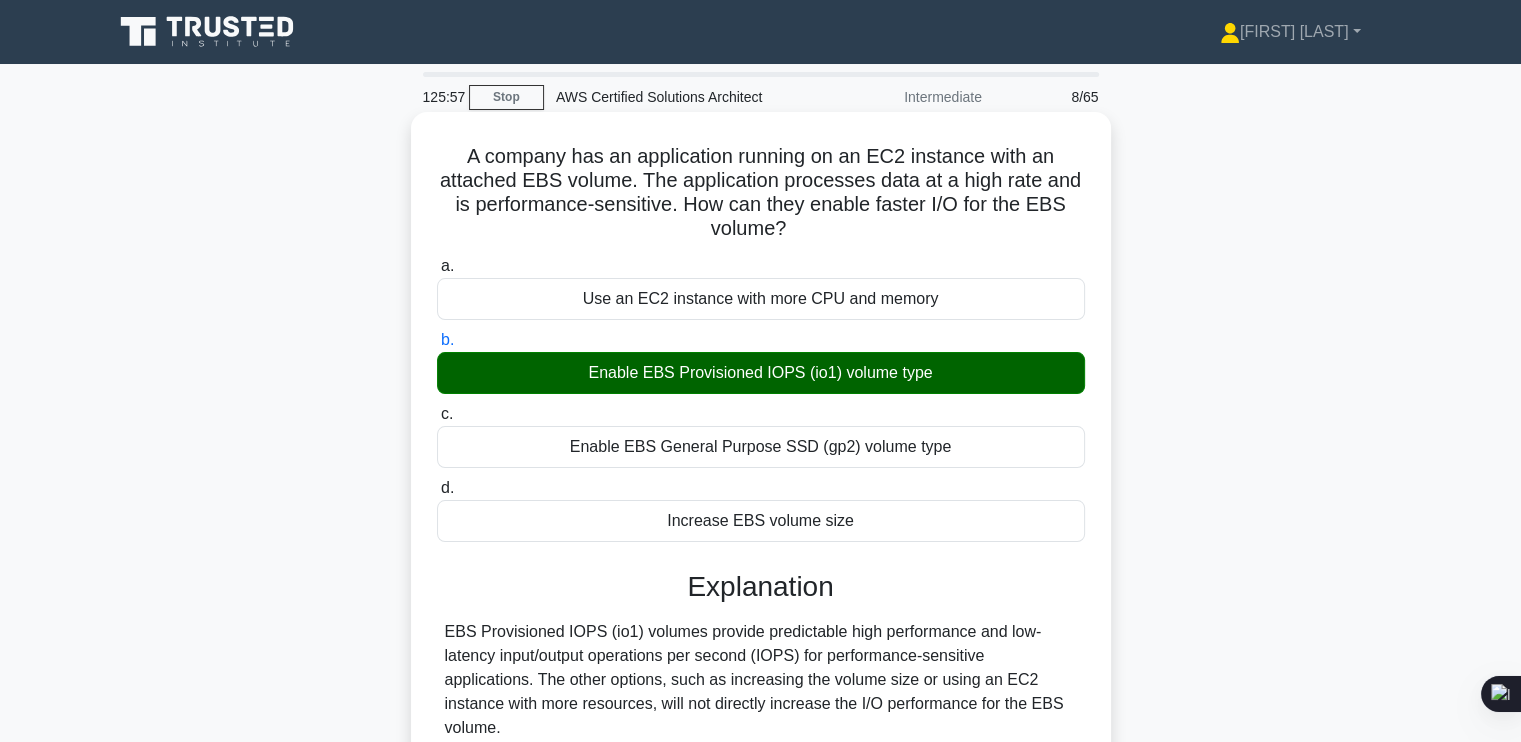 scroll, scrollTop: 147, scrollLeft: 0, axis: vertical 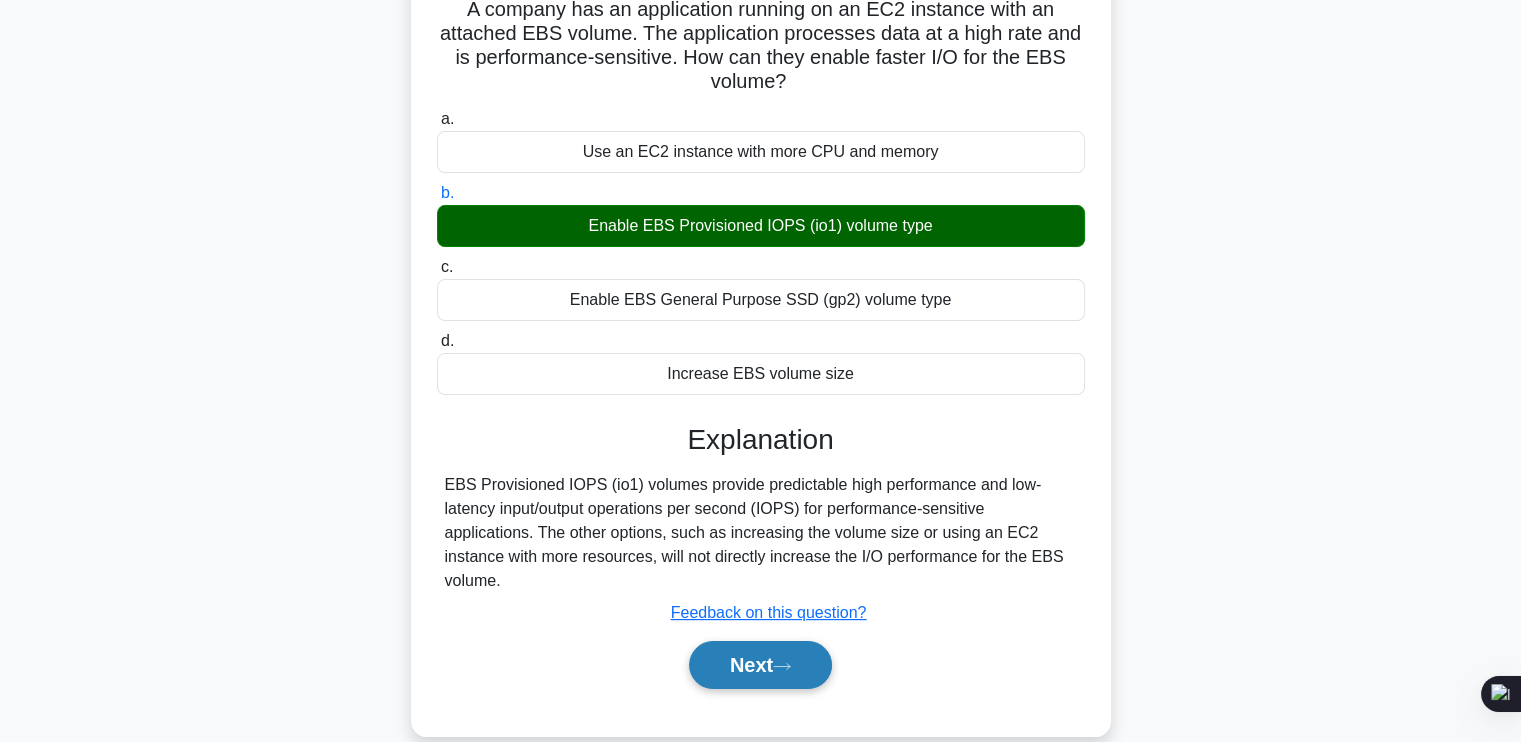 click on "Next" at bounding box center (760, 665) 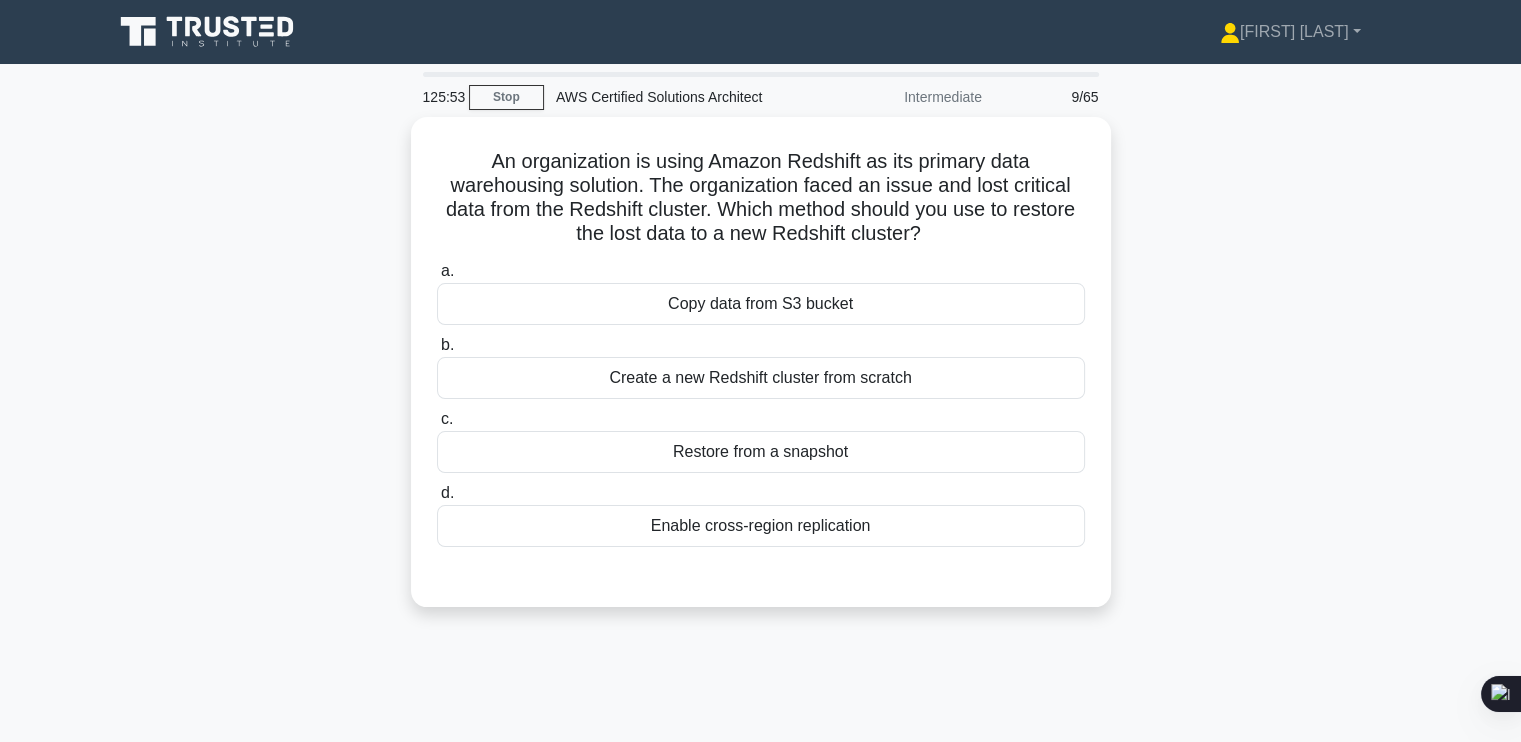 scroll, scrollTop: 0, scrollLeft: 0, axis: both 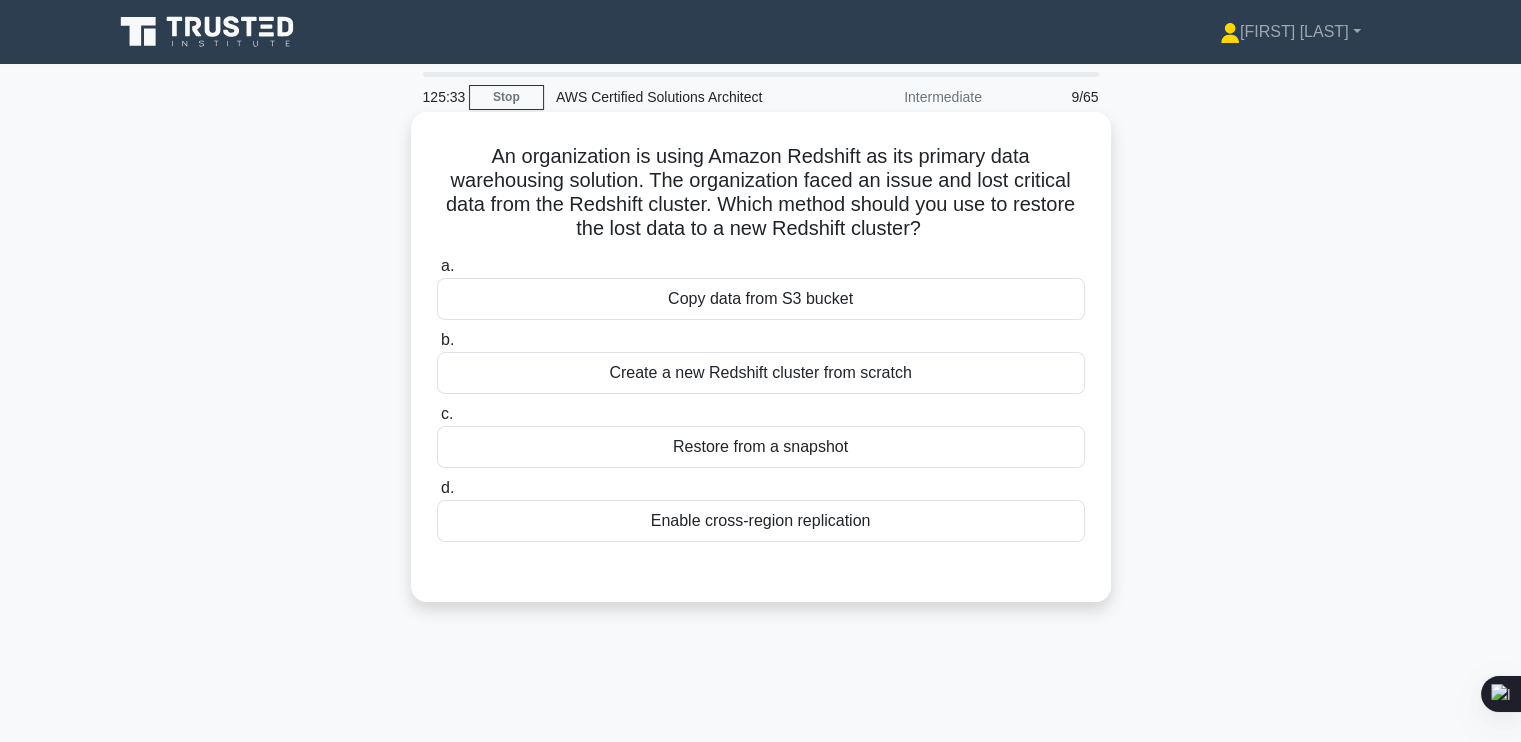 click on "Restore from a snapshot" at bounding box center [761, 447] 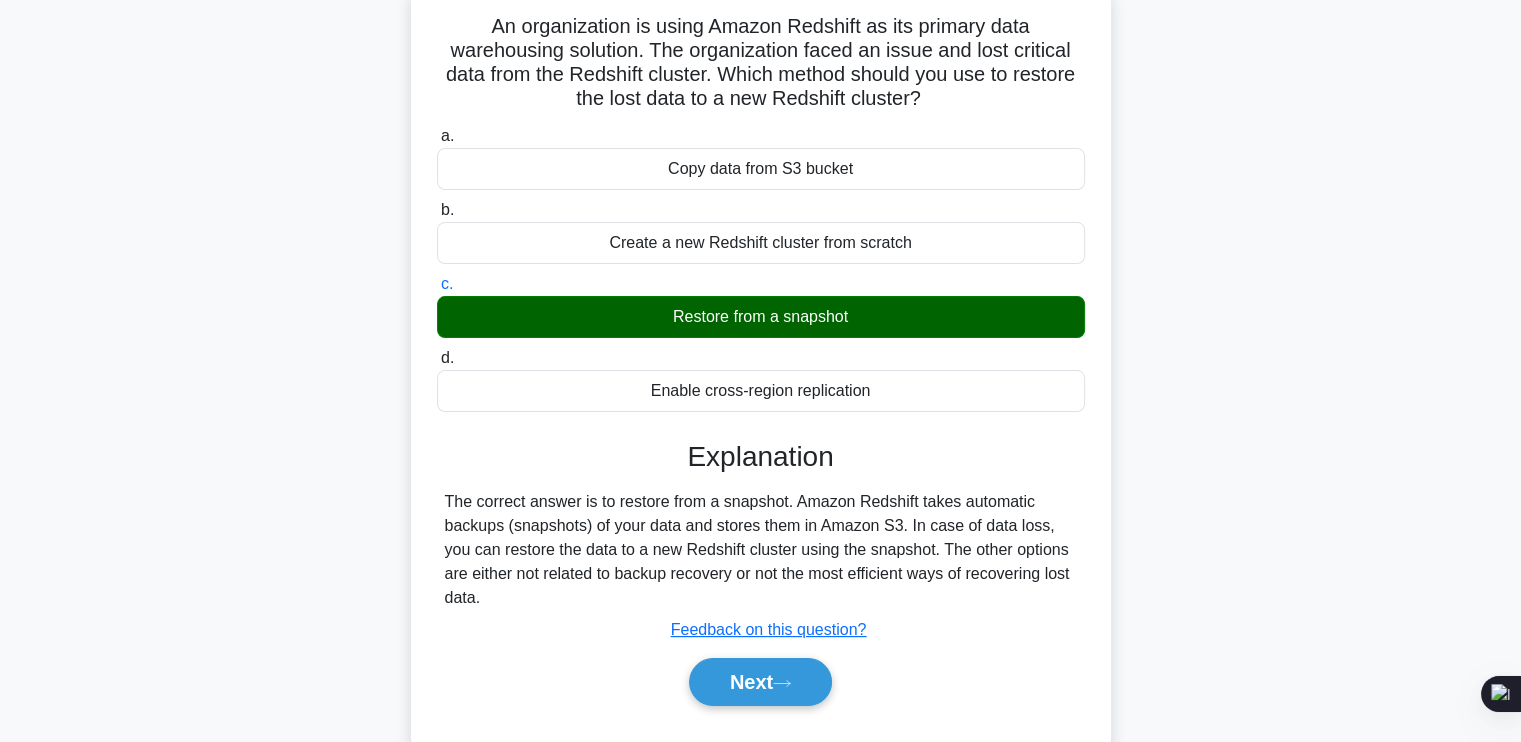 scroll, scrollTop: 135, scrollLeft: 0, axis: vertical 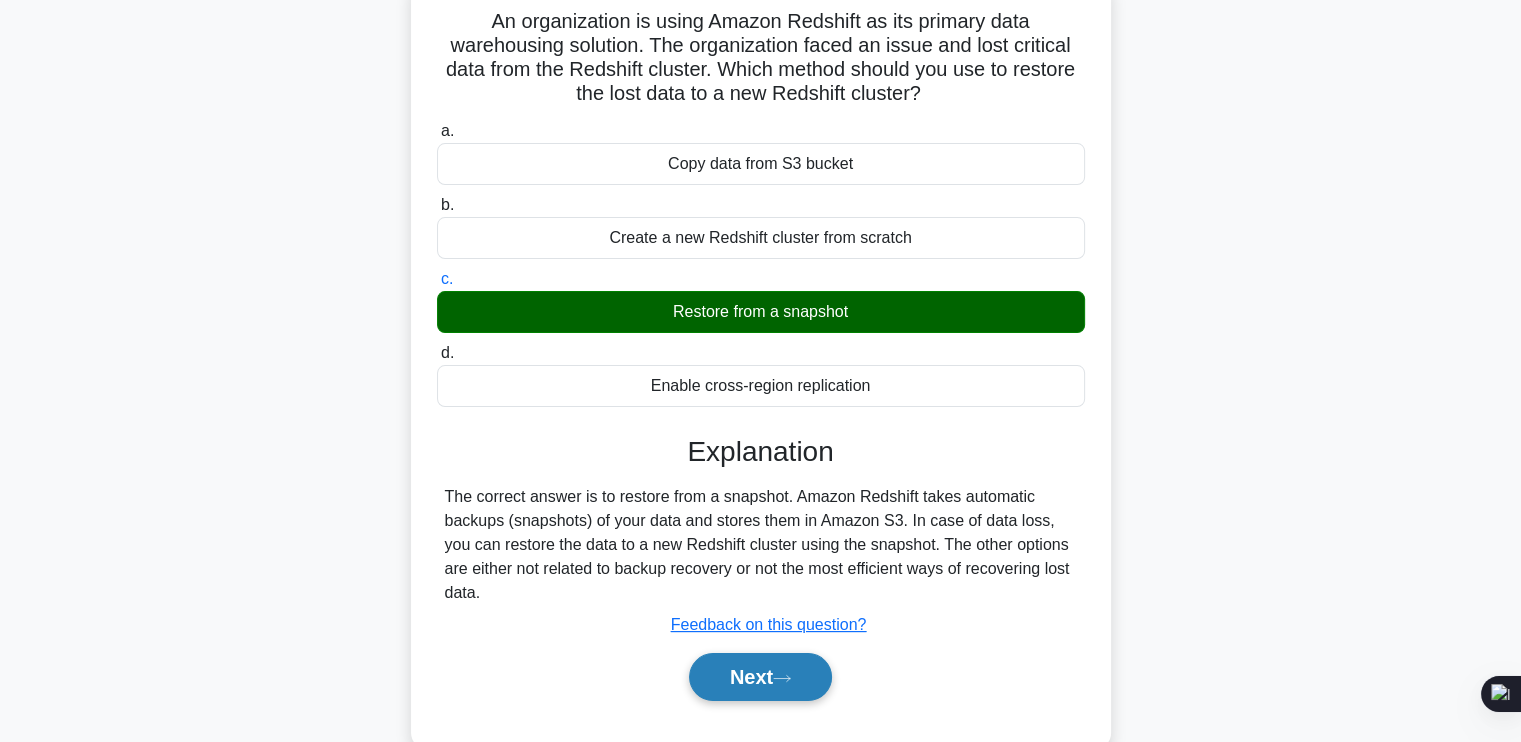 click on "Next" at bounding box center [760, 677] 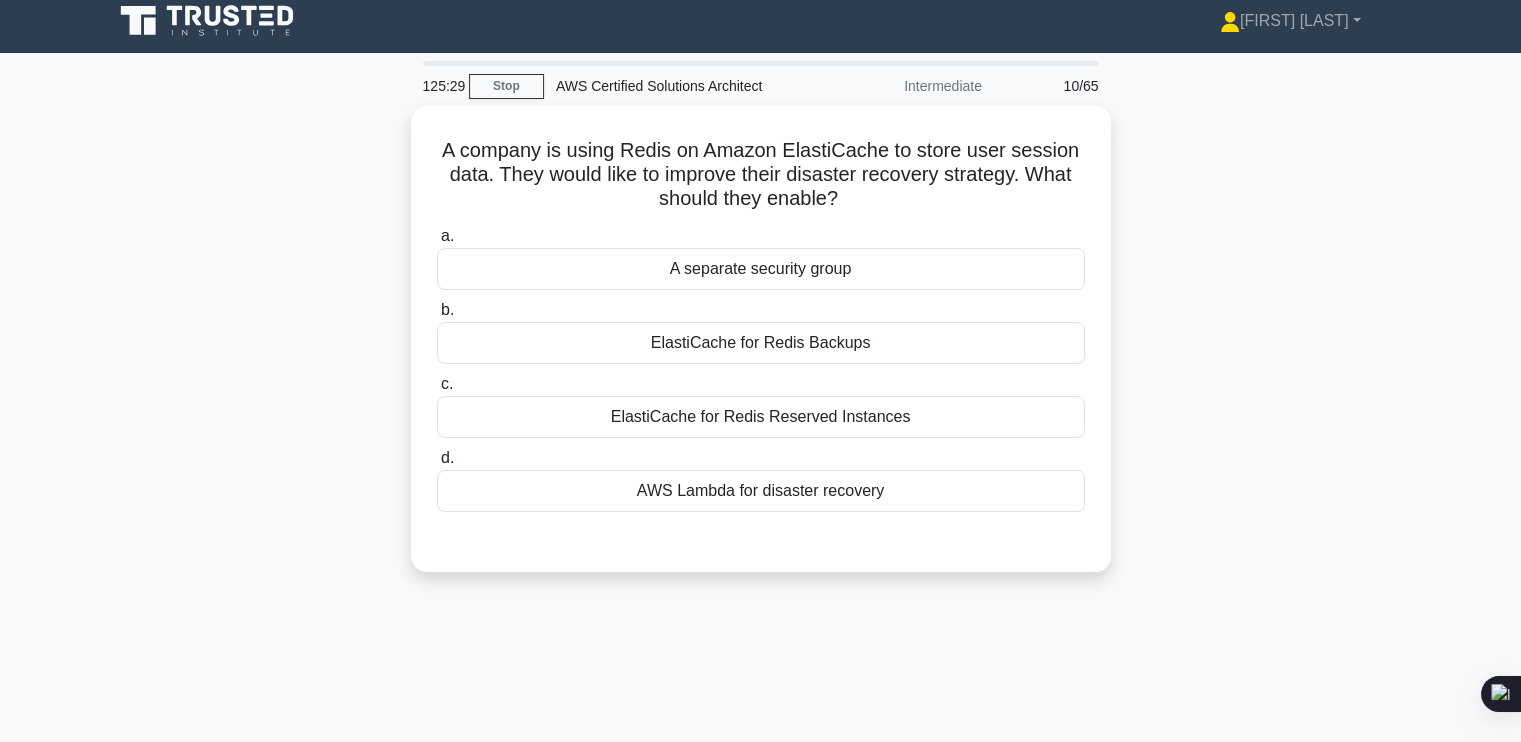 scroll, scrollTop: 2, scrollLeft: 0, axis: vertical 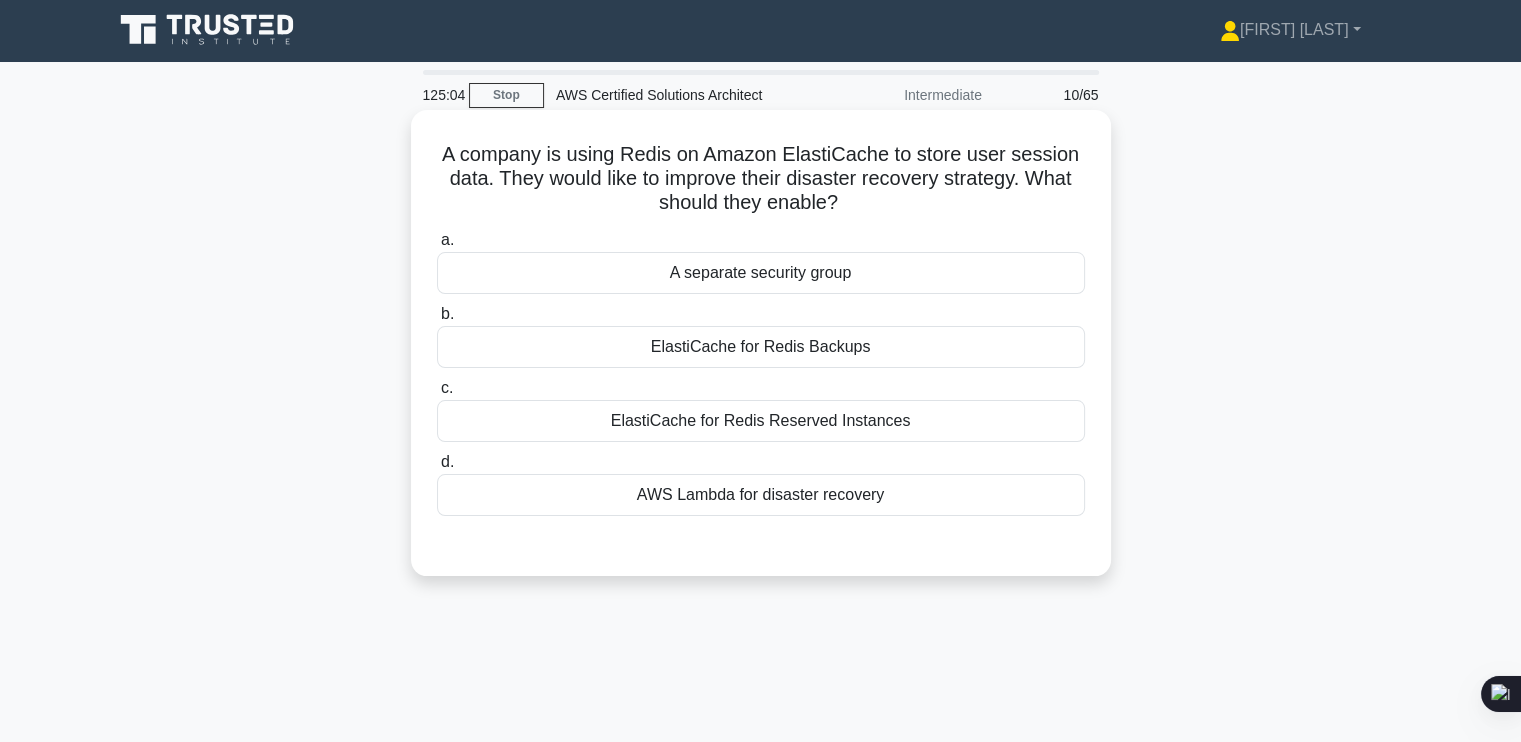 click on "ElastiCache for Redis Backups" at bounding box center (761, 347) 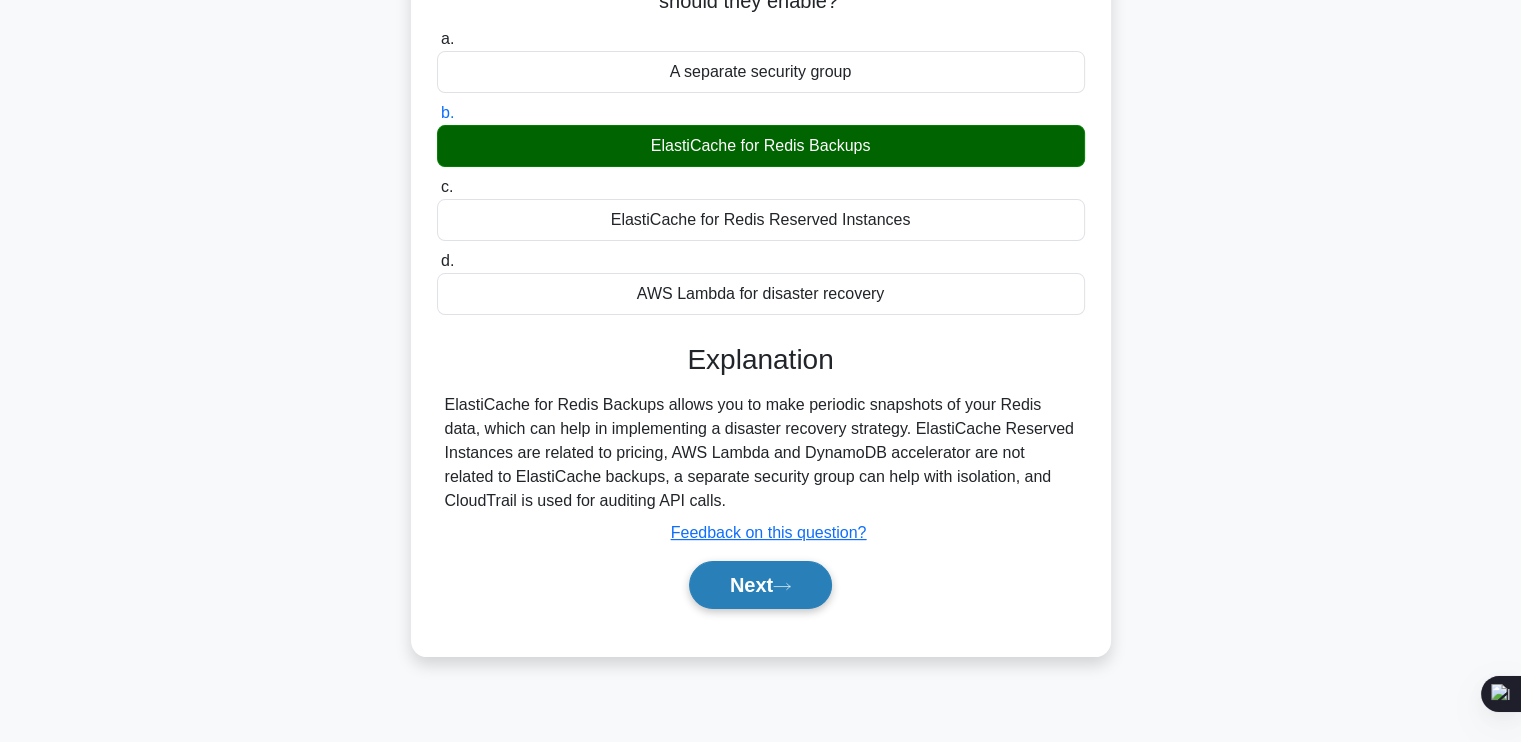scroll, scrollTop: 207, scrollLeft: 0, axis: vertical 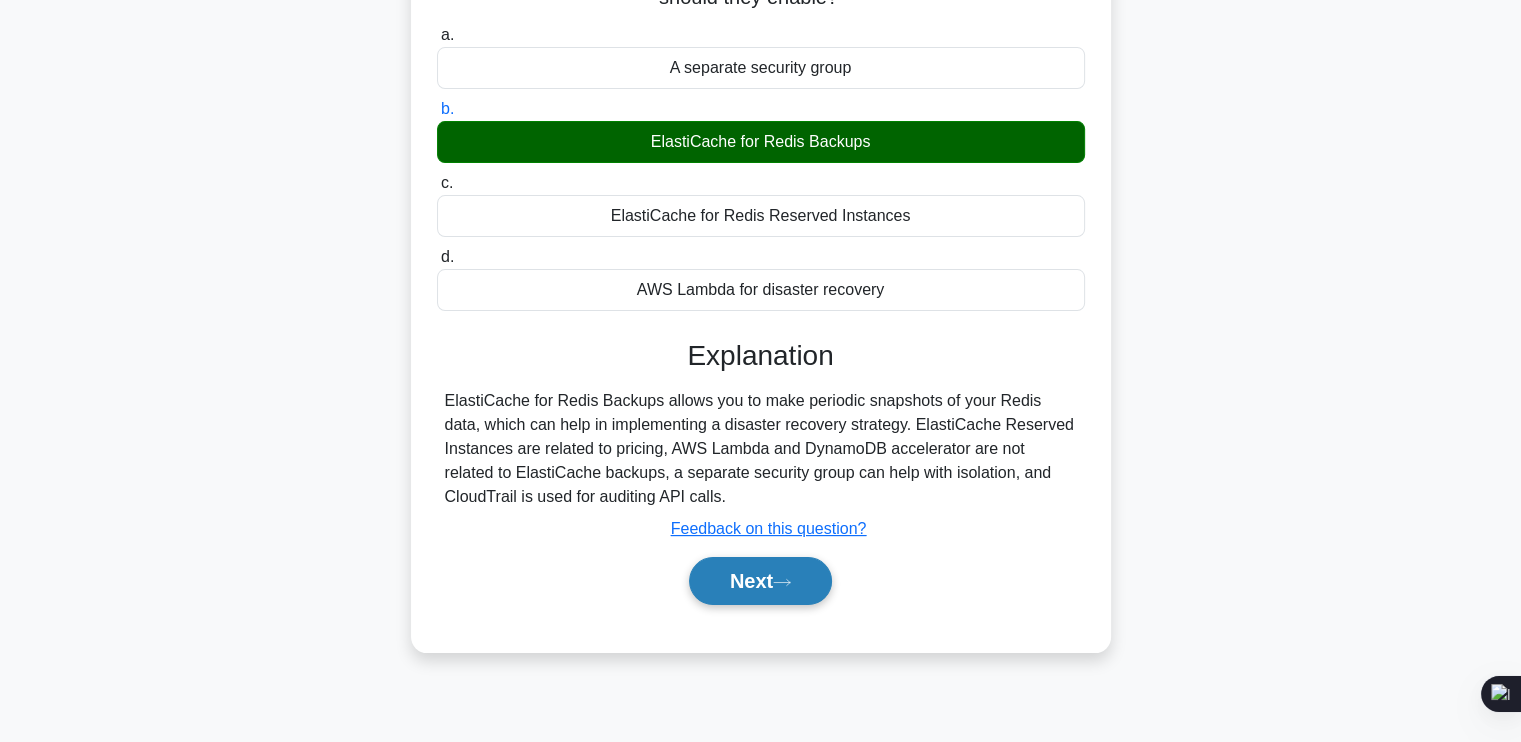 click on "Next" at bounding box center (760, 581) 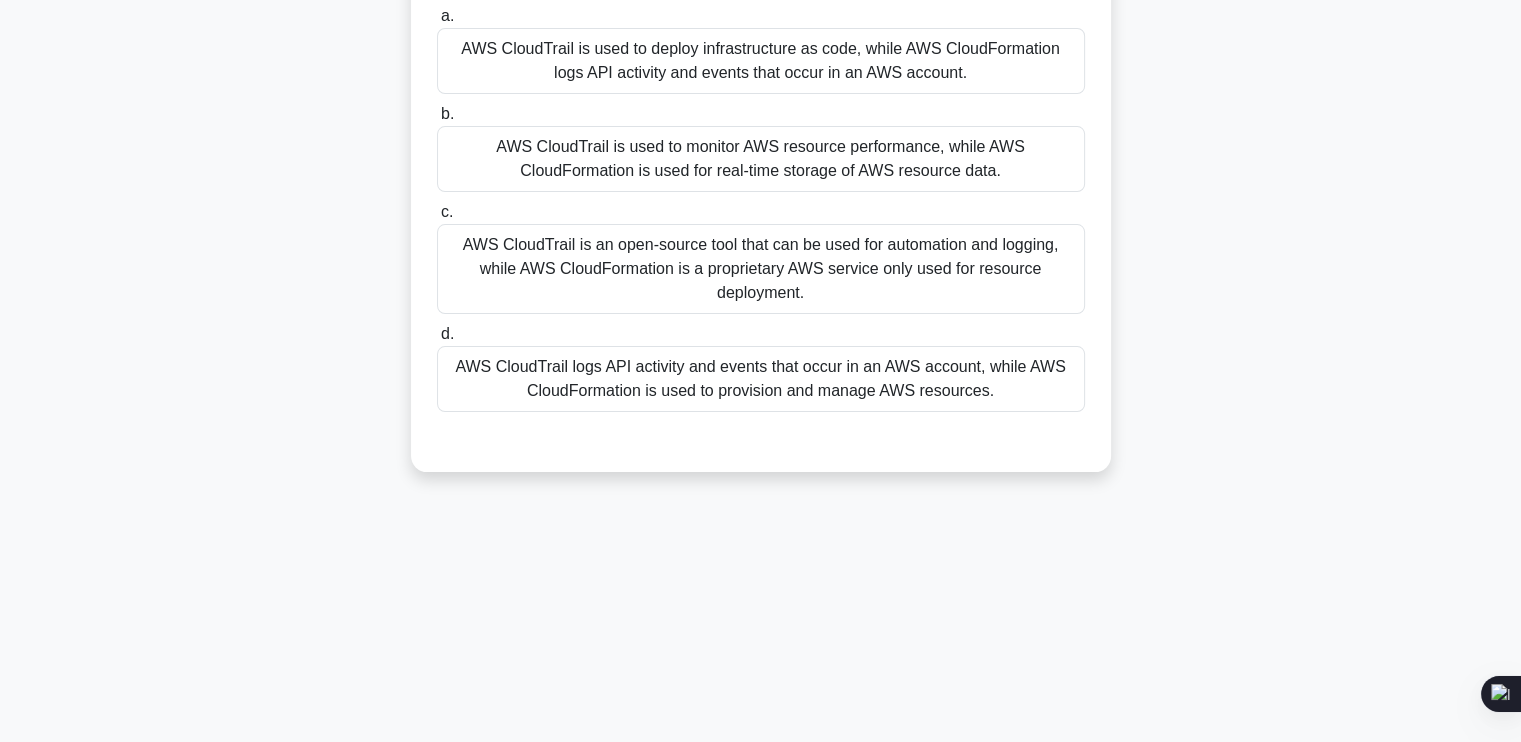 scroll, scrollTop: 0, scrollLeft: 0, axis: both 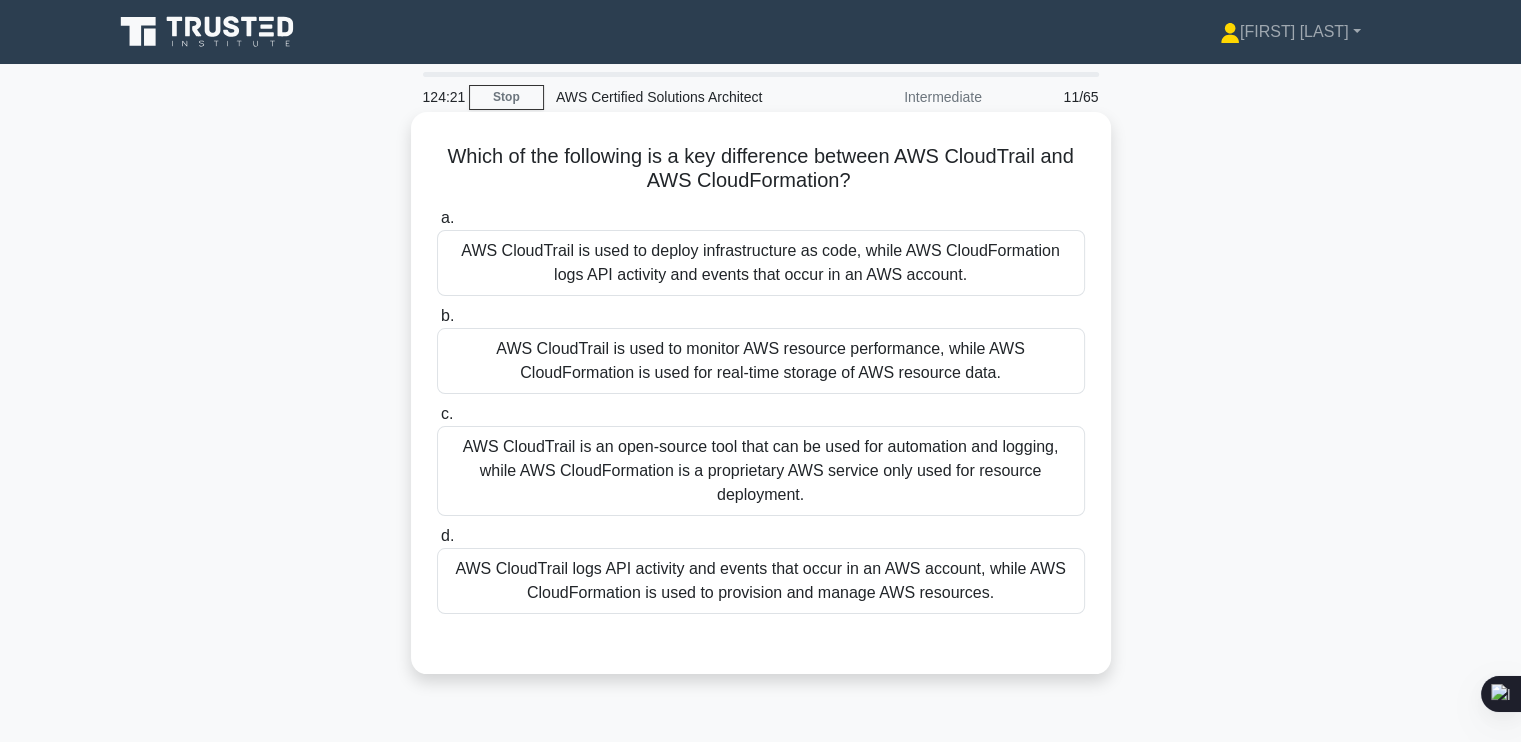 click on "AWS CloudTrail logs API activity and events that occur in an AWS account, while AWS CloudFormation is used to provision and manage AWS resources." at bounding box center [761, 581] 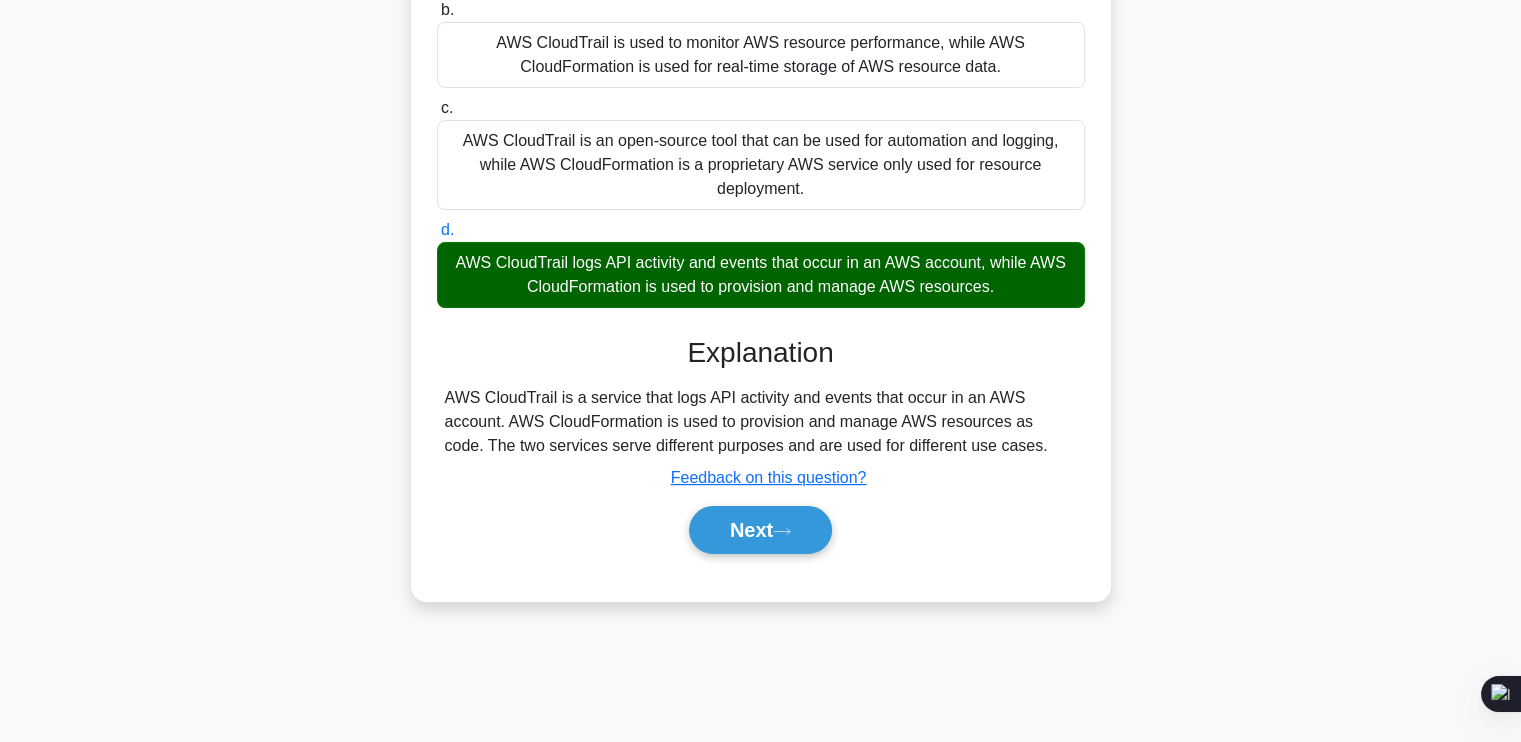 scroll, scrollTop: 307, scrollLeft: 0, axis: vertical 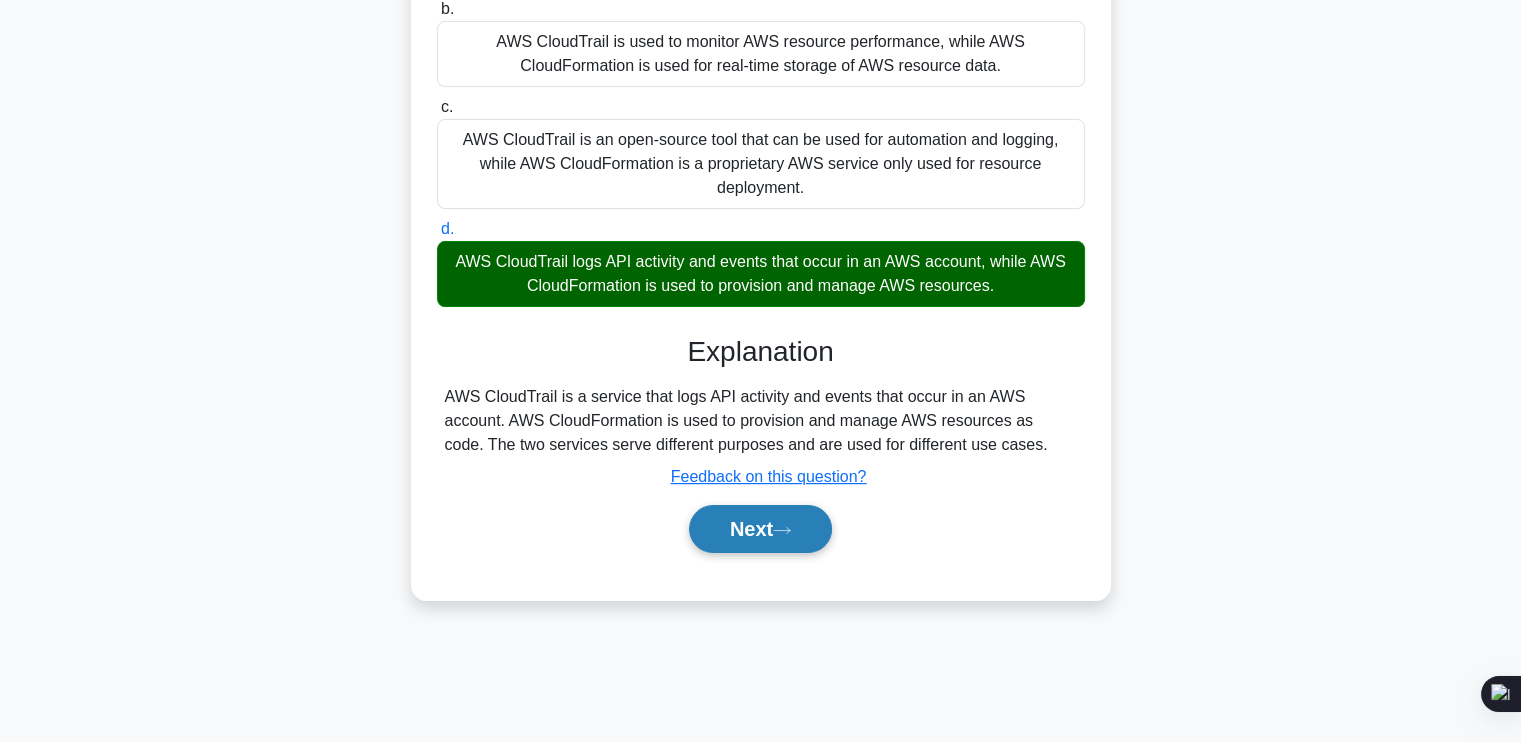 click on "Next" at bounding box center [760, 529] 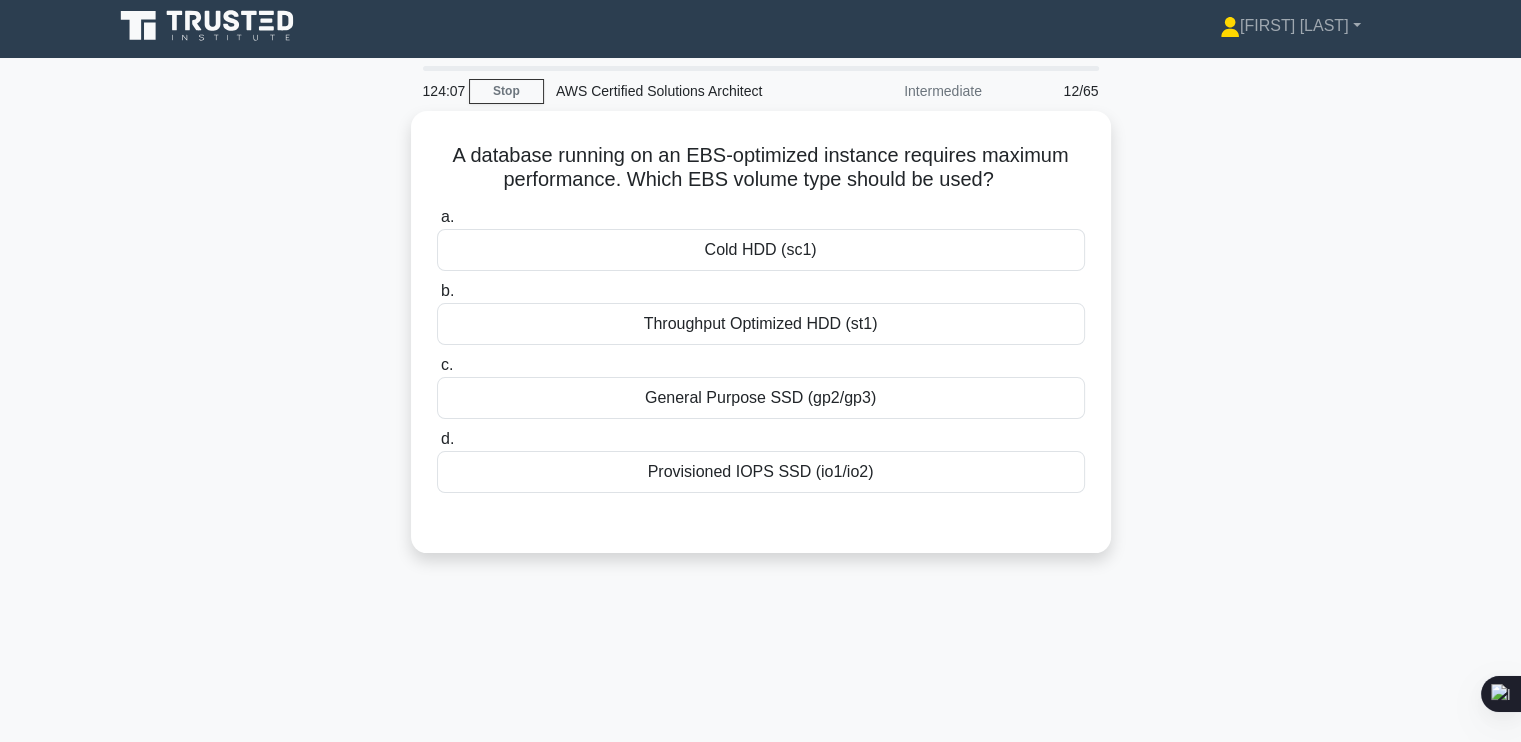 scroll, scrollTop: 0, scrollLeft: 0, axis: both 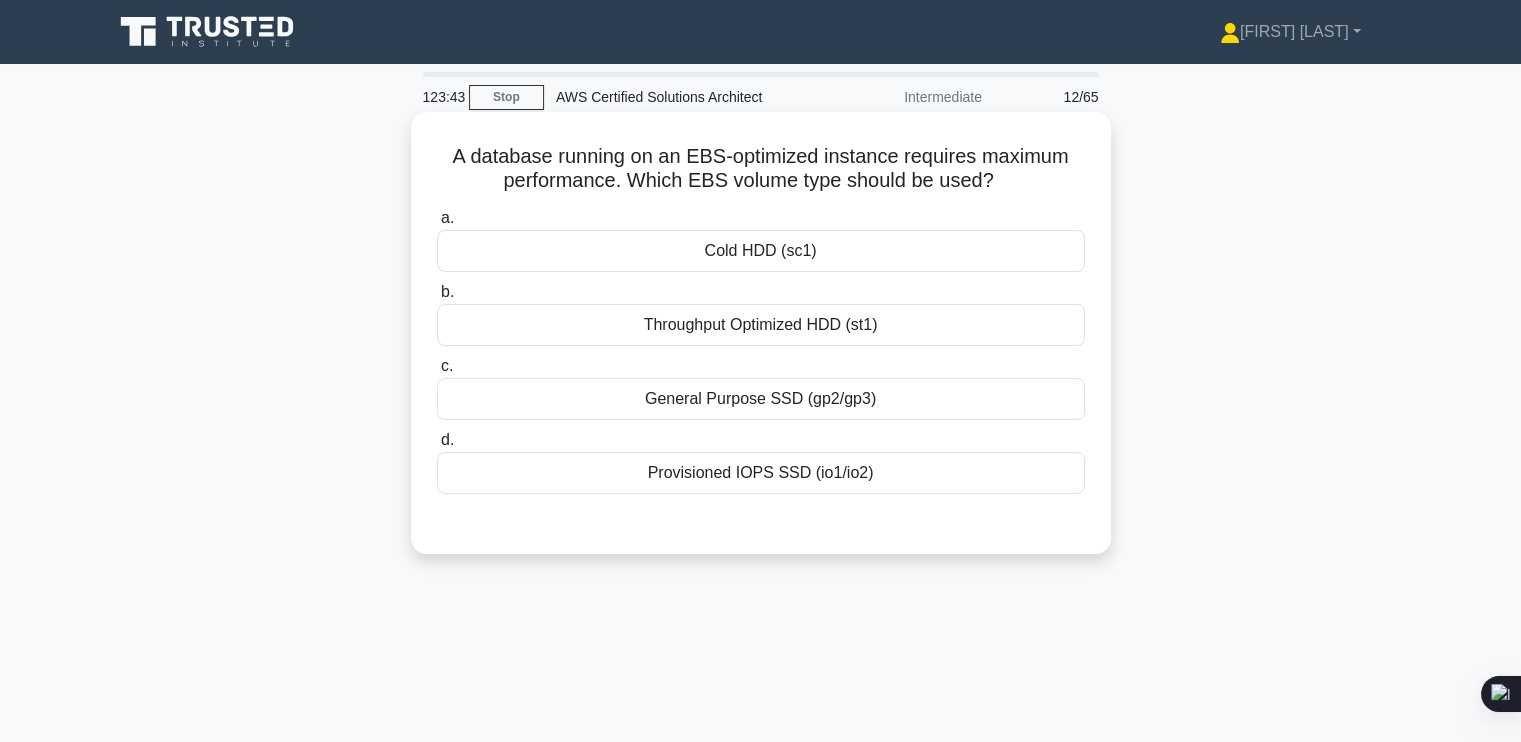 click on "Throughput Optimized HDD (st1)" at bounding box center (761, 325) 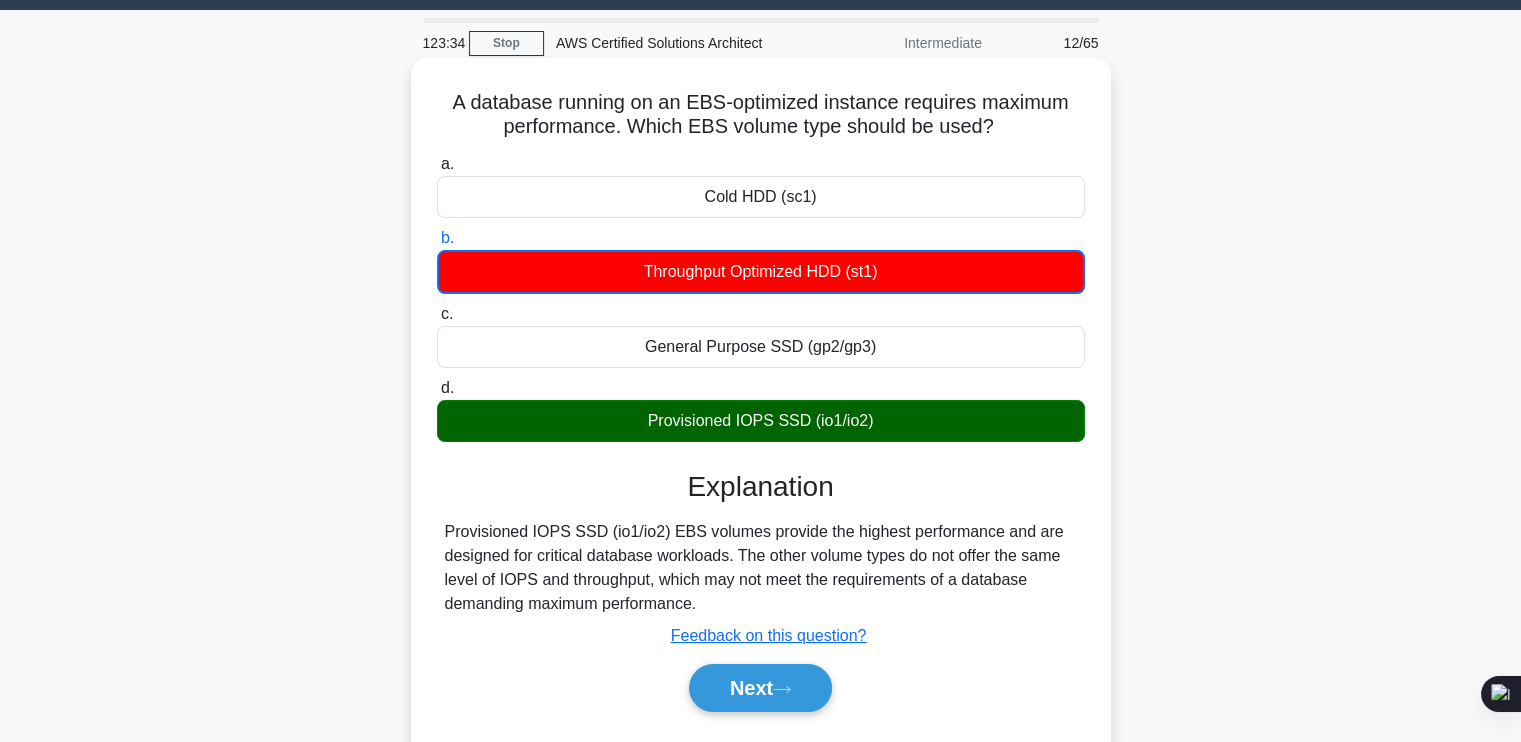 scroll, scrollTop: 56, scrollLeft: 0, axis: vertical 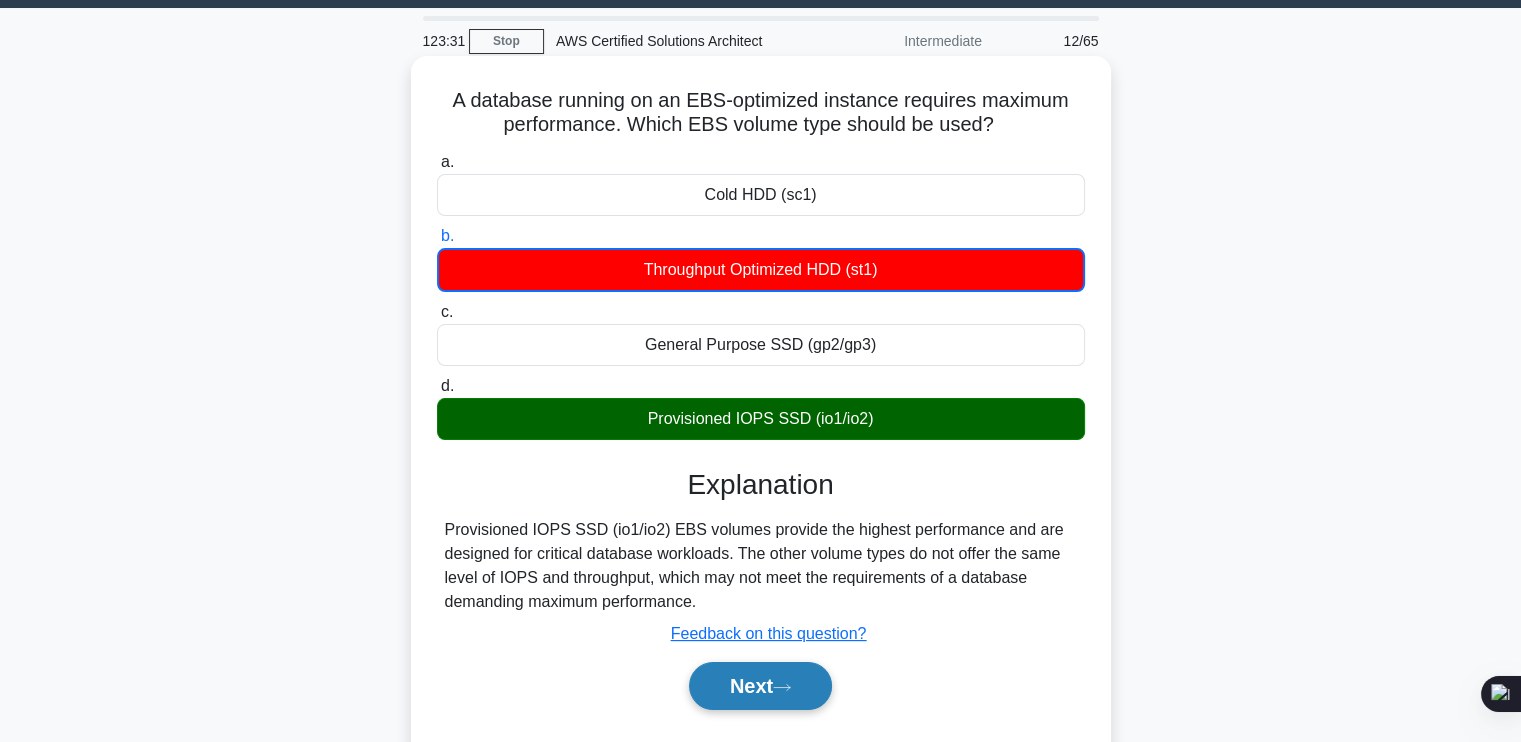 click on "Next" at bounding box center [760, 686] 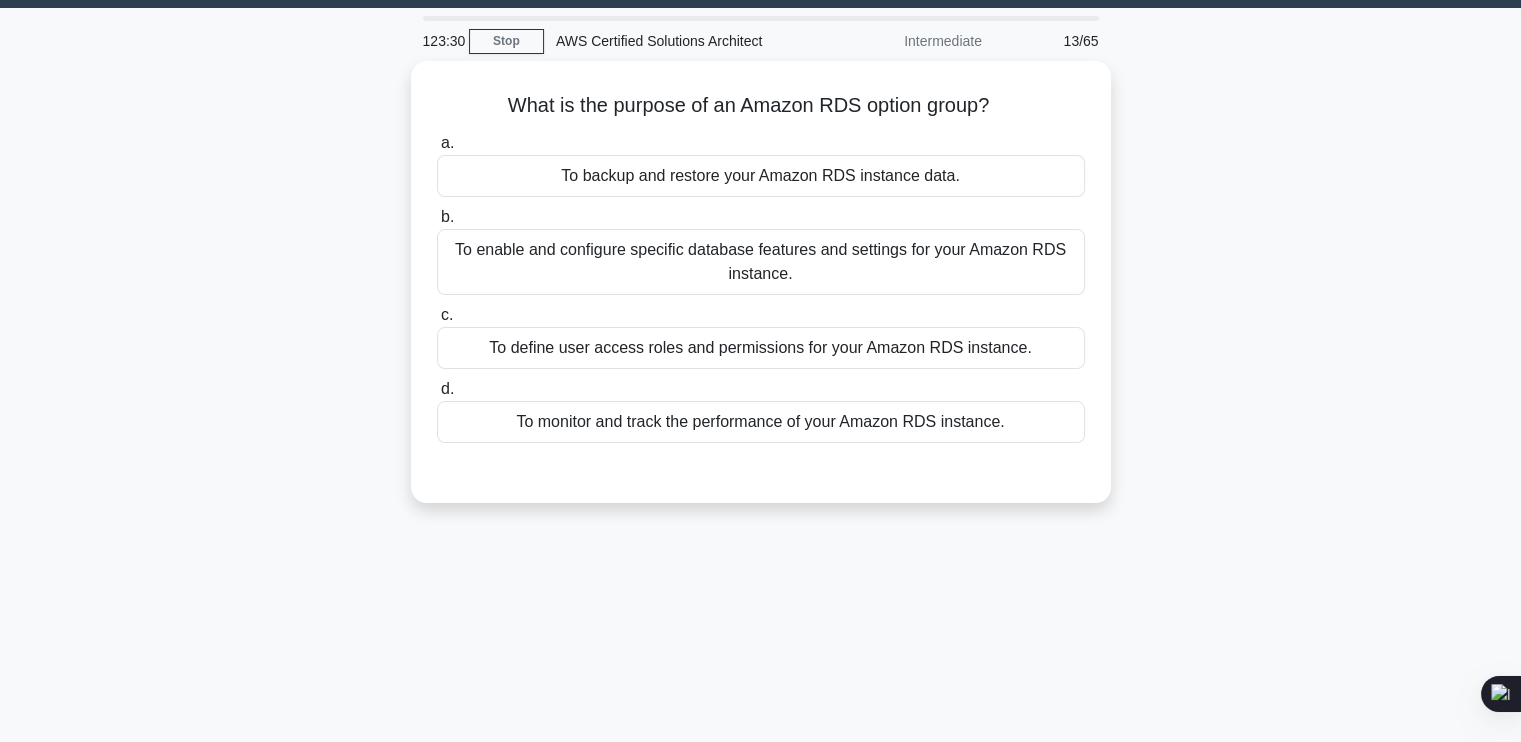 scroll, scrollTop: 0, scrollLeft: 0, axis: both 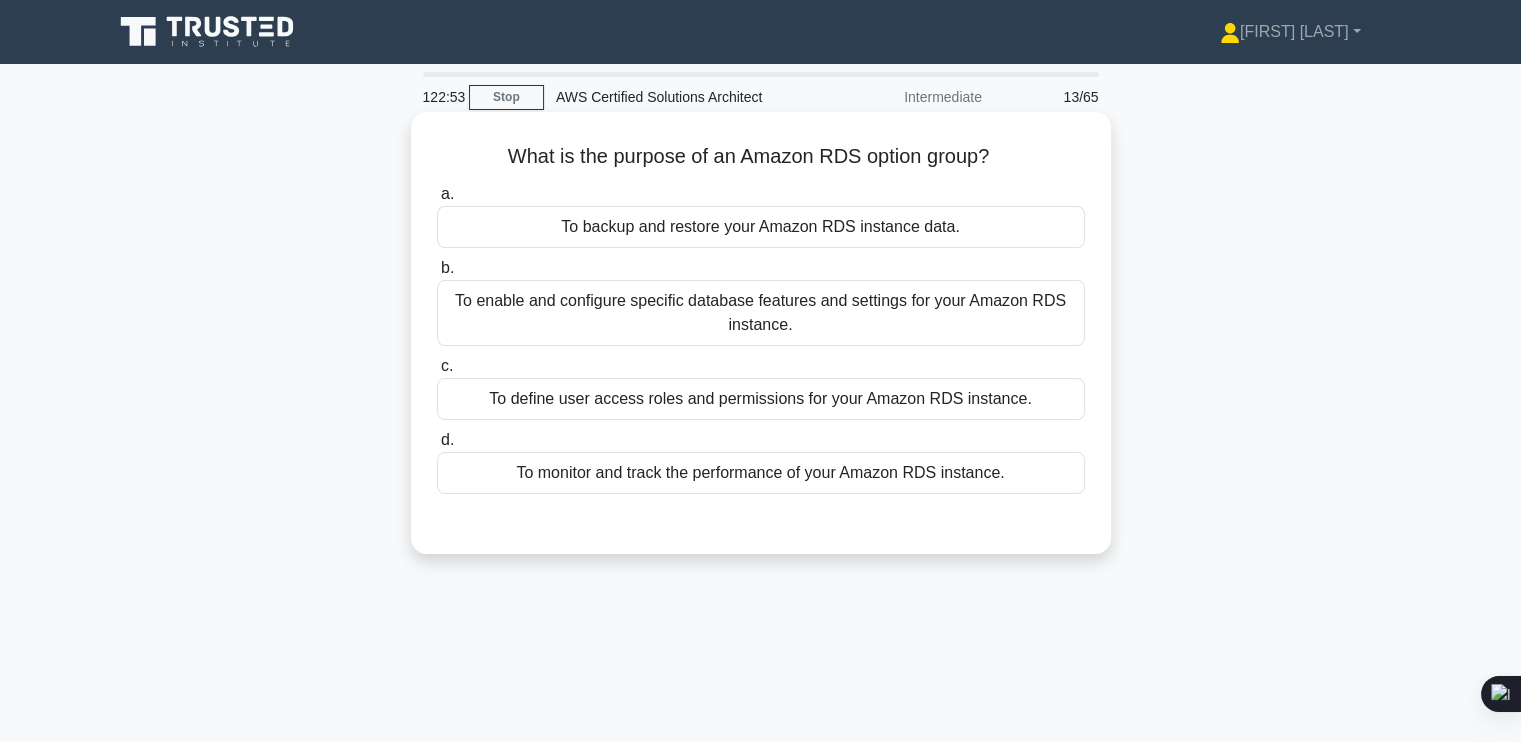 click on "To enable and configure specific database features and settings for your Amazon RDS instance." at bounding box center [761, 313] 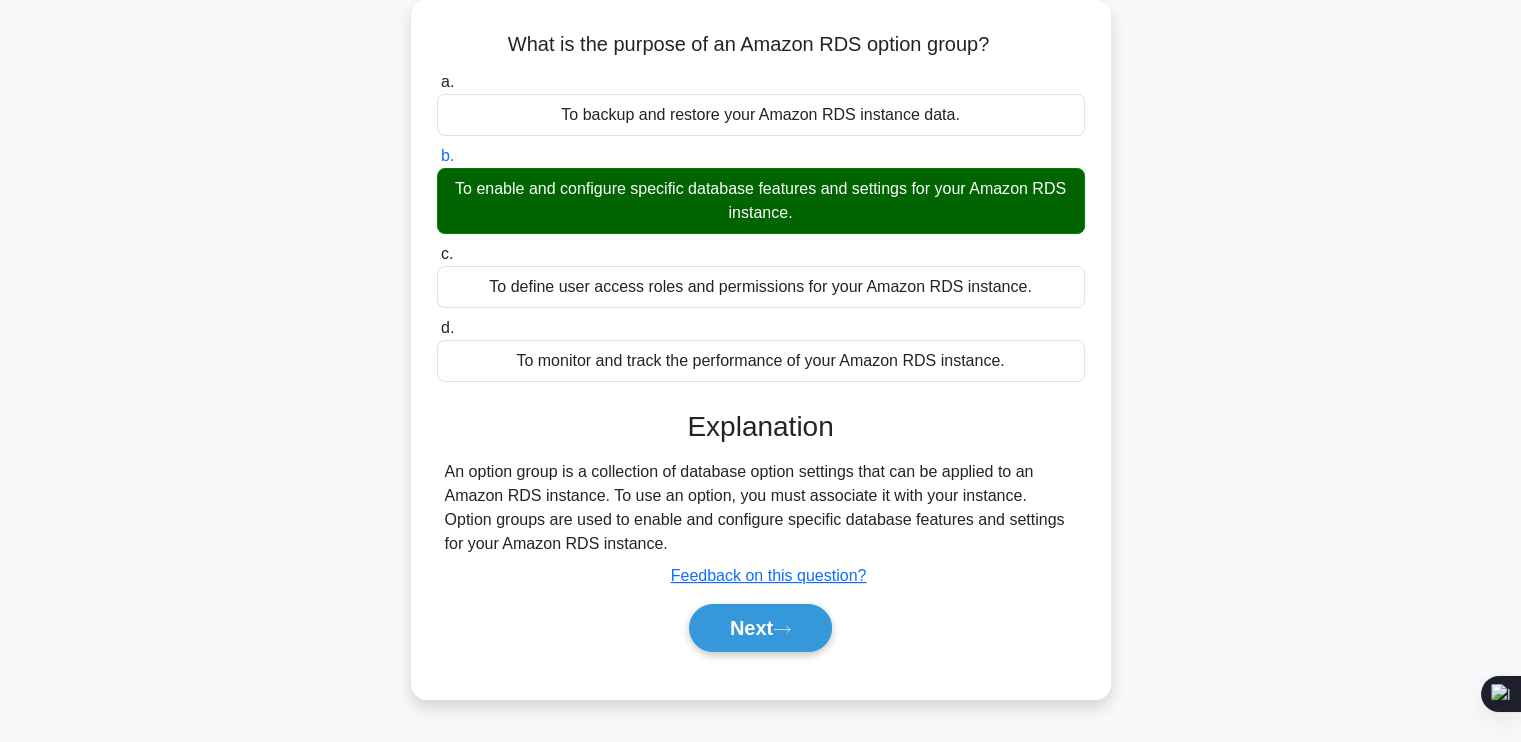 scroll, scrollTop: 112, scrollLeft: 0, axis: vertical 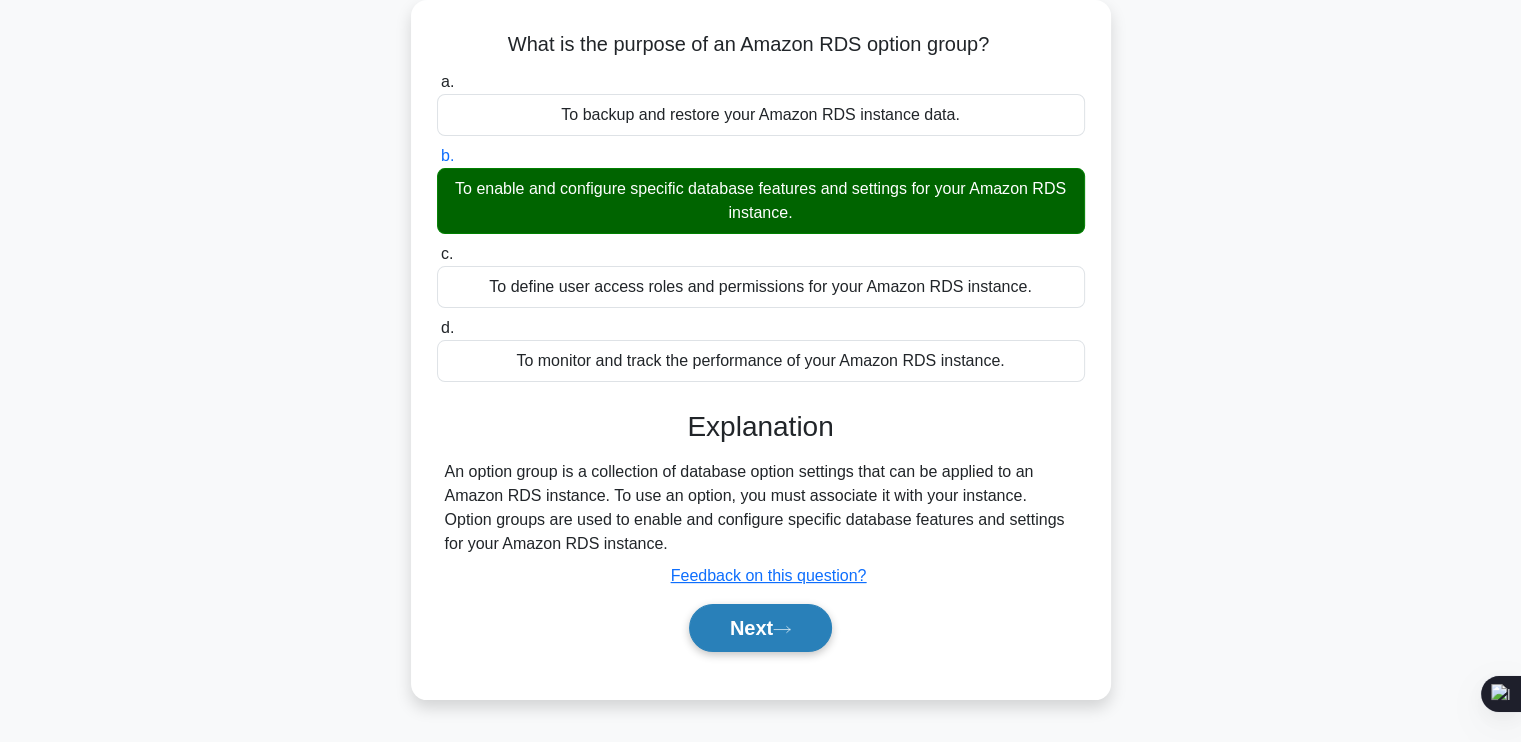 click 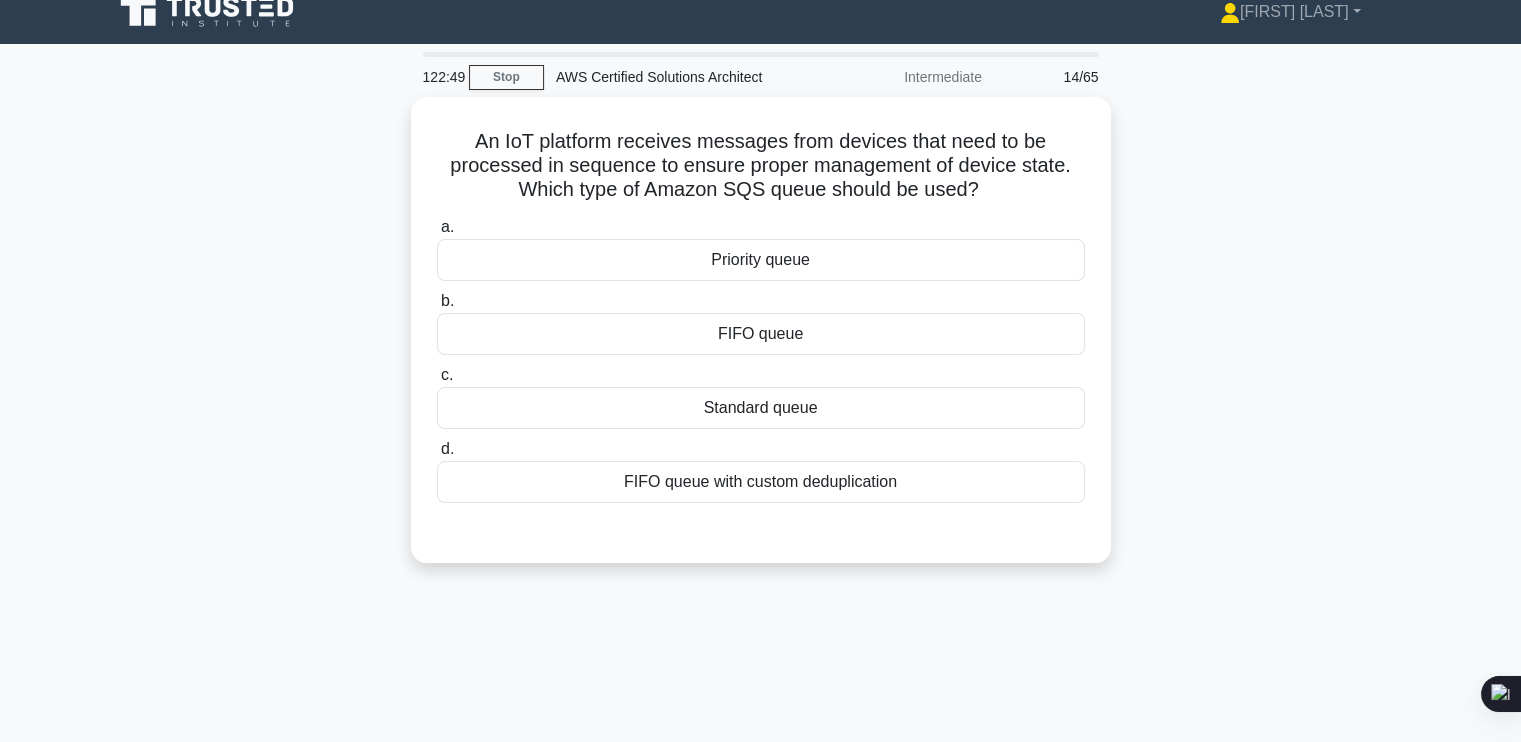 scroll, scrollTop: 0, scrollLeft: 0, axis: both 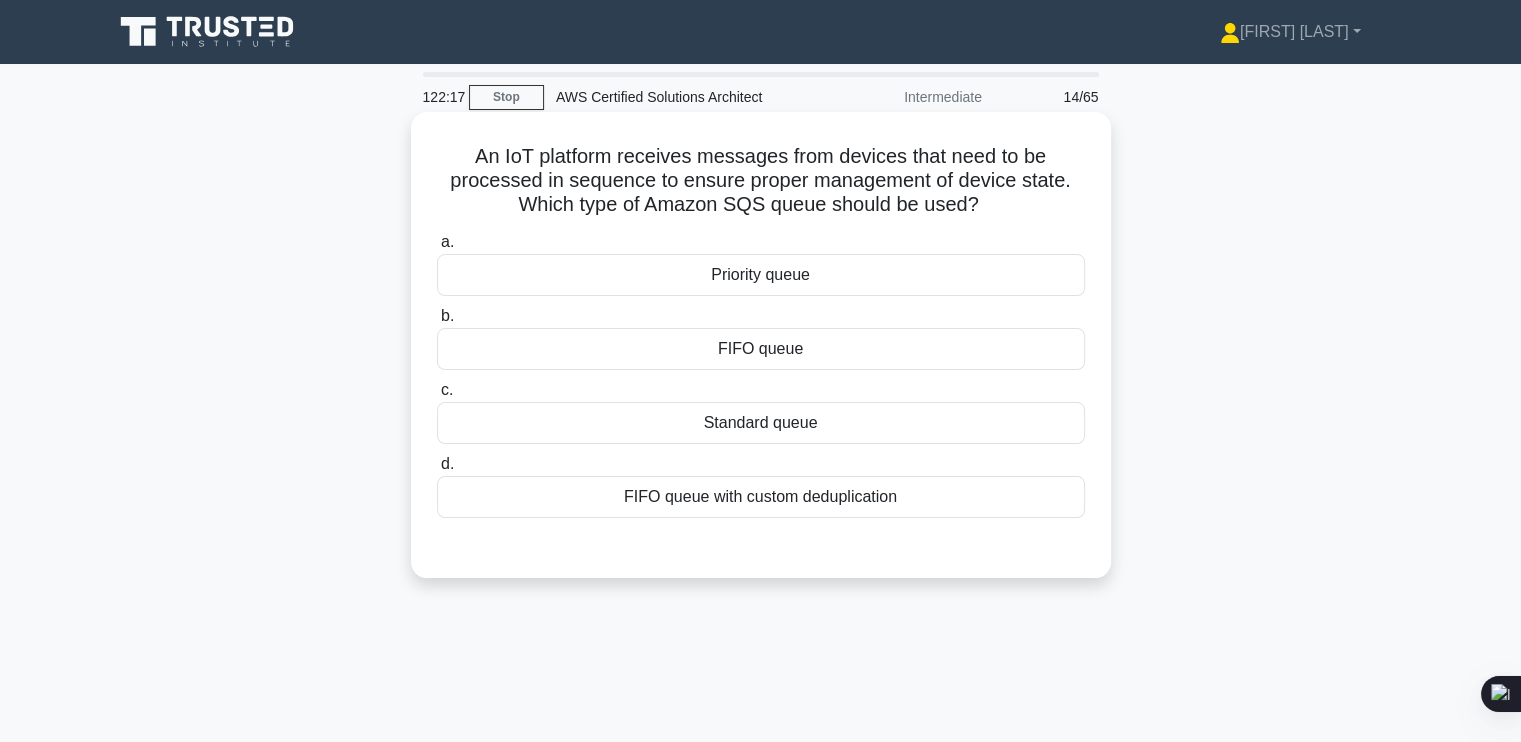 click on "FIFO queue" at bounding box center (761, 349) 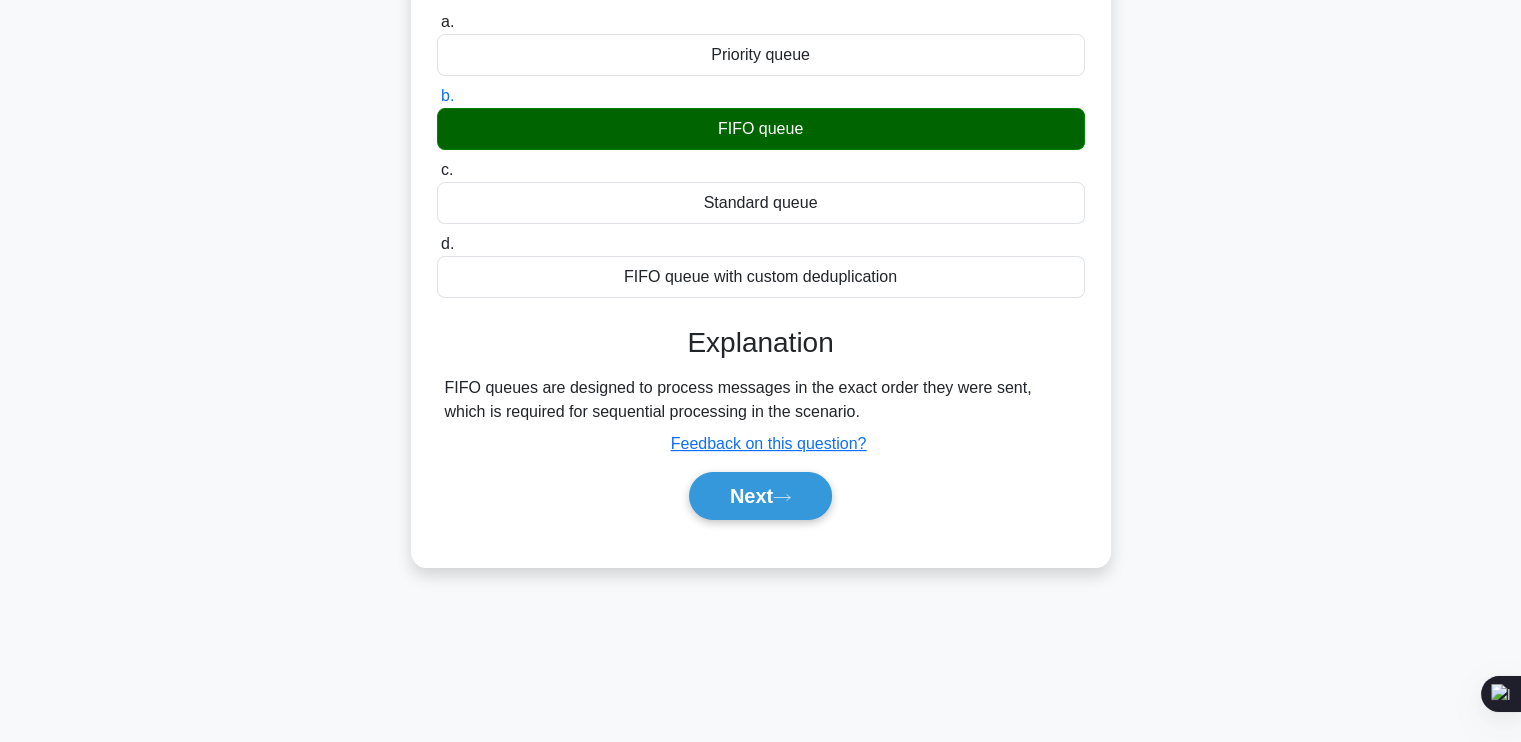 scroll, scrollTop: 242, scrollLeft: 0, axis: vertical 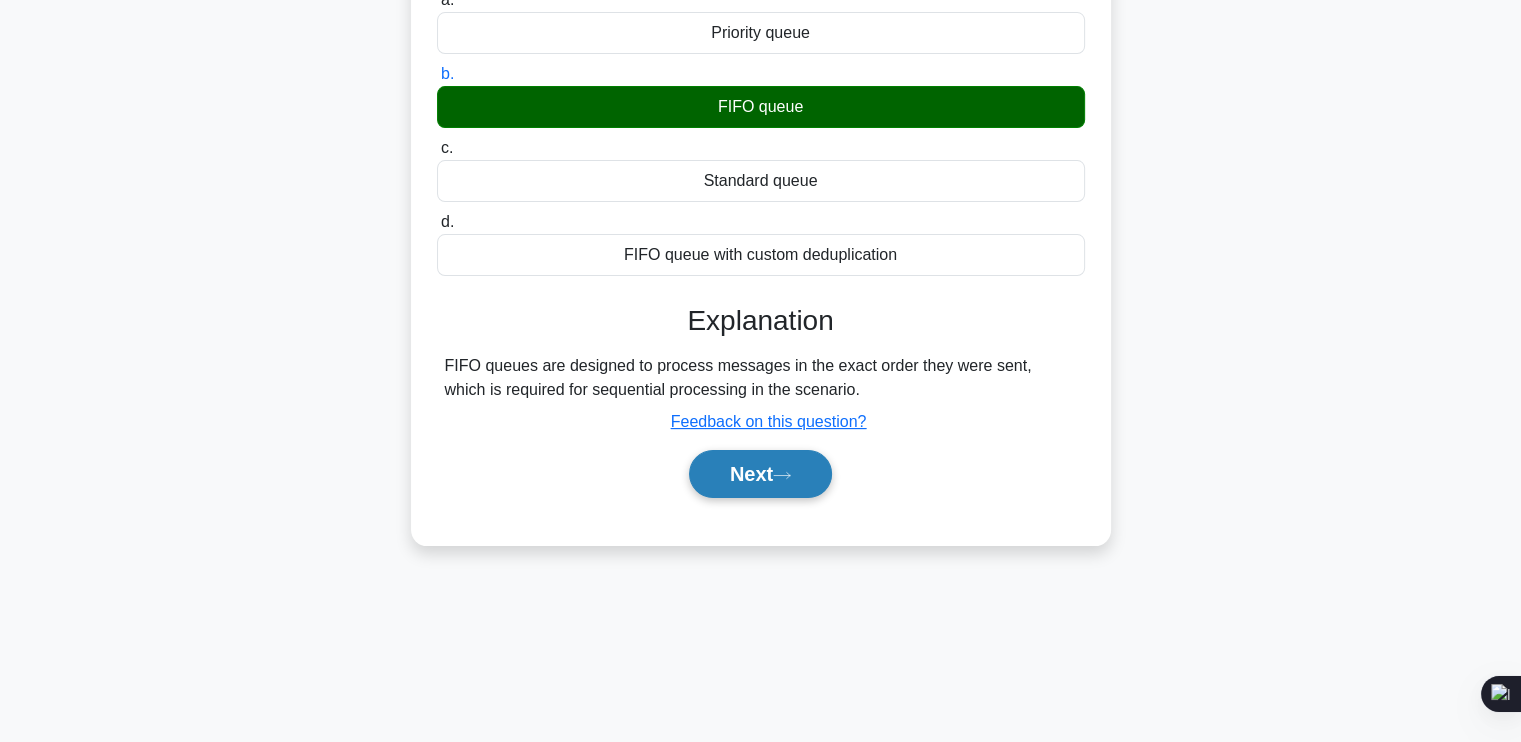click on "Next" at bounding box center [760, 474] 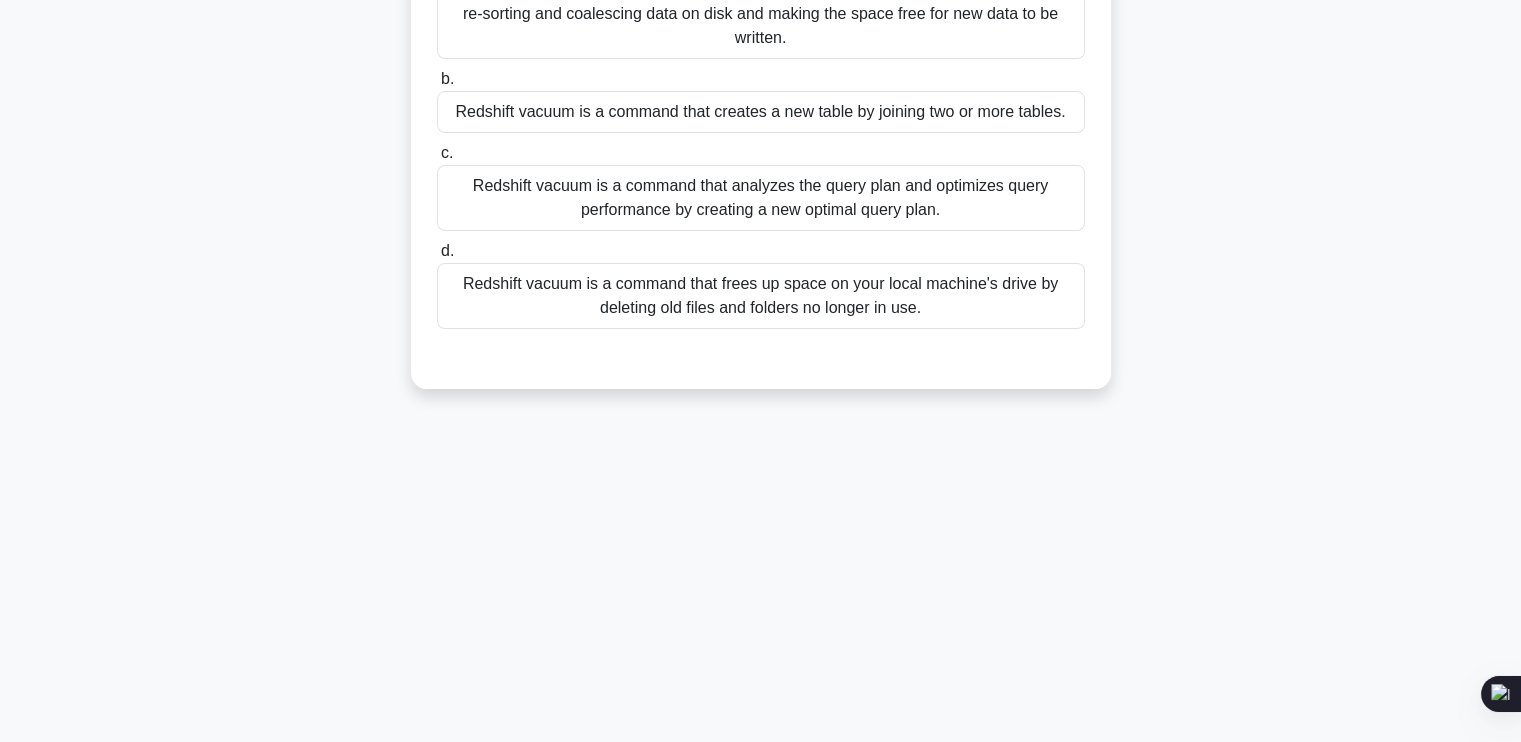 scroll, scrollTop: 0, scrollLeft: 0, axis: both 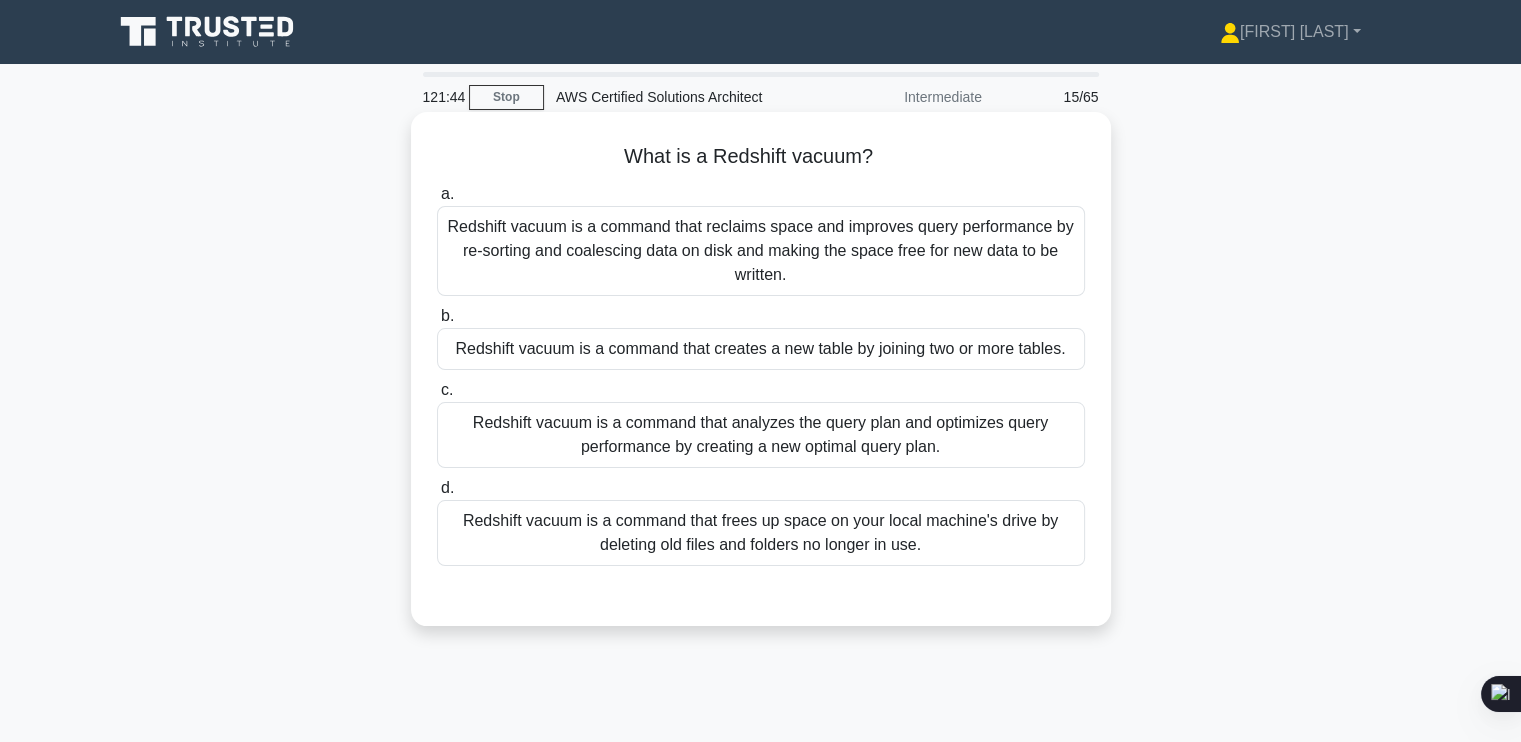 click on "Redshift vacuum is a command that analyzes the query plan and optimizes query performance by creating a new optimal query plan." at bounding box center (761, 435) 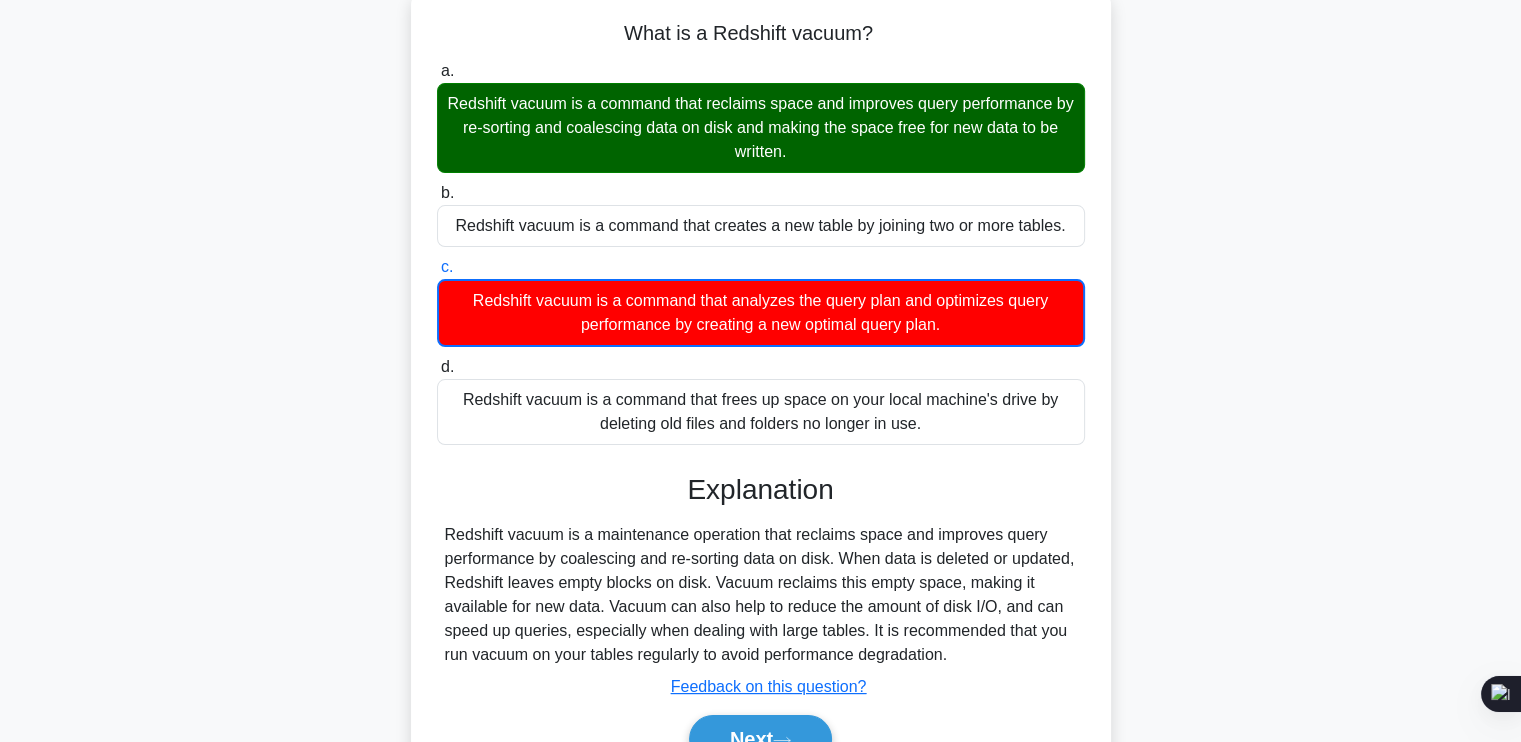 scroll, scrollTop: 127, scrollLeft: 0, axis: vertical 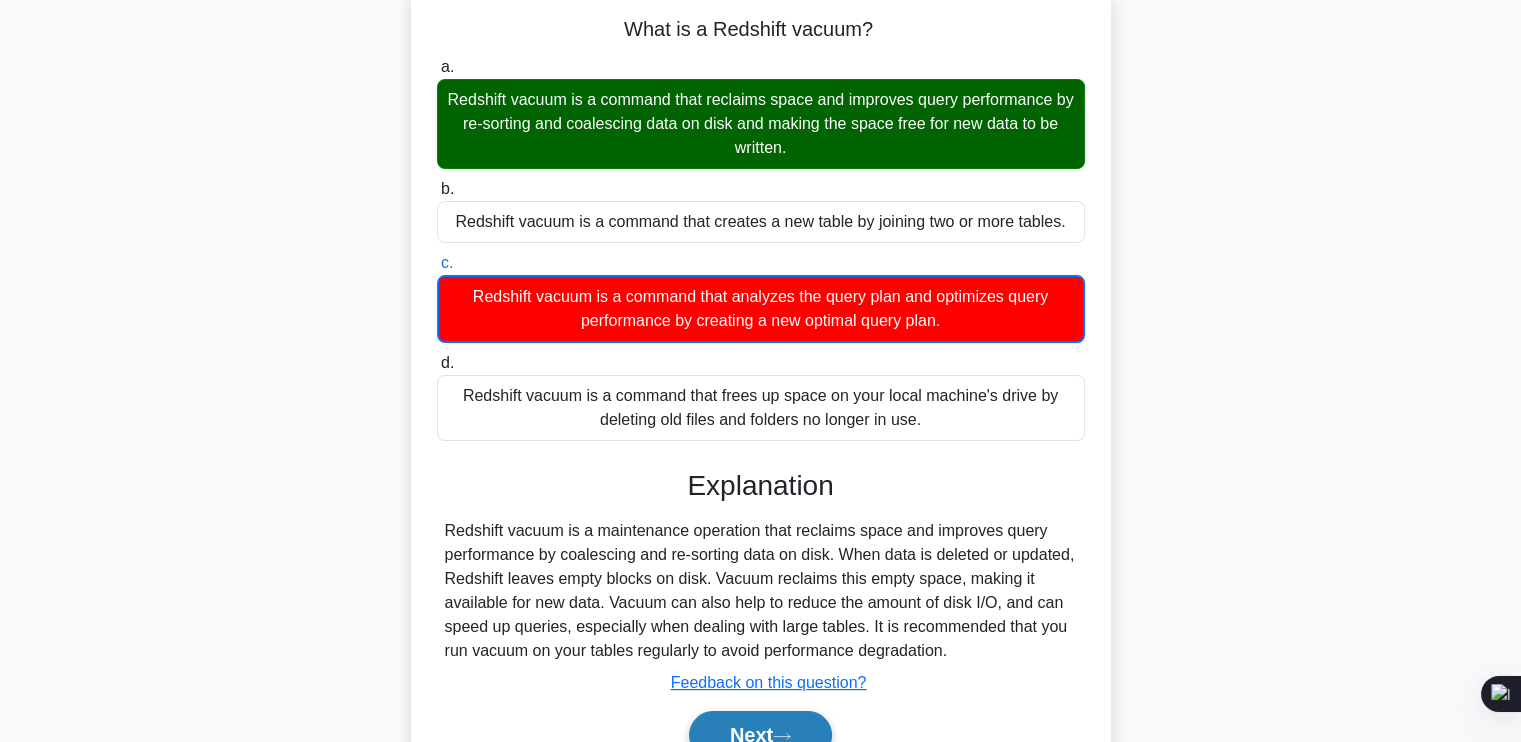 click on "Next" at bounding box center (760, 735) 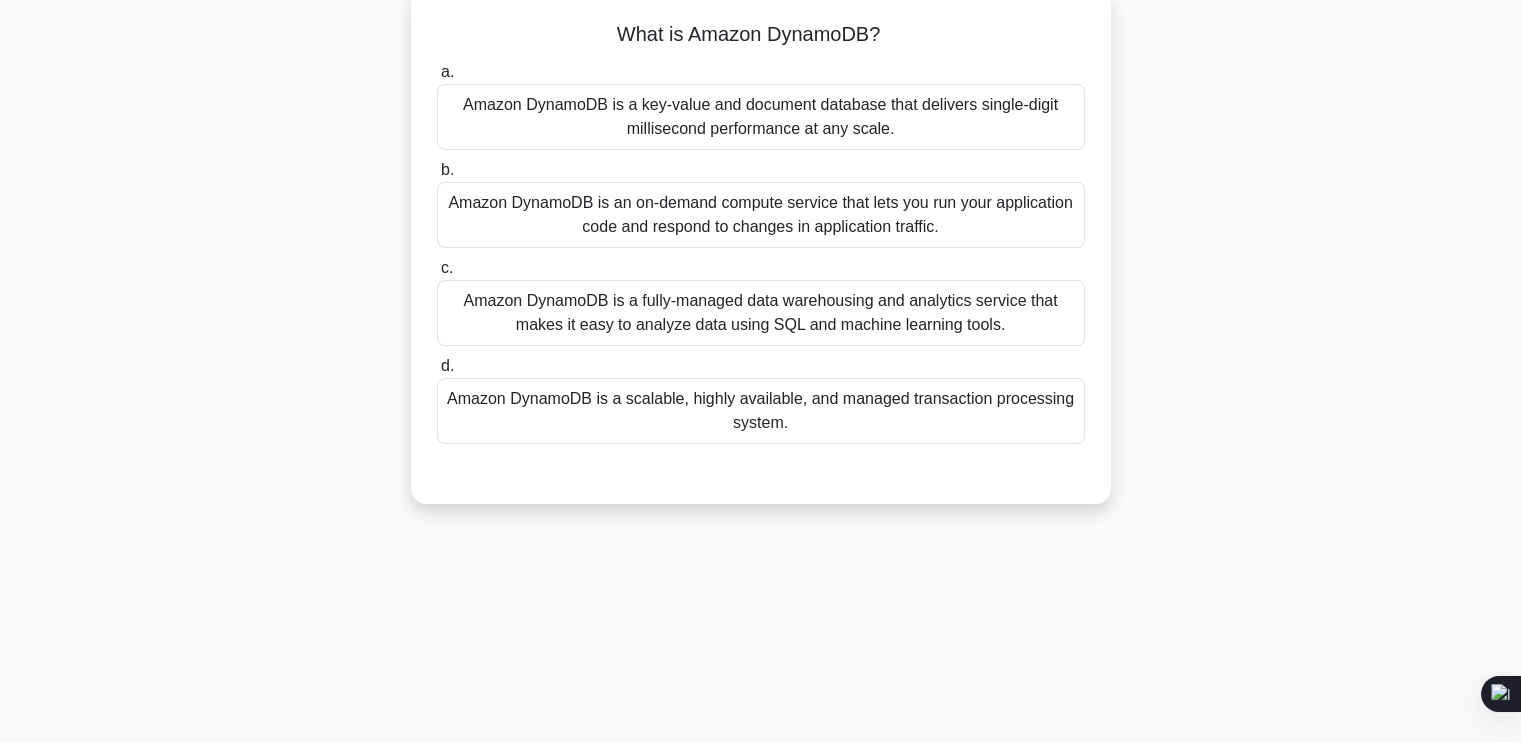scroll, scrollTop: 0, scrollLeft: 0, axis: both 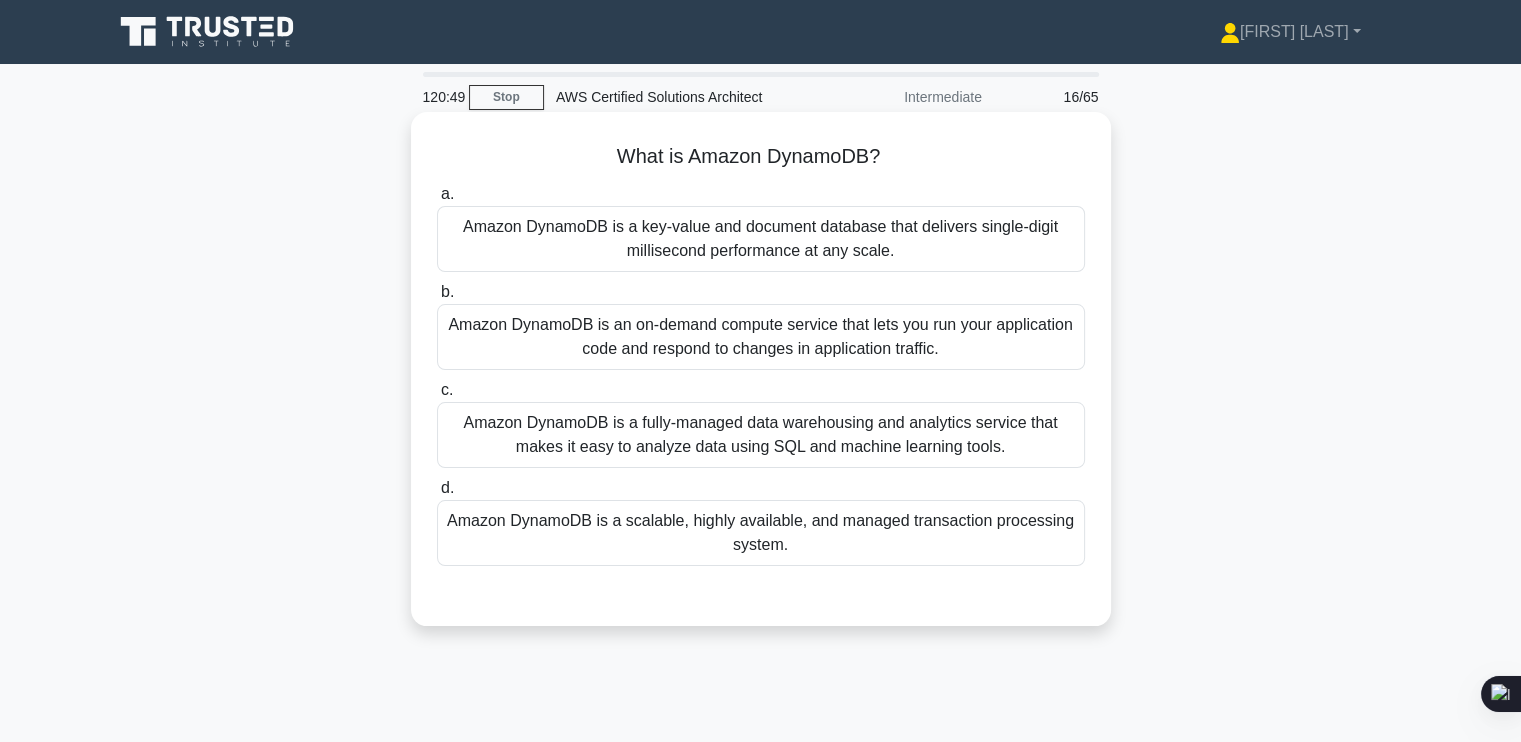 click on "Amazon DynamoDB is a key-value and document database that delivers single-digit millisecond performance at any scale." at bounding box center [761, 239] 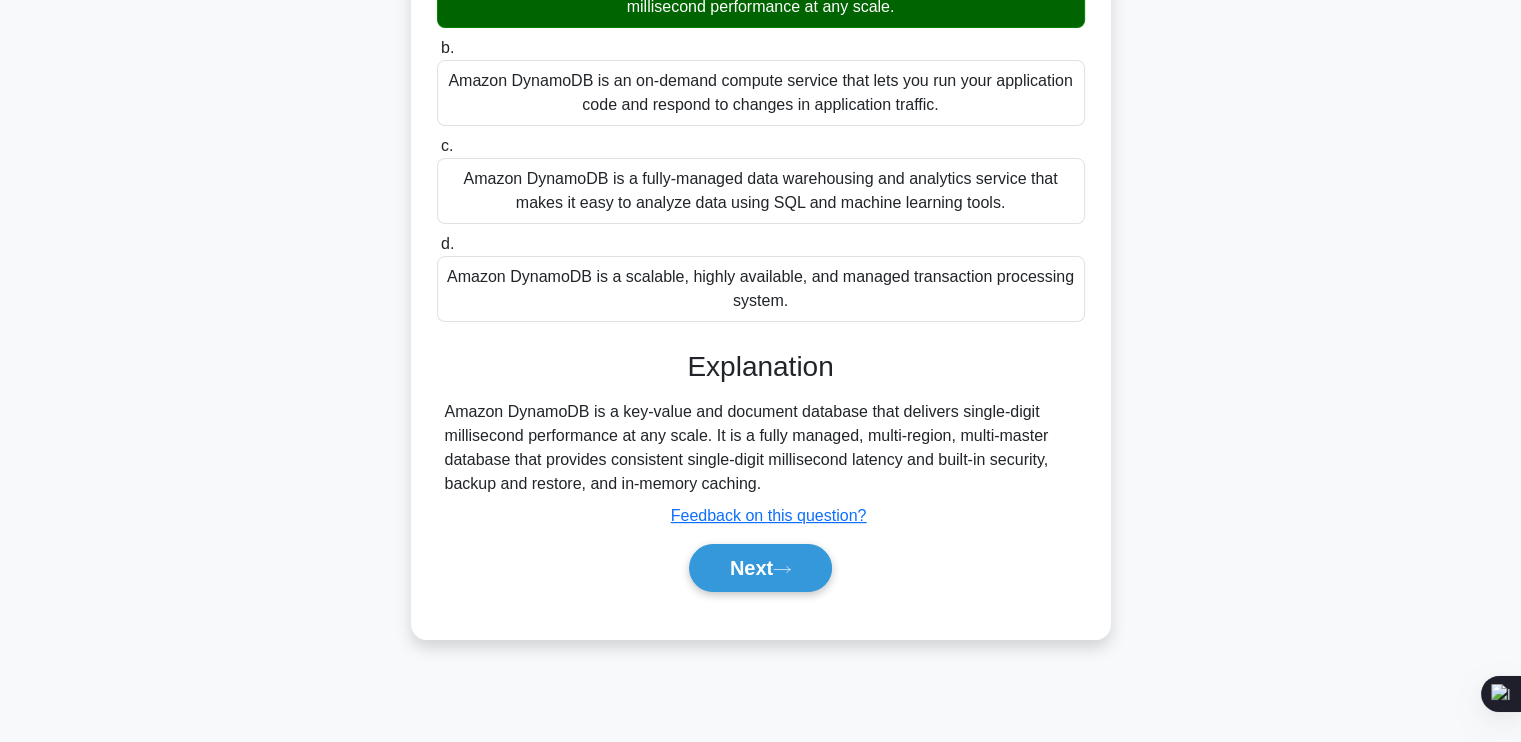 scroll, scrollTop: 252, scrollLeft: 0, axis: vertical 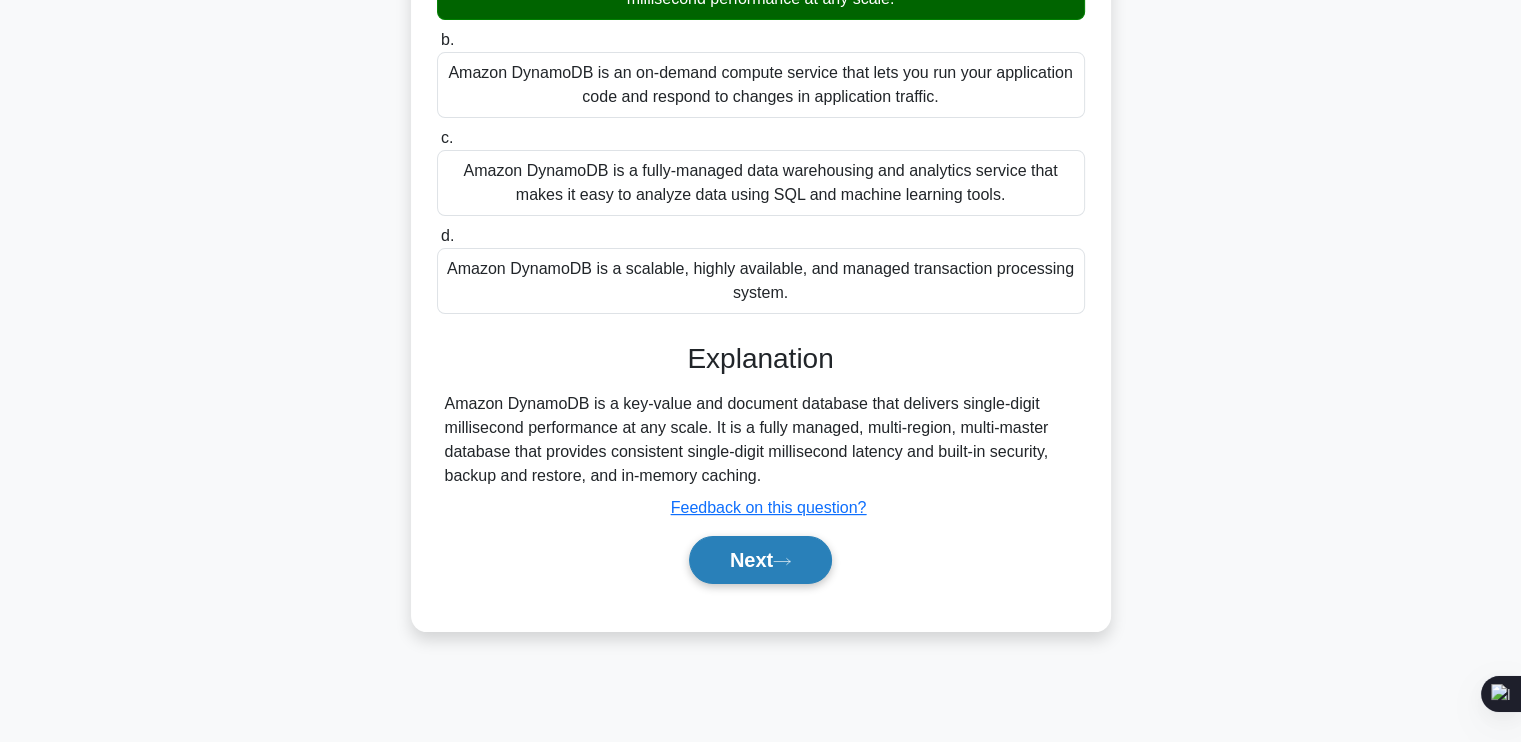 click on "Next" at bounding box center [760, 560] 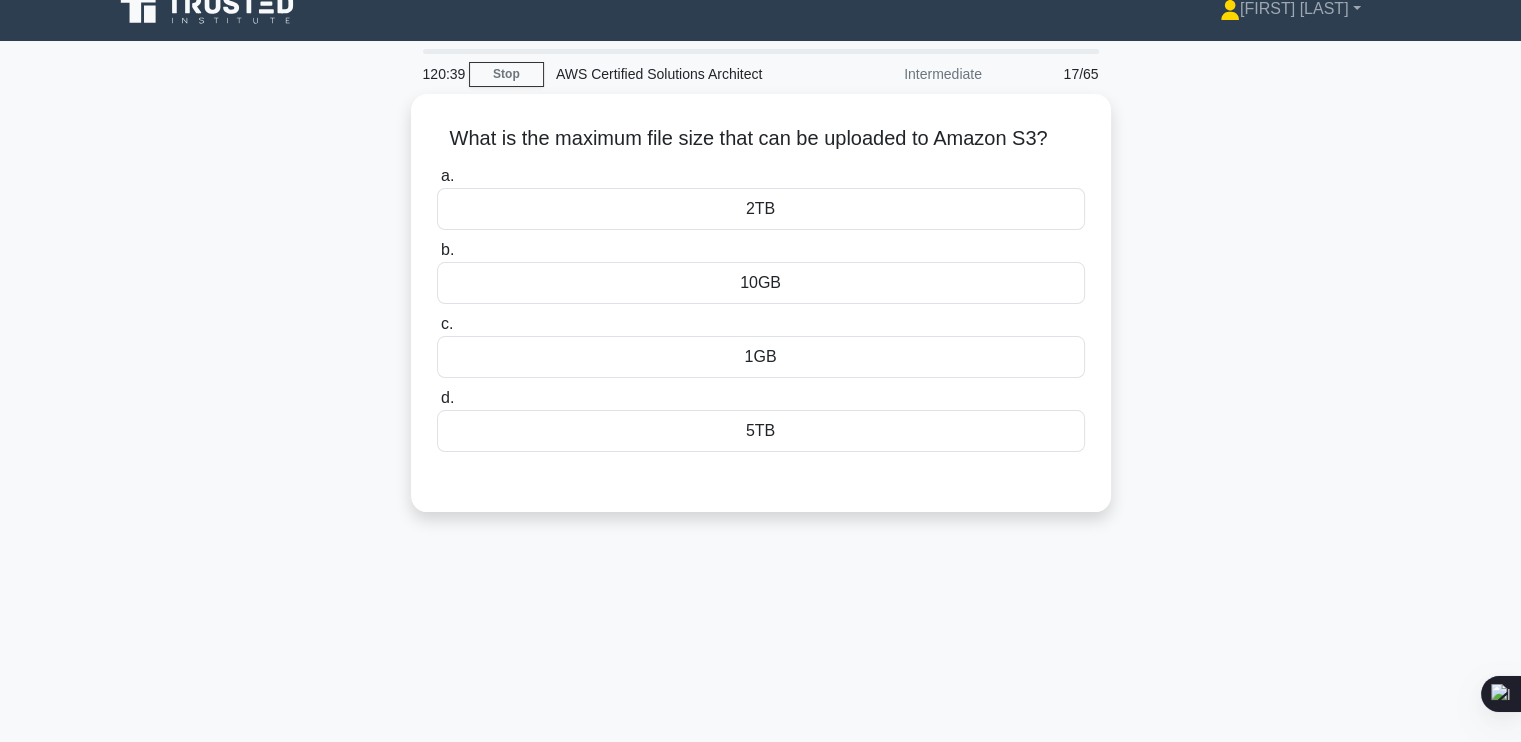 scroll, scrollTop: 0, scrollLeft: 0, axis: both 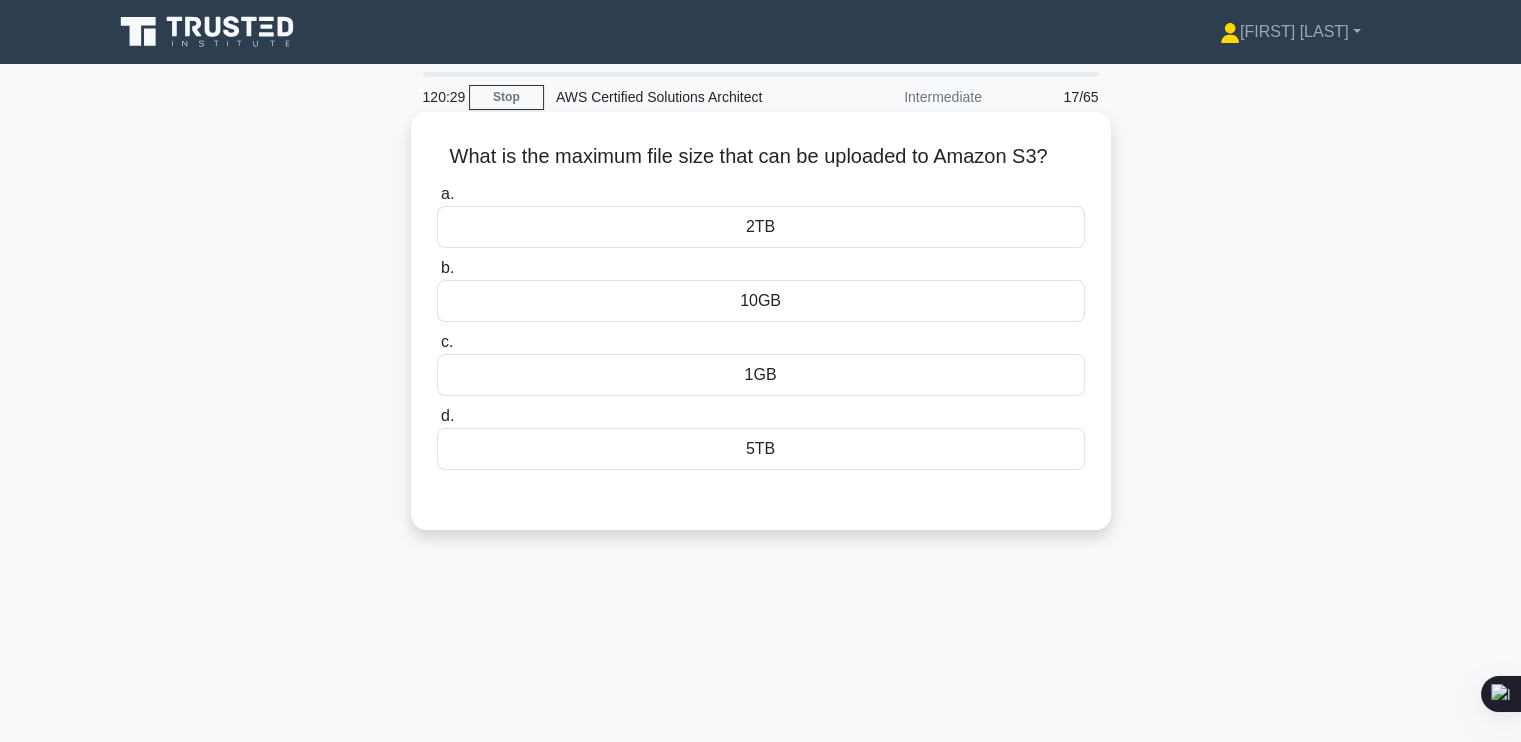 click on "5TB" at bounding box center (761, 449) 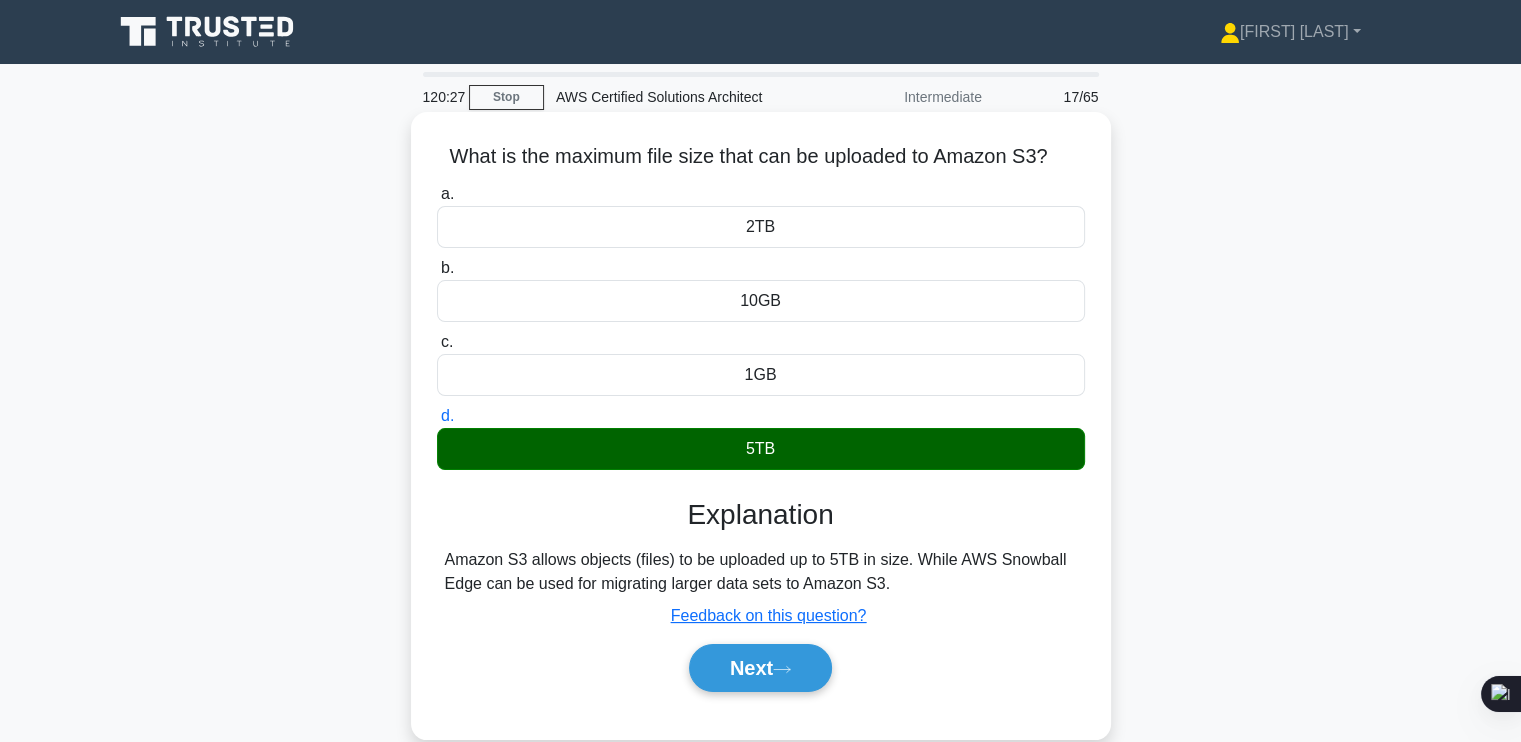 scroll, scrollTop: 62, scrollLeft: 0, axis: vertical 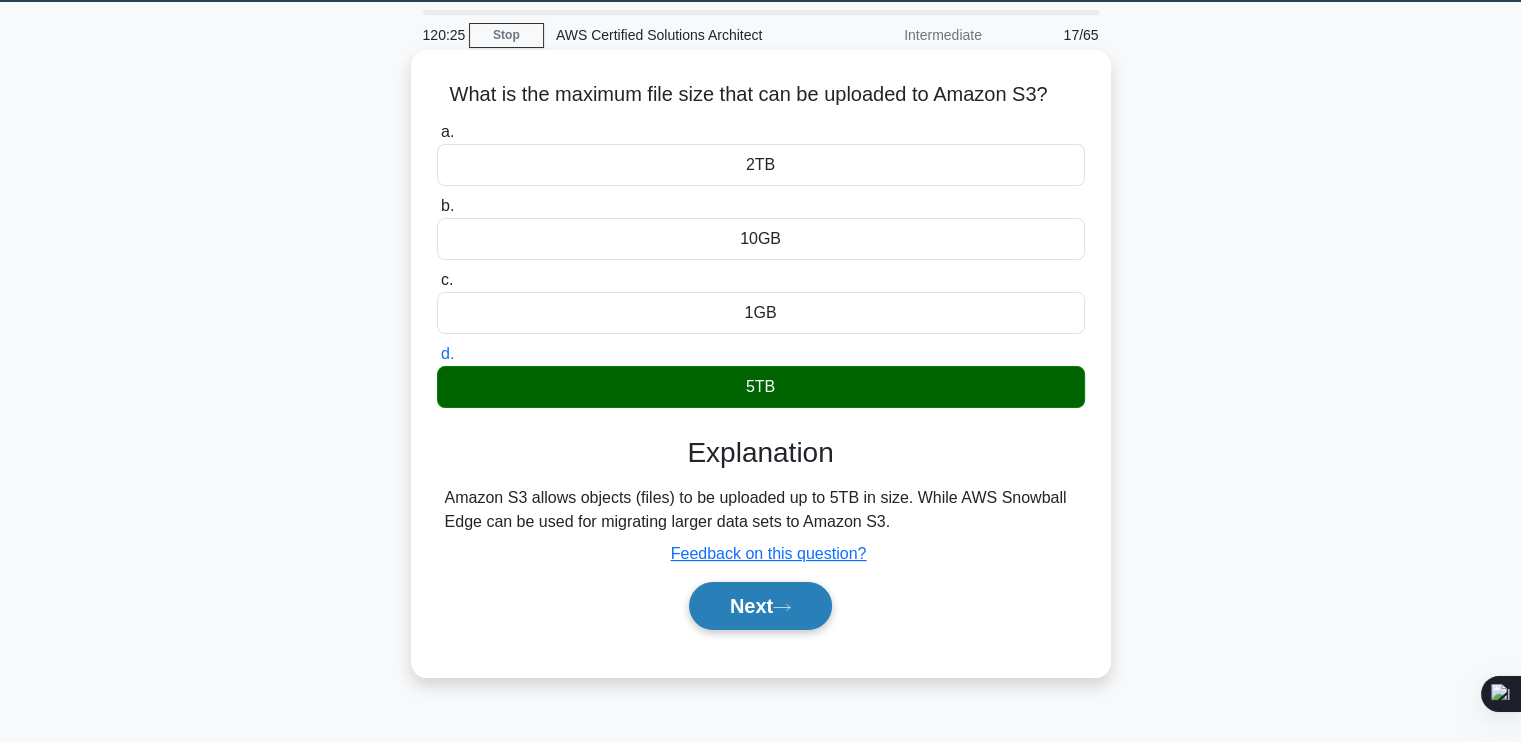 click on "Next" at bounding box center (760, 606) 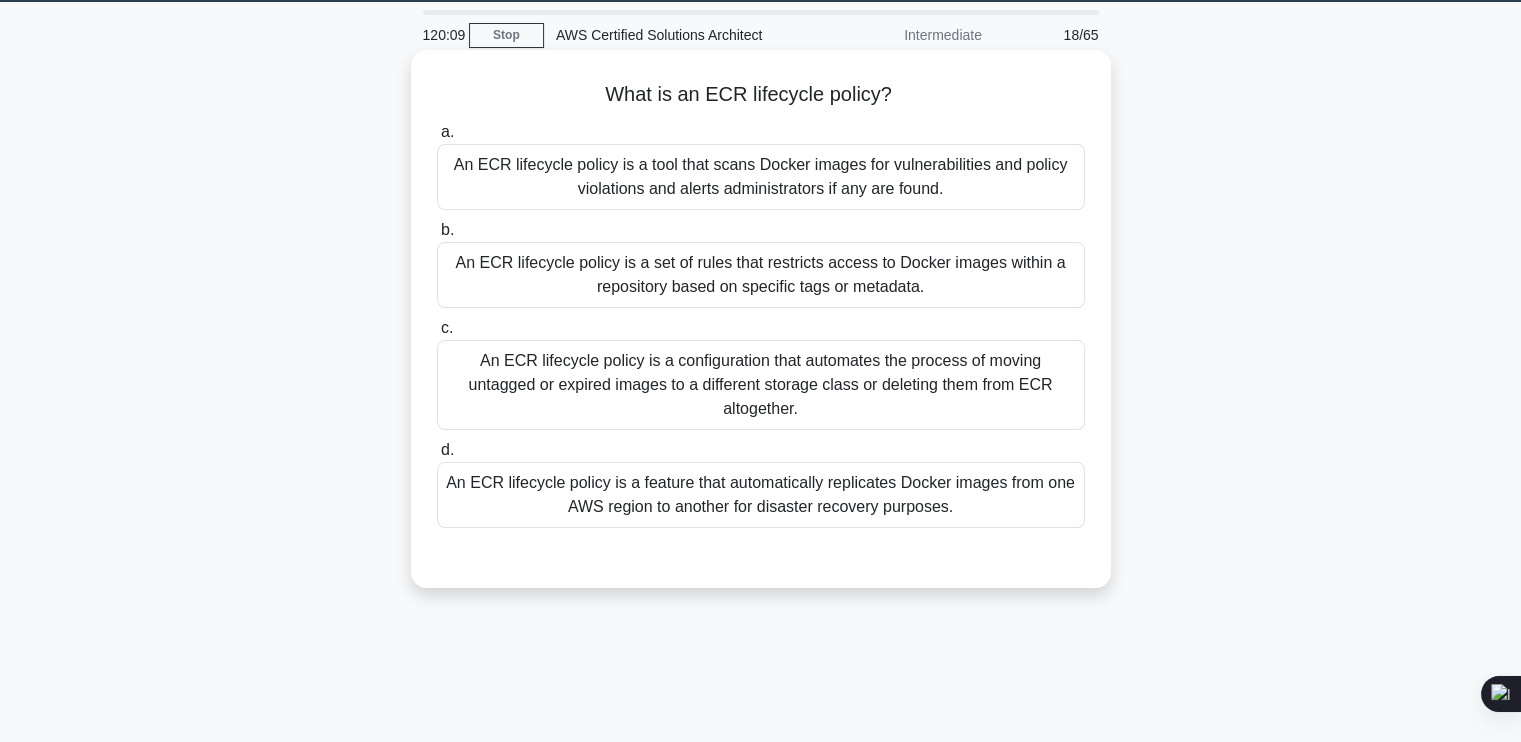 click on "An ECR lifecycle policy is a configuration that automates the process of moving untagged or expired images to a different storage class or deleting them from ECR altogether." at bounding box center (761, 385) 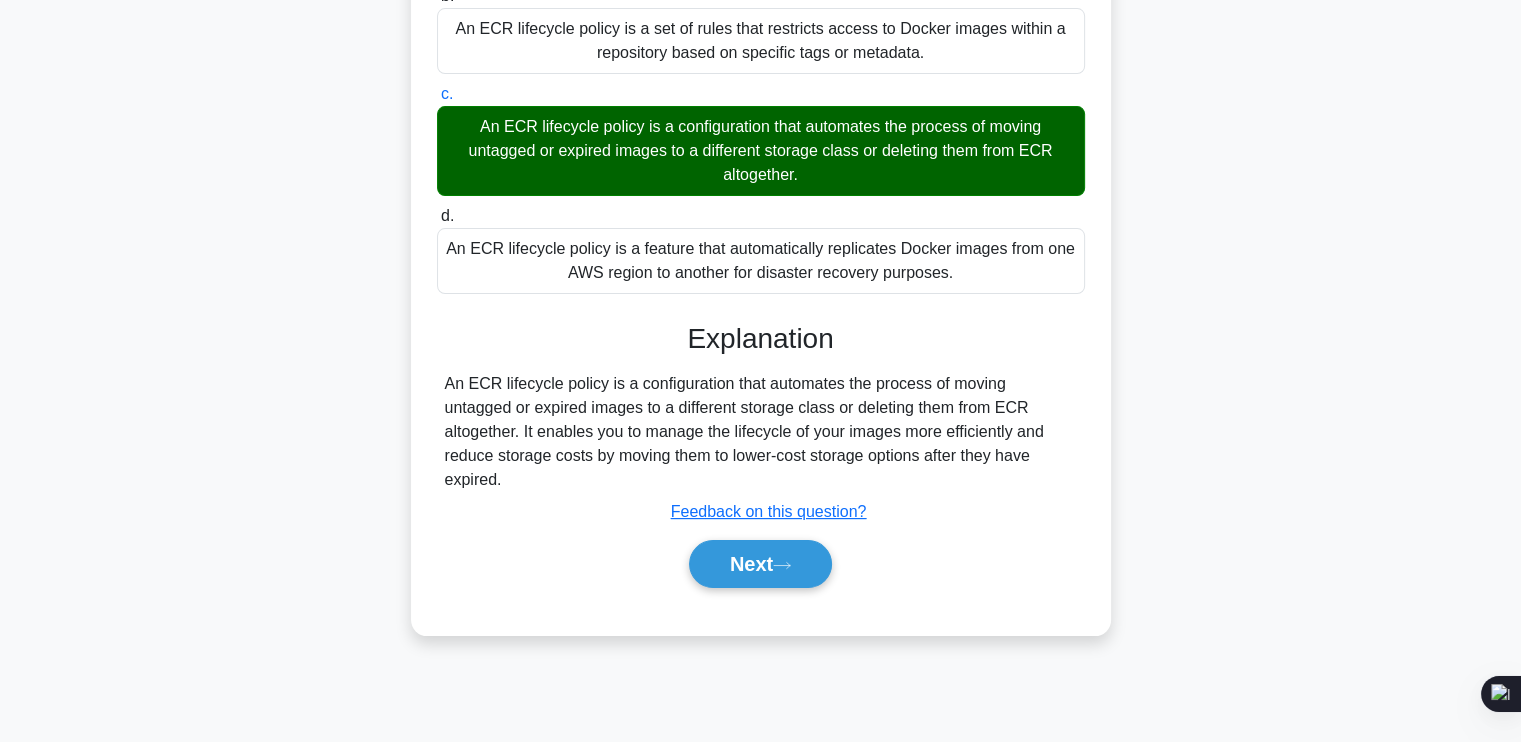 scroll, scrollTop: 300, scrollLeft: 0, axis: vertical 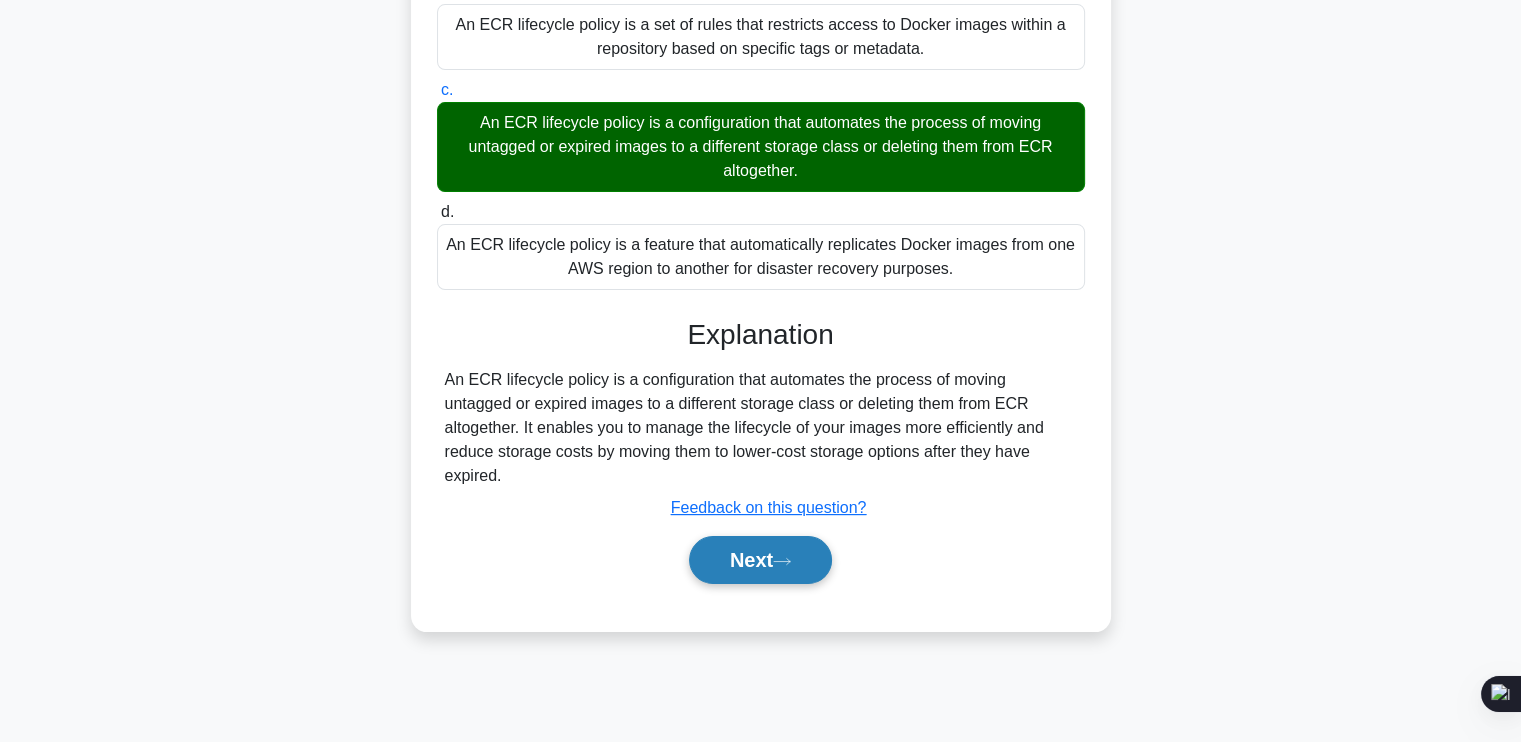 click on "Next" at bounding box center [760, 560] 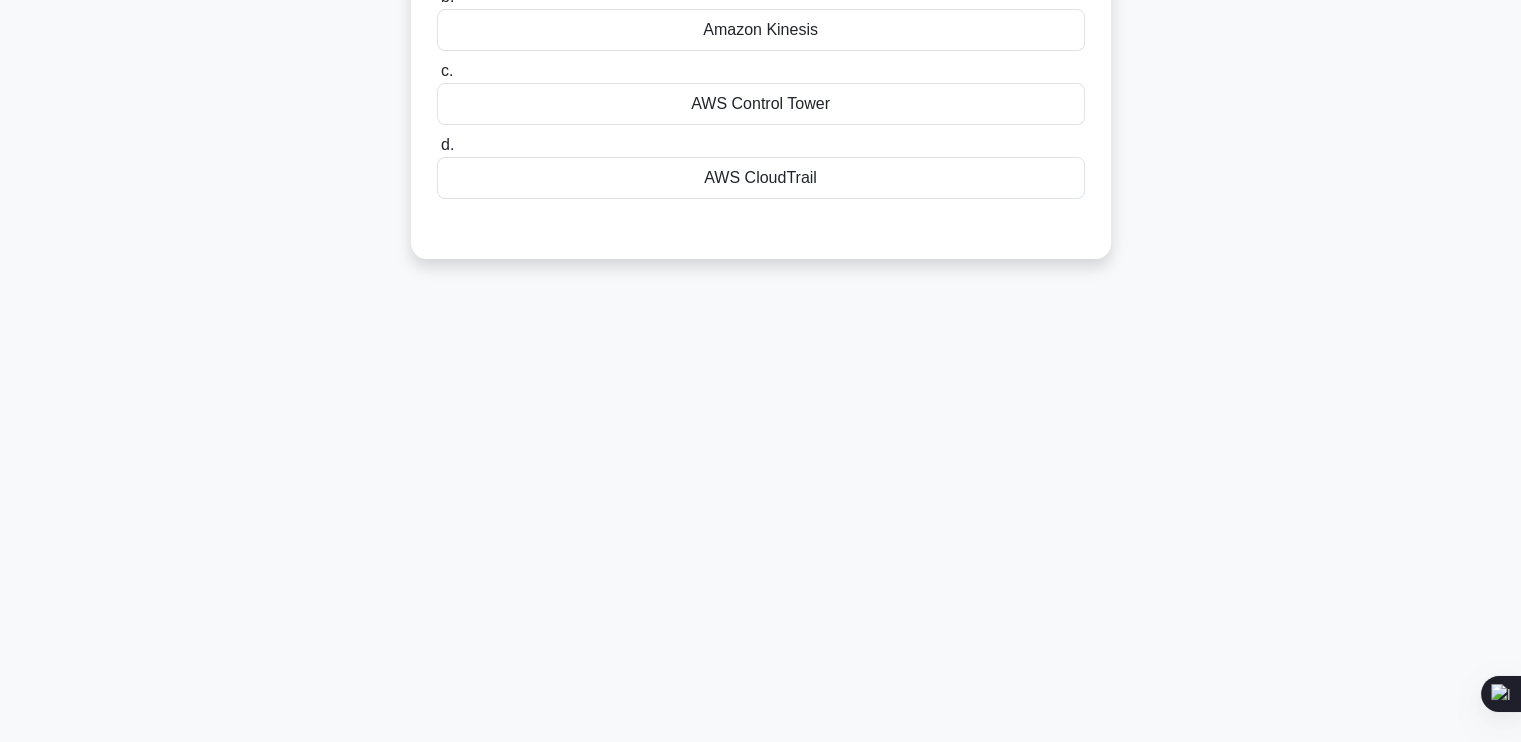 scroll, scrollTop: 0, scrollLeft: 0, axis: both 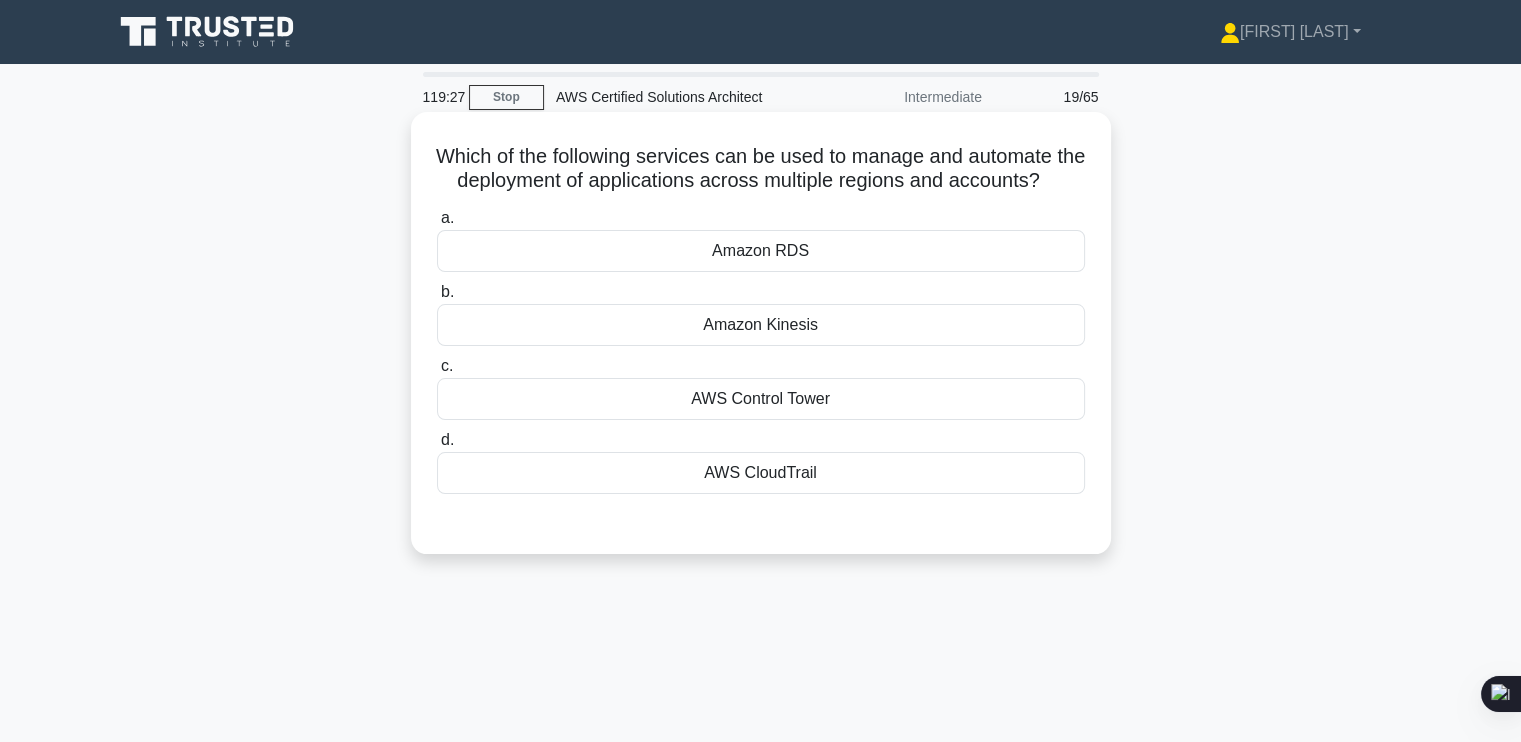 click on "AWS Control Tower" at bounding box center [761, 399] 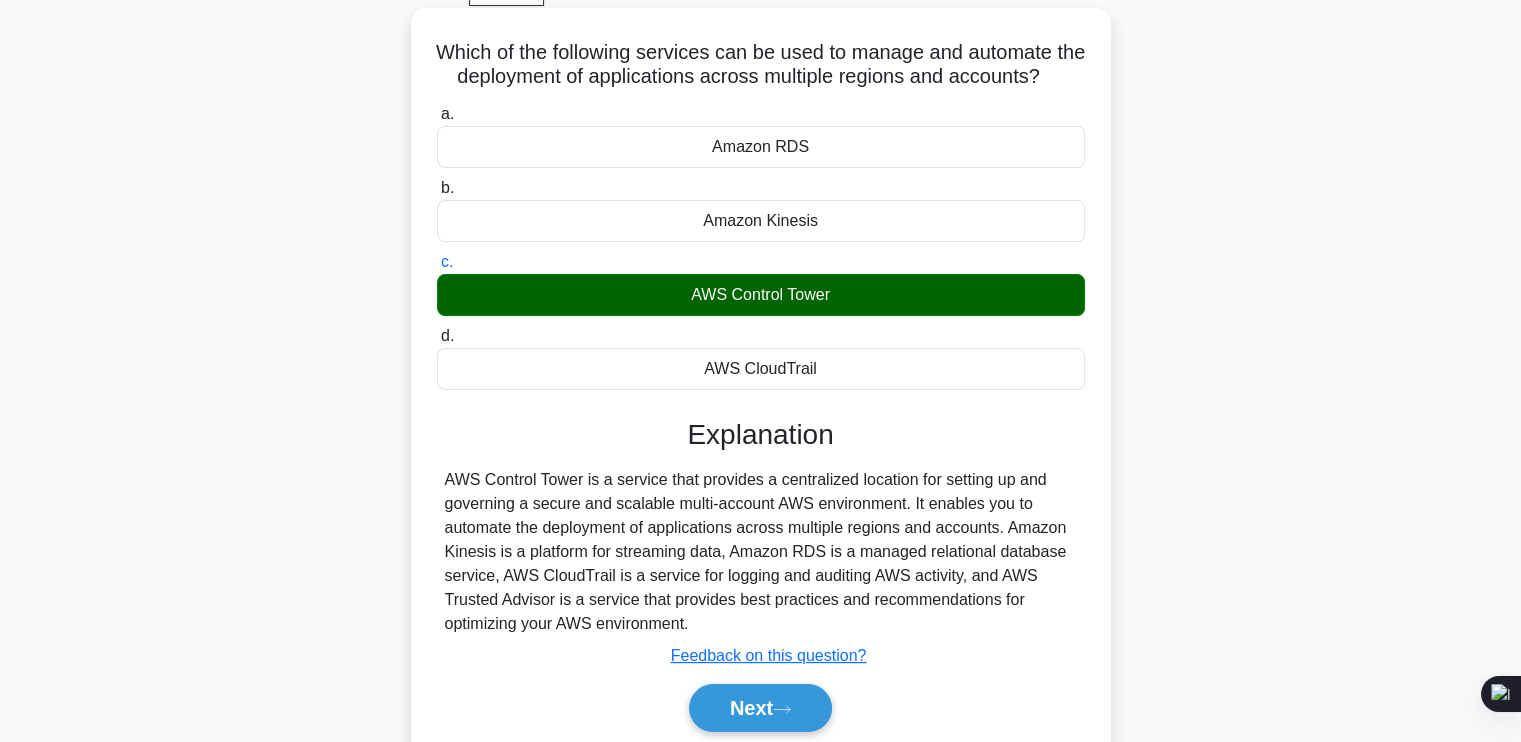 scroll, scrollTop: 131, scrollLeft: 0, axis: vertical 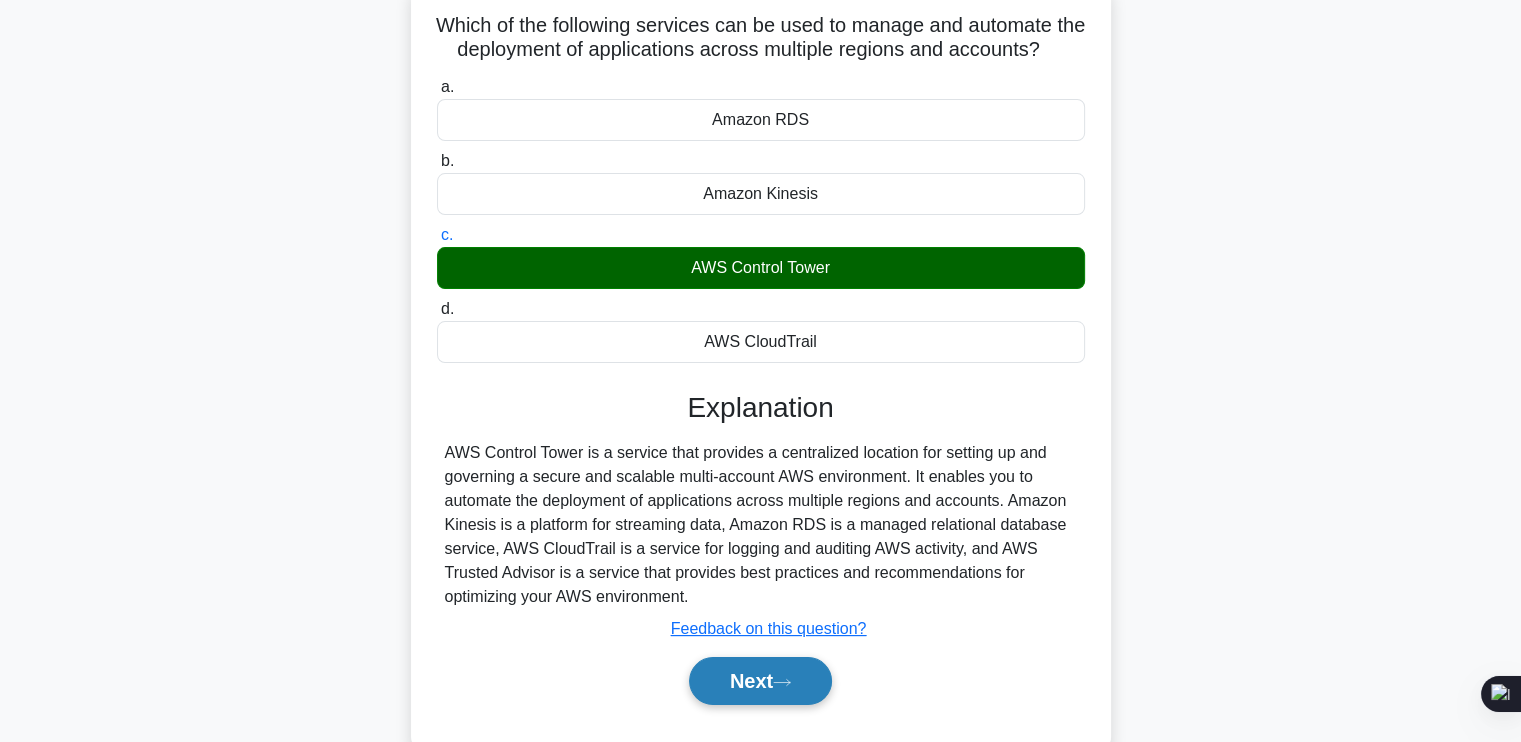 click 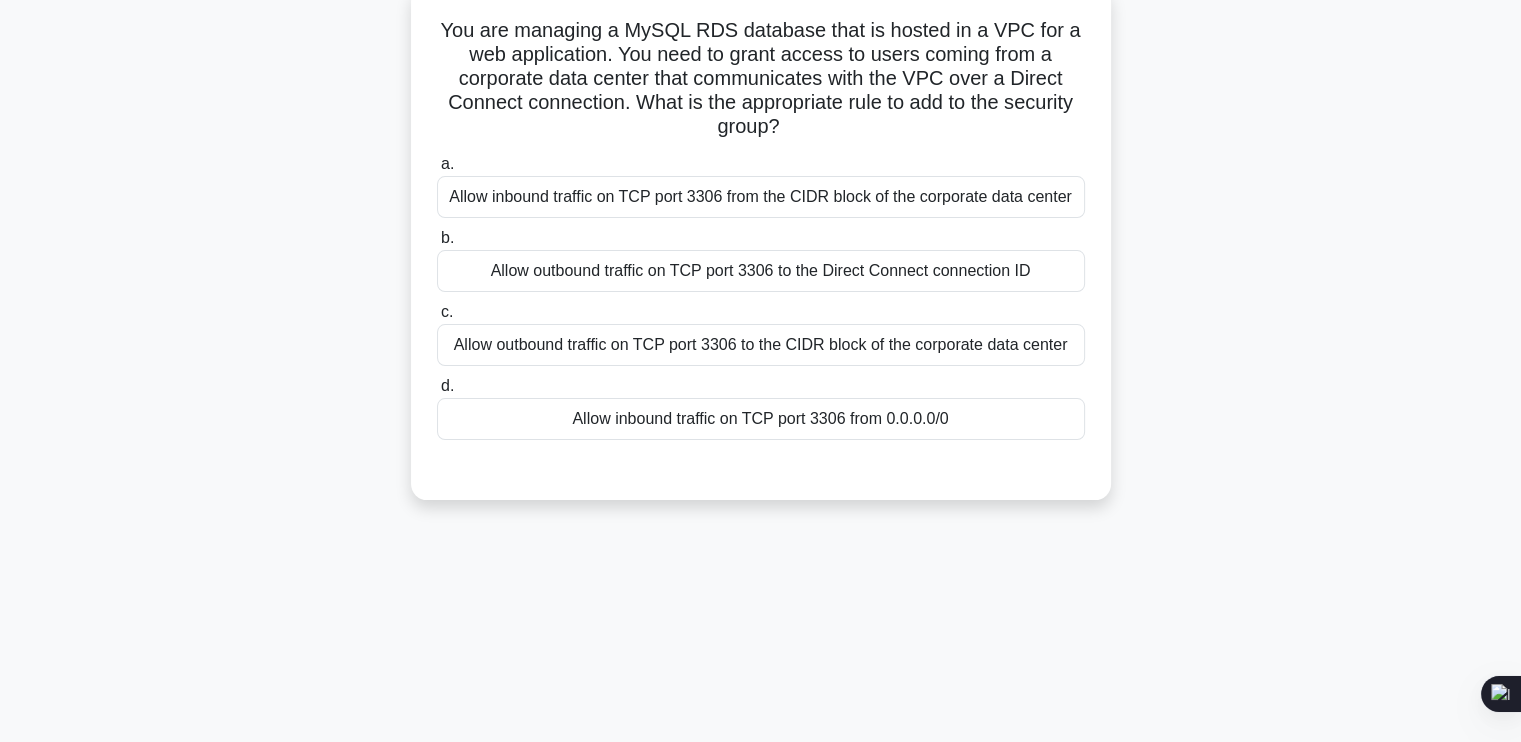 scroll, scrollTop: 0, scrollLeft: 0, axis: both 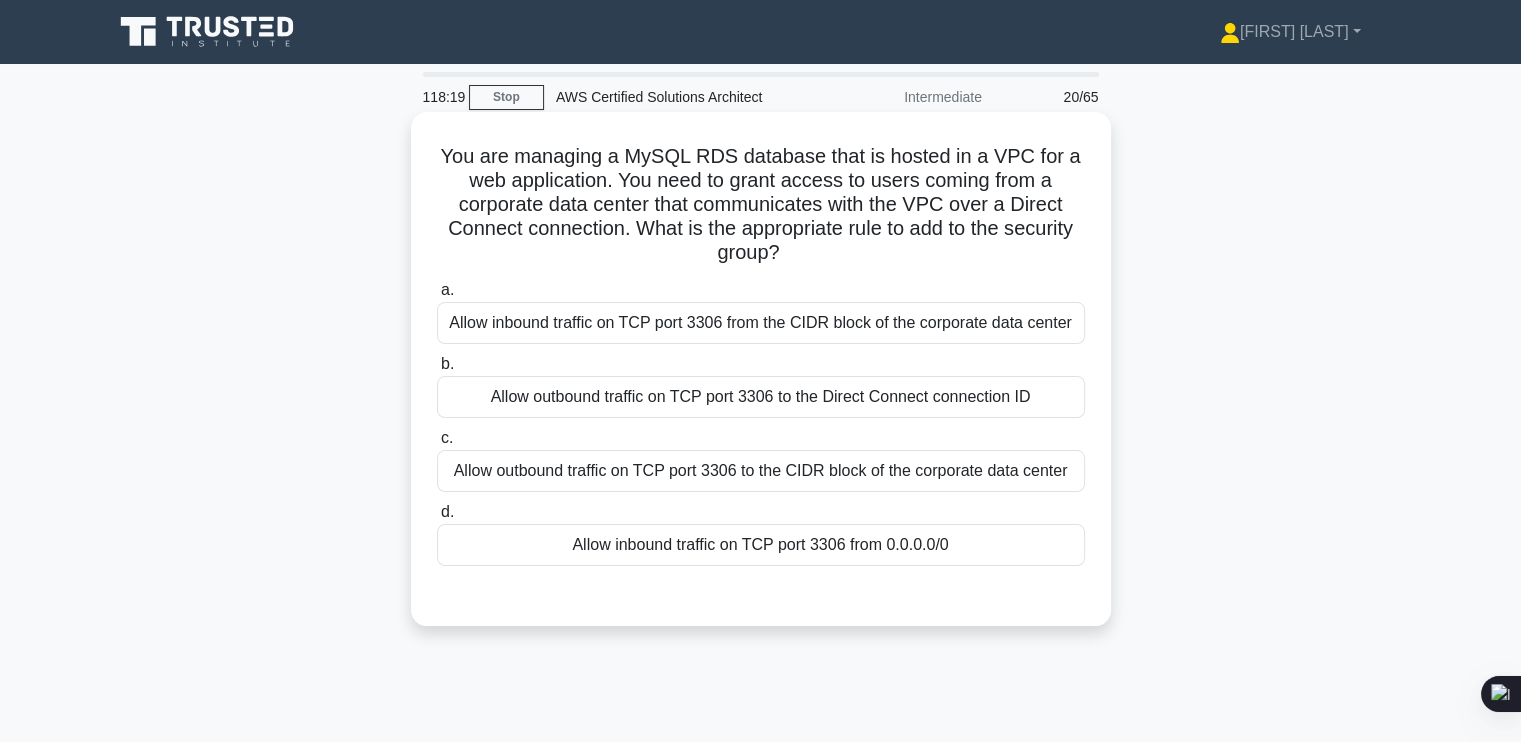 click on "Allow inbound traffic on TCP port 3306 from the CIDR block of the corporate data center" at bounding box center [761, 323] 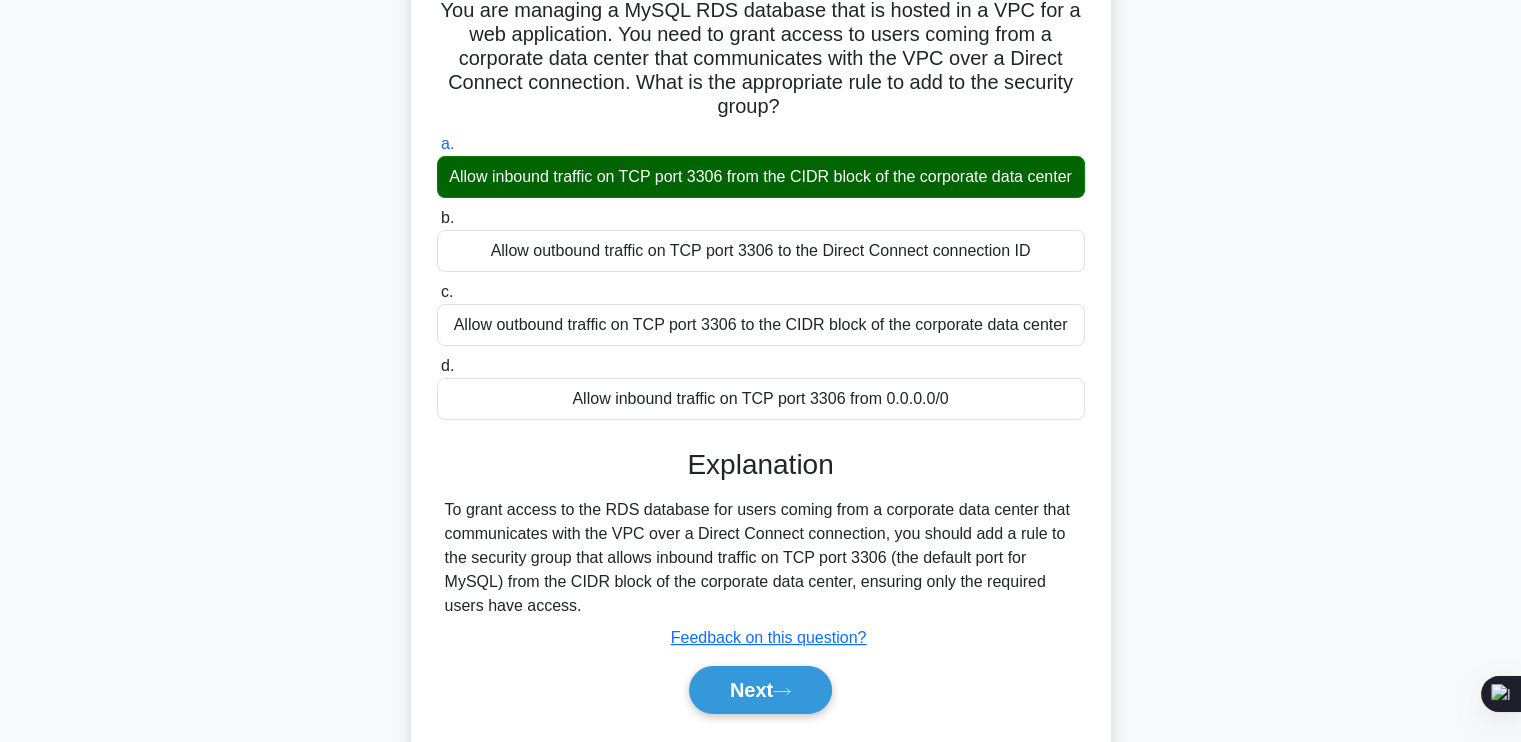 scroll, scrollTop: 147, scrollLeft: 0, axis: vertical 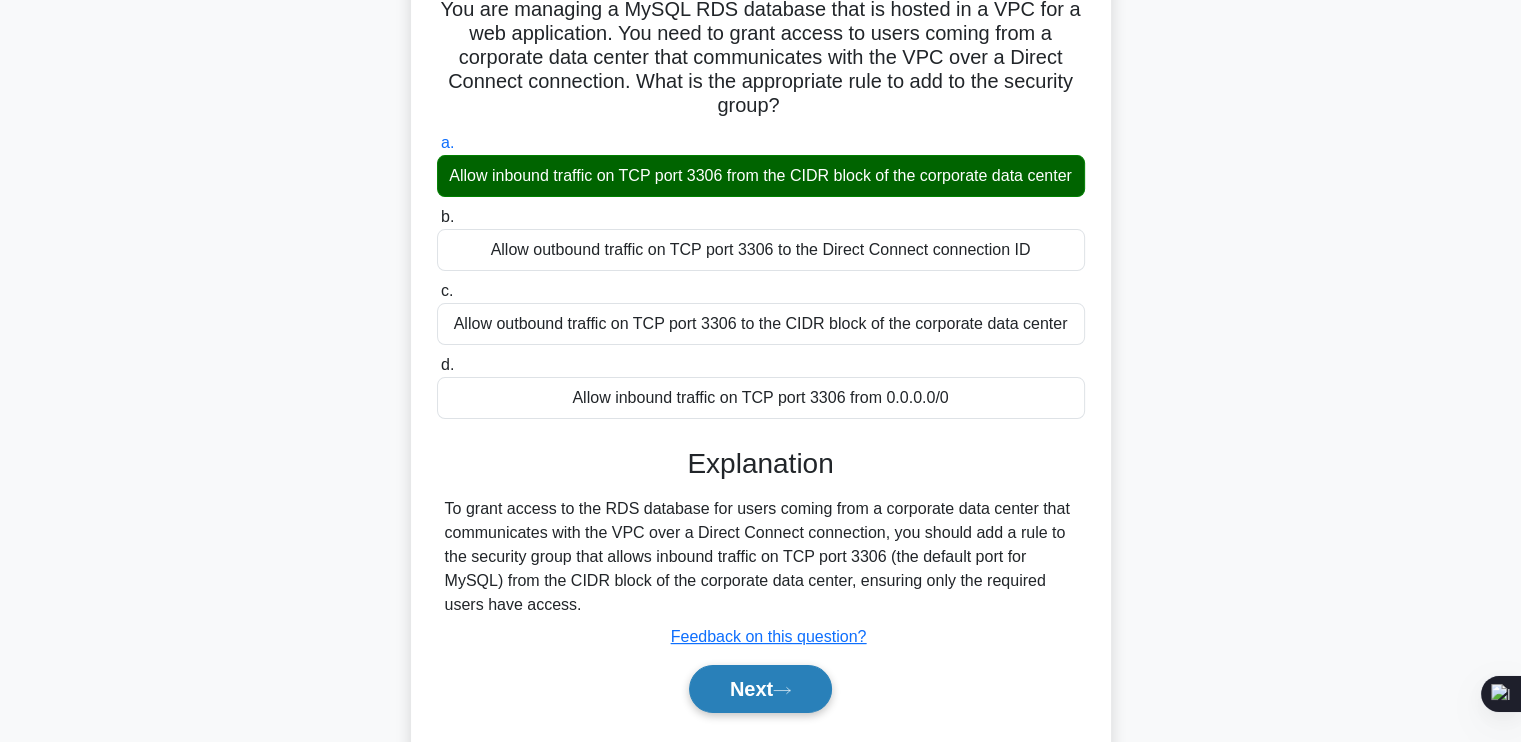 click on "Next" at bounding box center [760, 689] 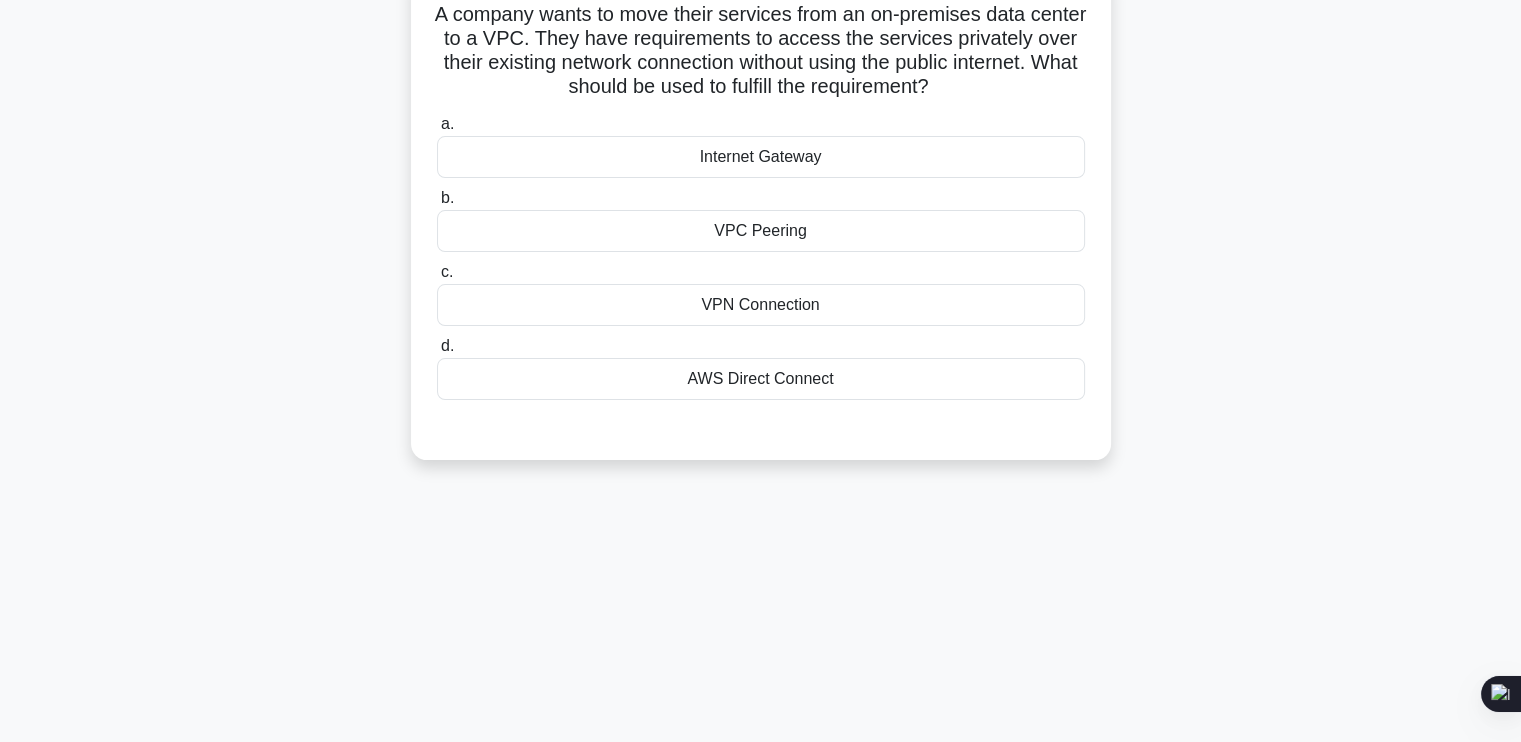 scroll, scrollTop: 0, scrollLeft: 0, axis: both 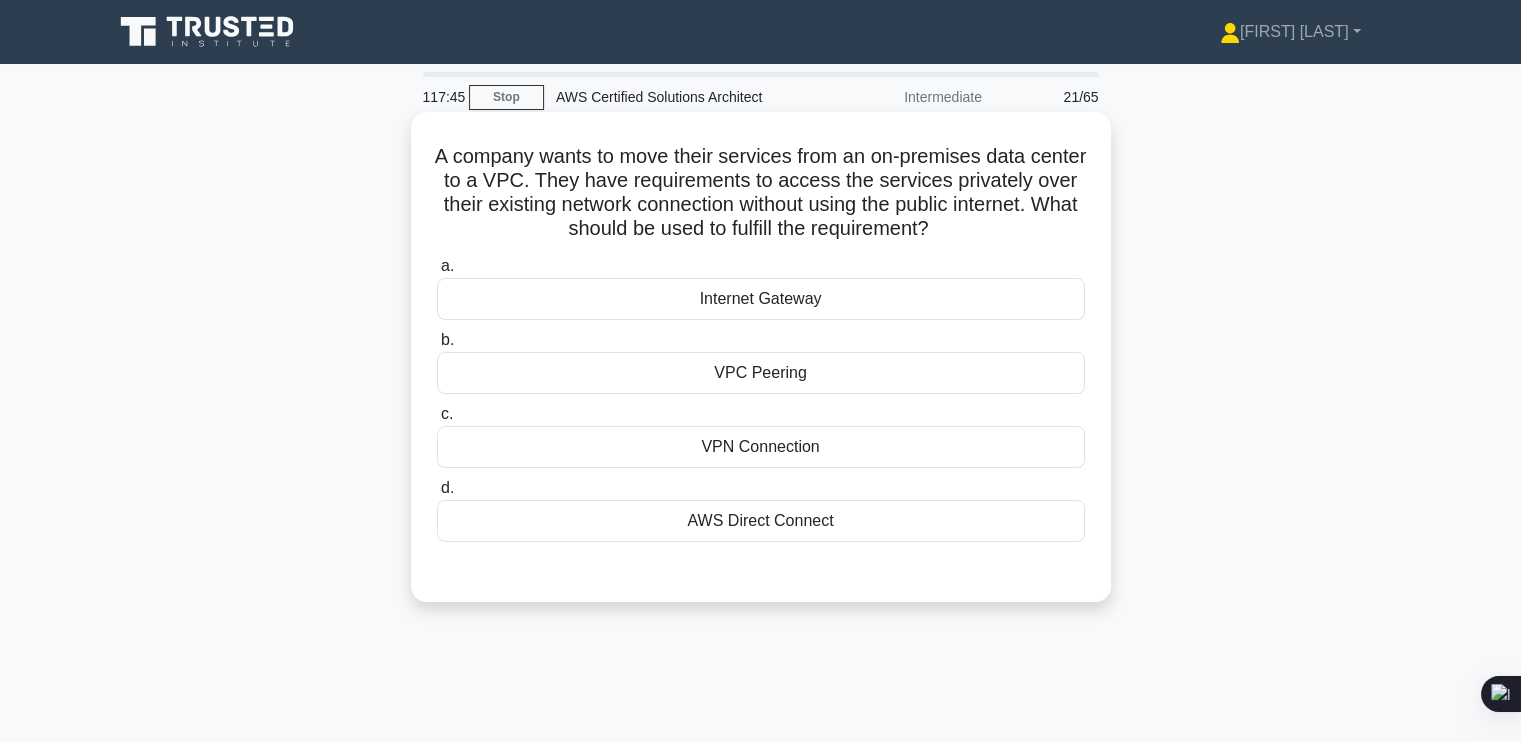 click on "VPN Connection" at bounding box center [761, 447] 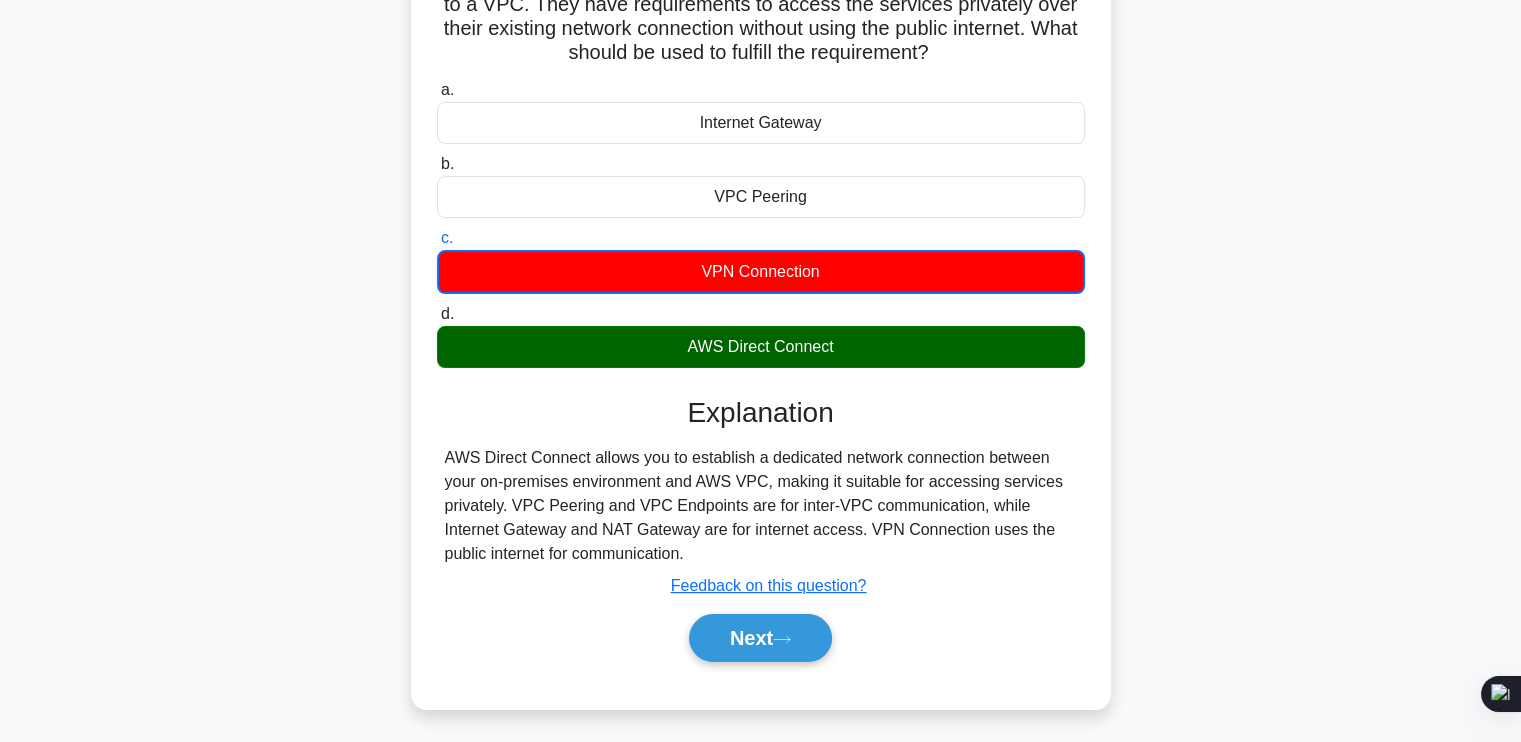 scroll, scrollTop: 178, scrollLeft: 0, axis: vertical 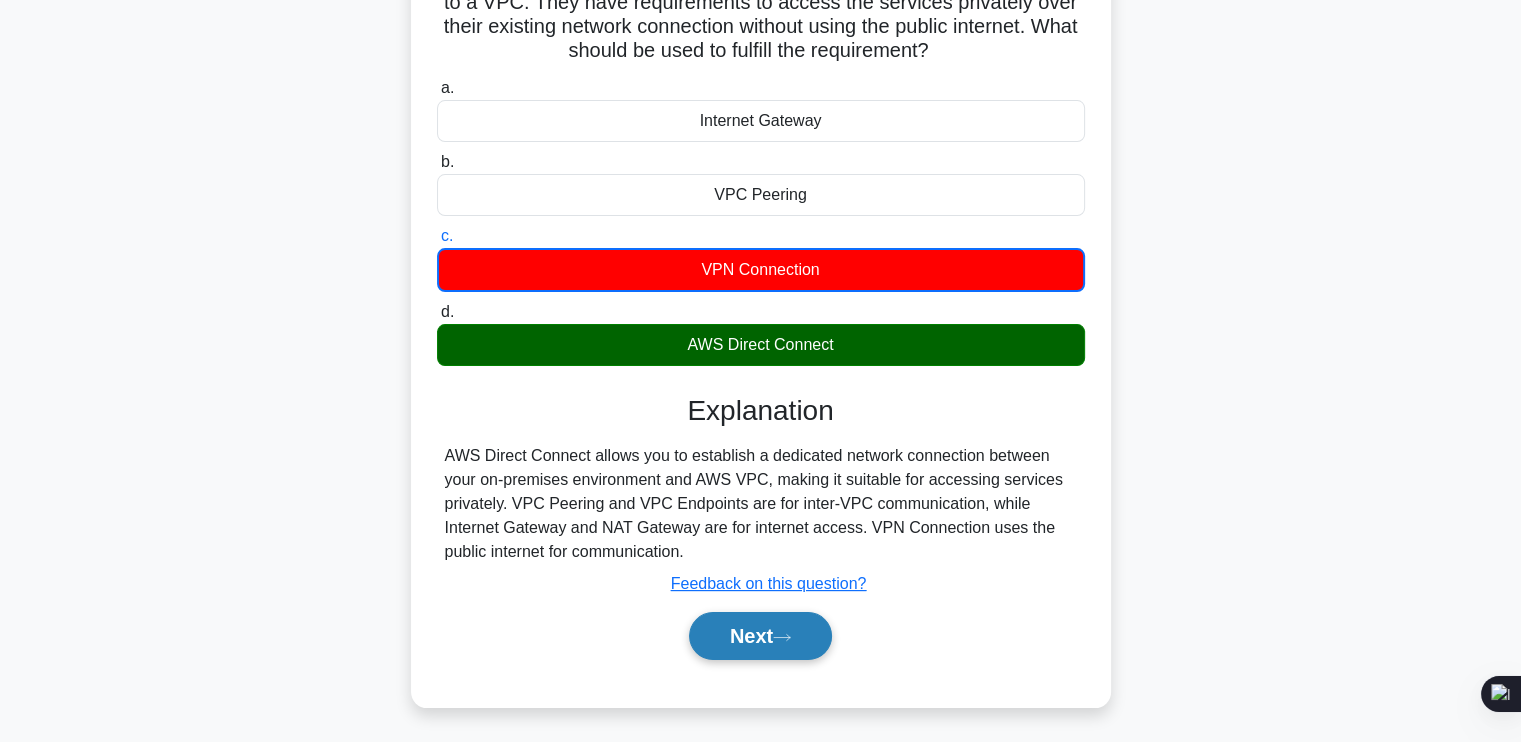 click on "Next" at bounding box center (760, 636) 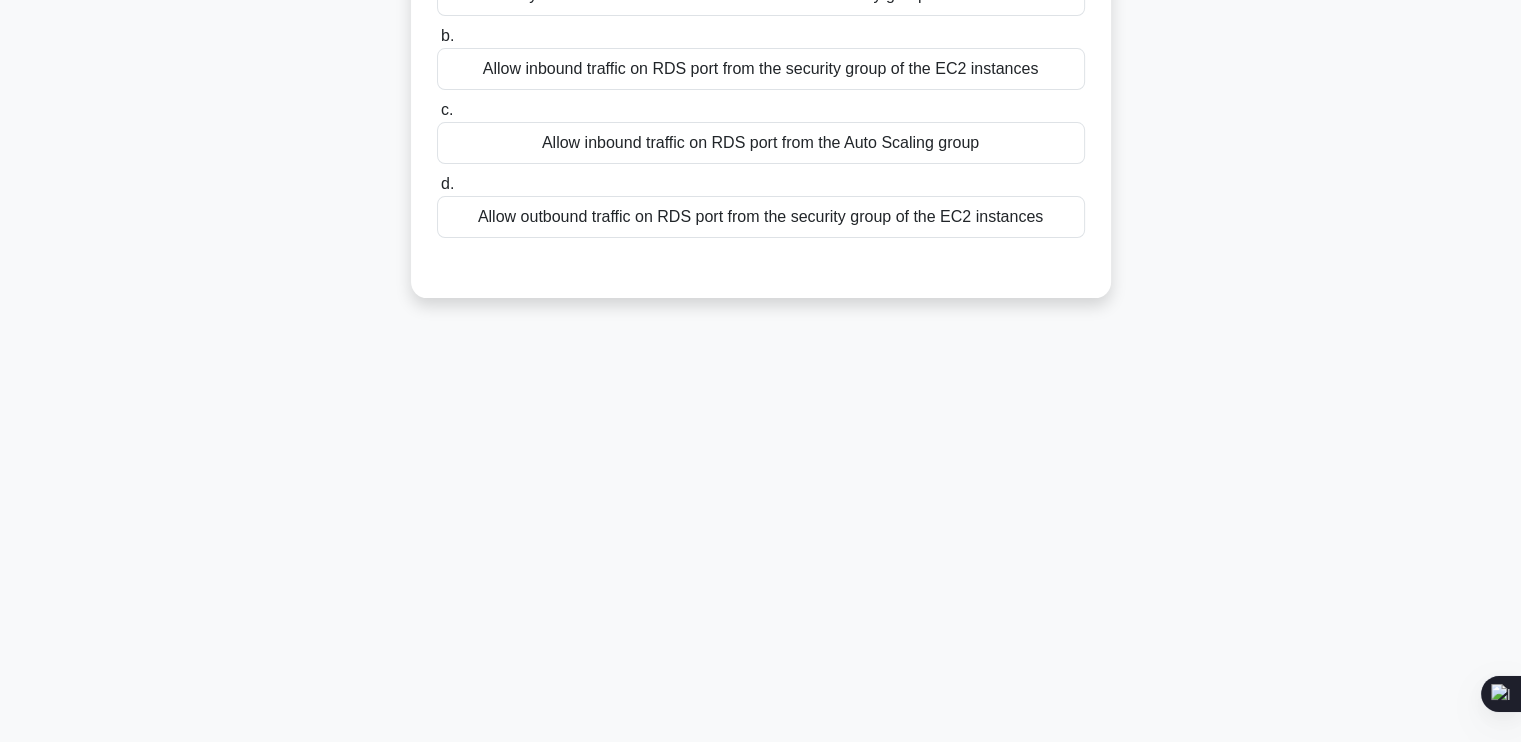 scroll, scrollTop: 338, scrollLeft: 0, axis: vertical 